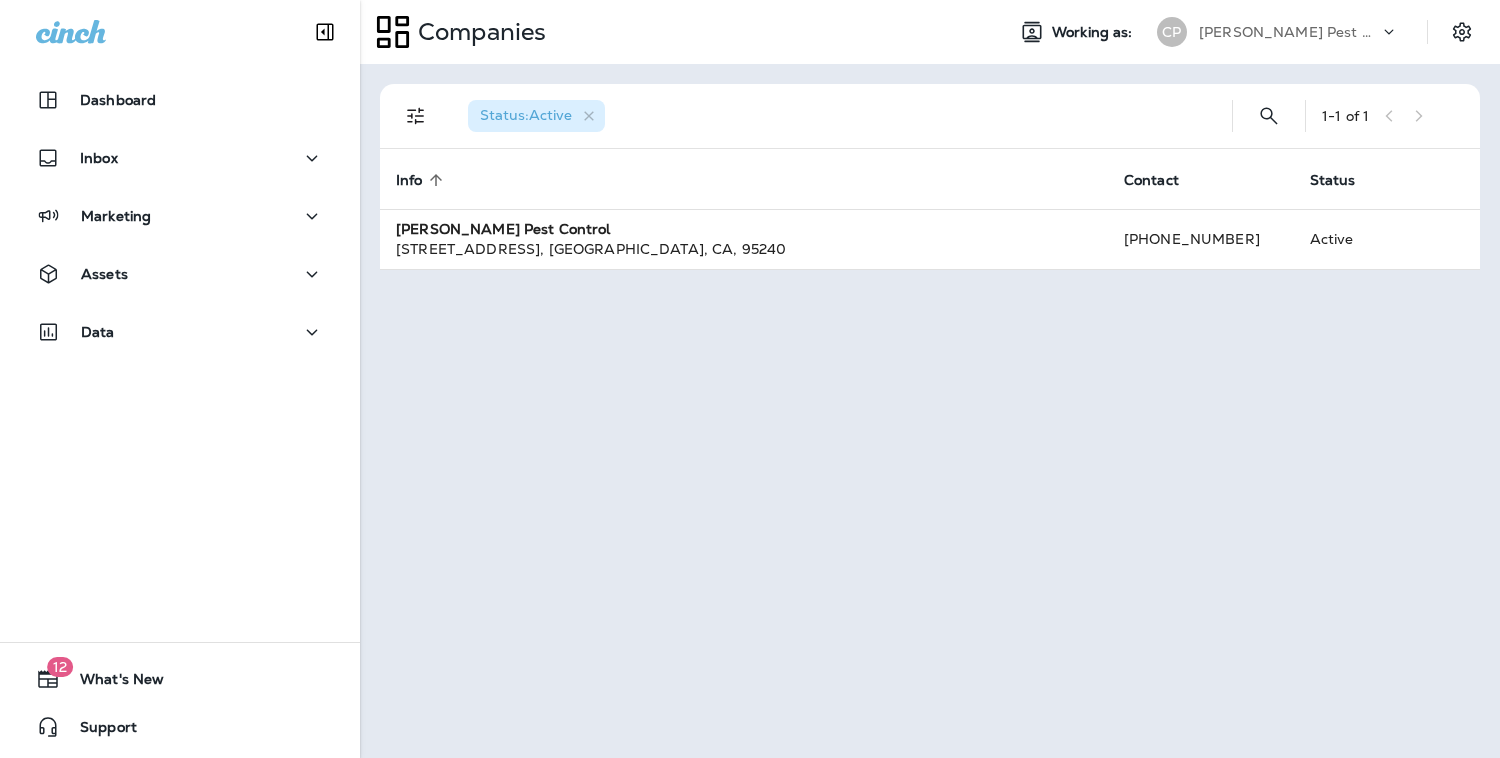 scroll, scrollTop: 0, scrollLeft: 0, axis: both 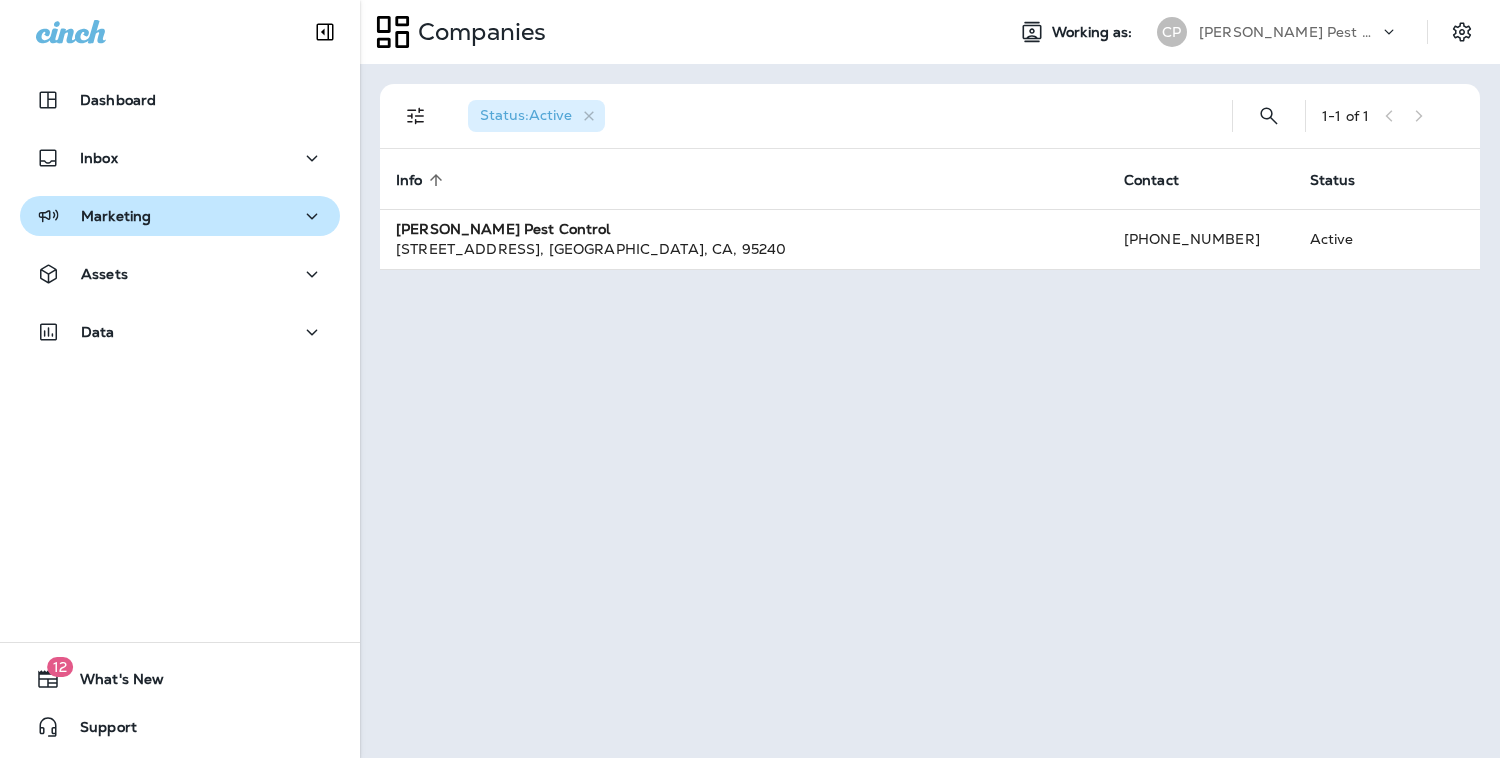 click on "Marketing" at bounding box center (180, 216) 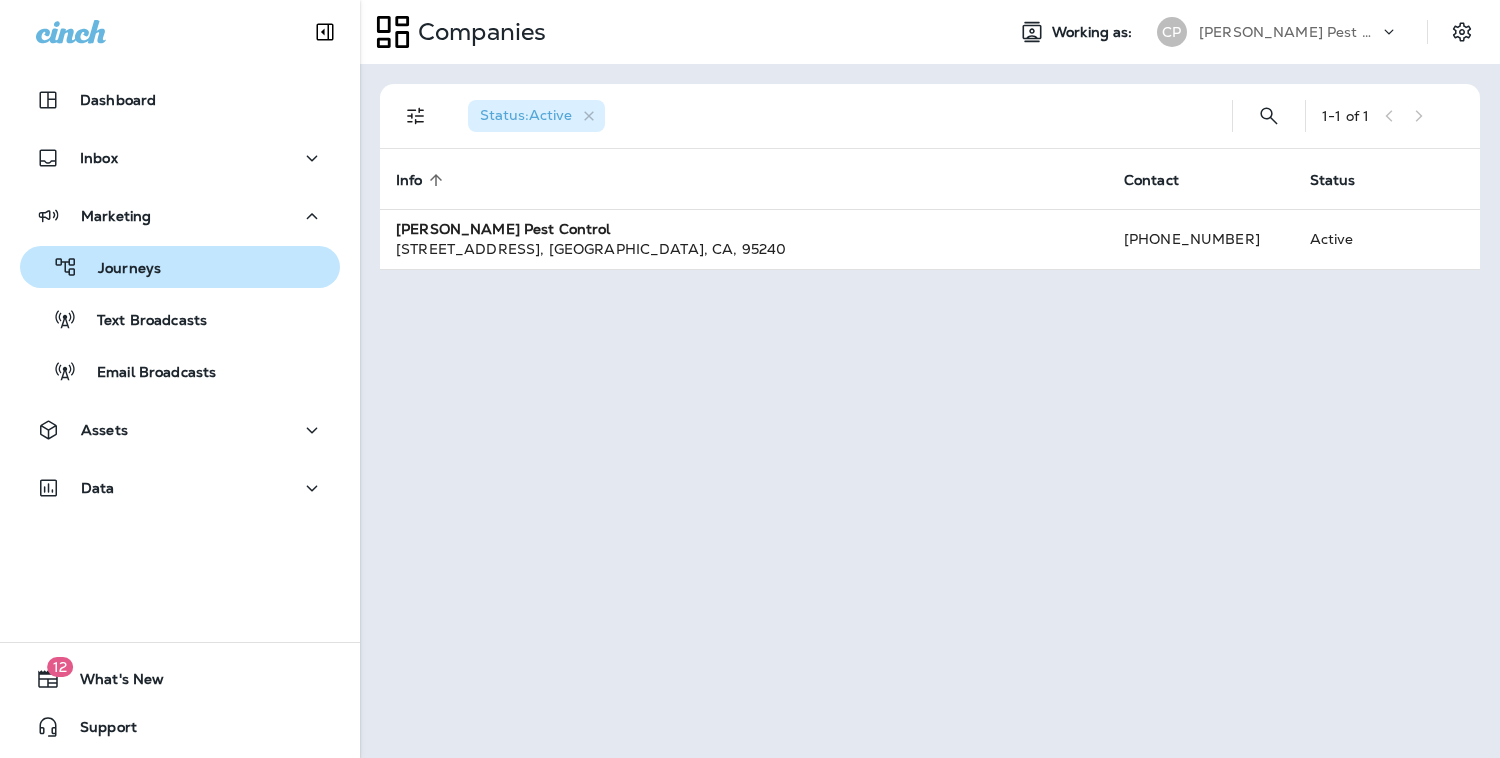 click on "Journeys" at bounding box center (180, 267) 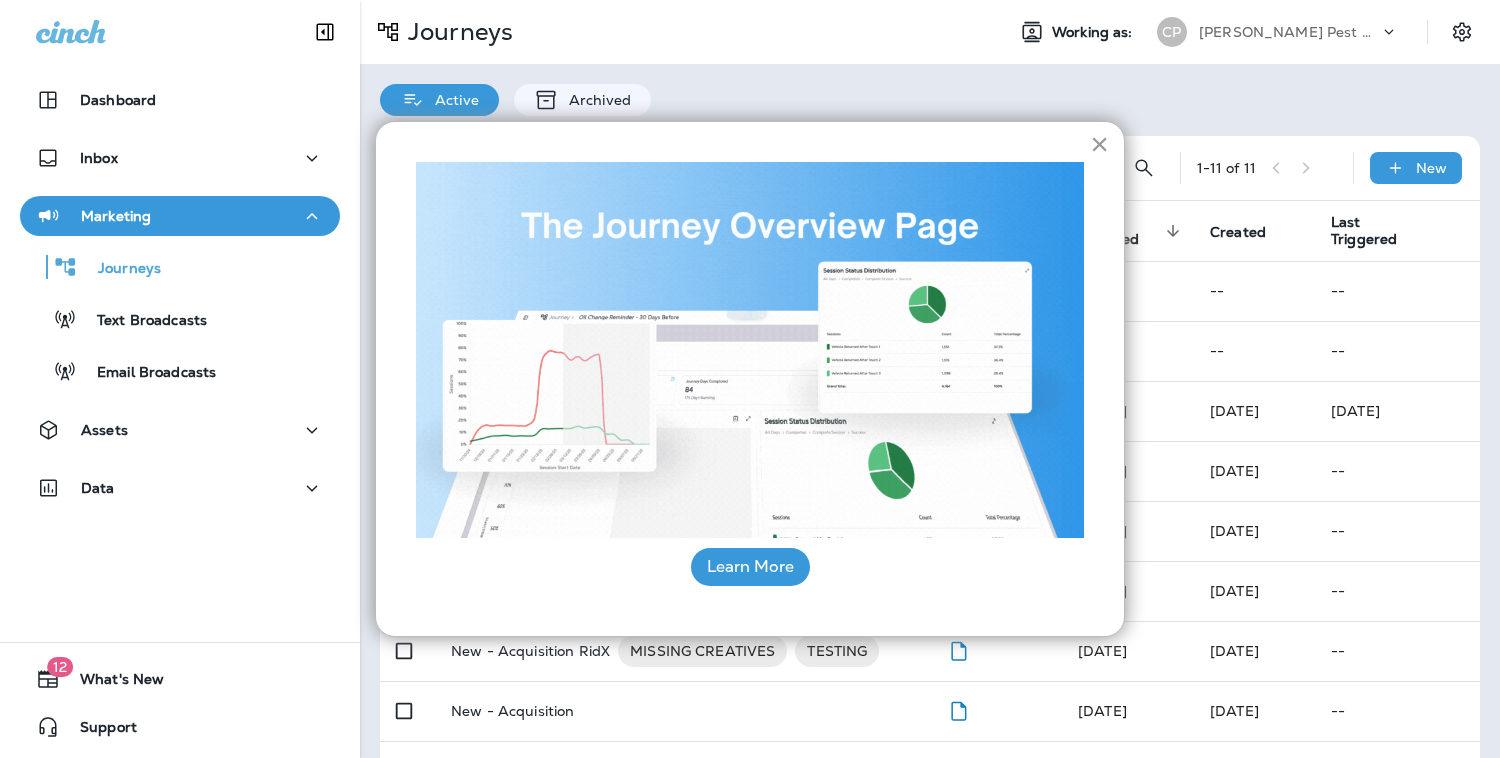 click on "×" at bounding box center (1099, 144) 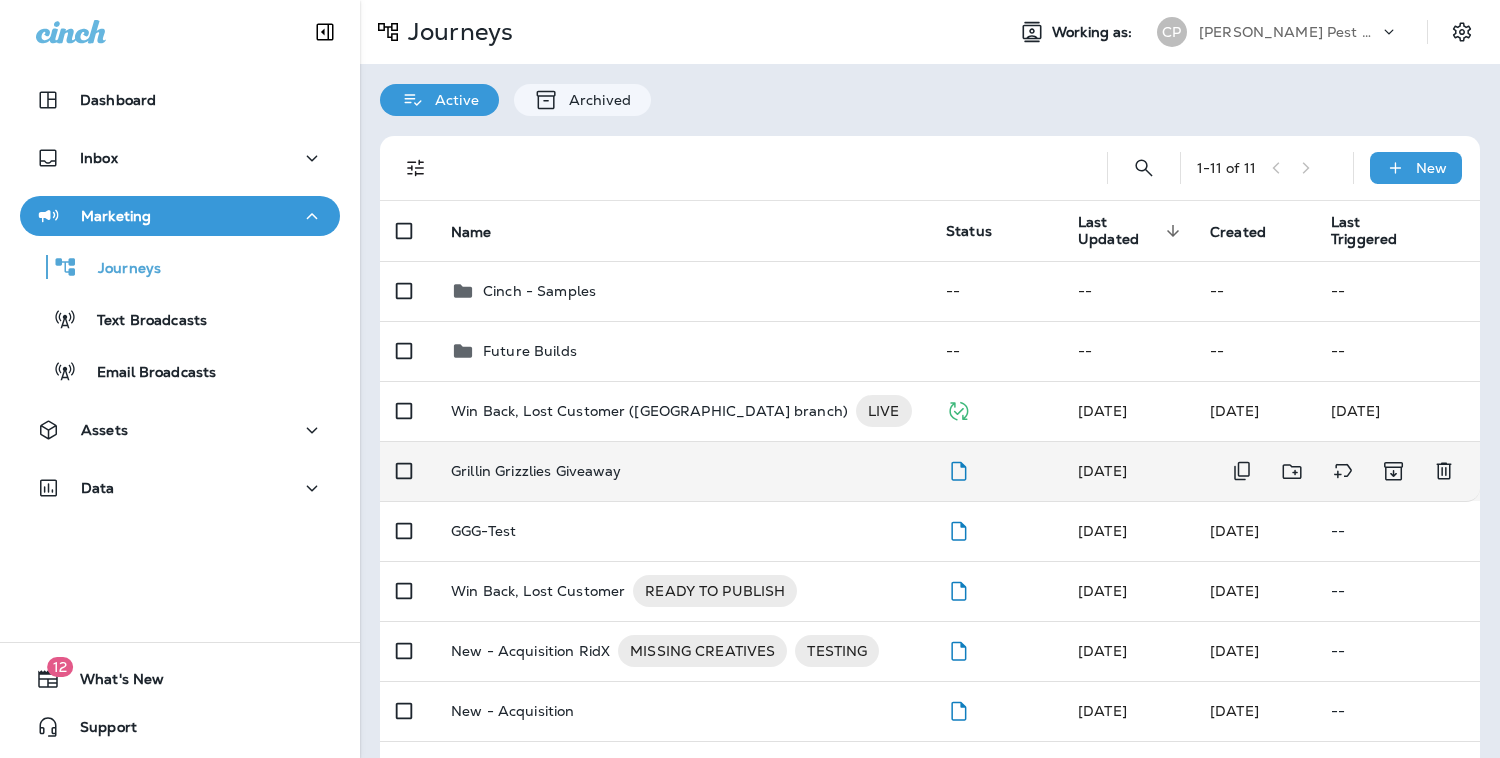 click on "Grillin Grizzlies Giveaway" at bounding box center (682, 471) 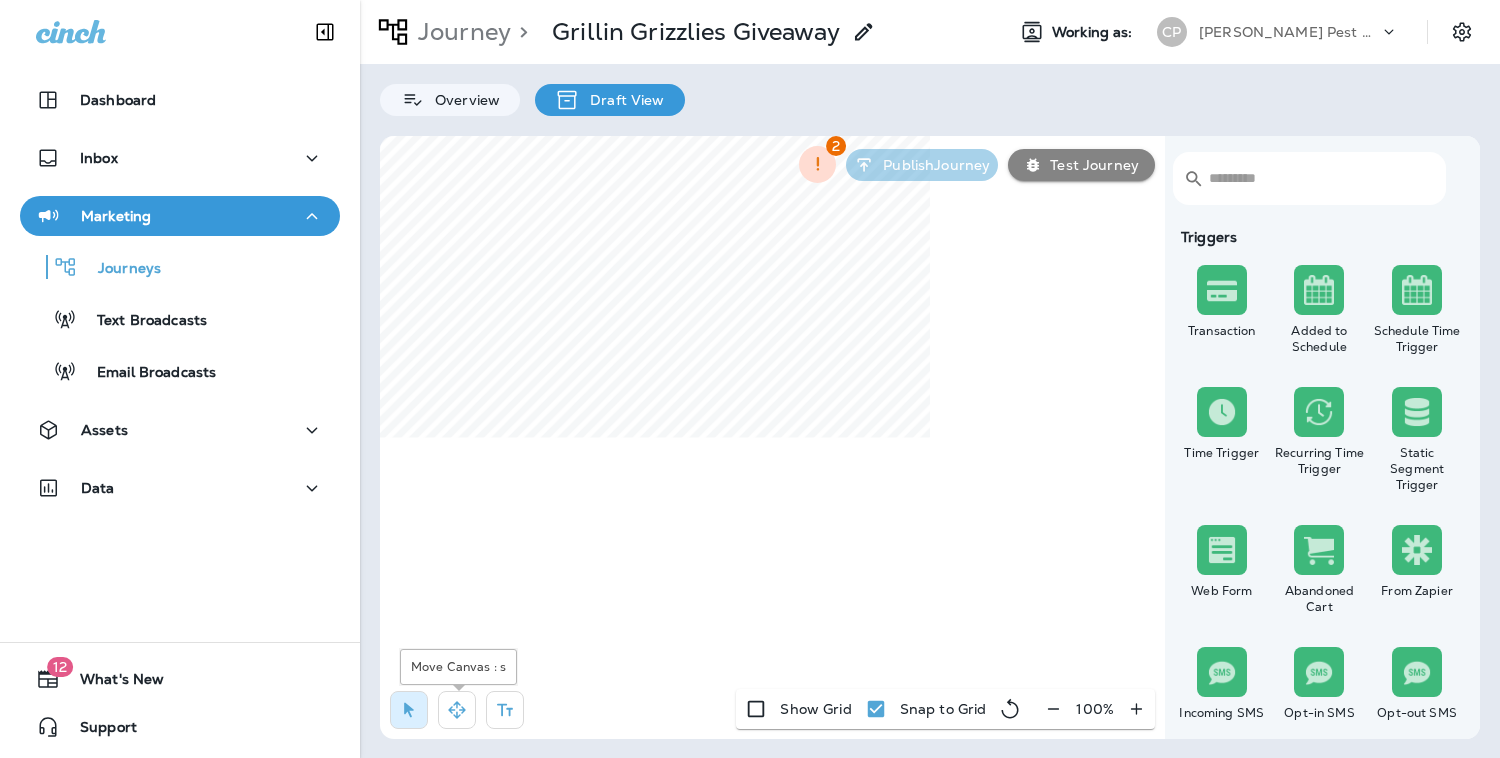 click 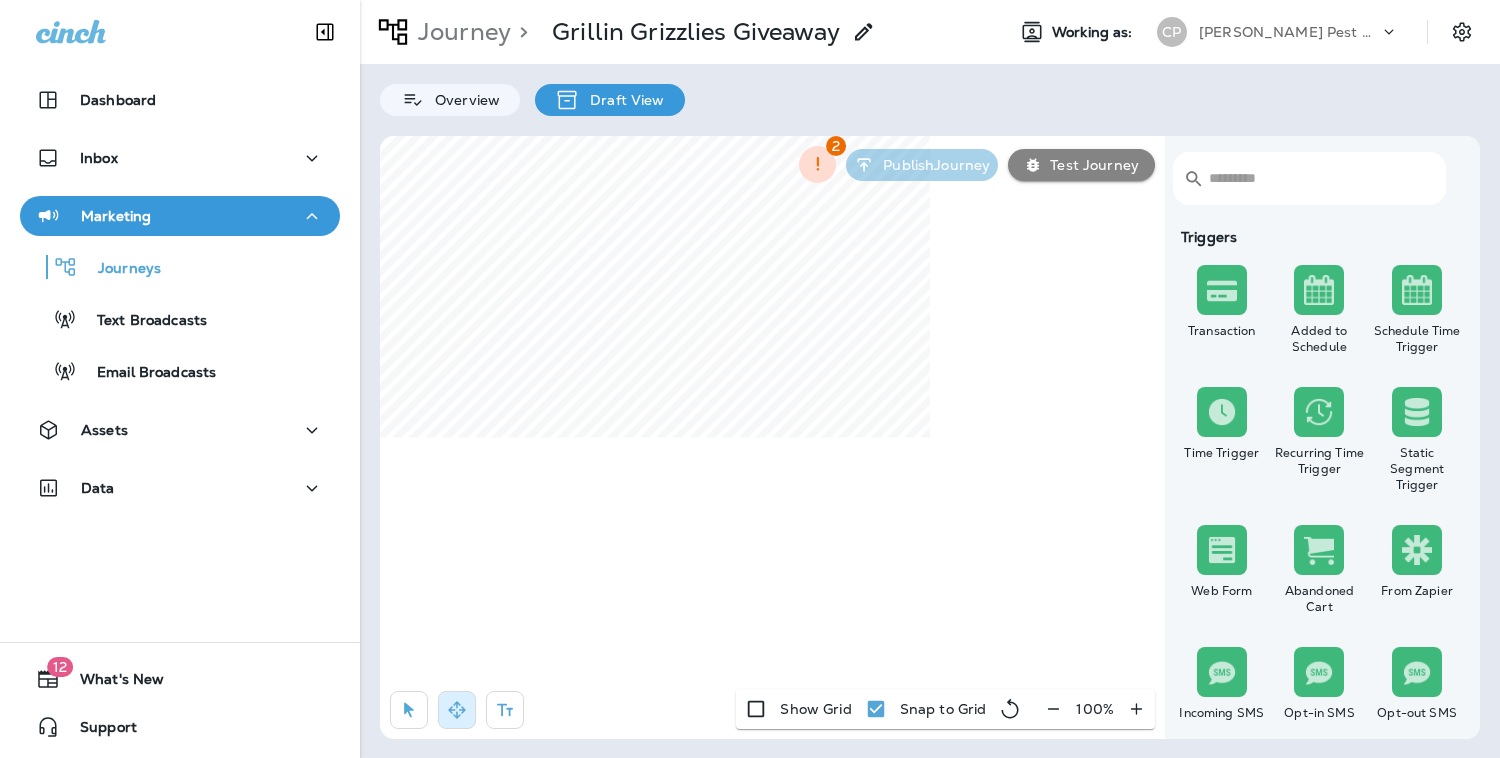 click on "Journey > Grillin Grizzlies Giveaway Working as: [PERSON_NAME] Pest Control Overview Draft View ​ ​ Triggers Transaction Added to Schedule Schedule Time Trigger Time Trigger Recurring Time Trigger Static Segment Trigger Web Form Abandoned Cart From Zapier Incoming SMS Opt-in SMS Opt-out SMS New Customer New Review Survey Completed Actions Time Delay Await SMS Reply Rate Limit Send Email Send SMS Send MMS Send Mailer Send Notification End Journey A/B Split A/B Testing Add to Static Segment Remove from Static Segment Add to Facebook Audience Remove from Facebook Audience Add to Google Ads Audience Remove from Google Ads Audience Add to Mailbox Power Remove from Mailbox Power Send Survey SMS Send Survey Email Webhook Contest Winners Recurring Contest Winners To Zapier Add to DripDrop Reply to Review Conditions Check Data Field Check Email Status Repeat Customer Has Transaction Distance from Location SMS Subscription Status In Static Segment Has Offer Termite Check Check Google Review 2 Publish  Journey Show Grid" at bounding box center (930, 379) 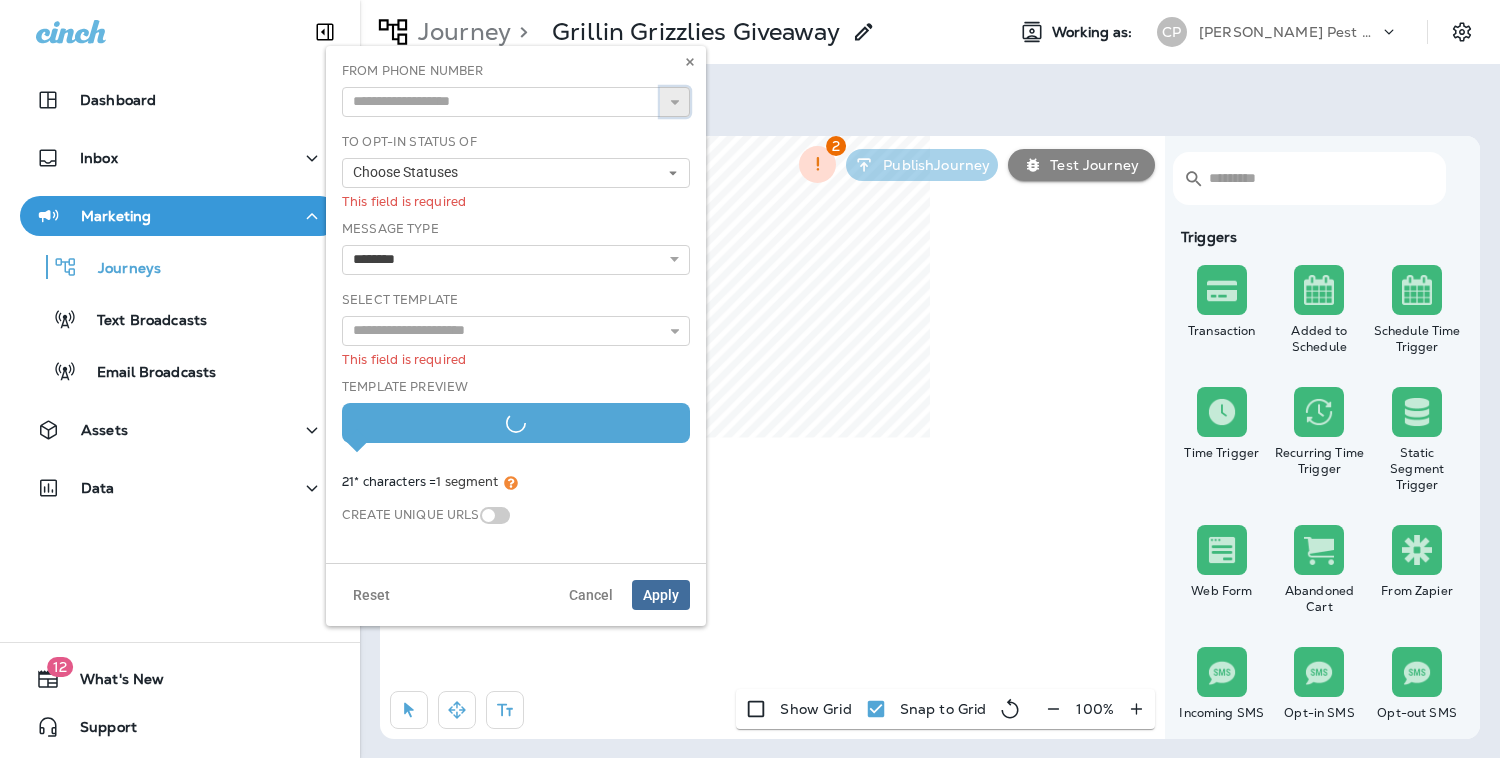 click 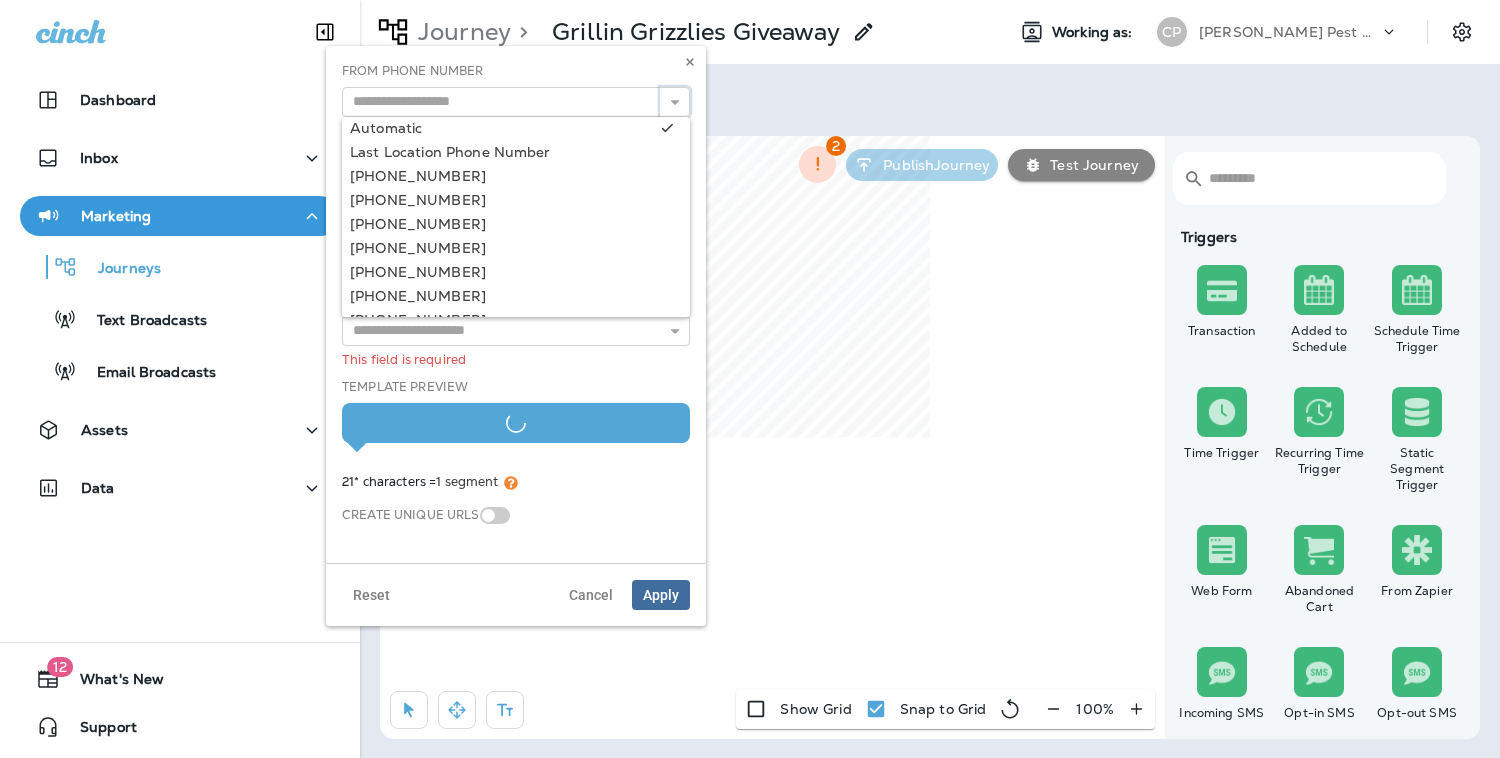 scroll, scrollTop: 0, scrollLeft: 0, axis: both 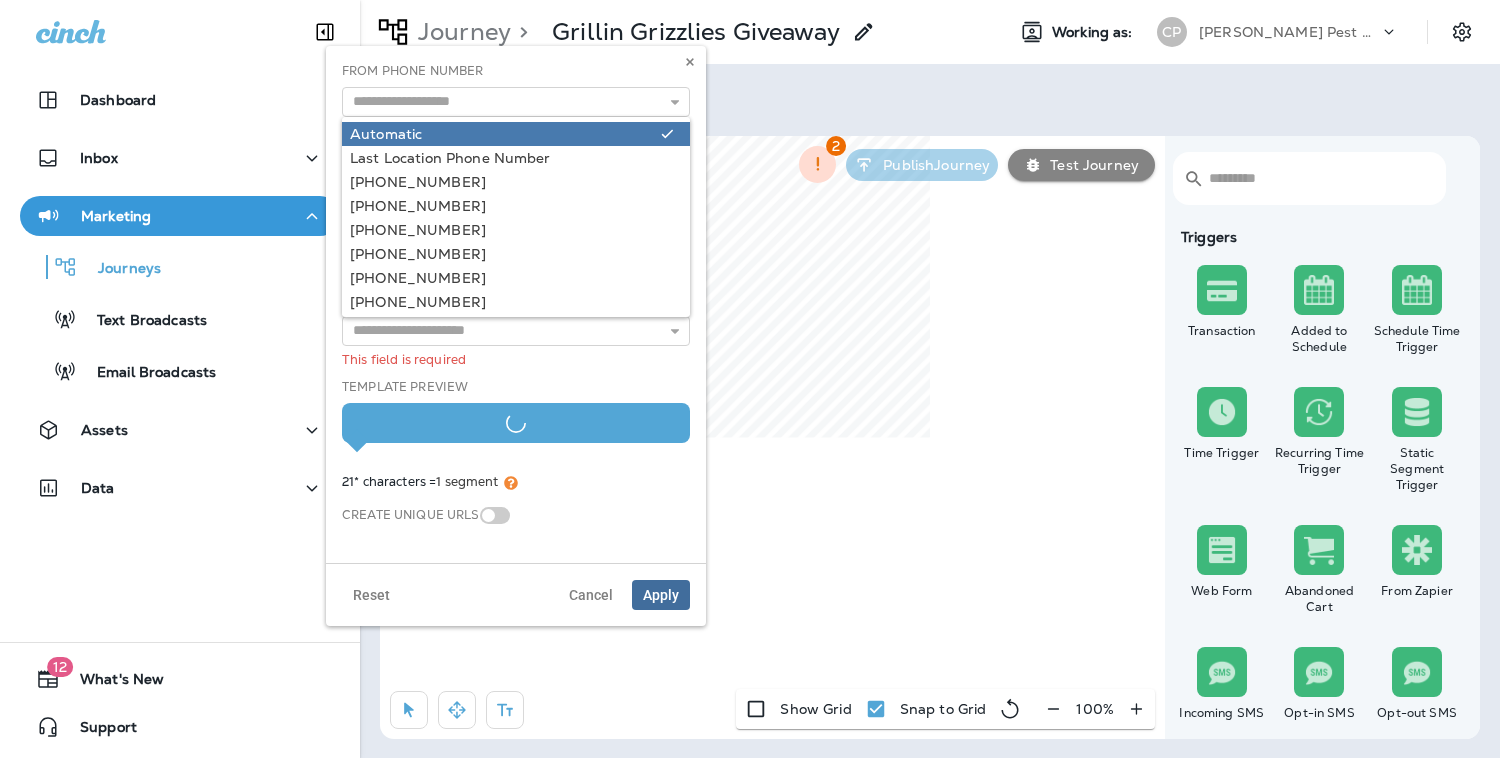 click on "From Phone Number Automatic Last Location Phone Number [PHONE_NUMBER] [PHONE_NUMBER] [PHONE_NUMBER] [PHONE_NUMBER] [PHONE_NUMBER] [PHONE_NUMBER] [PHONE_NUMBER] [PHONE_NUMBER] [PHONE_NUMBER] [PHONE_NUMBER] [PHONE_NUMBER] [PHONE_NUMBER] [PHONE_NUMBER] [PHONE_NUMBER] [PHONE_NUMBER] [PHONE_NUMBER] [PHONE_NUMBER] [PHONE_NUMBER] [PHONE_NUMBER] [PHONE_NUMBER] [PHONE_NUMBER] [PHONE_NUMBER] [PHONE_NUMBER] [PHONE_NUMBER] [PHONE_NUMBER] [PHONE_NUMBER] [PHONE_NUMBER] [PHONE_NUMBER] [PHONE_NUMBER] [PHONE_NUMBER] [PHONE_NUMBER] [PHONE_NUMBER] [PHONE_NUMBER] [PHONE_NUMBER] [PHONE_NUMBER] [PHONE_NUMBER] [PHONE_NUMBER]" at bounding box center [516, 89] 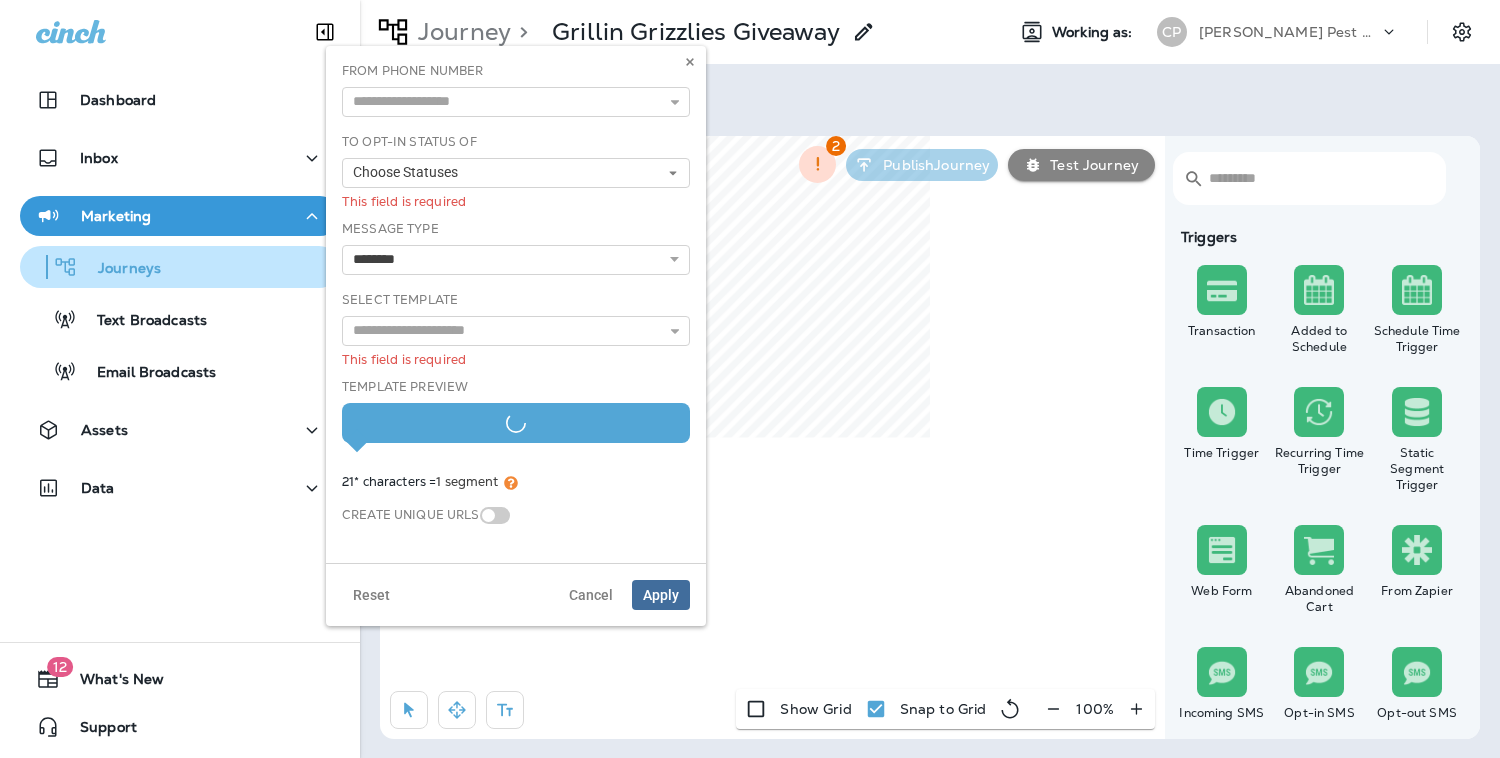 click on "Journeys" at bounding box center (119, 269) 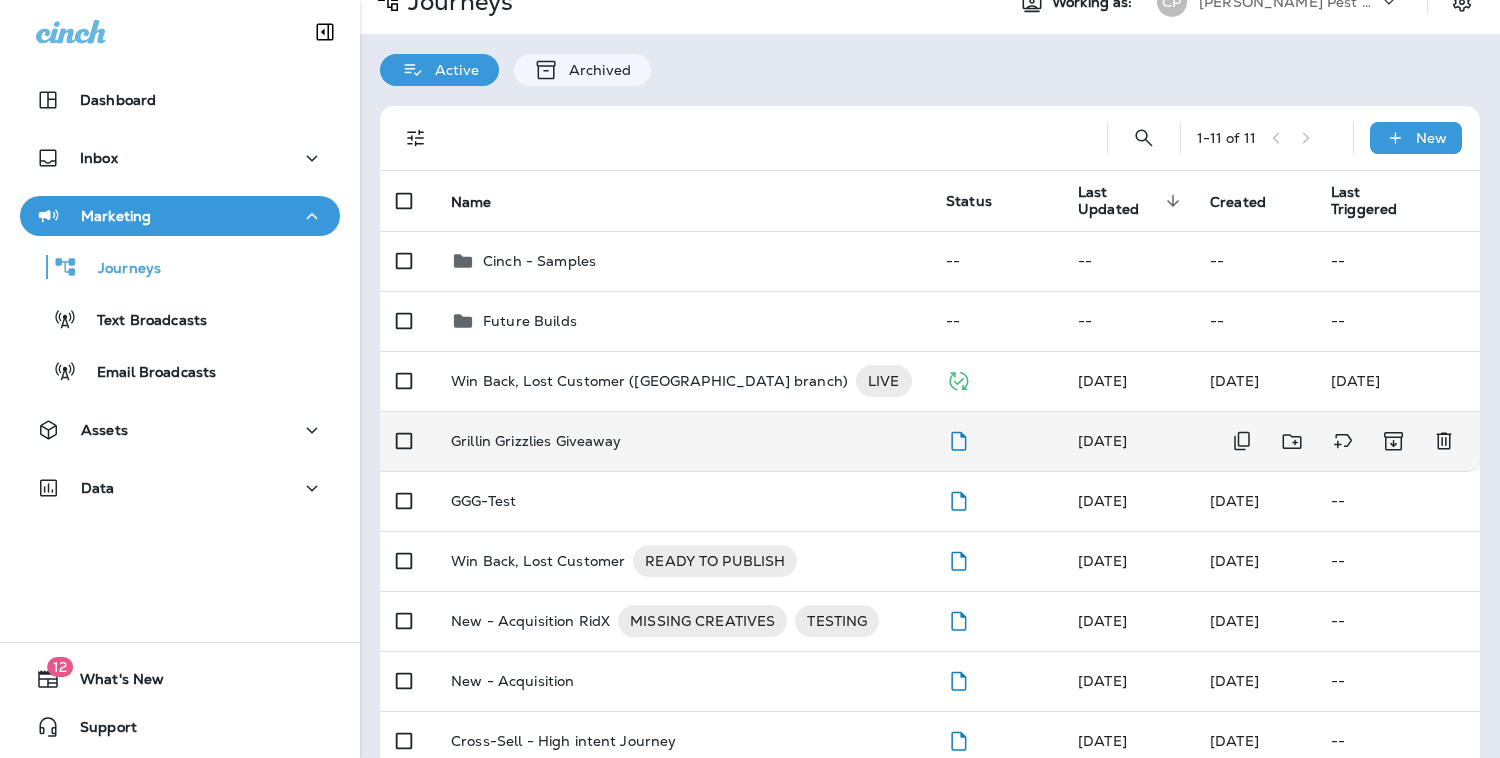 scroll, scrollTop: 36, scrollLeft: 0, axis: vertical 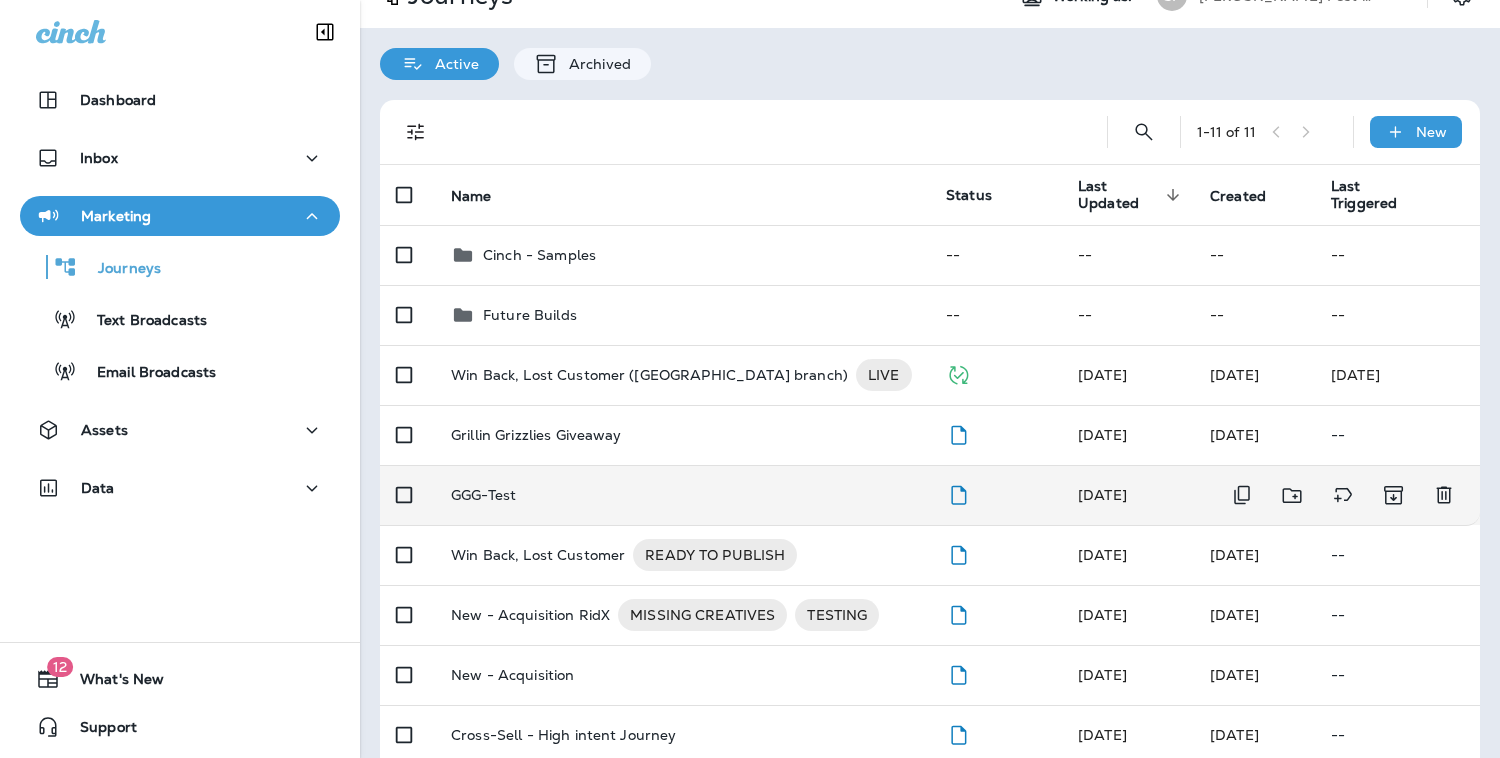 click on "GGG-Test" at bounding box center [682, 495] 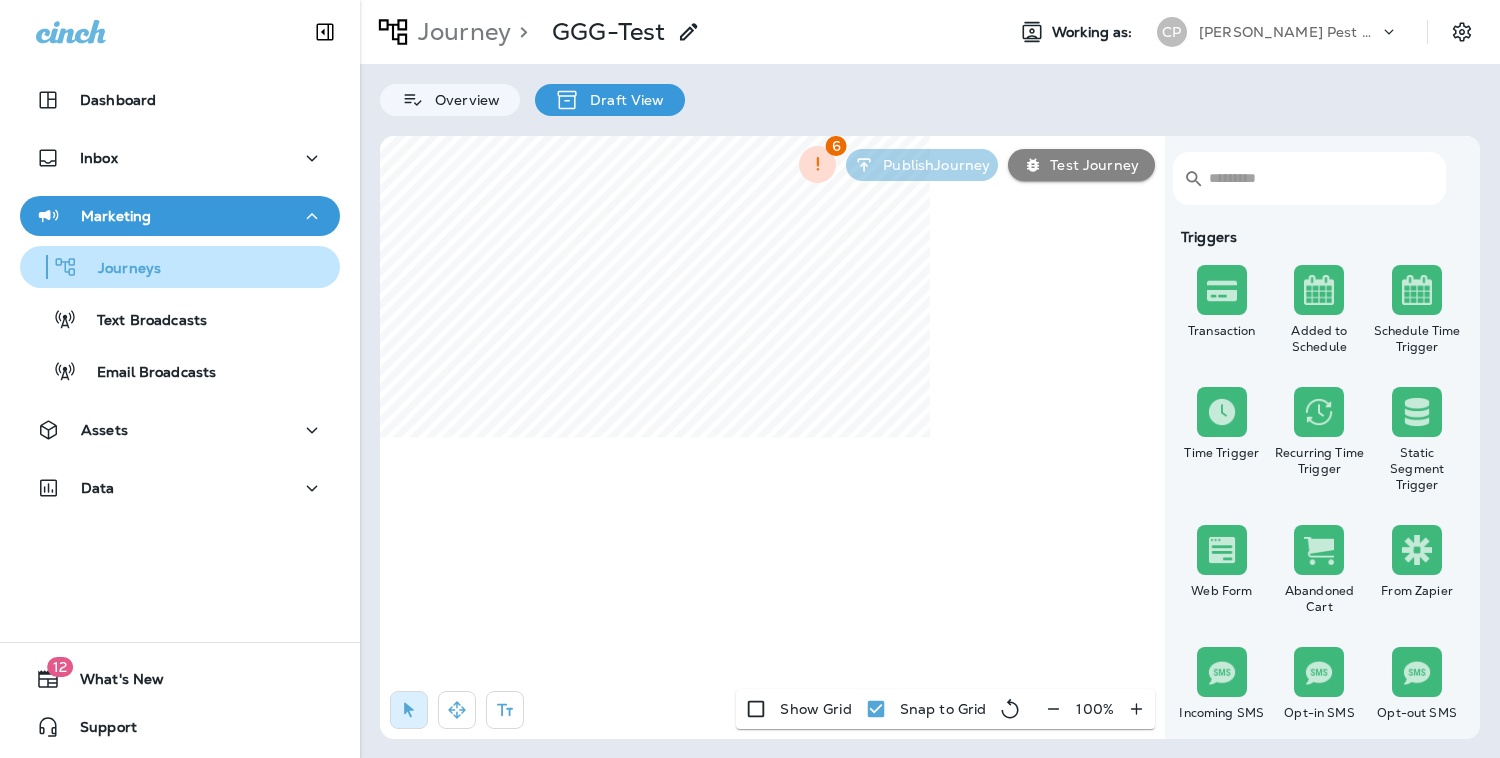 click on "Journeys" at bounding box center [119, 269] 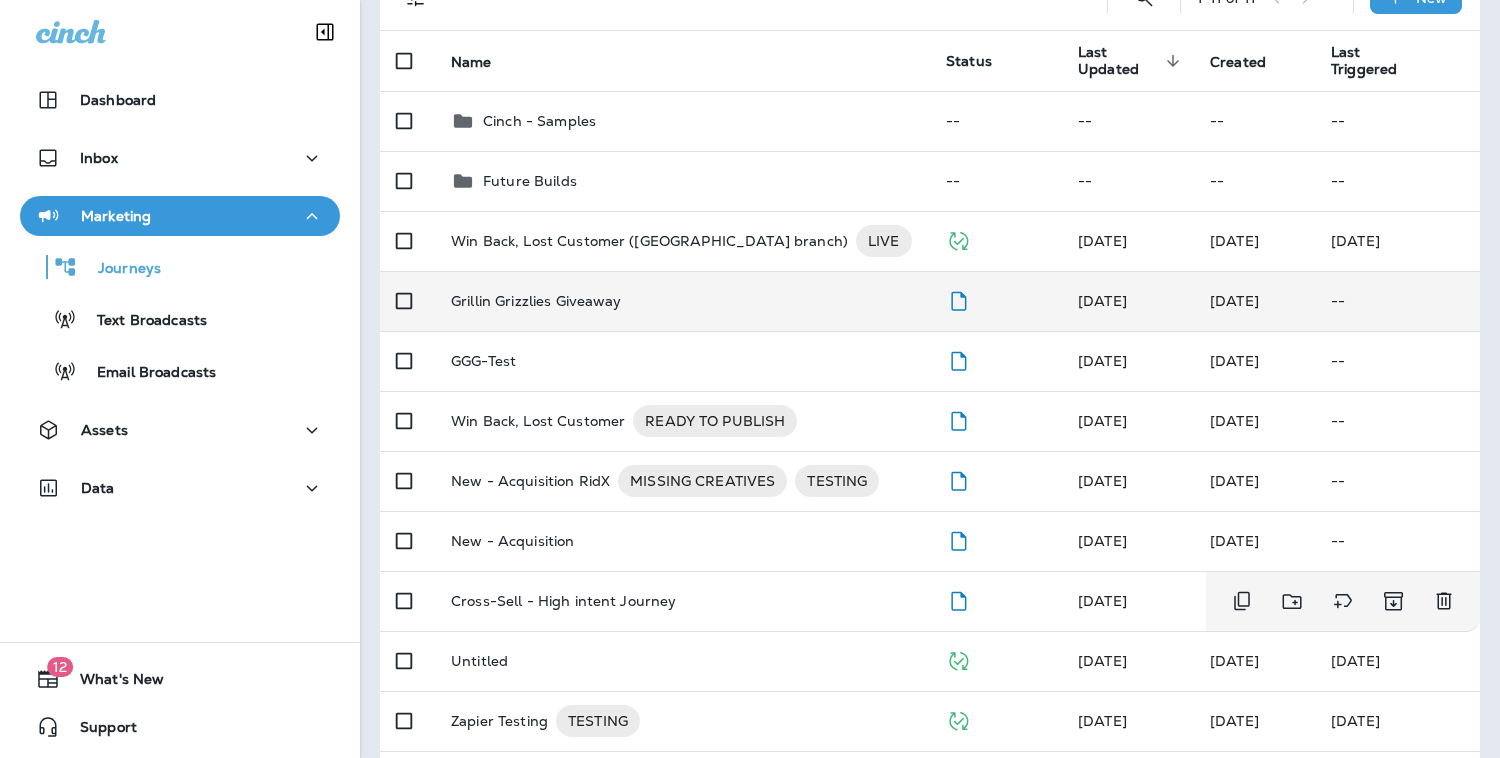 scroll, scrollTop: 0, scrollLeft: 0, axis: both 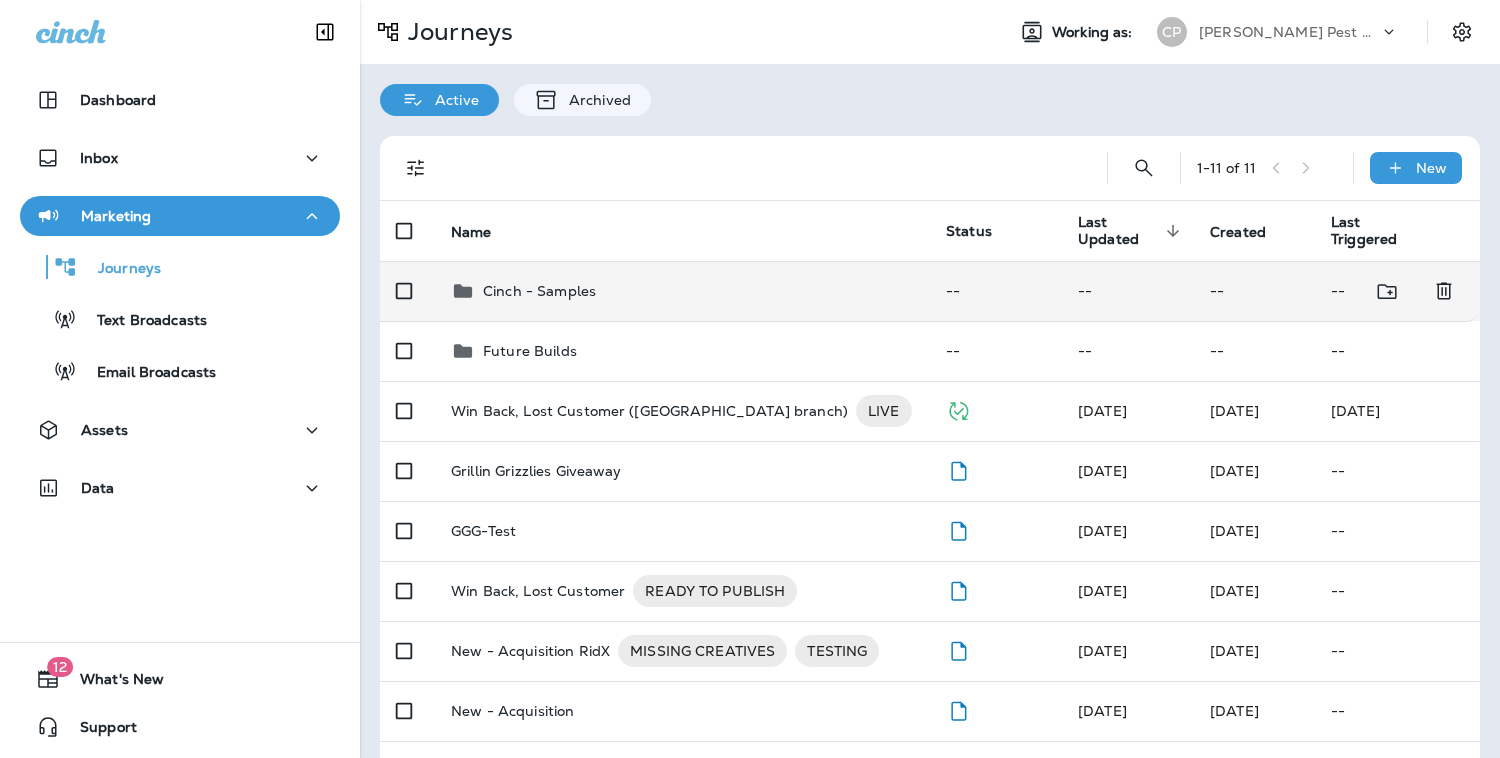 click on "Cinch - Samples" at bounding box center [539, 291] 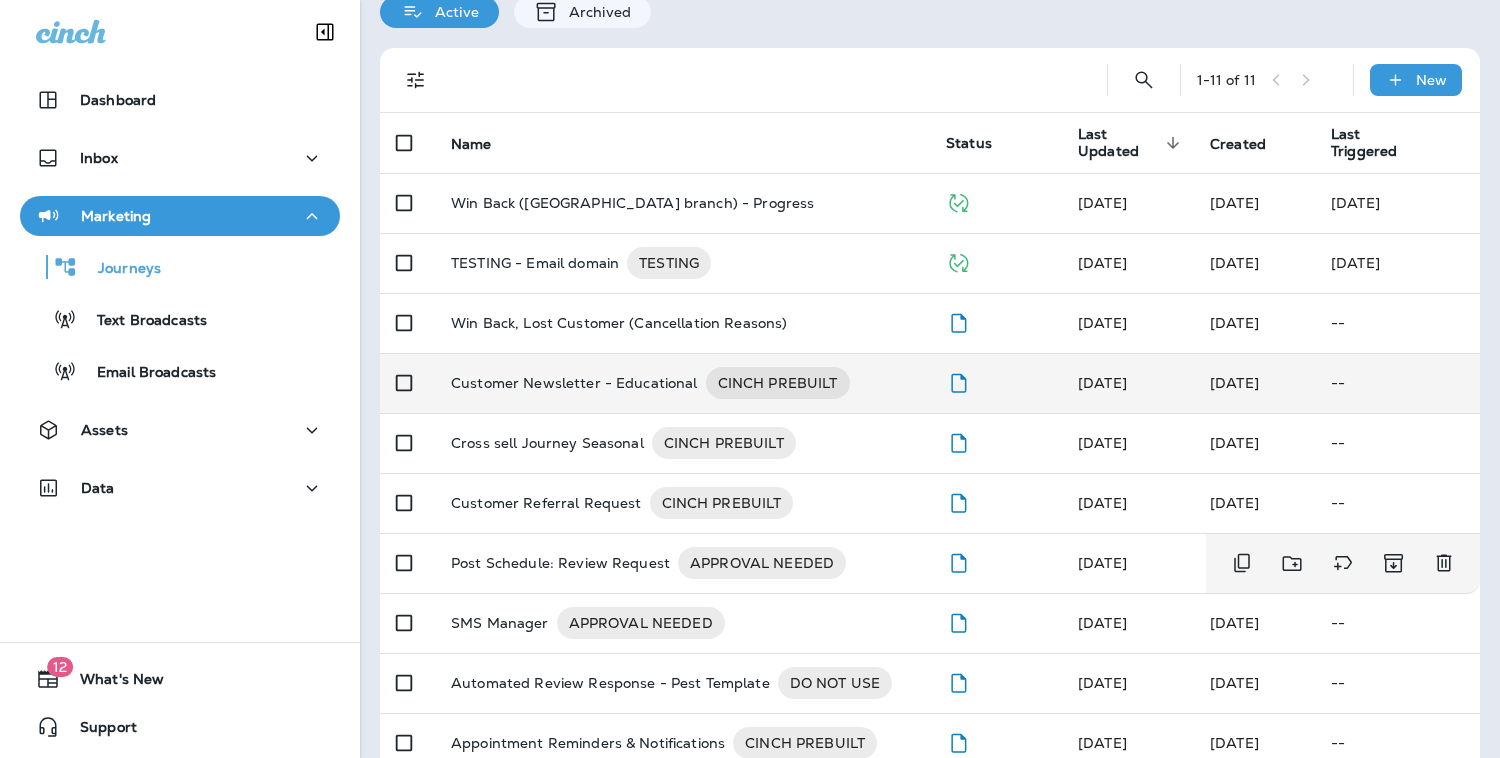 scroll, scrollTop: 0, scrollLeft: 0, axis: both 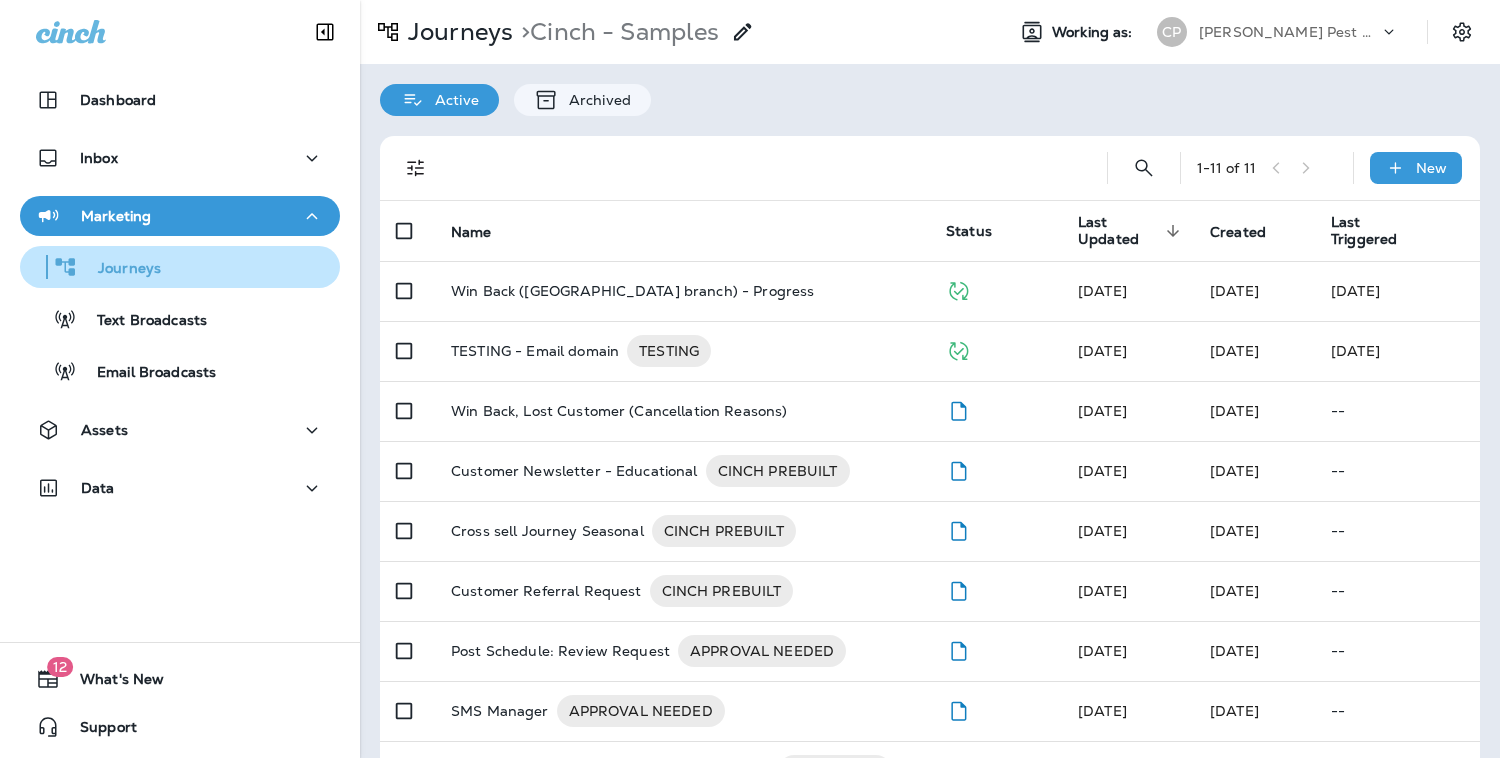 click on "Journeys" at bounding box center (119, 269) 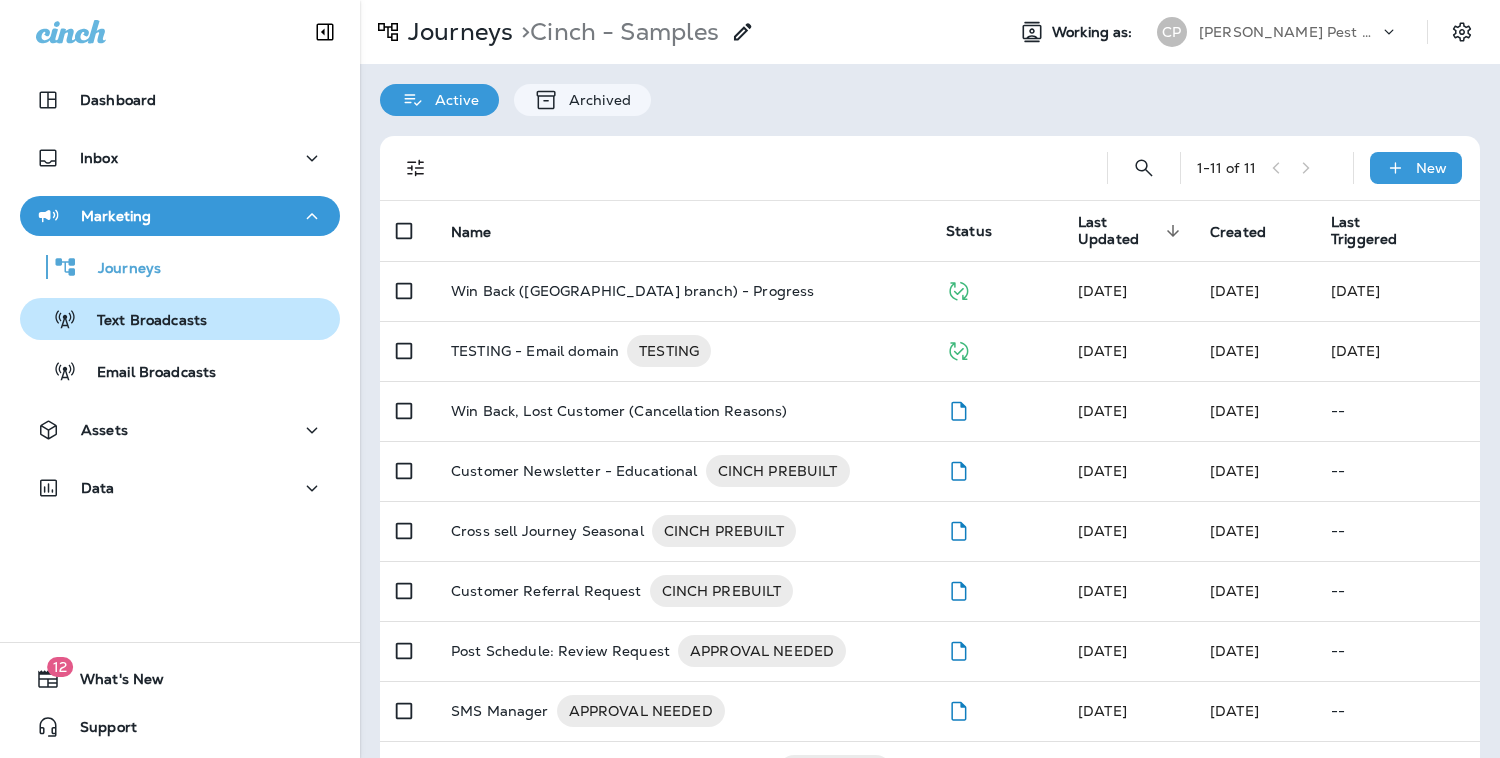 click on "Text Broadcasts" at bounding box center (117, 319) 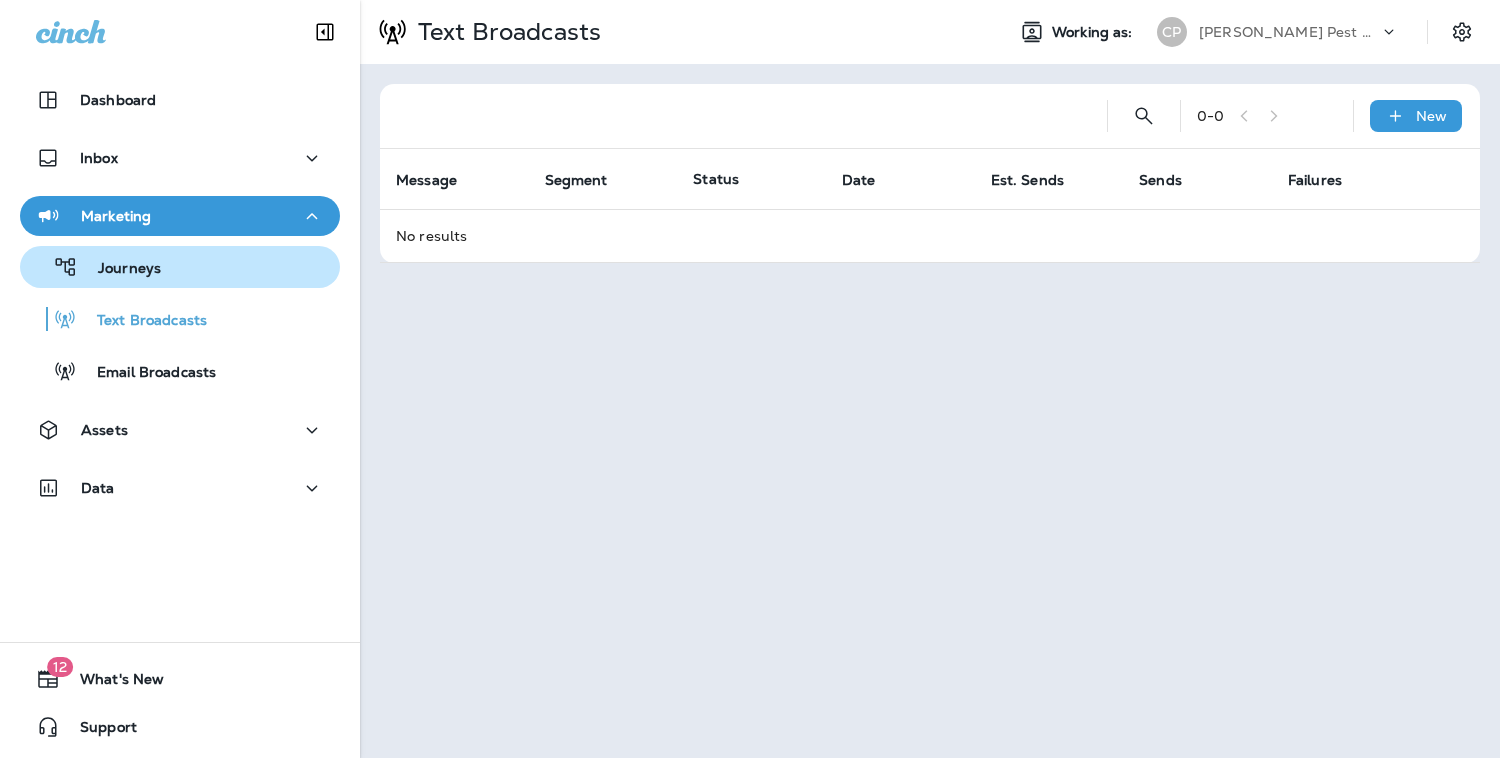 click on "Journeys" at bounding box center (119, 269) 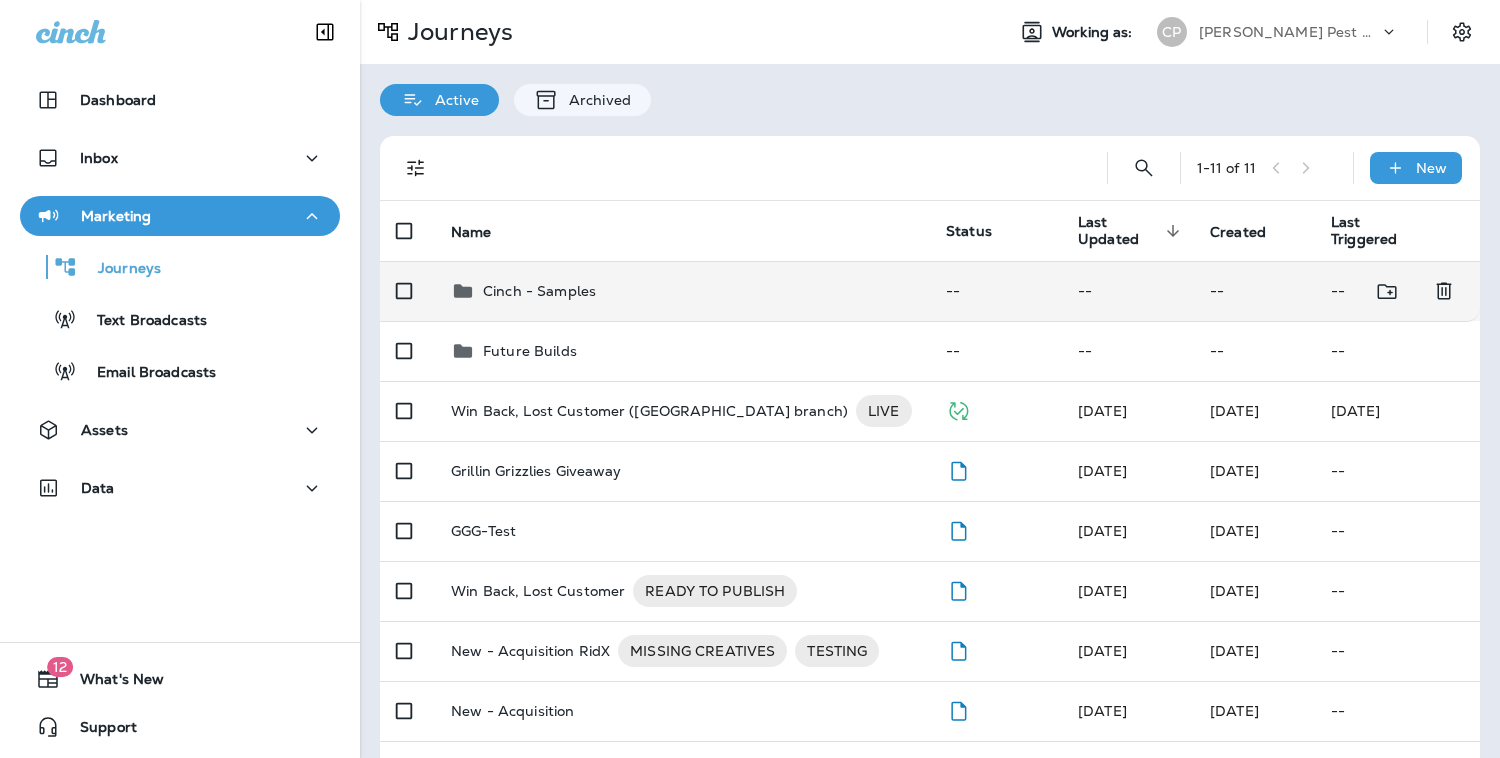 type 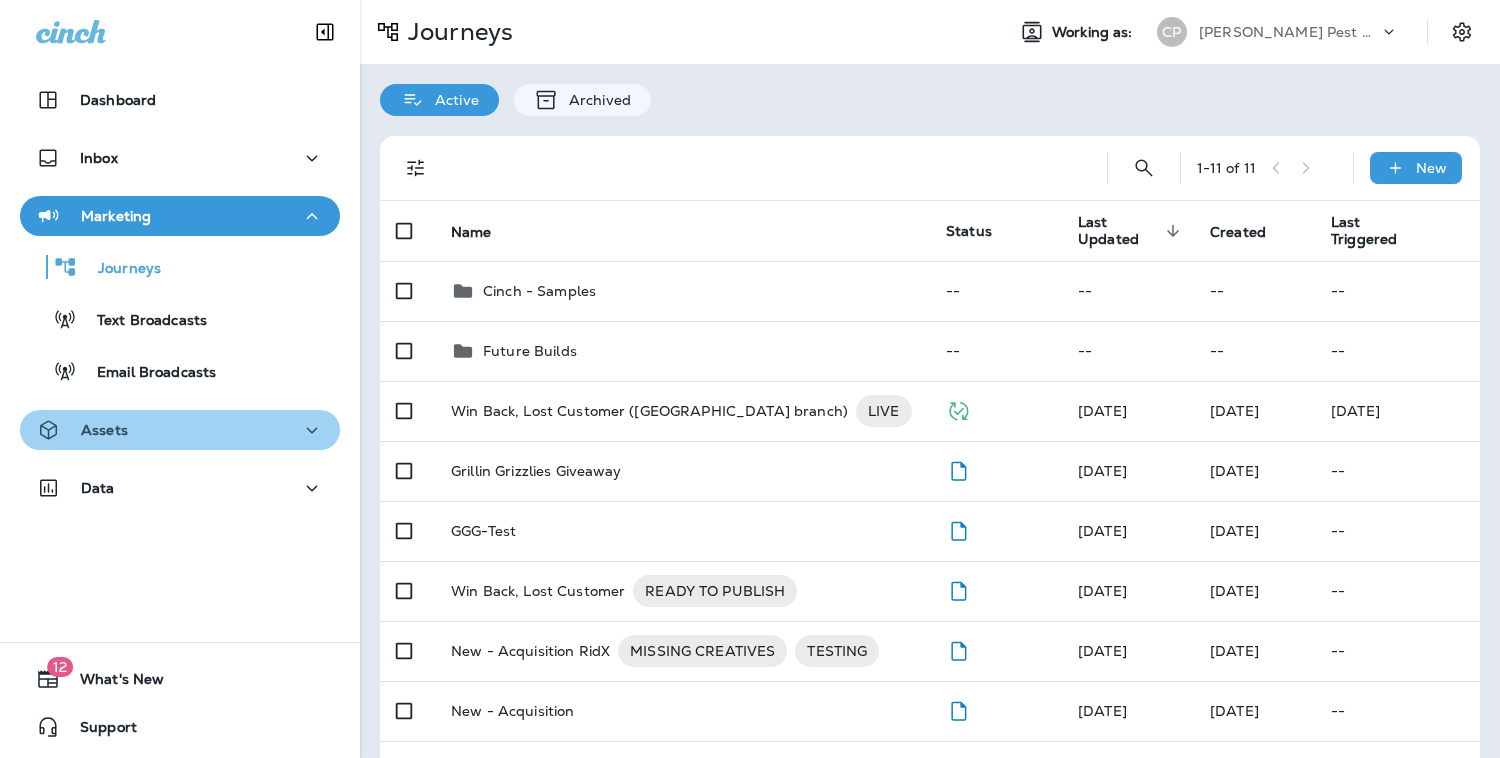 click 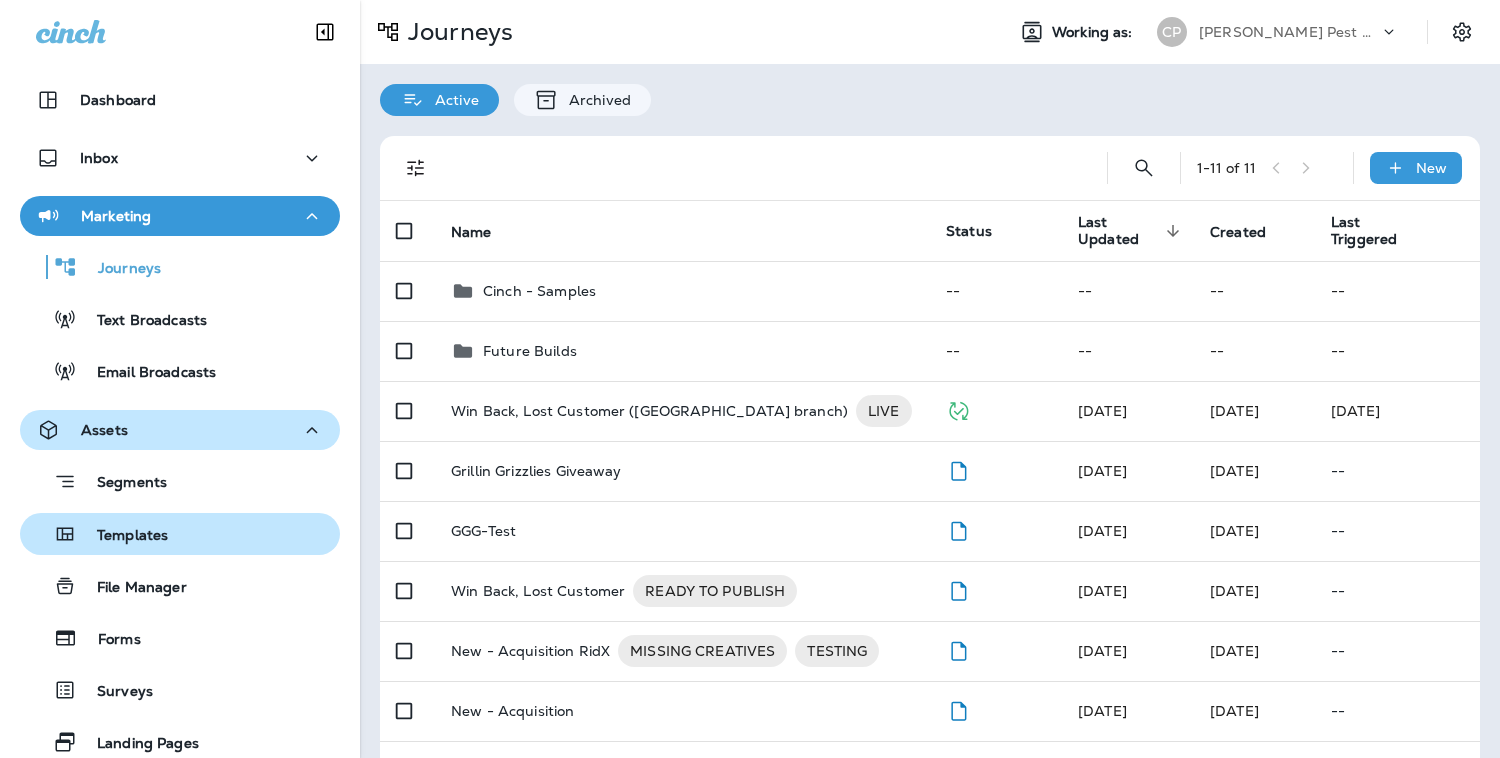 click on "Templates" at bounding box center (122, 536) 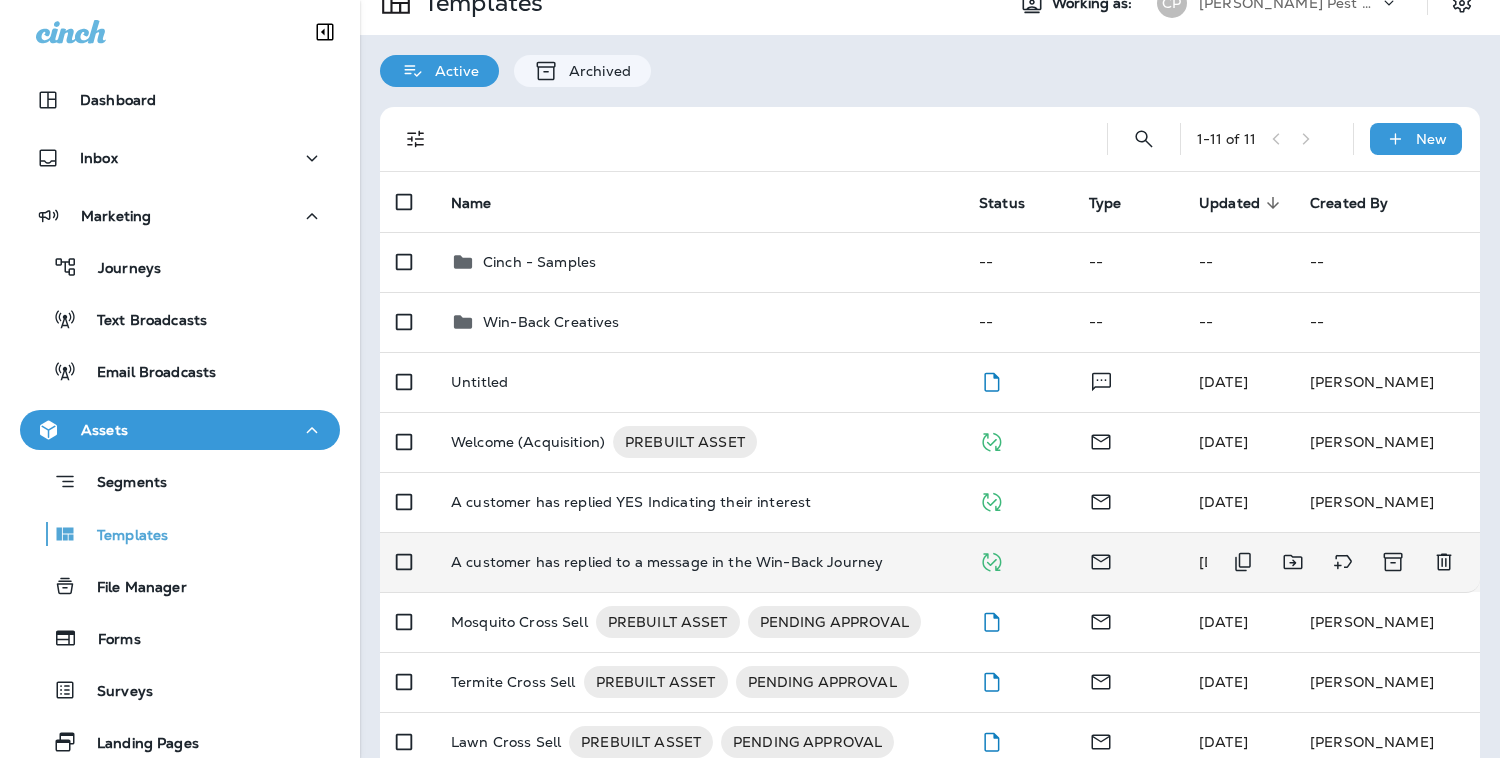scroll, scrollTop: 31, scrollLeft: 0, axis: vertical 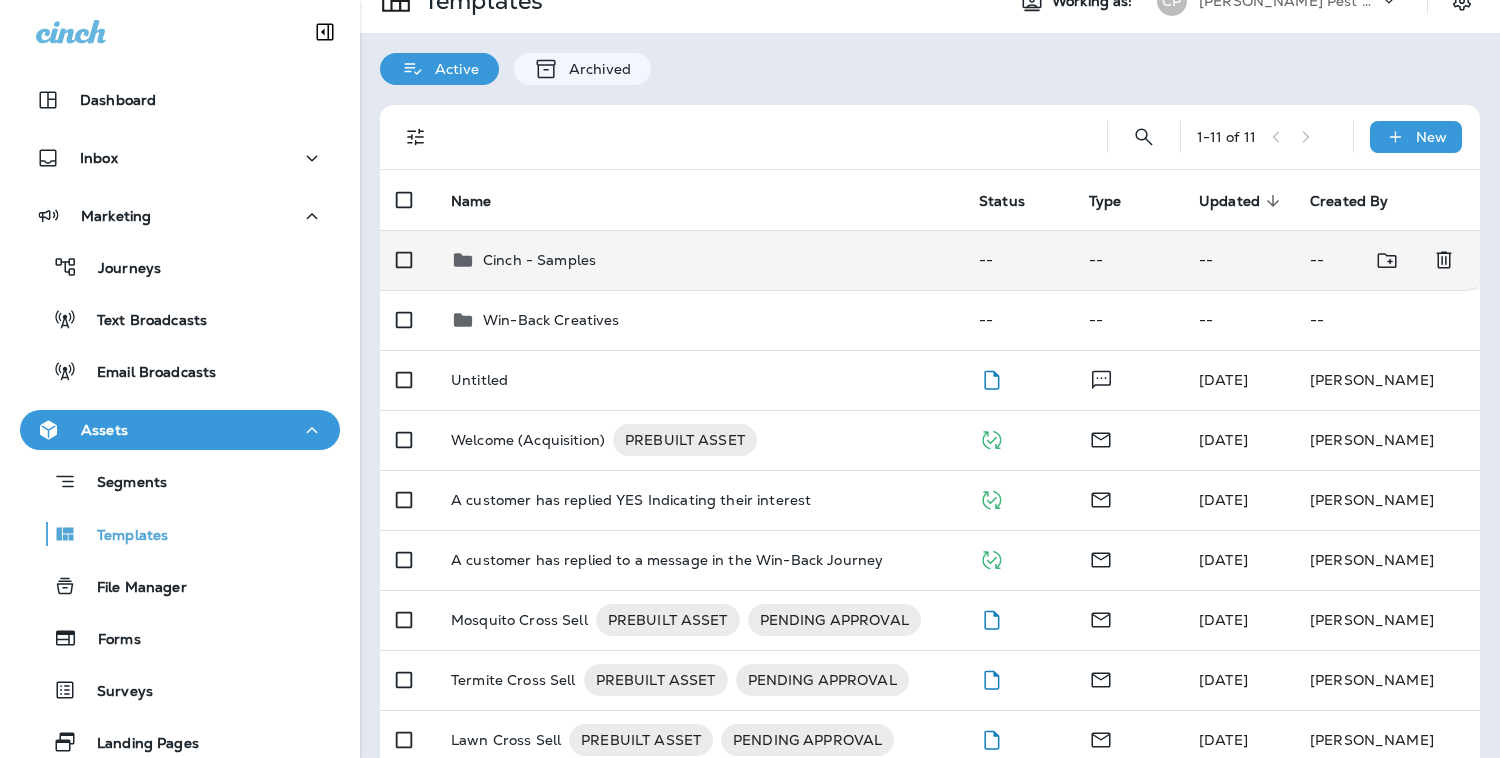 click on "Cinch - Samples" at bounding box center [539, 260] 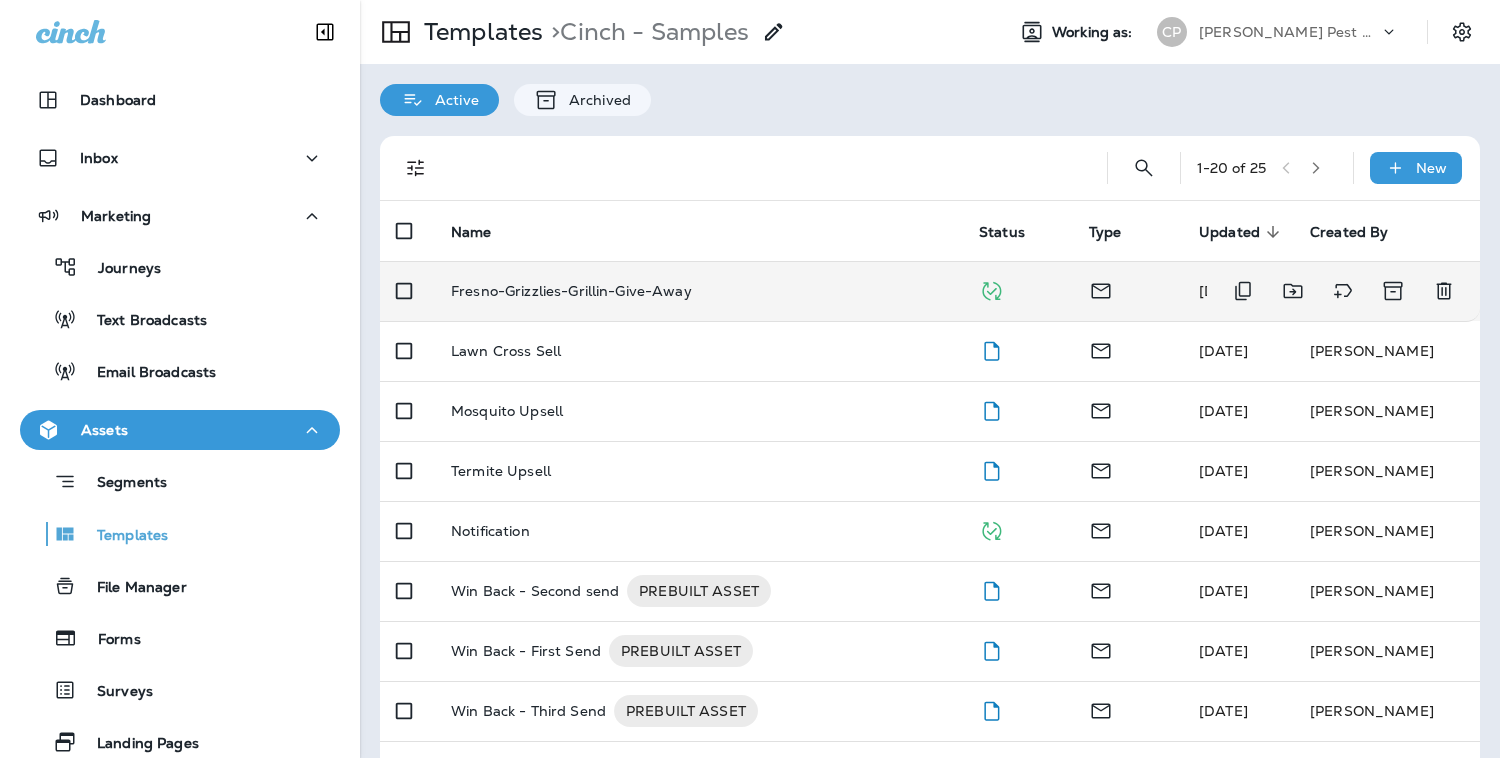 click on "Fresno-Grizzlies-Grillin-Give-Away" at bounding box center [699, 291] 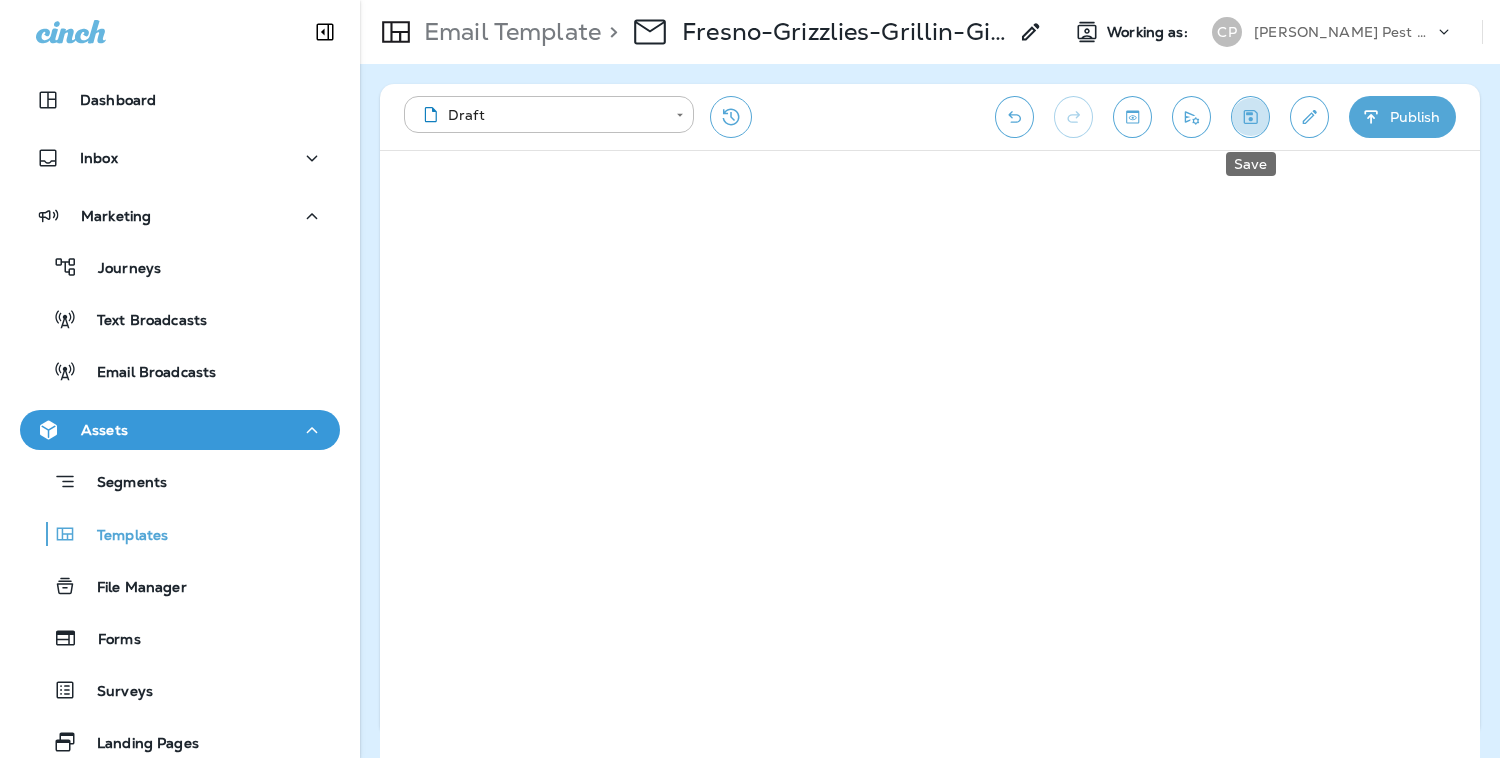 click 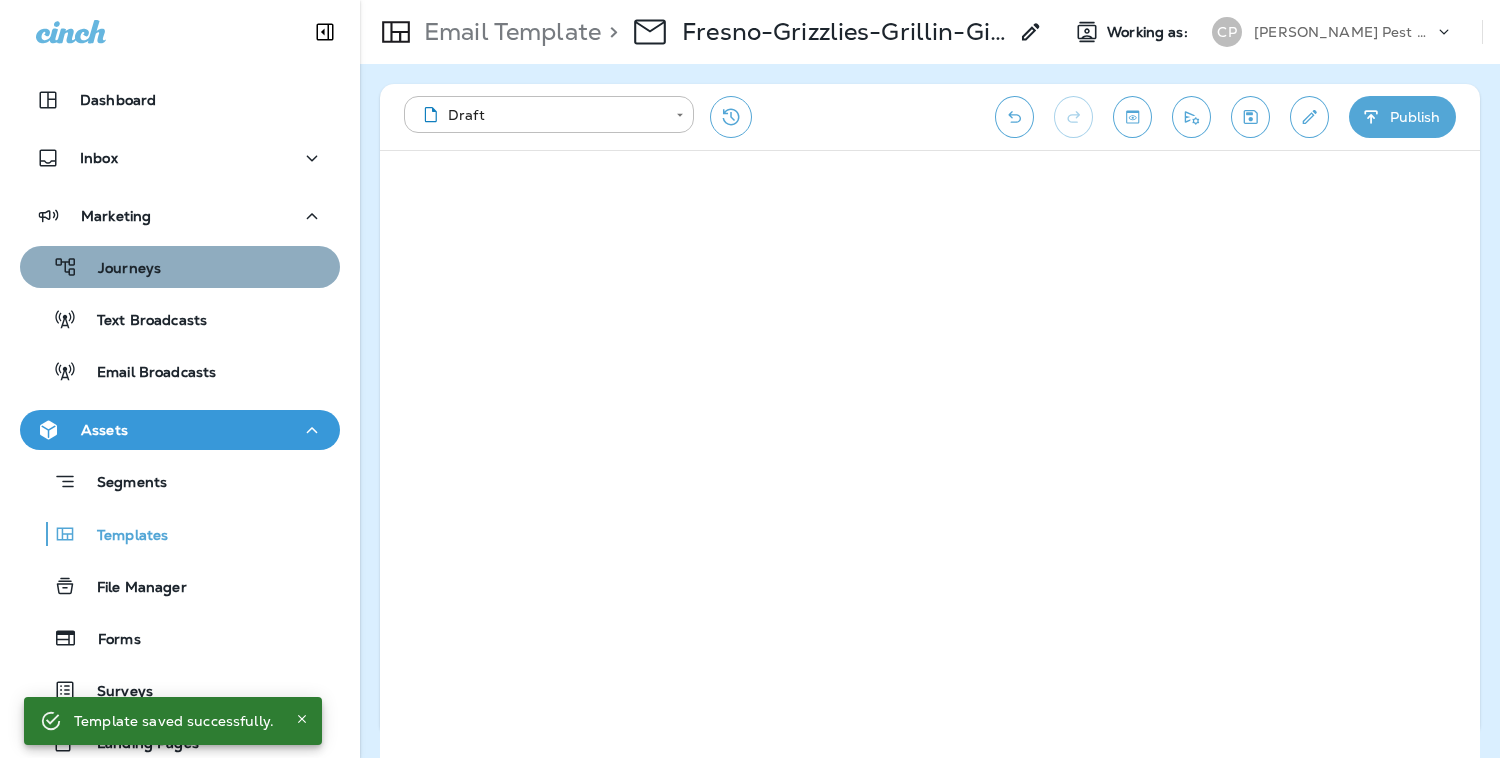 click on "Journeys" at bounding box center (180, 267) 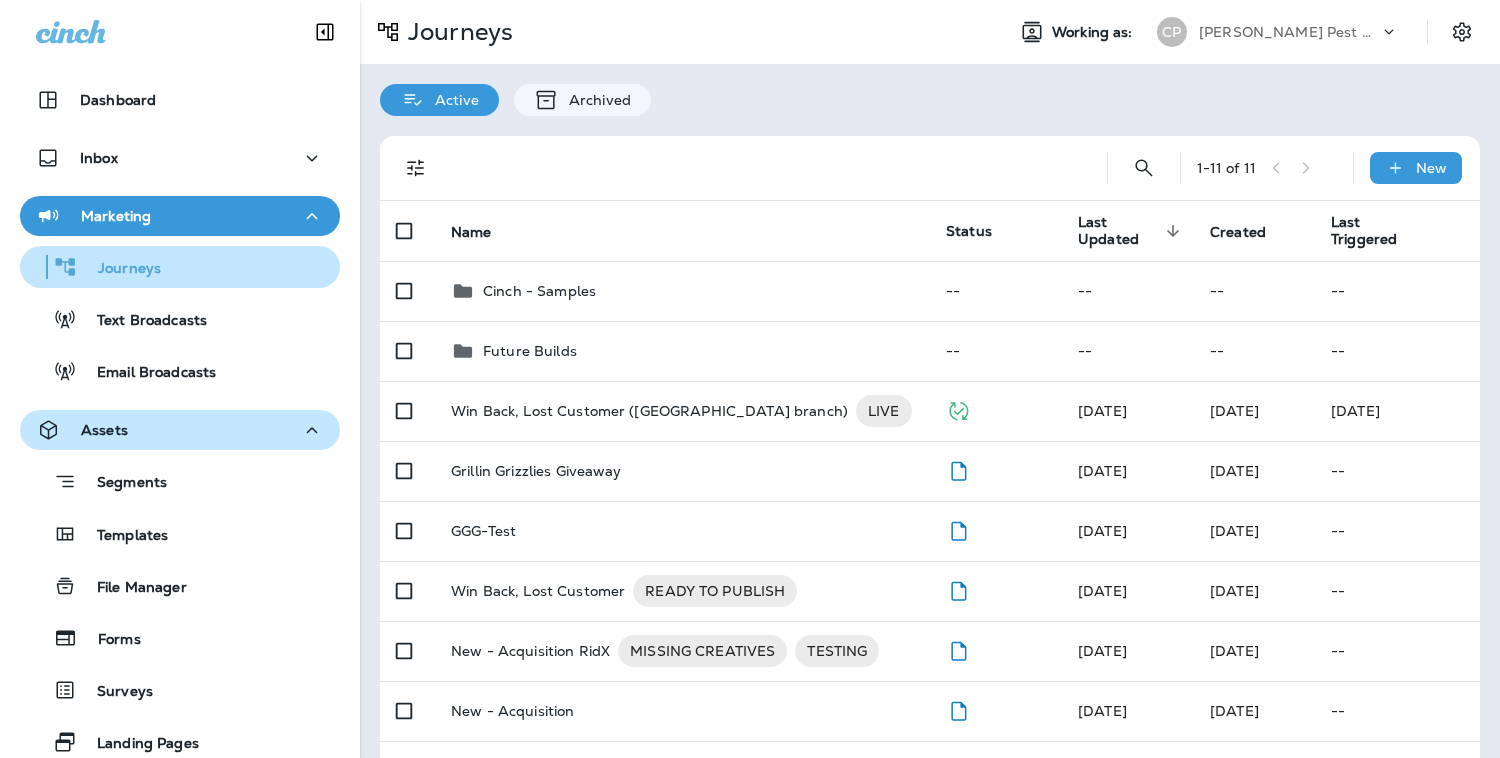 click on "Journeys" at bounding box center [119, 269] 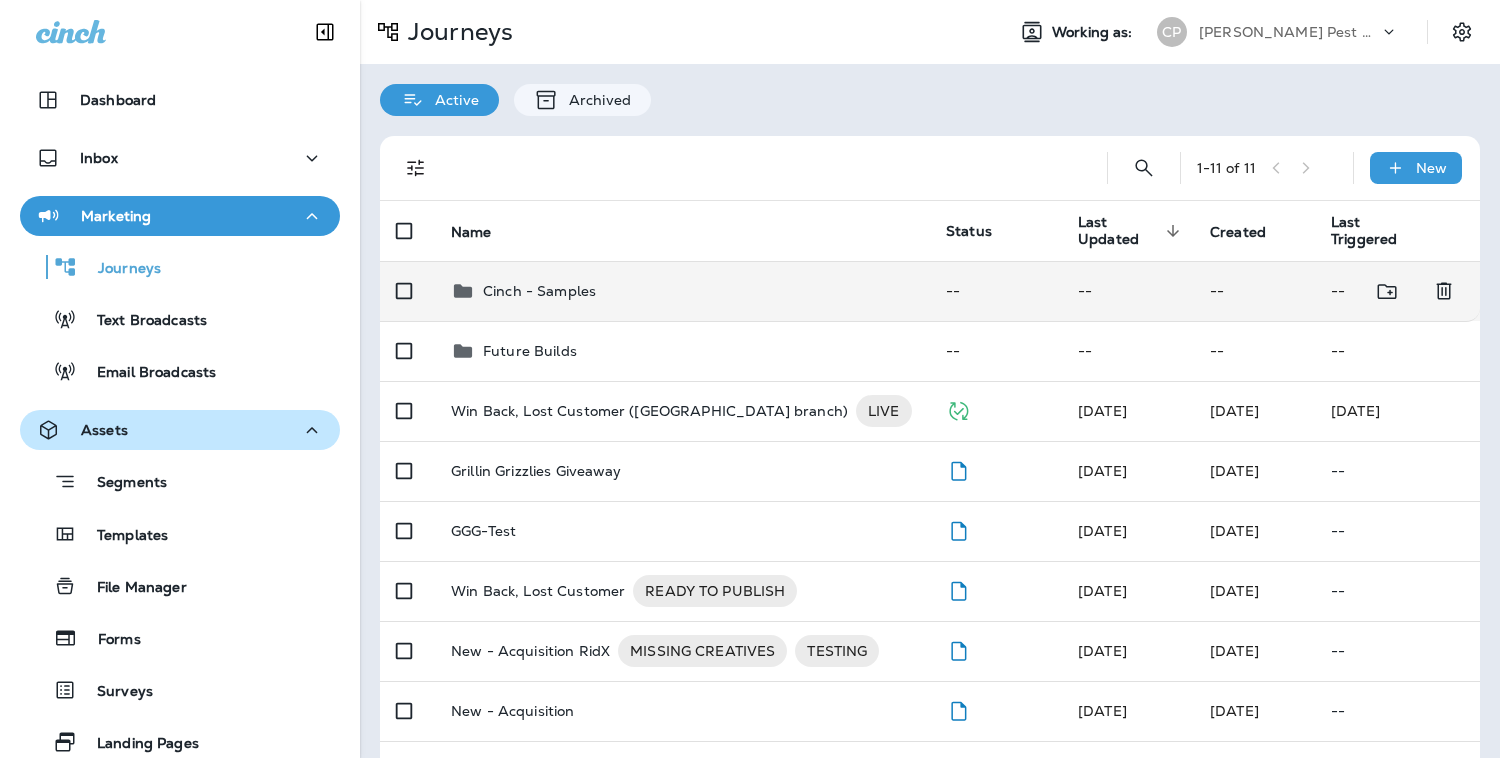 click on "Cinch - Samples" at bounding box center [539, 291] 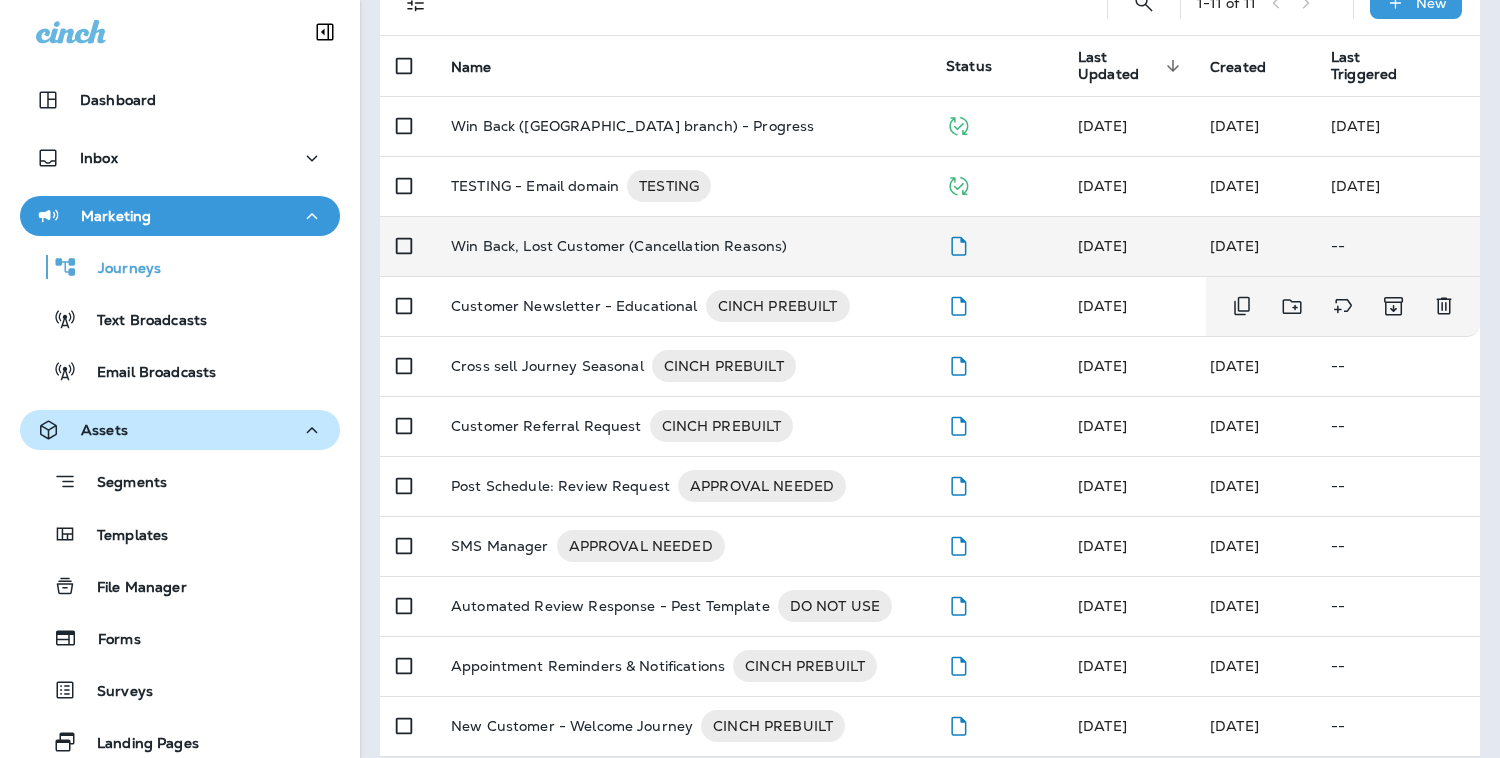 scroll, scrollTop: 169, scrollLeft: 0, axis: vertical 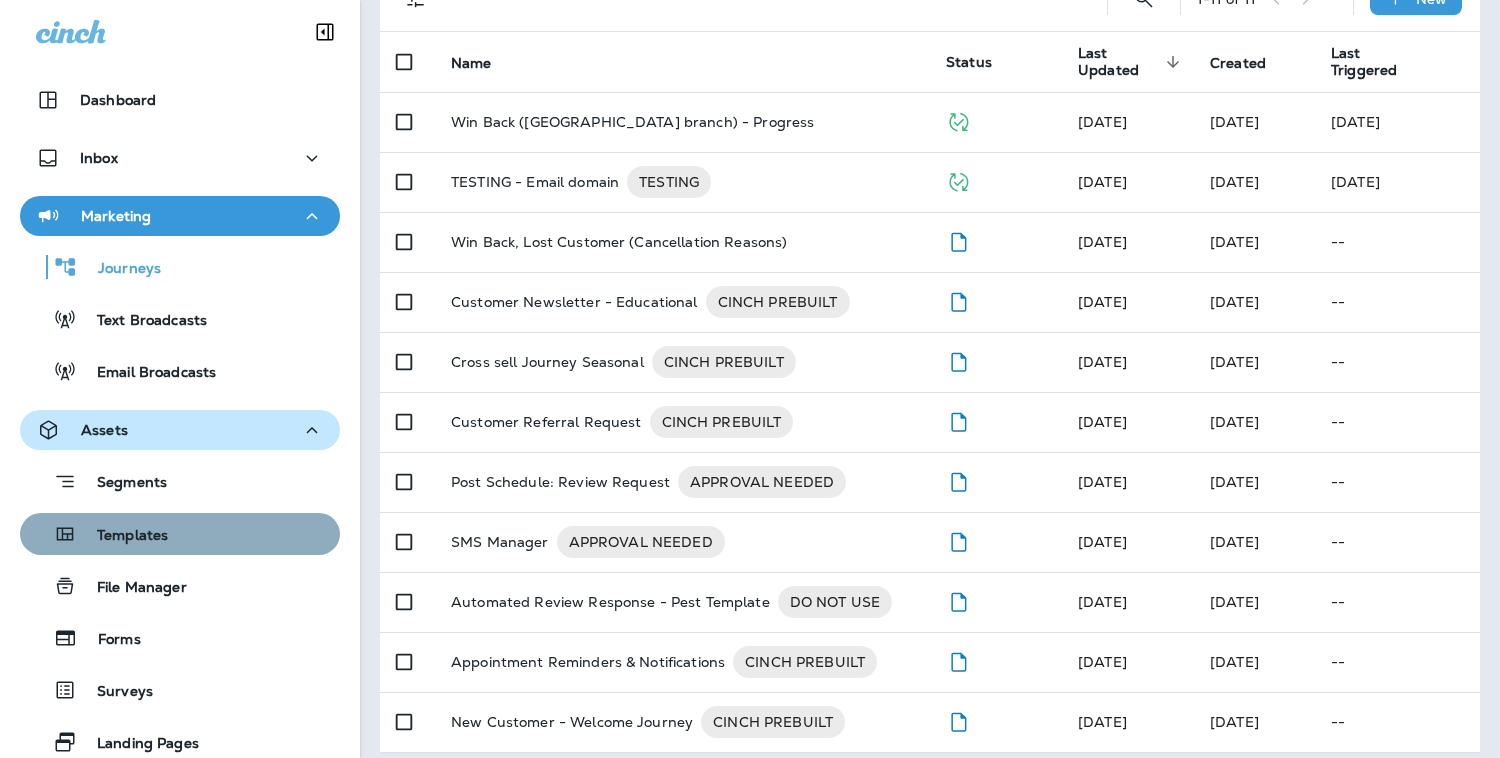 click on "Templates" at bounding box center (122, 536) 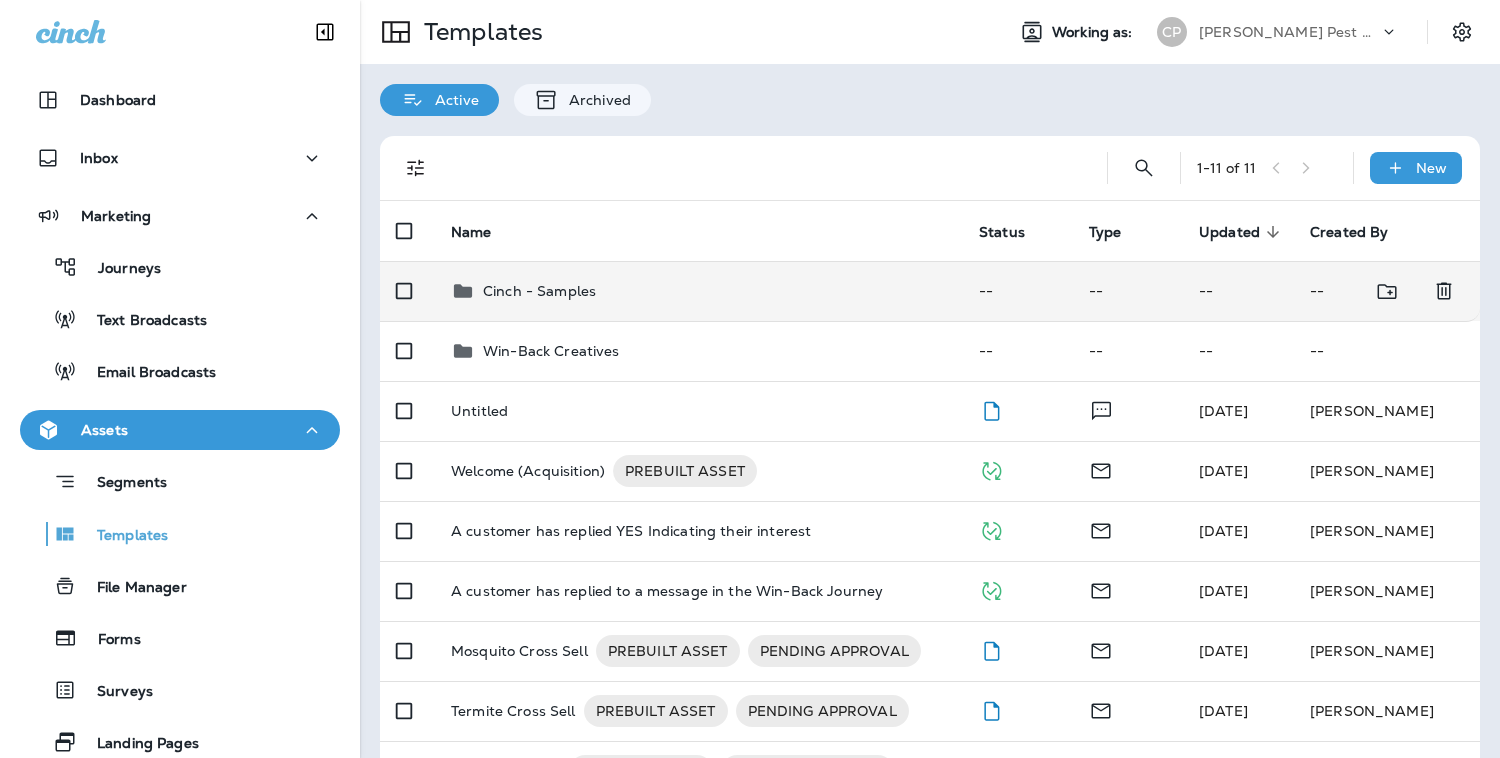click on "Cinch - Samples" at bounding box center (539, 291) 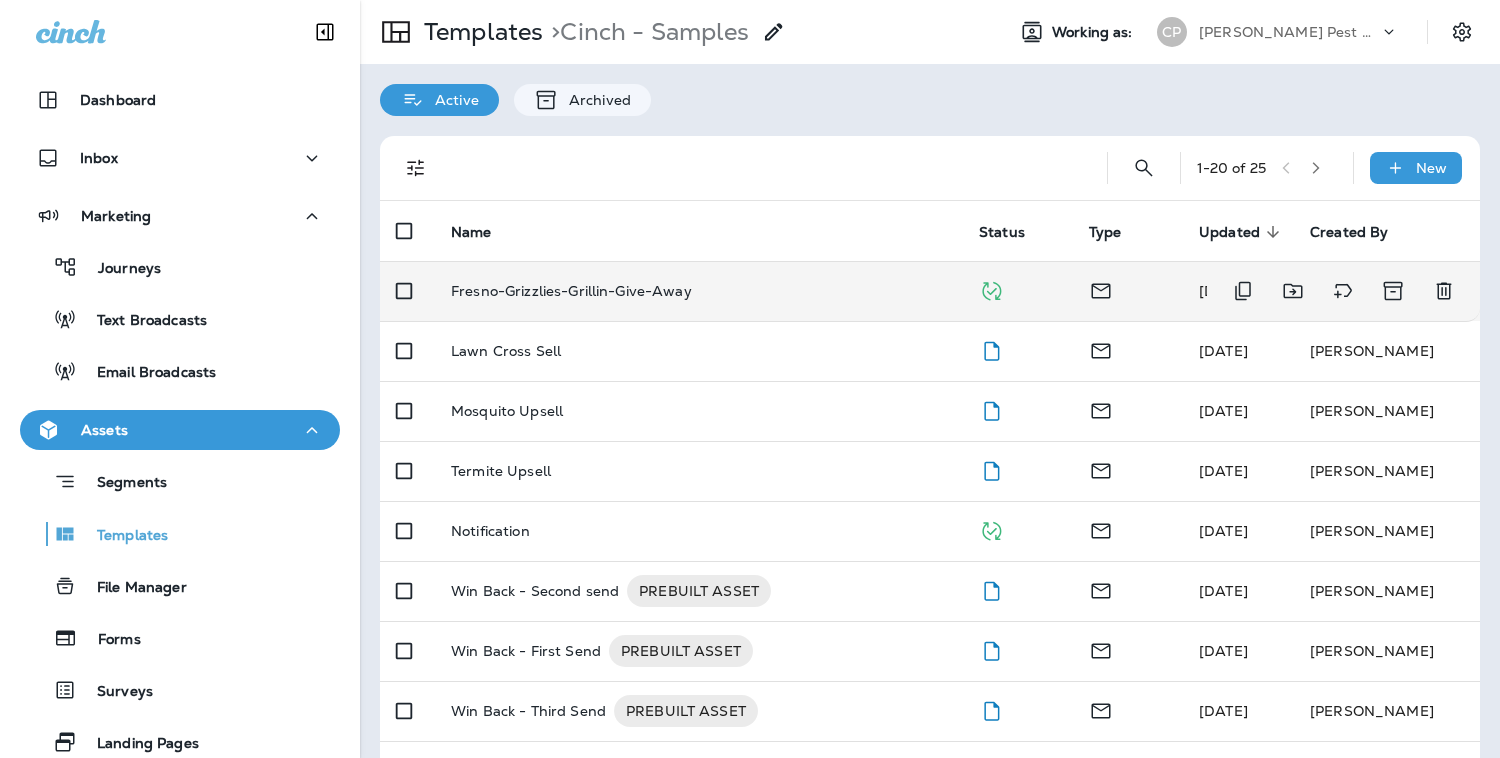 click on "Fresno-Grizzlies-Grillin-Give-Away" at bounding box center [699, 291] 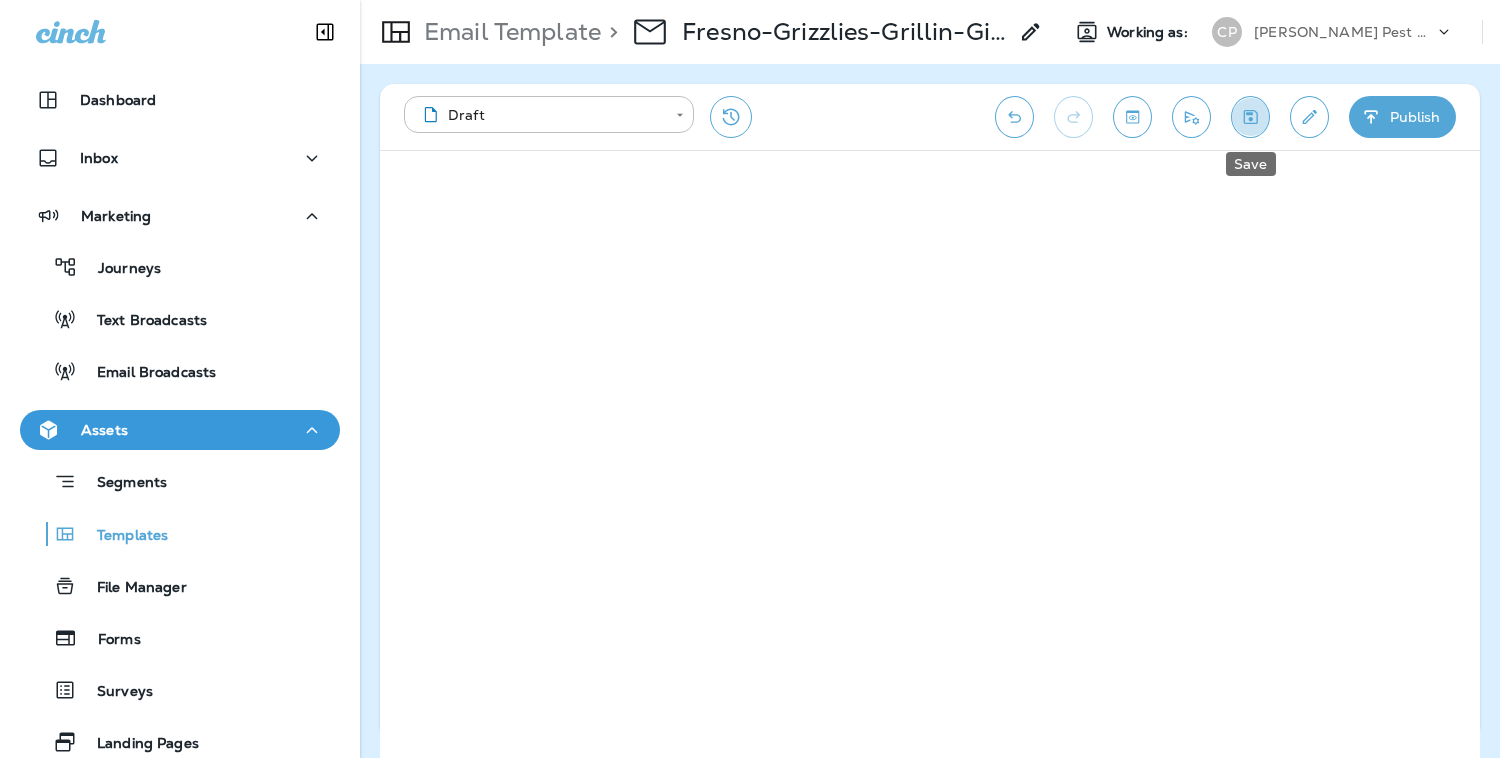 click 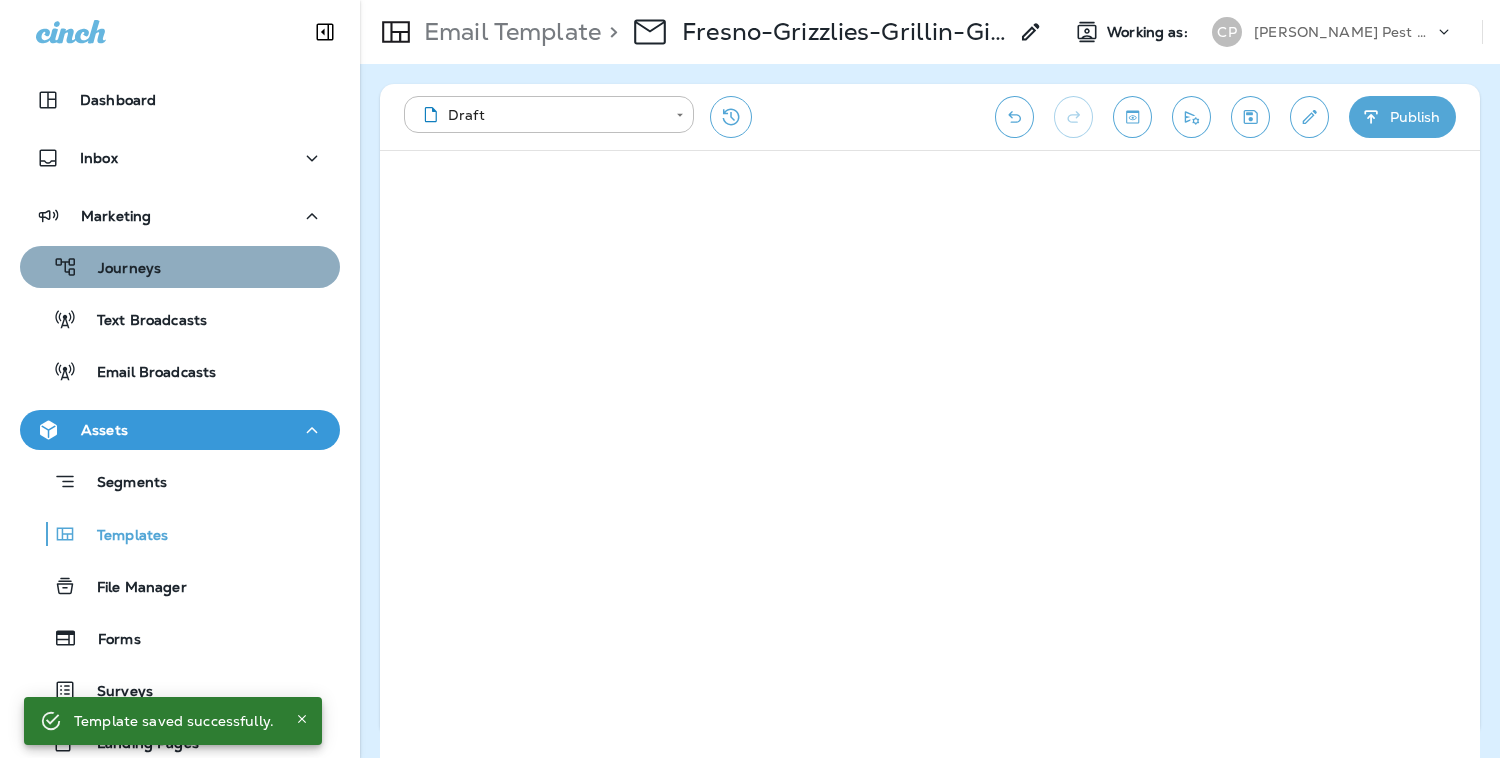 click on "Journeys" at bounding box center (119, 269) 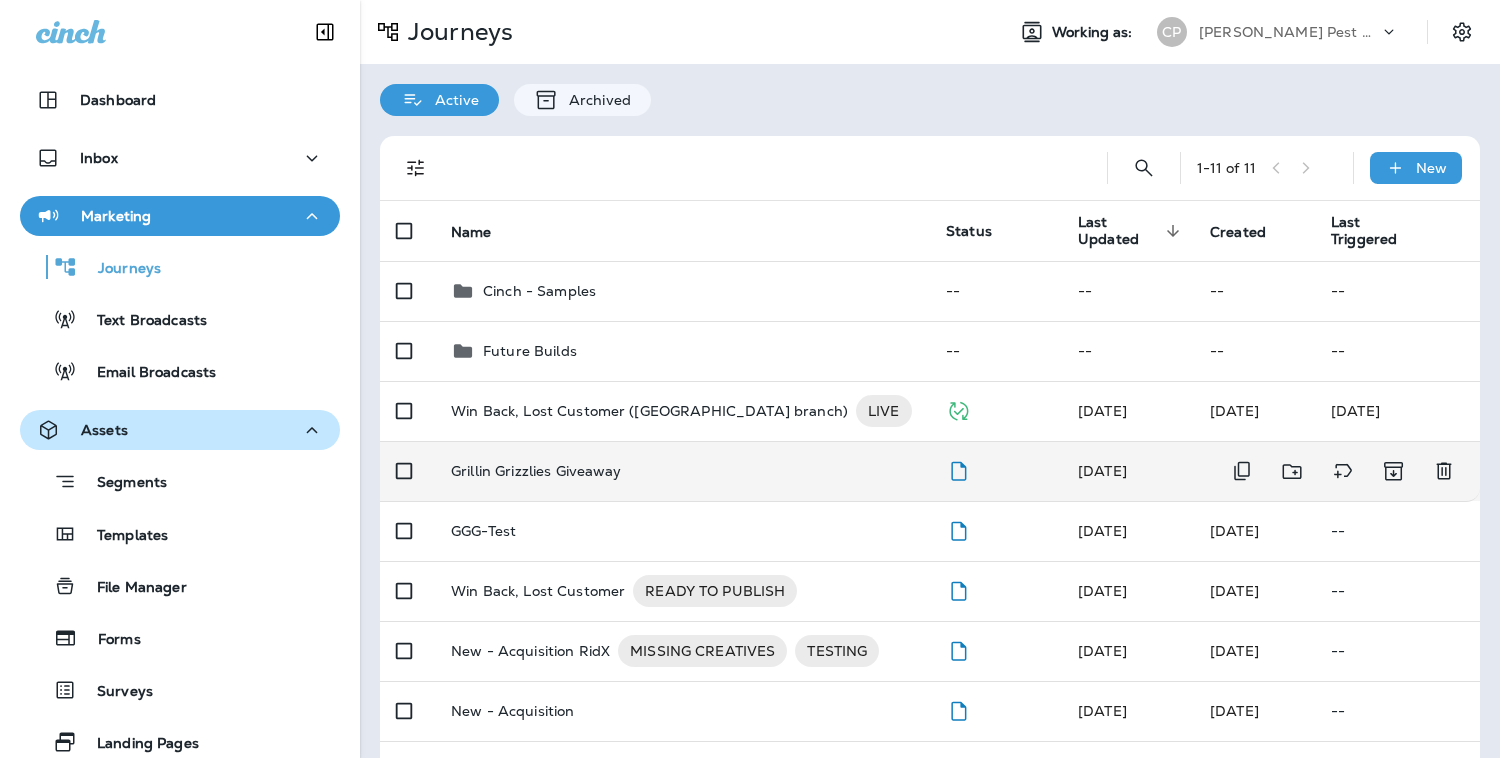 click on "Grillin Grizzlies Giveaway" at bounding box center (536, 471) 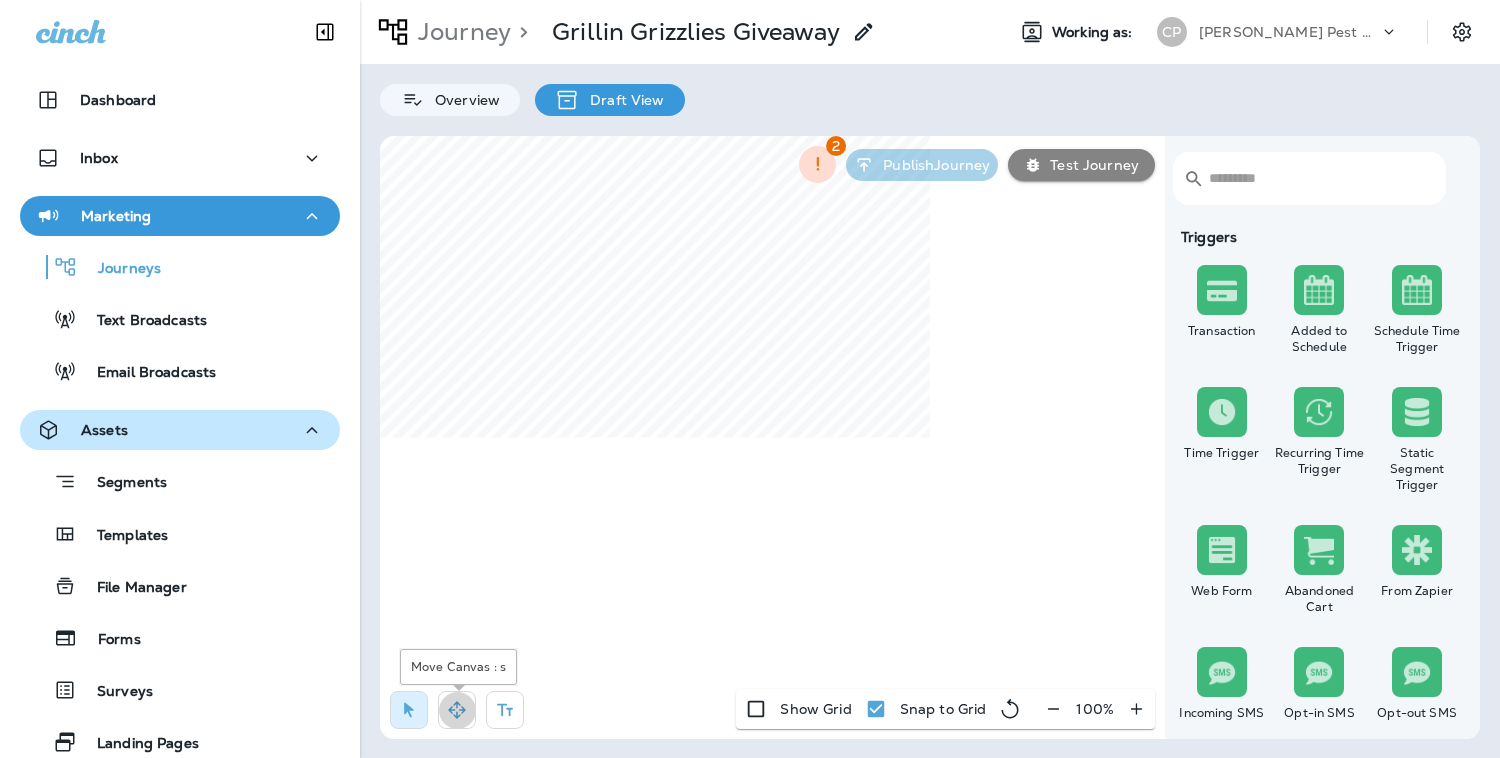 click 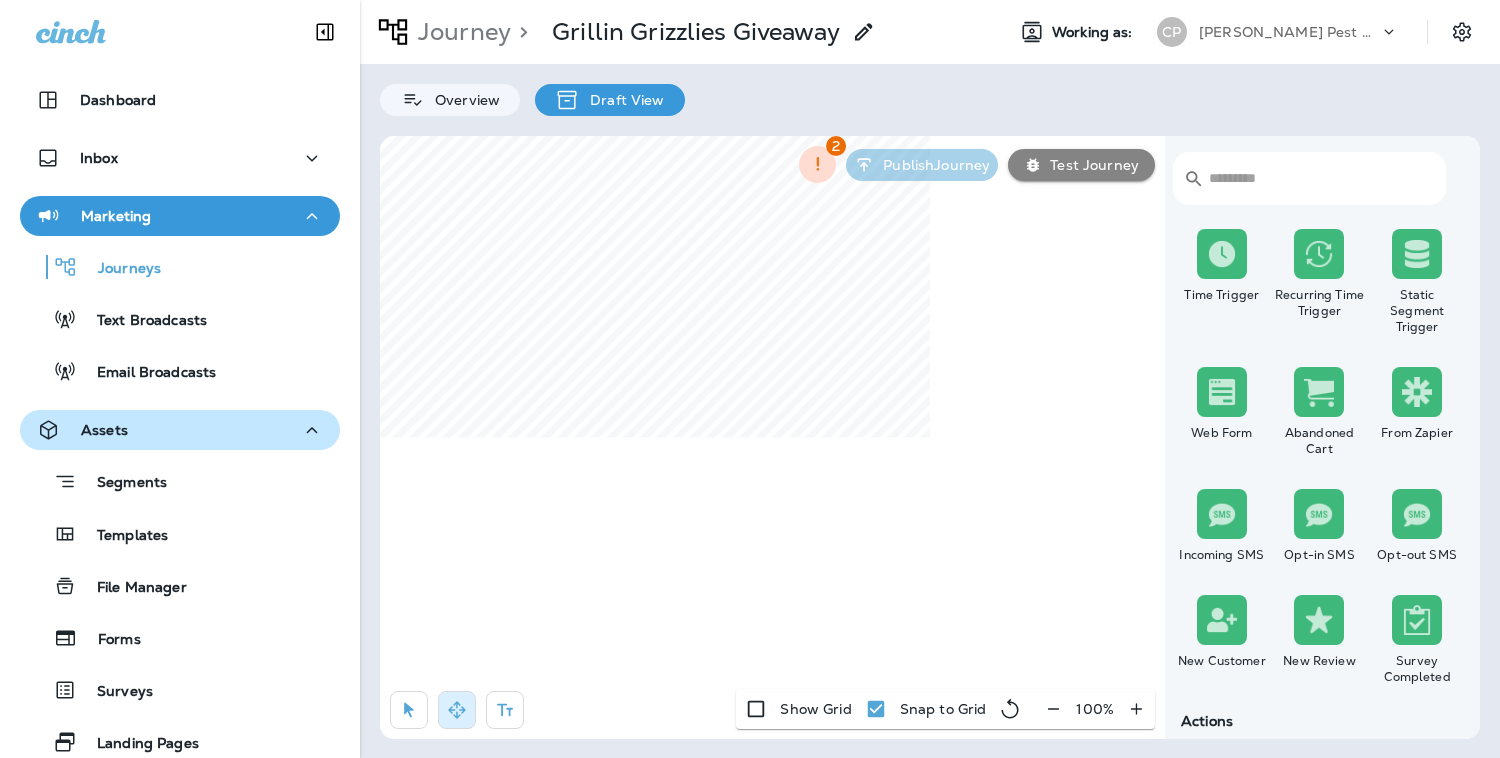 scroll, scrollTop: 144, scrollLeft: 0, axis: vertical 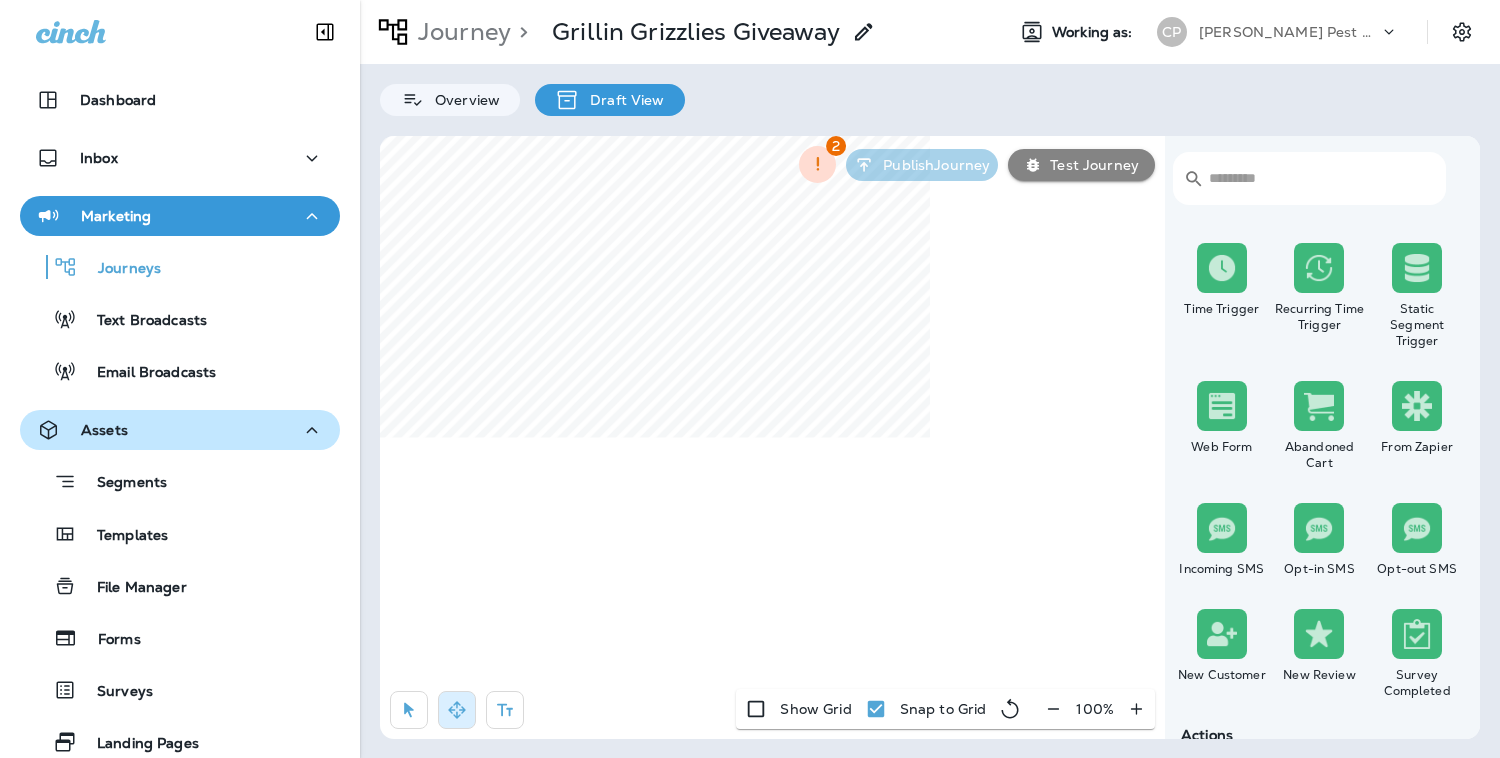 select on "***" 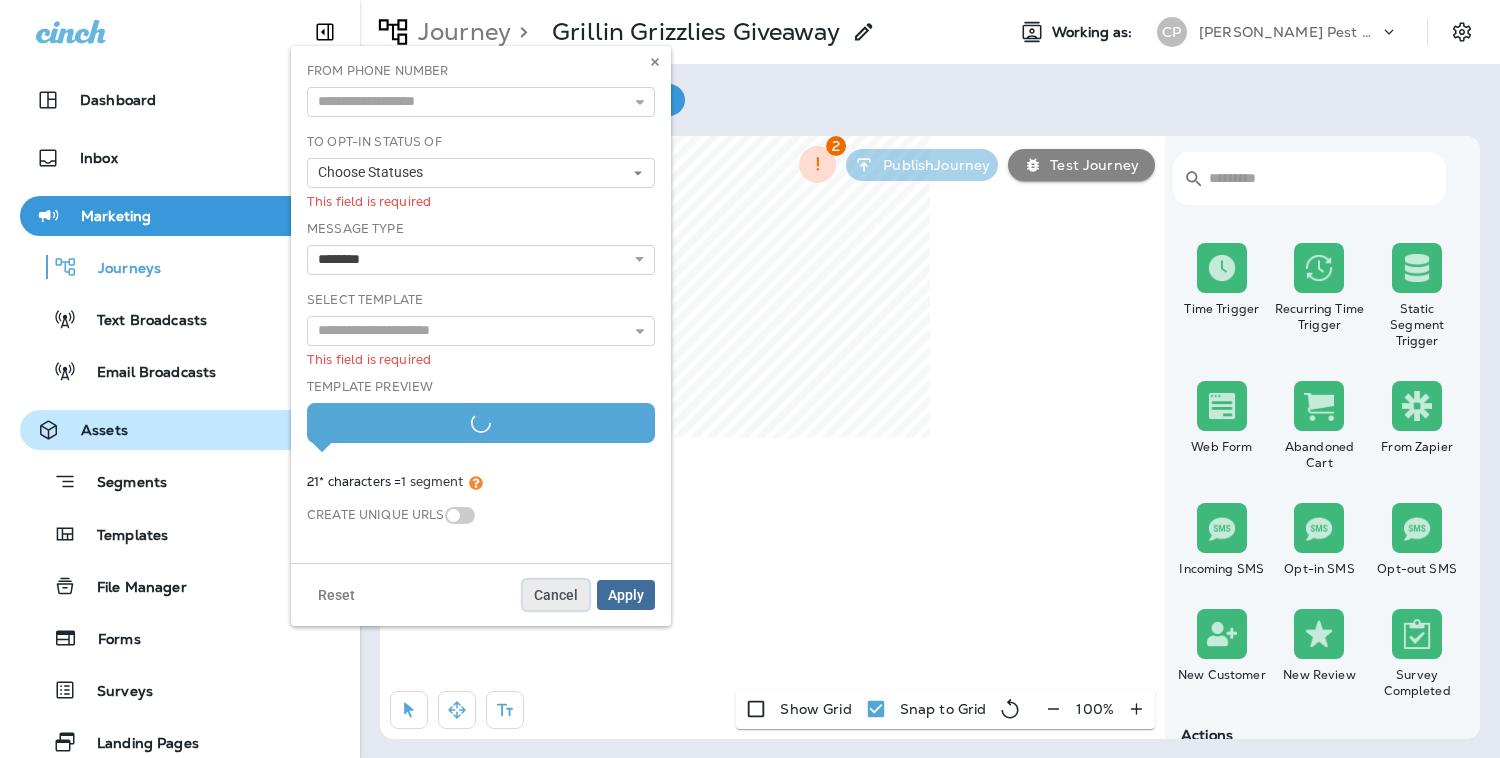 click on "Cancel" at bounding box center [556, 595] 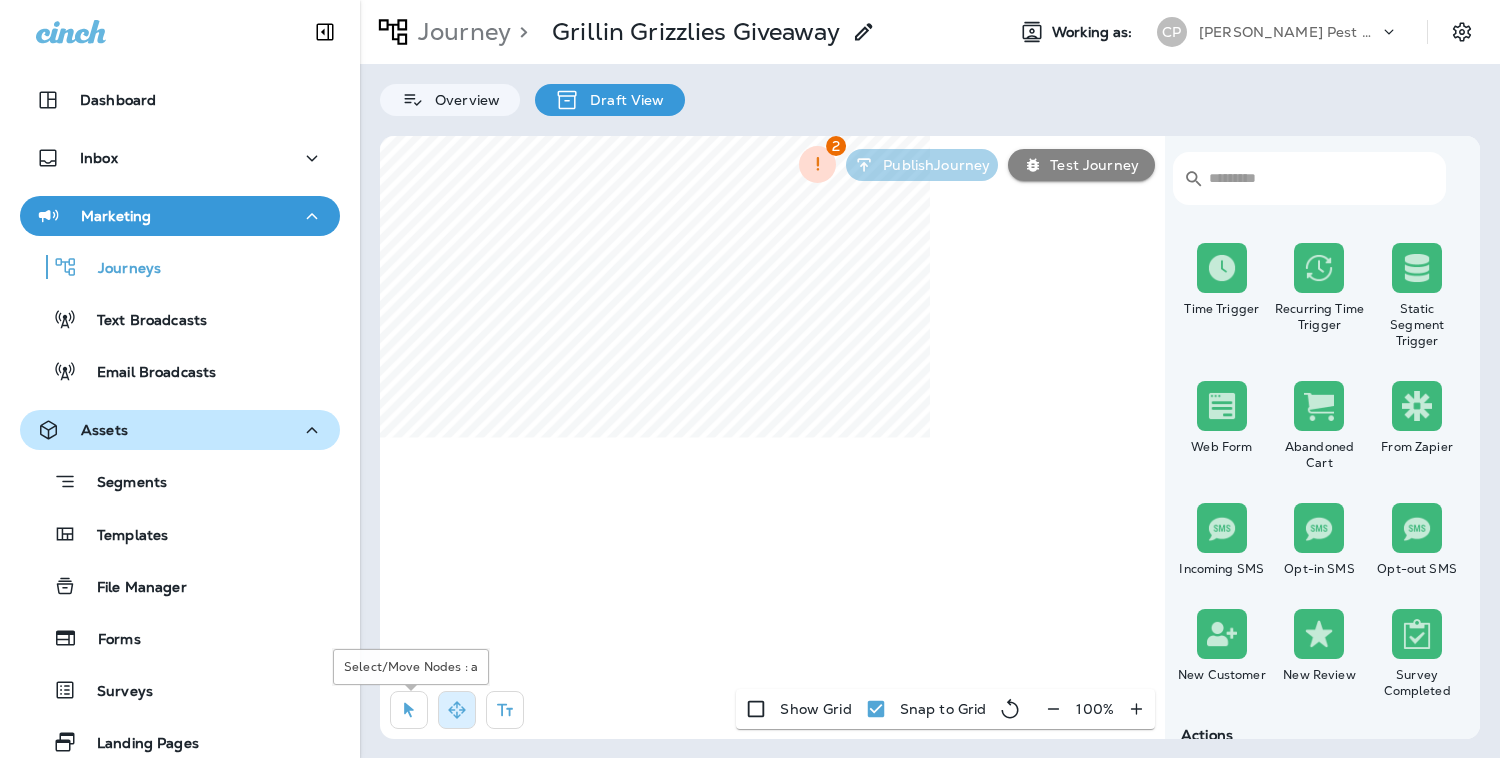 click 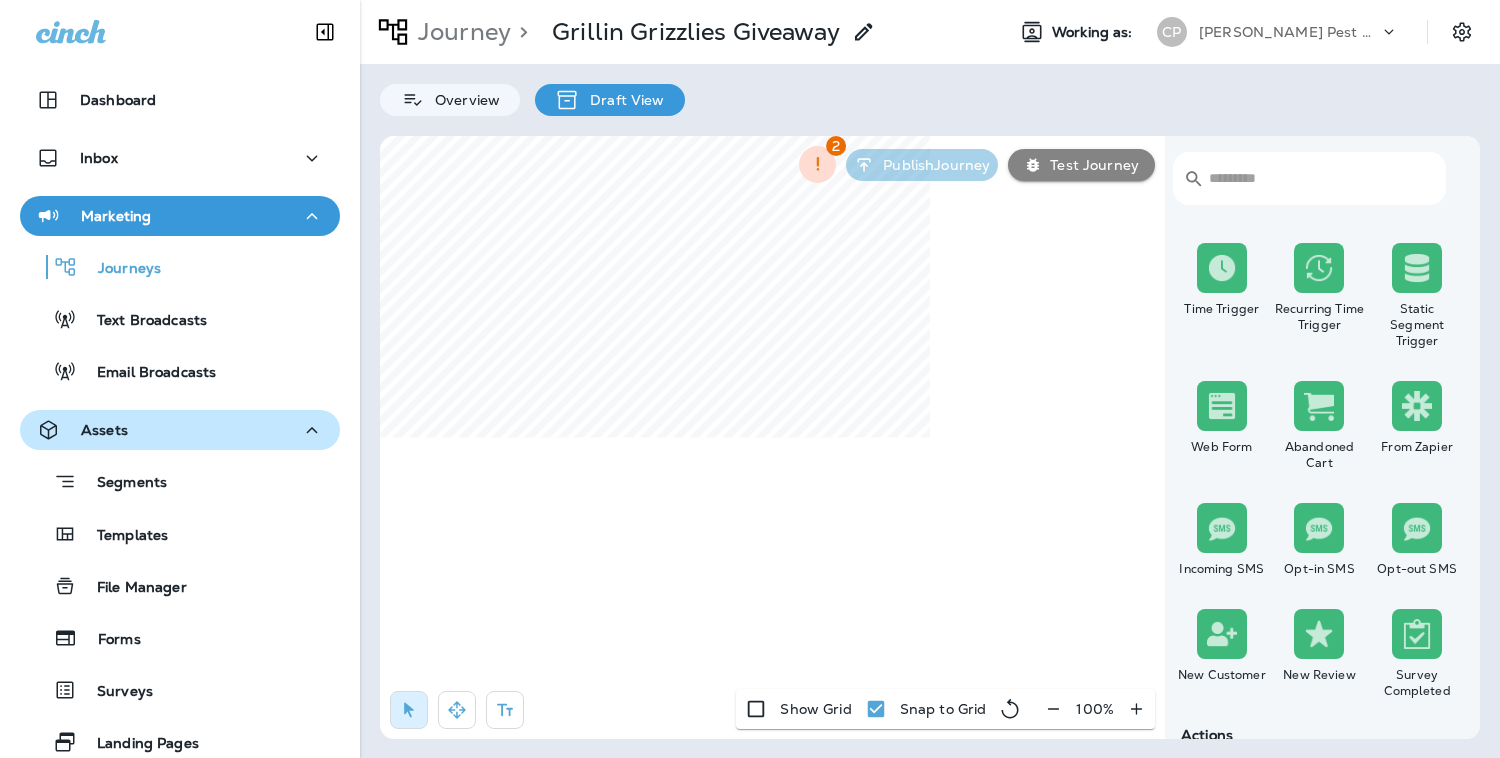 select on "***" 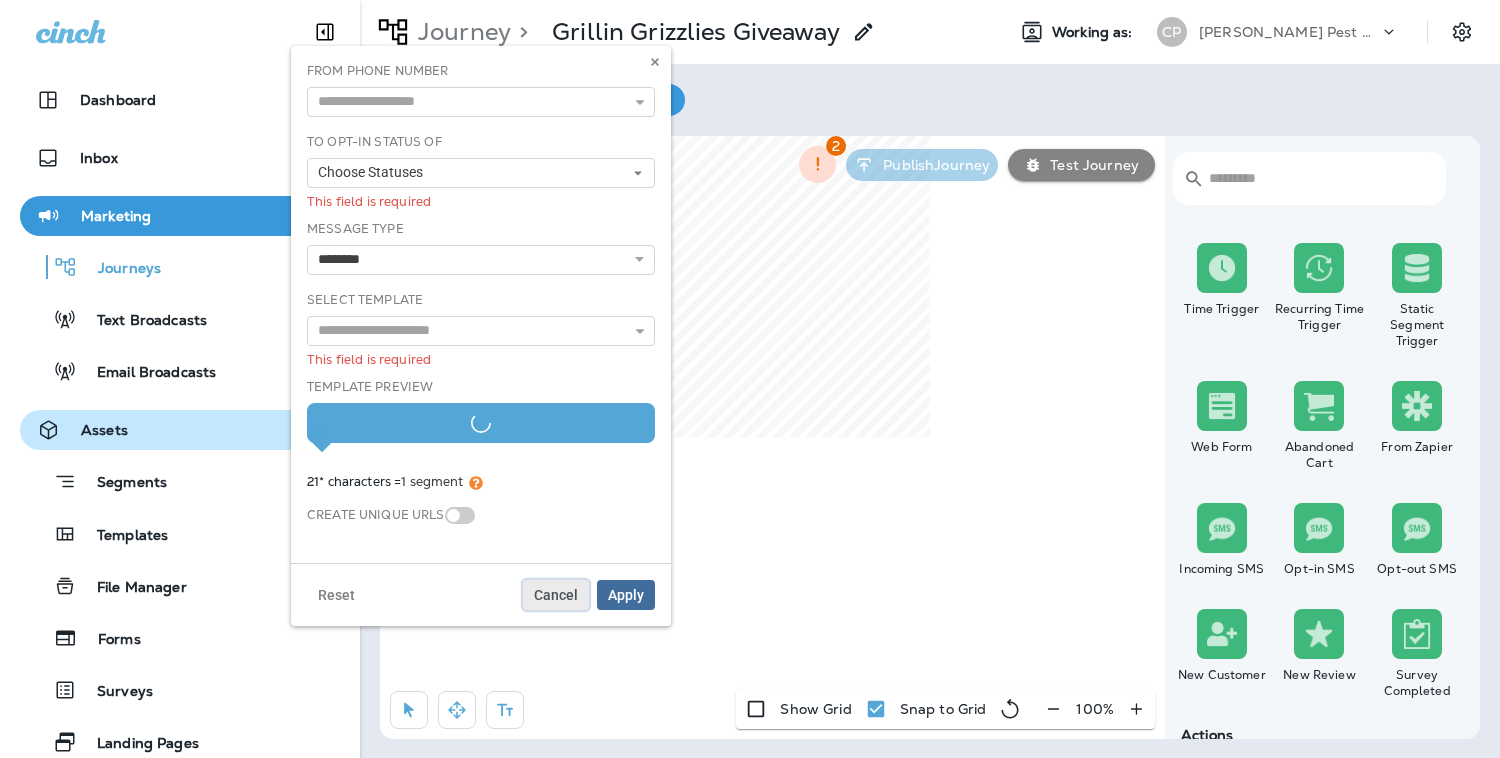 click on "Cancel" at bounding box center (556, 595) 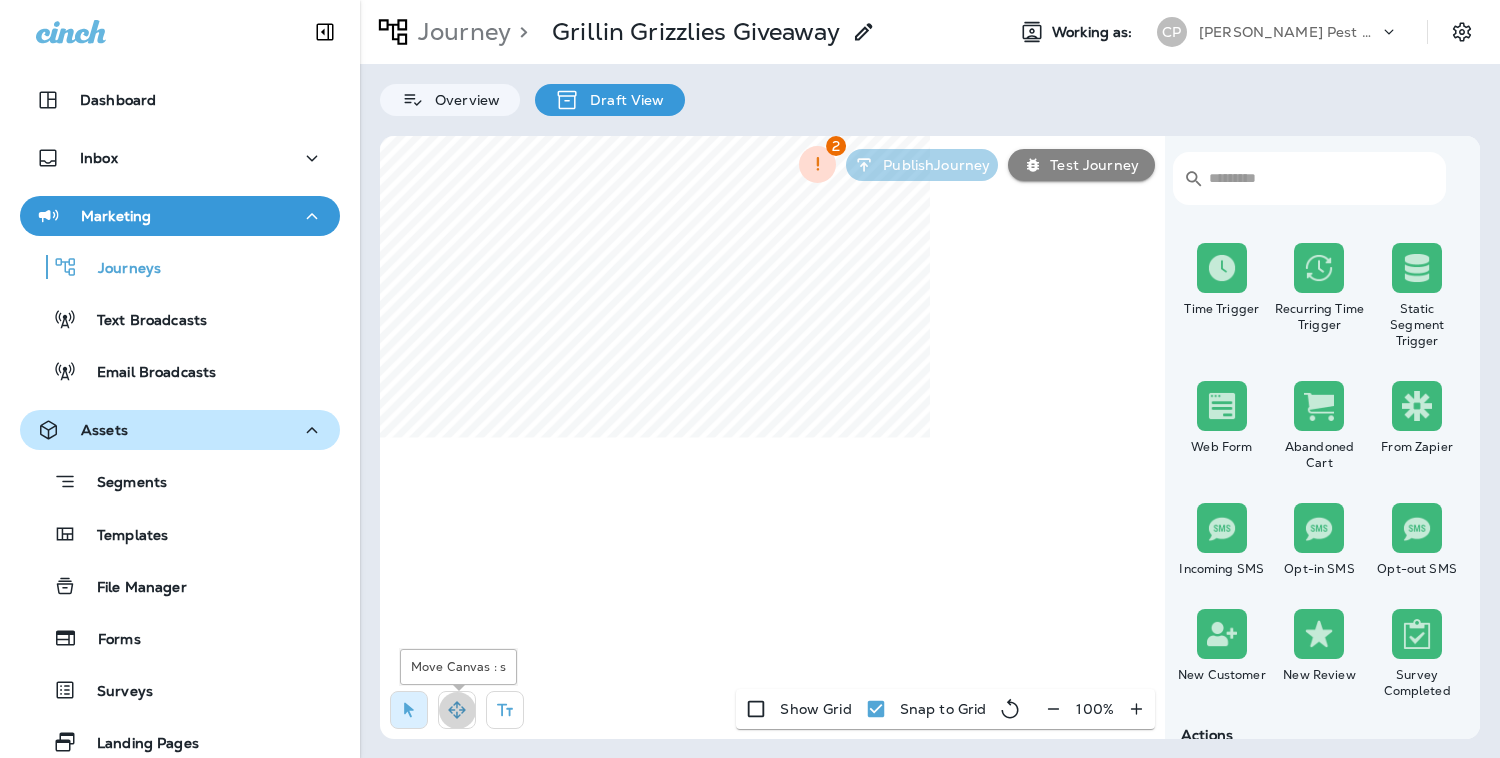click 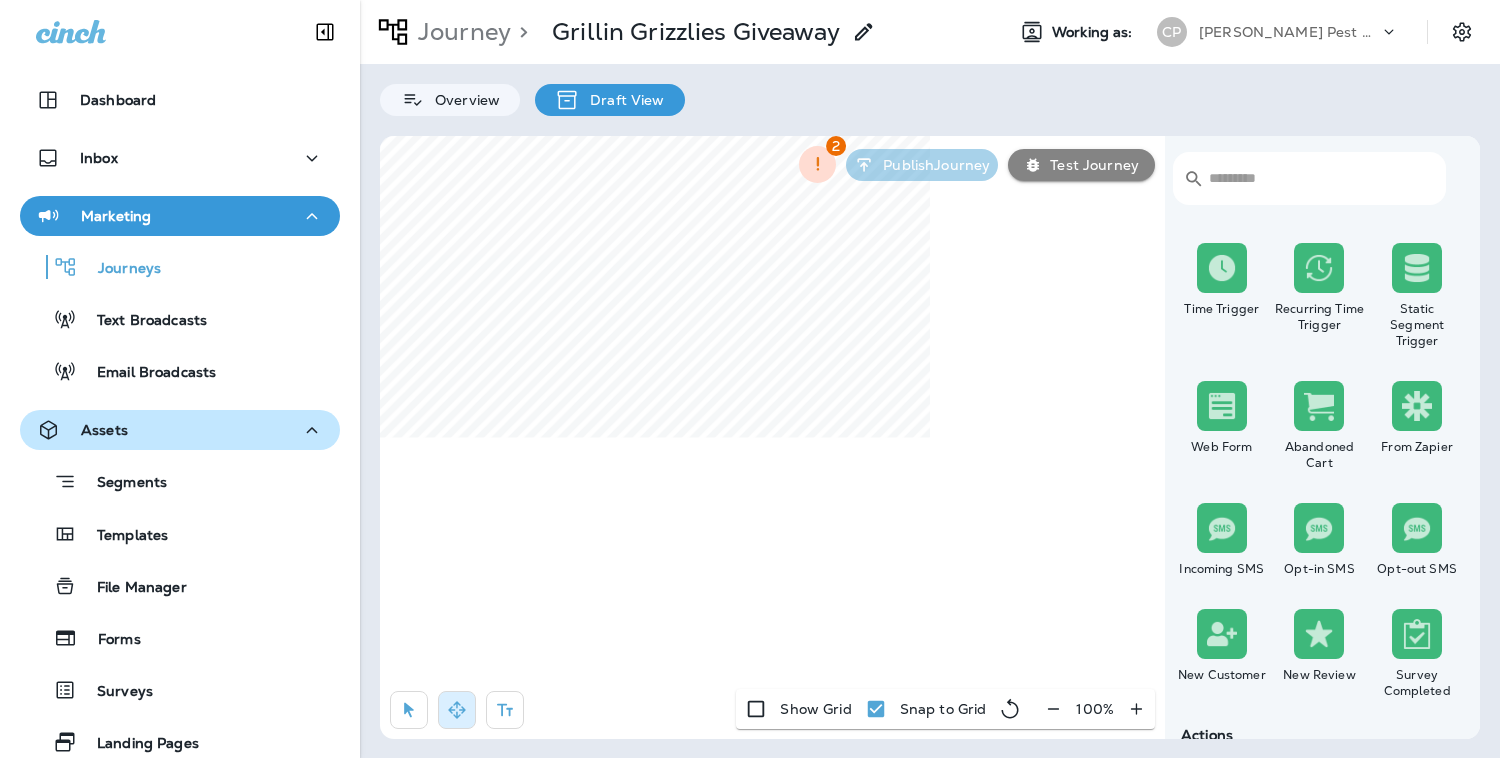 click 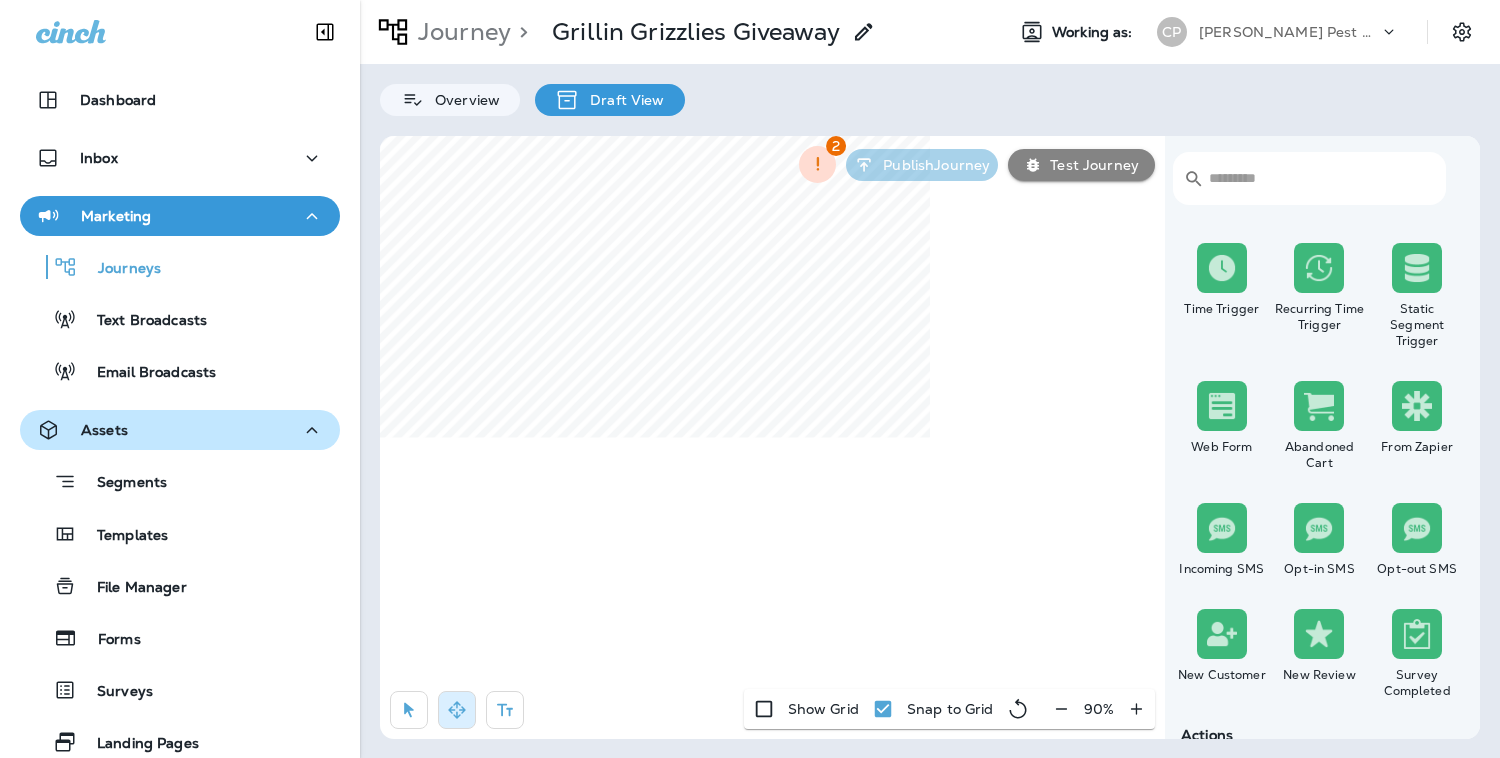 click 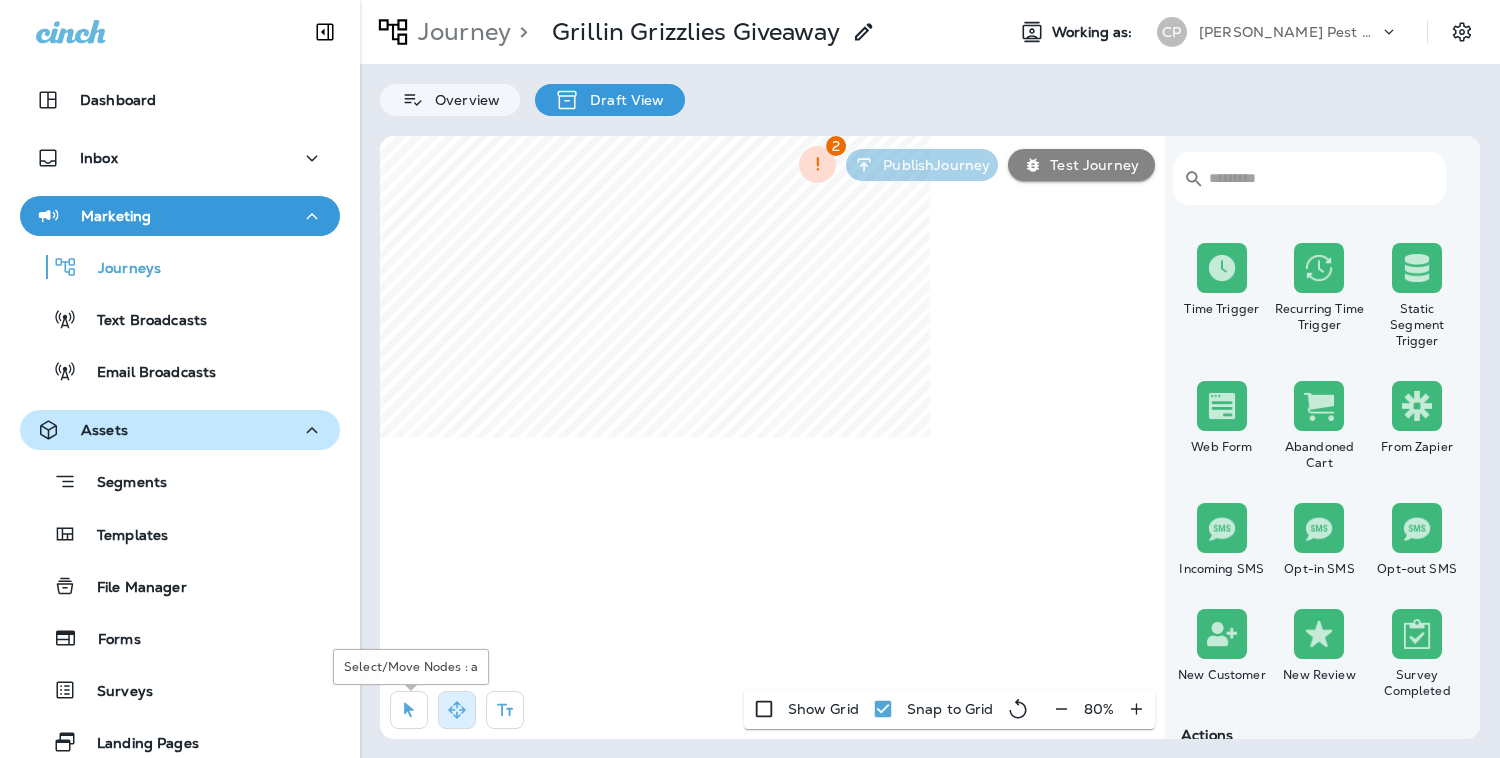 click 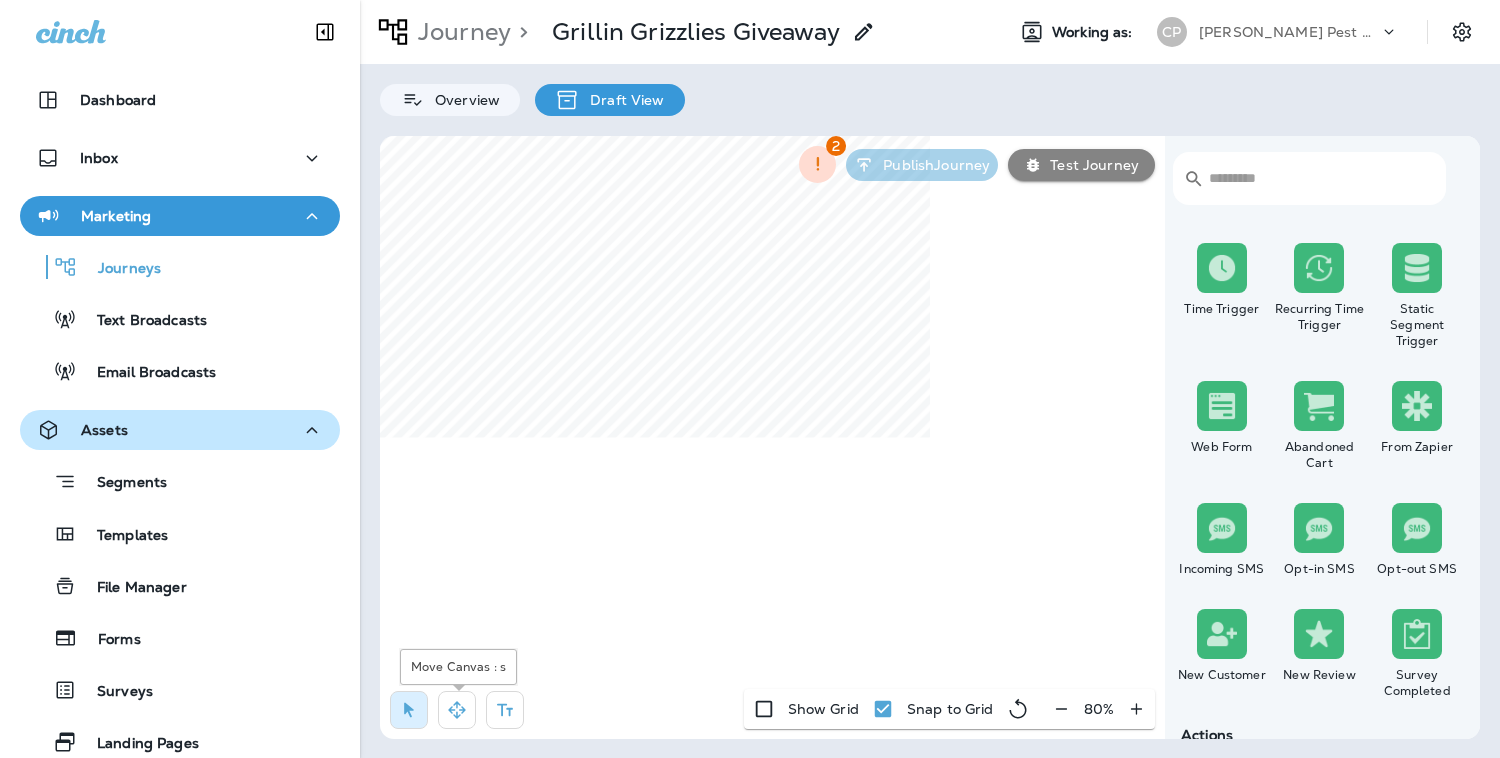 click 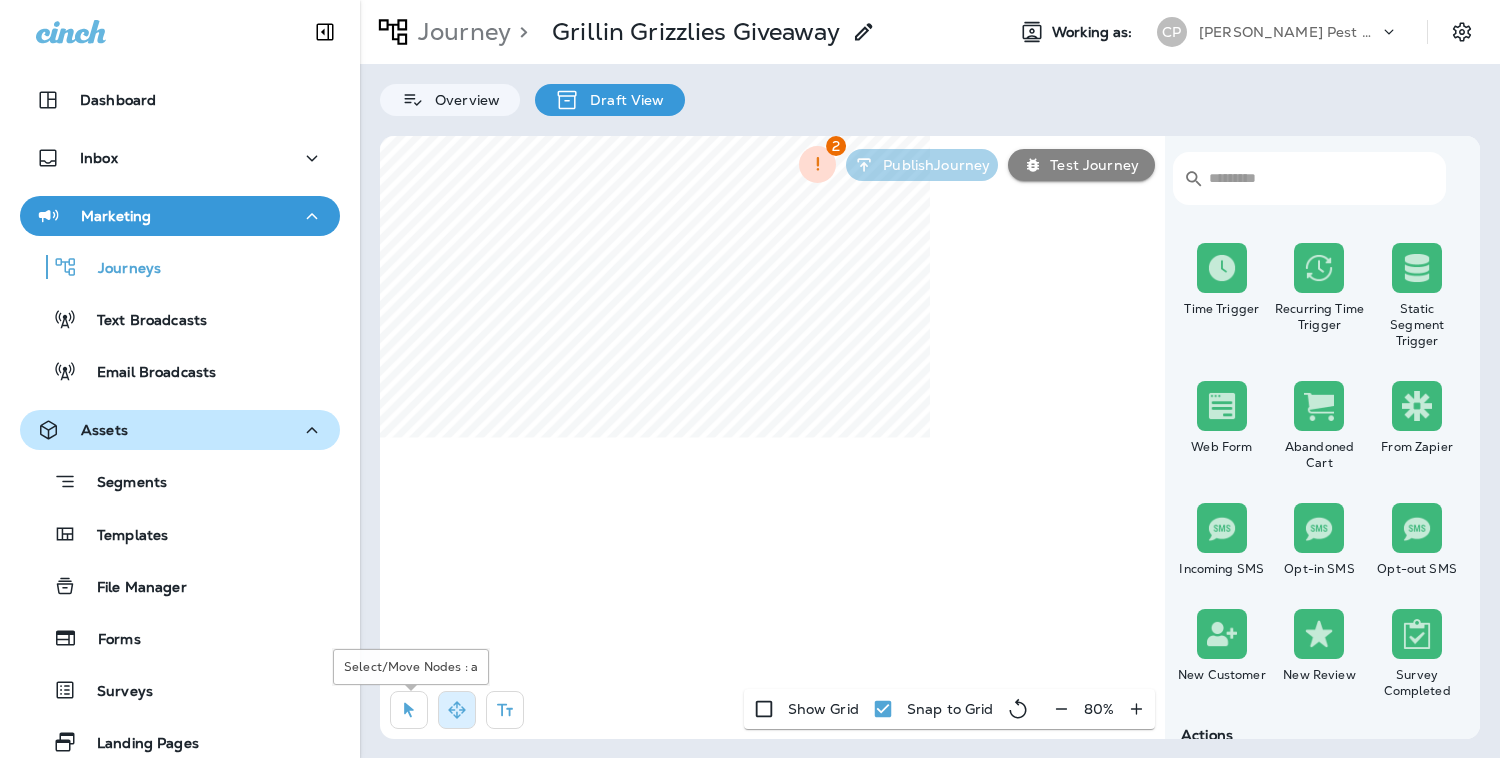 click 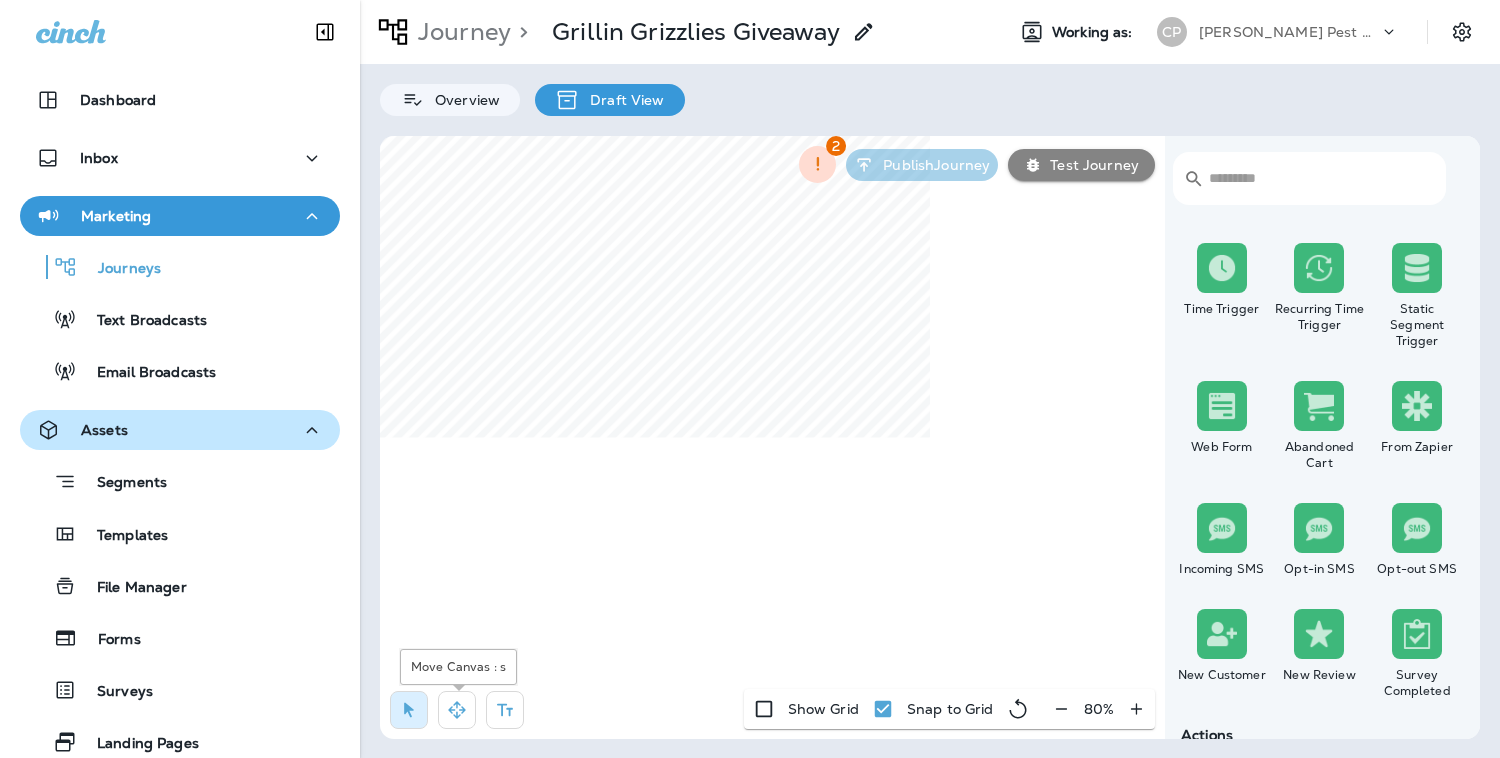 click 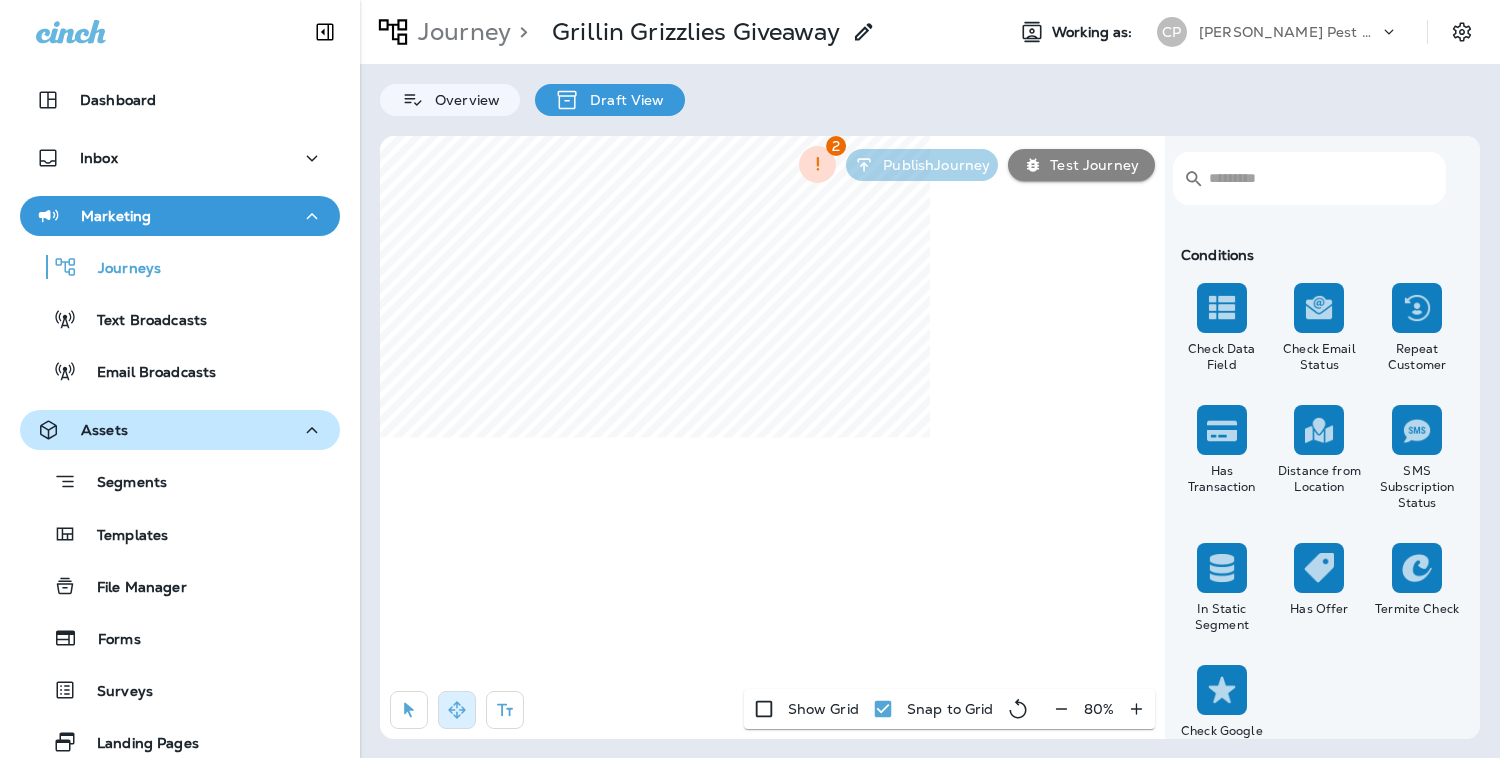 scroll, scrollTop: 1784, scrollLeft: 0, axis: vertical 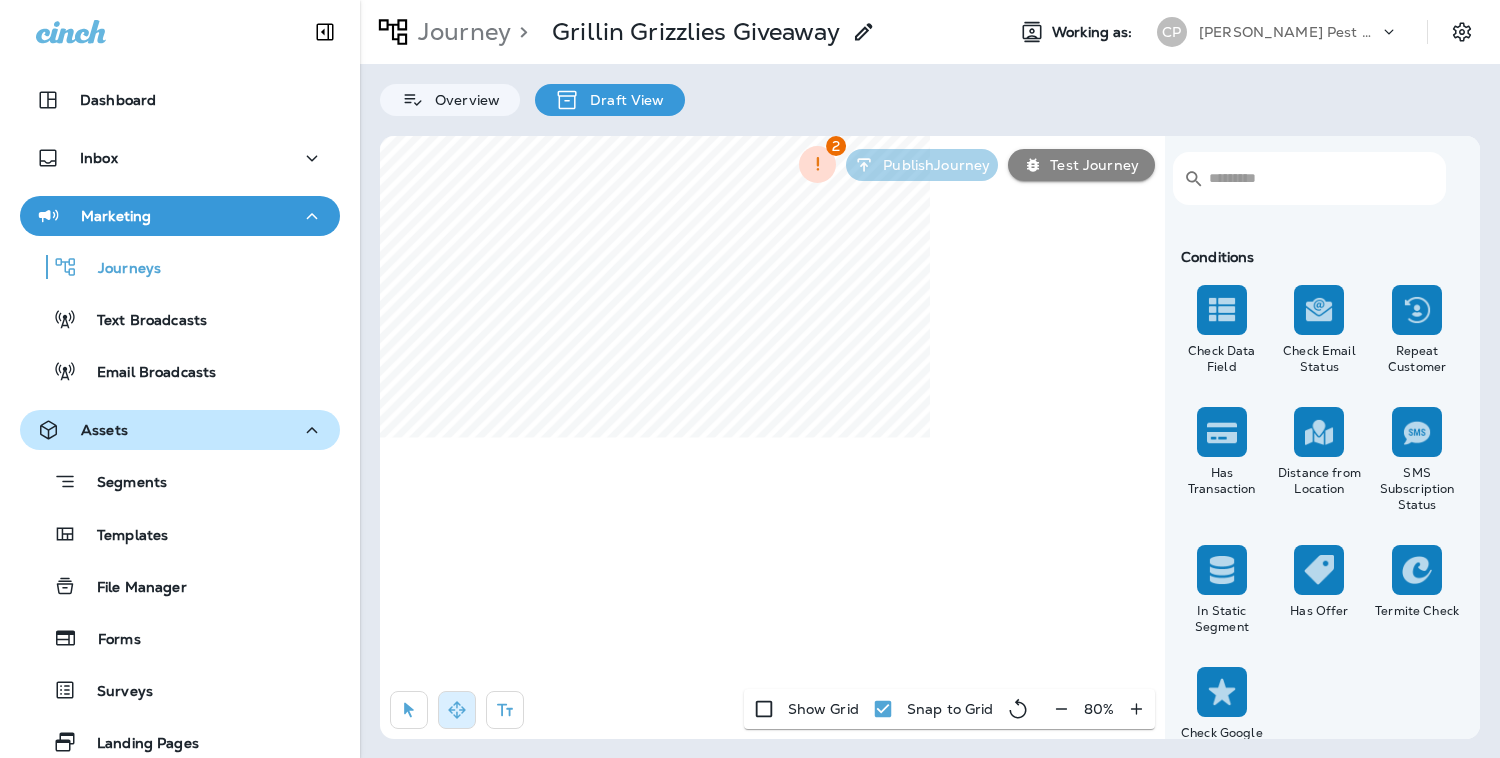 click on "​ ​ Triggers Transaction Added to Schedule Schedule Time Trigger Time Trigger Recurring Time Trigger Static Segment Trigger Web Form Abandoned Cart From Zapier Incoming SMS Opt-in SMS Opt-out SMS New Customer New Review Survey Completed Actions Time Delay Await SMS Reply Rate Limit Send Email Send SMS Send MMS Send Mailer Send Notification End Journey A/B Split A/B Testing Add to Static Segment Remove from Static Segment Add to Facebook Audience Remove from Facebook Audience Add to Google Ads Audience Remove from Google Ads Audience Add to Mailbox Power Remove from Mailbox Power Send Survey SMS Send Survey Email Webhook Contest Winners Recurring Contest Winners To Zapier Add to DripDrop Reply to Review Conditions Check Data Field Check Email Status Repeat Customer Has Transaction Distance from Location SMS Subscription Status In Static Segment Has Offer Termite Check Check Google Review 2 Publish  Journey Test Journey Show Grid Snap to Grid   80 %" at bounding box center [930, 437] 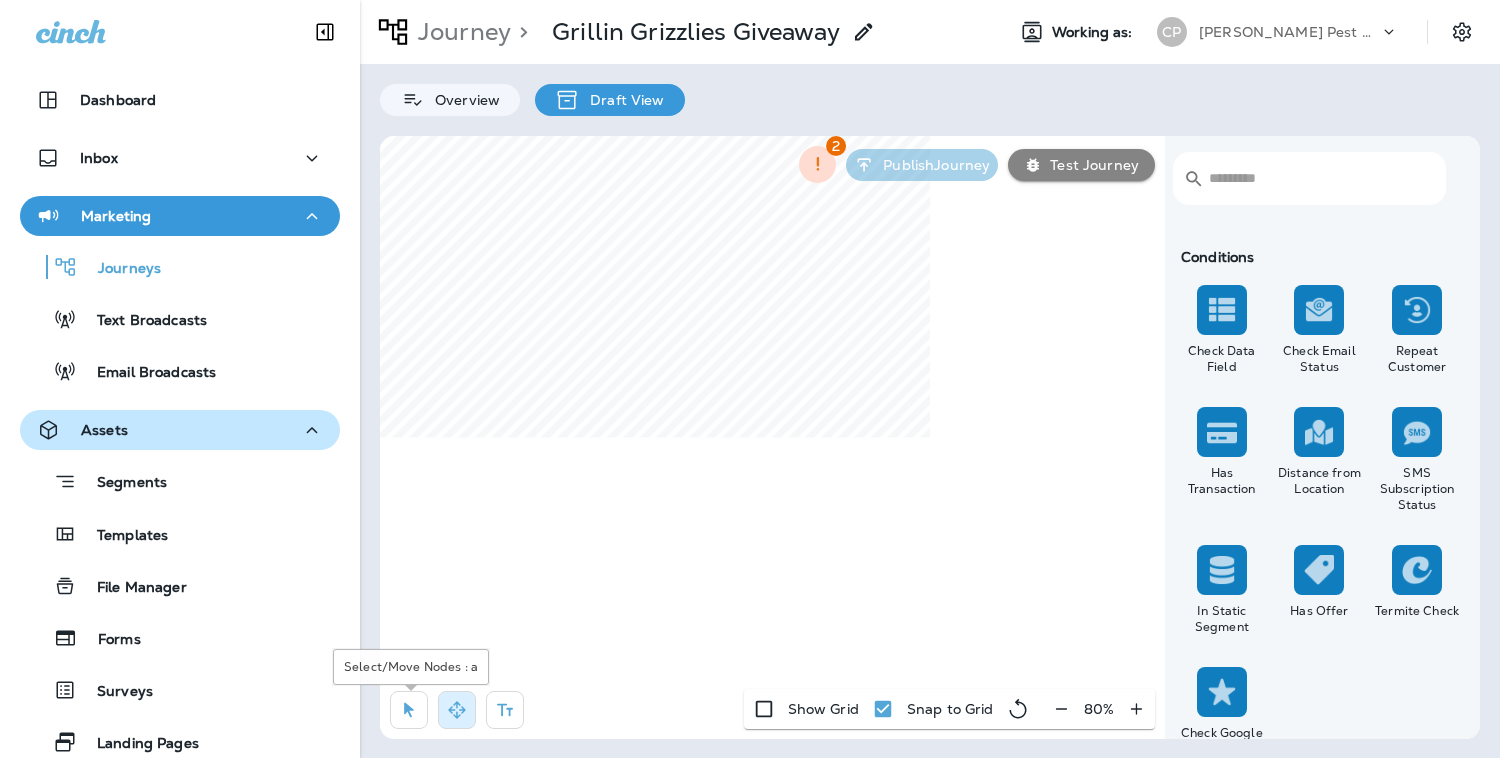 click 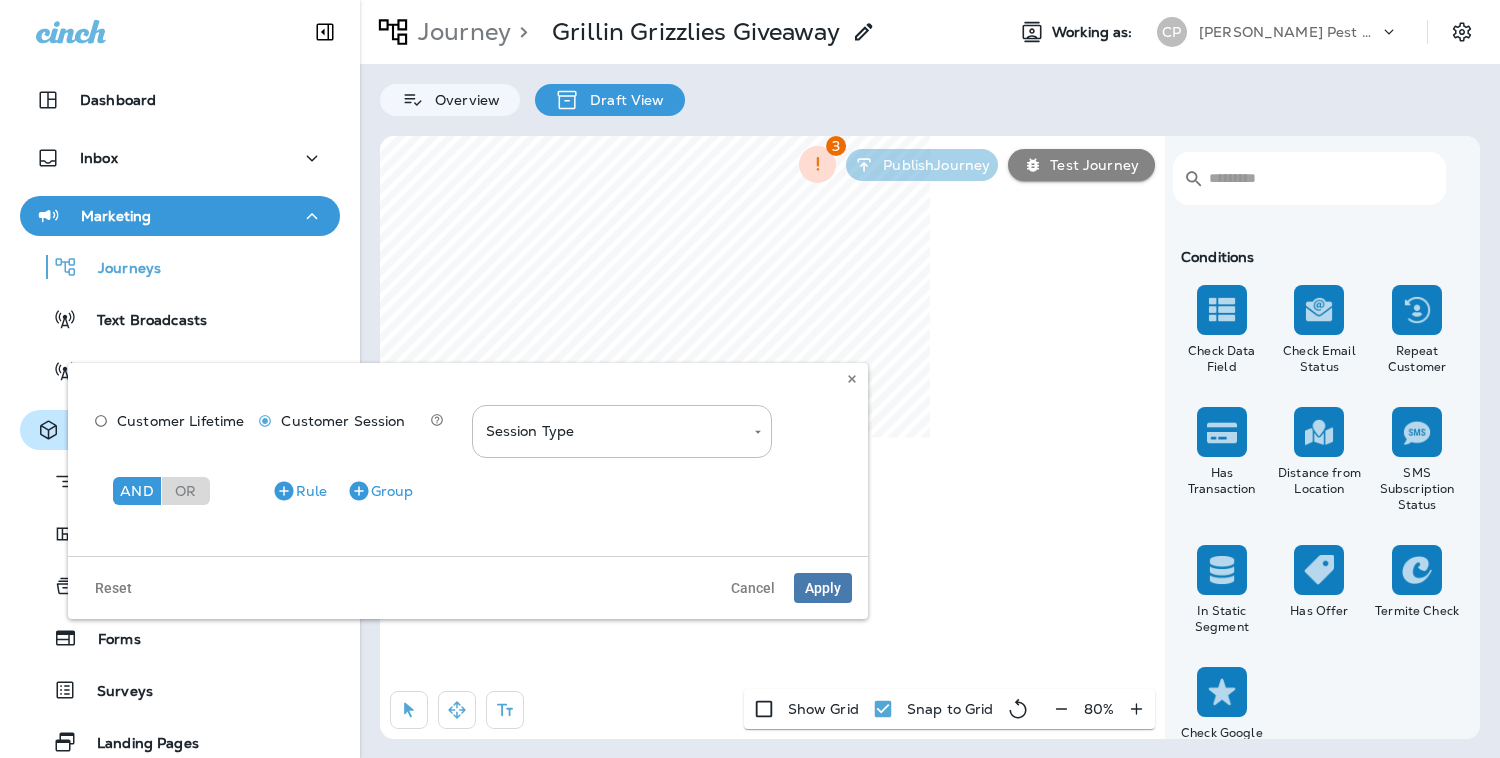 type on "********" 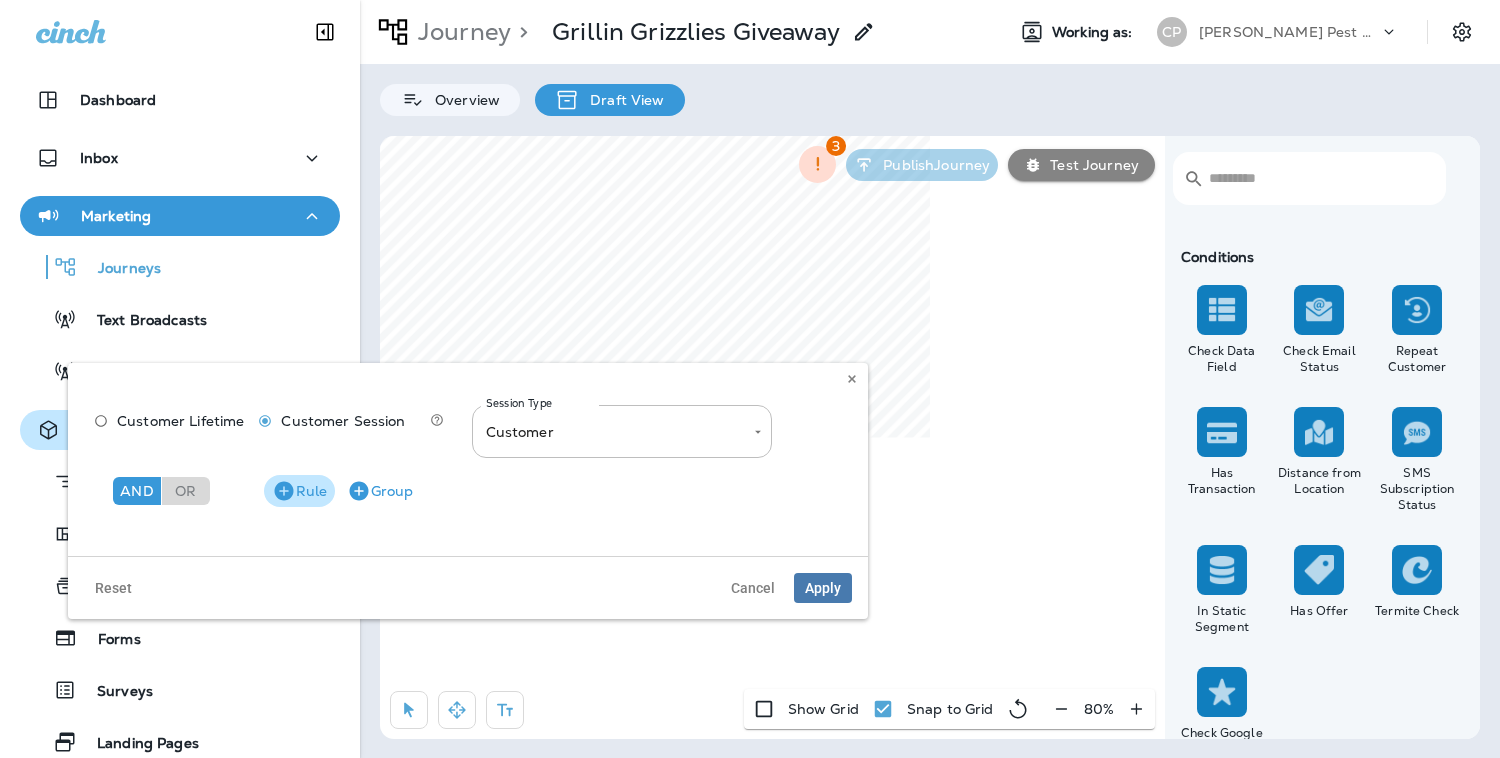 click 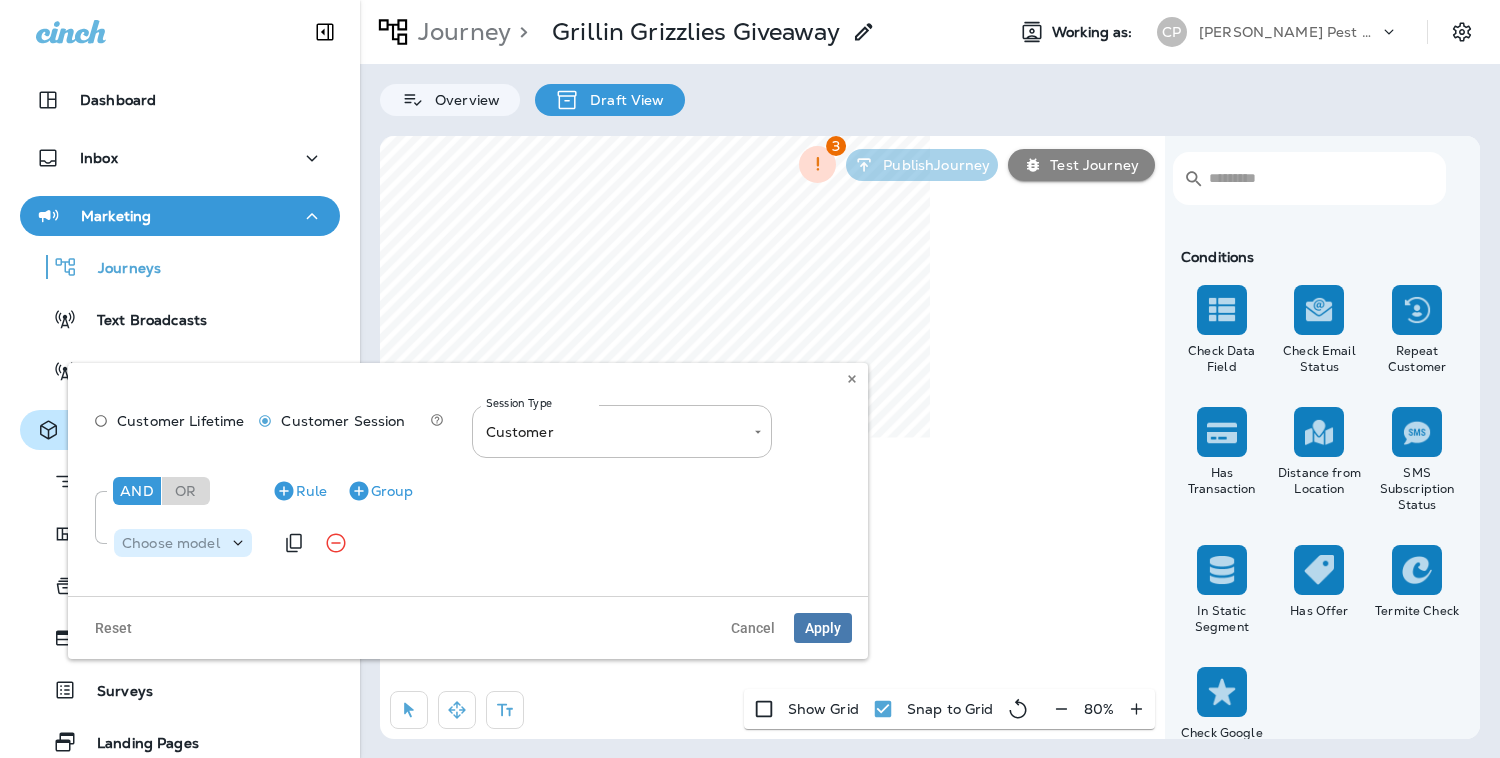 click on "Choose model" at bounding box center [171, 543] 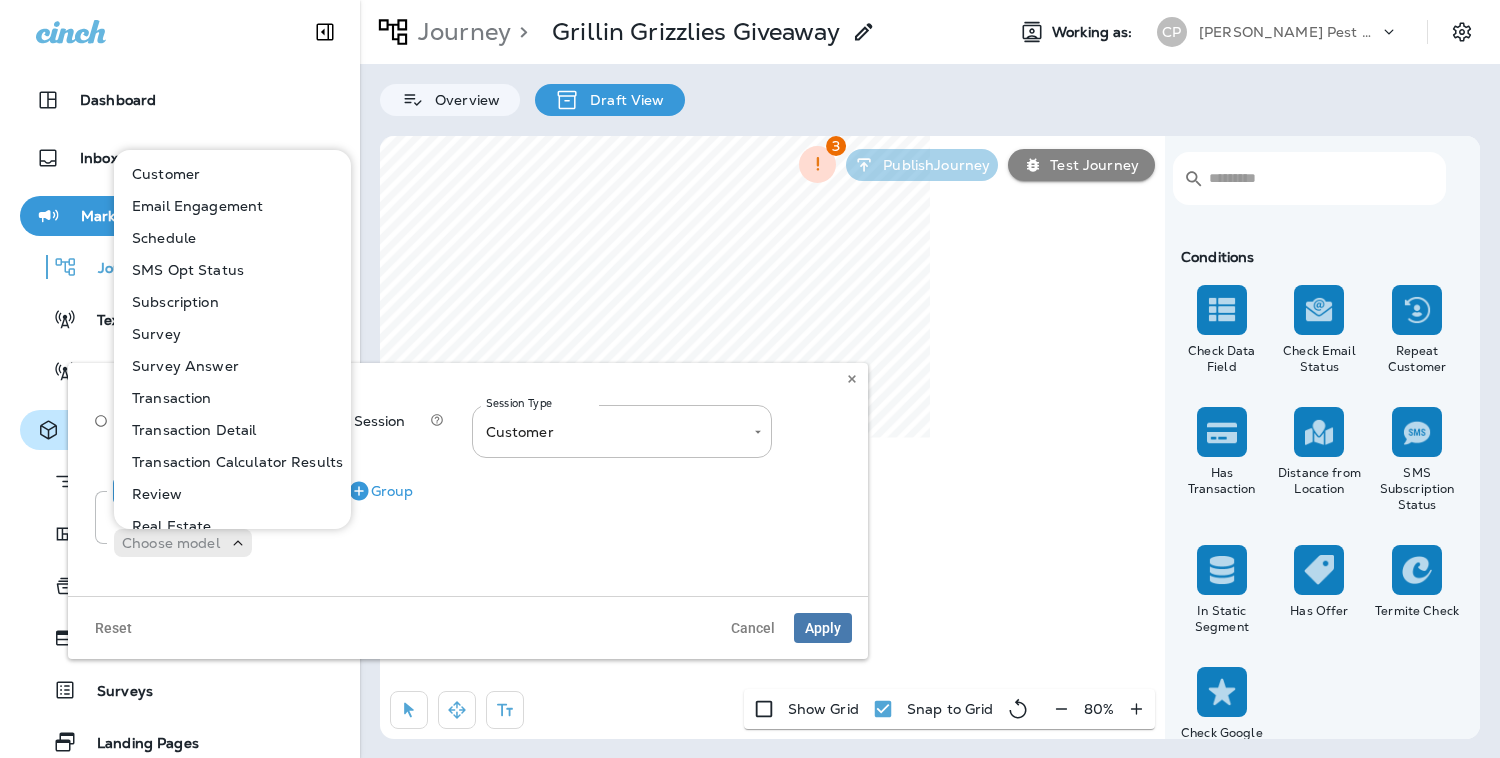scroll, scrollTop: 21, scrollLeft: 0, axis: vertical 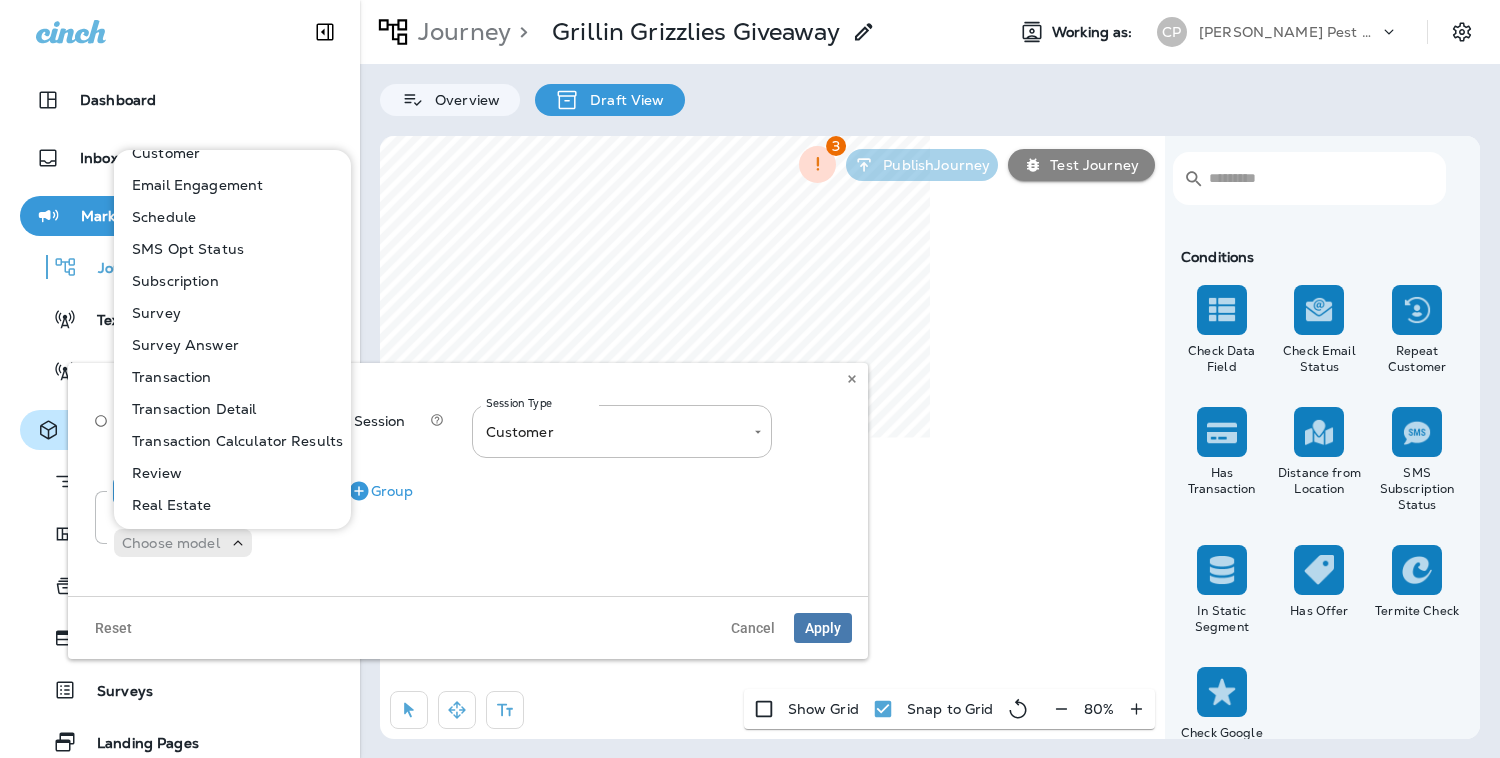 click on "Email Engagement" at bounding box center [193, 185] 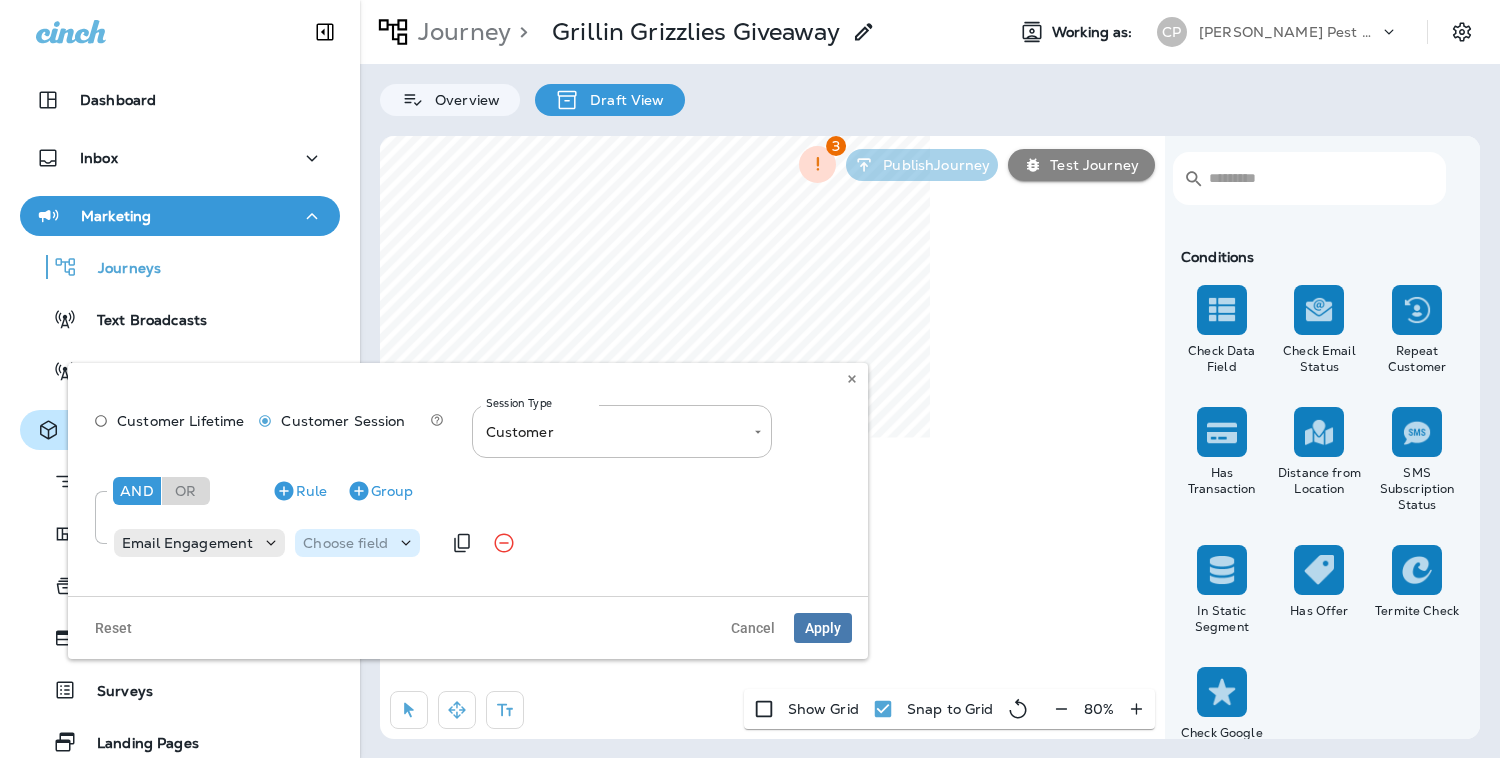 click on "Choose field" at bounding box center [357, 543] 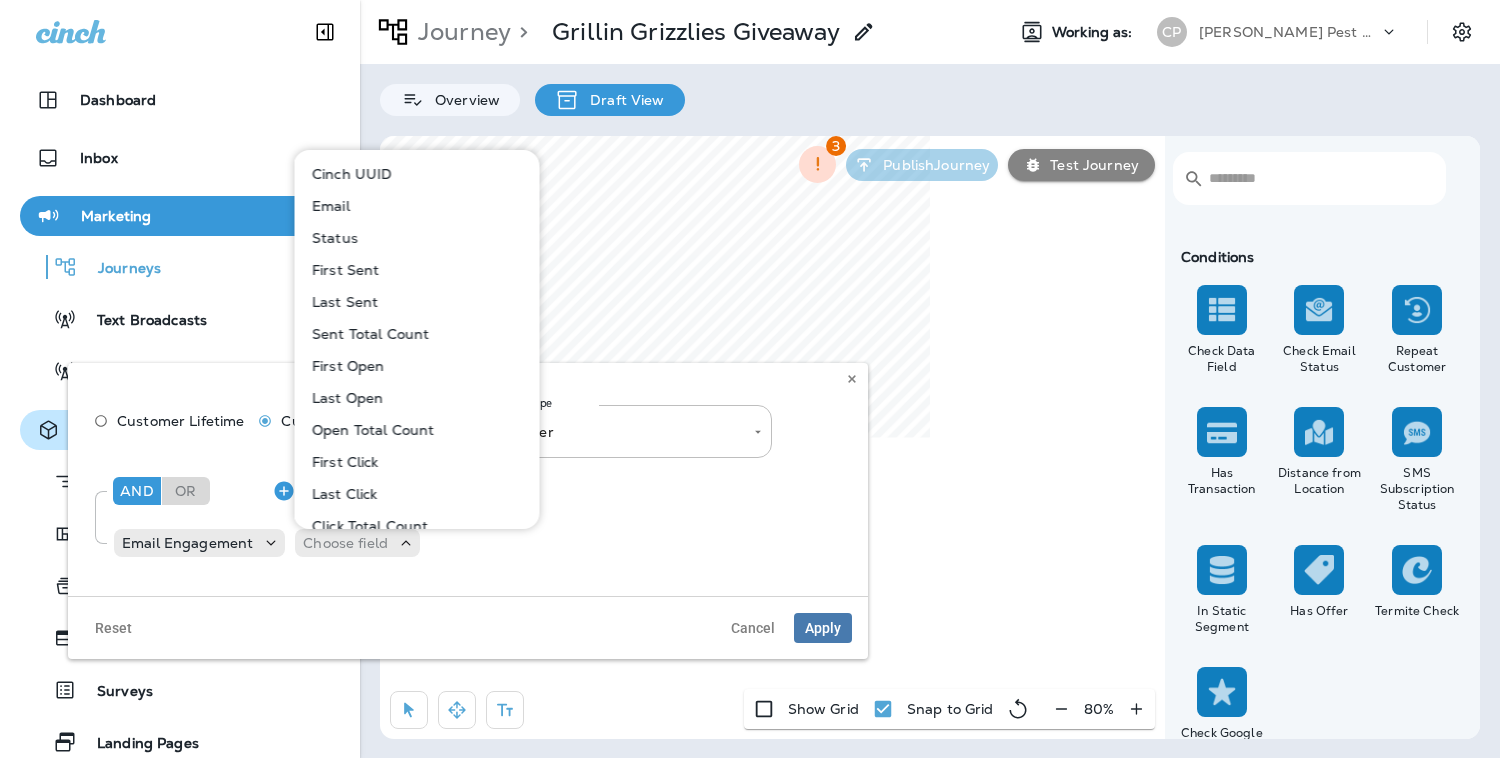 click on "Status" at bounding box center [331, 238] 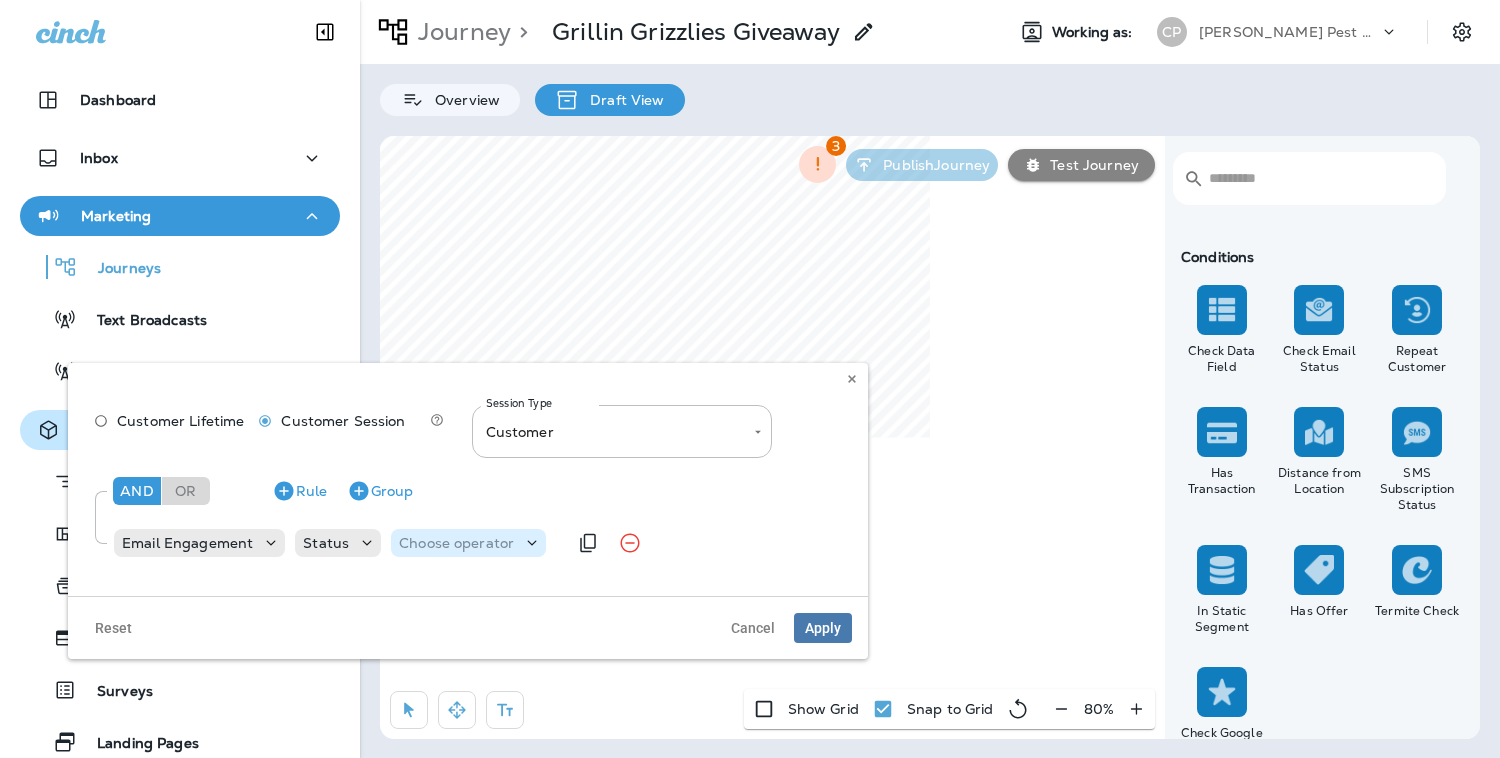 click on "Choose operator" at bounding box center (456, 543) 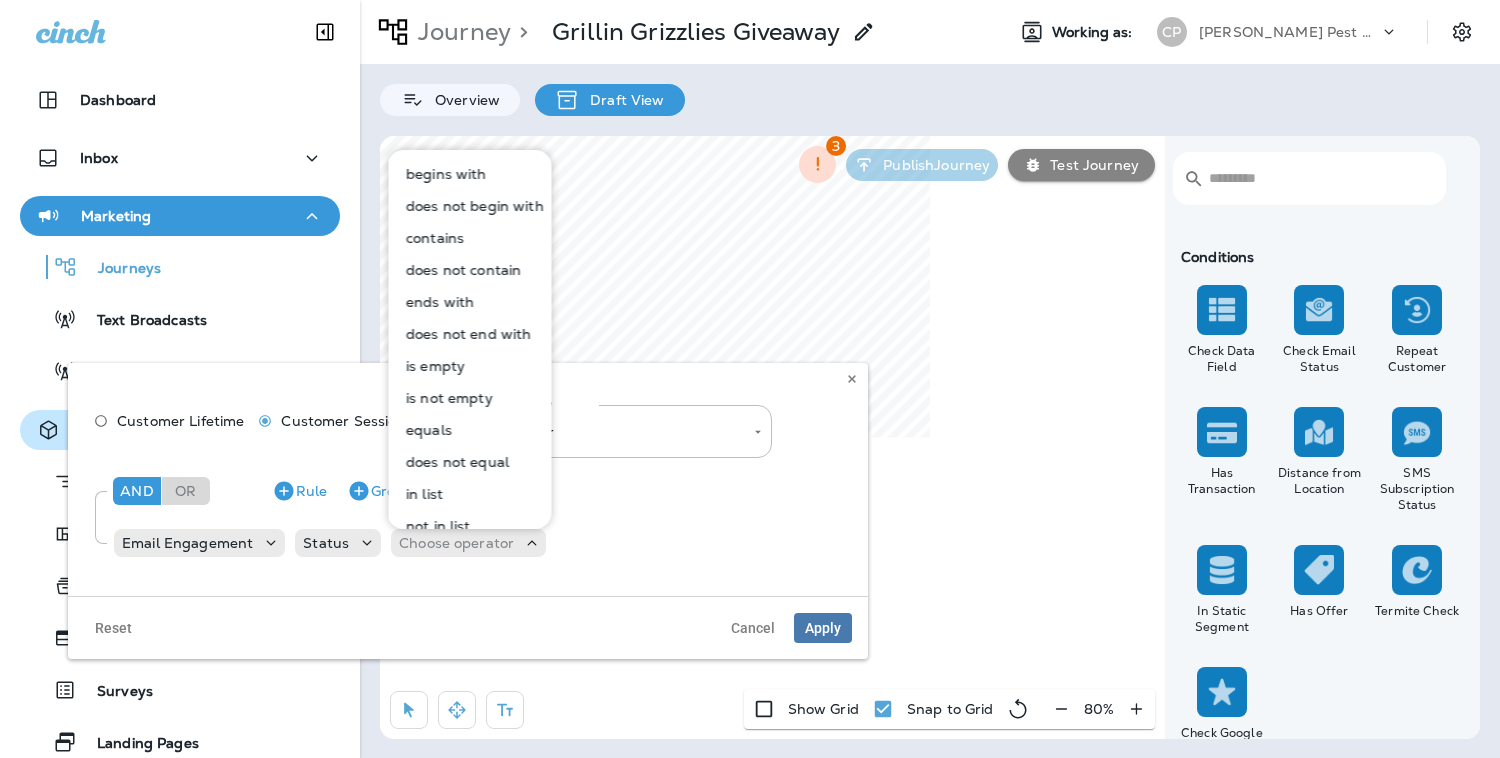 click on "equals" at bounding box center (425, 430) 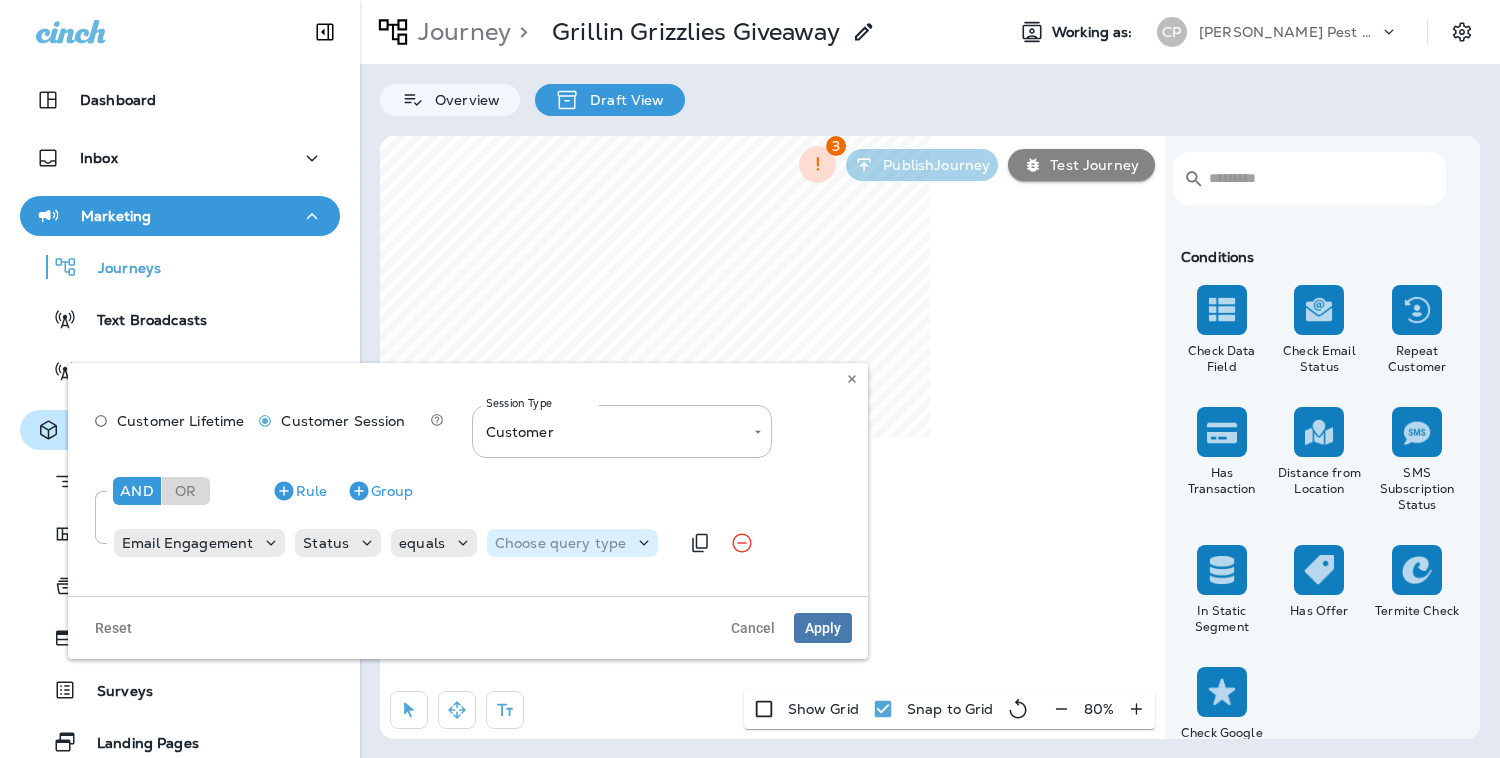 click on "Choose query type" at bounding box center [560, 543] 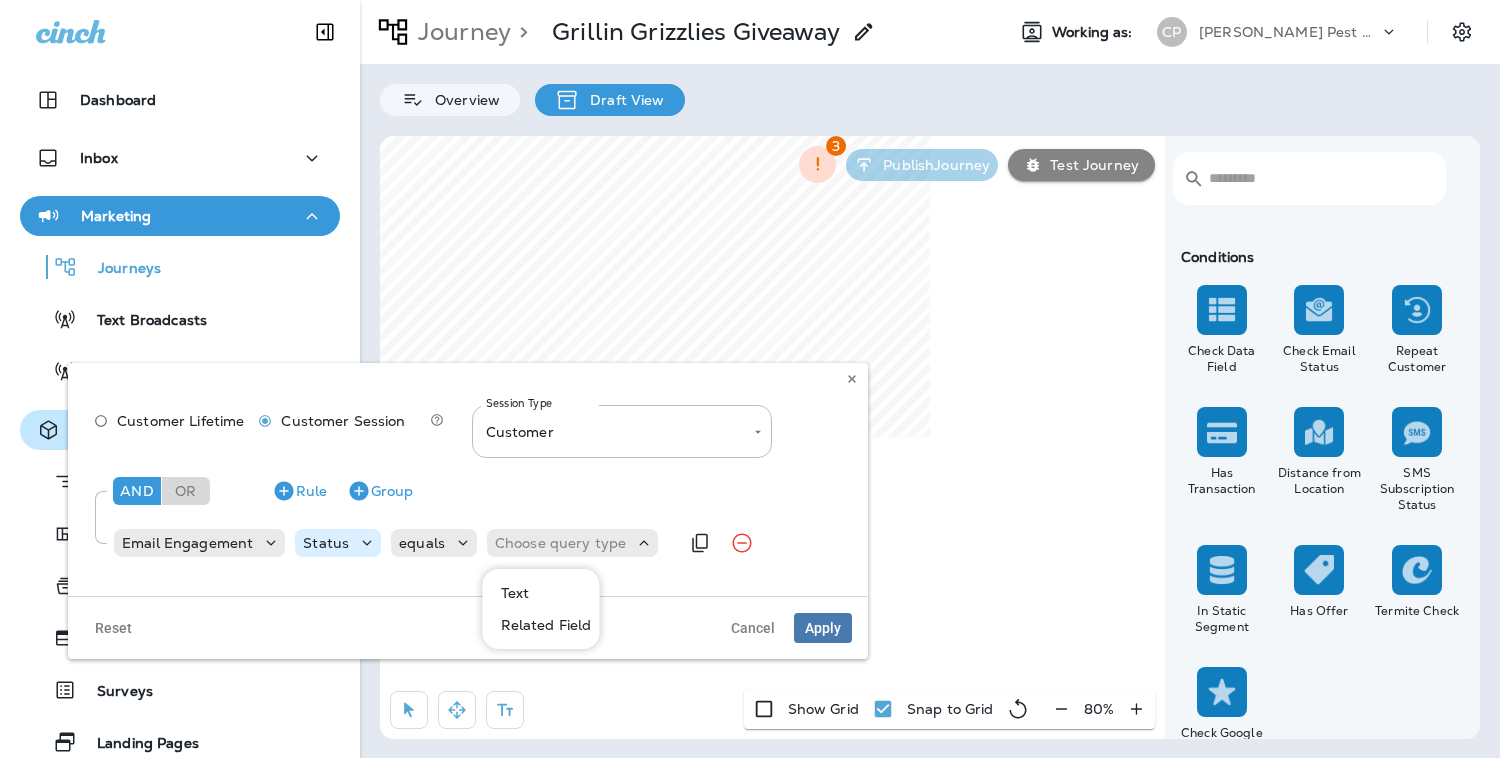 click 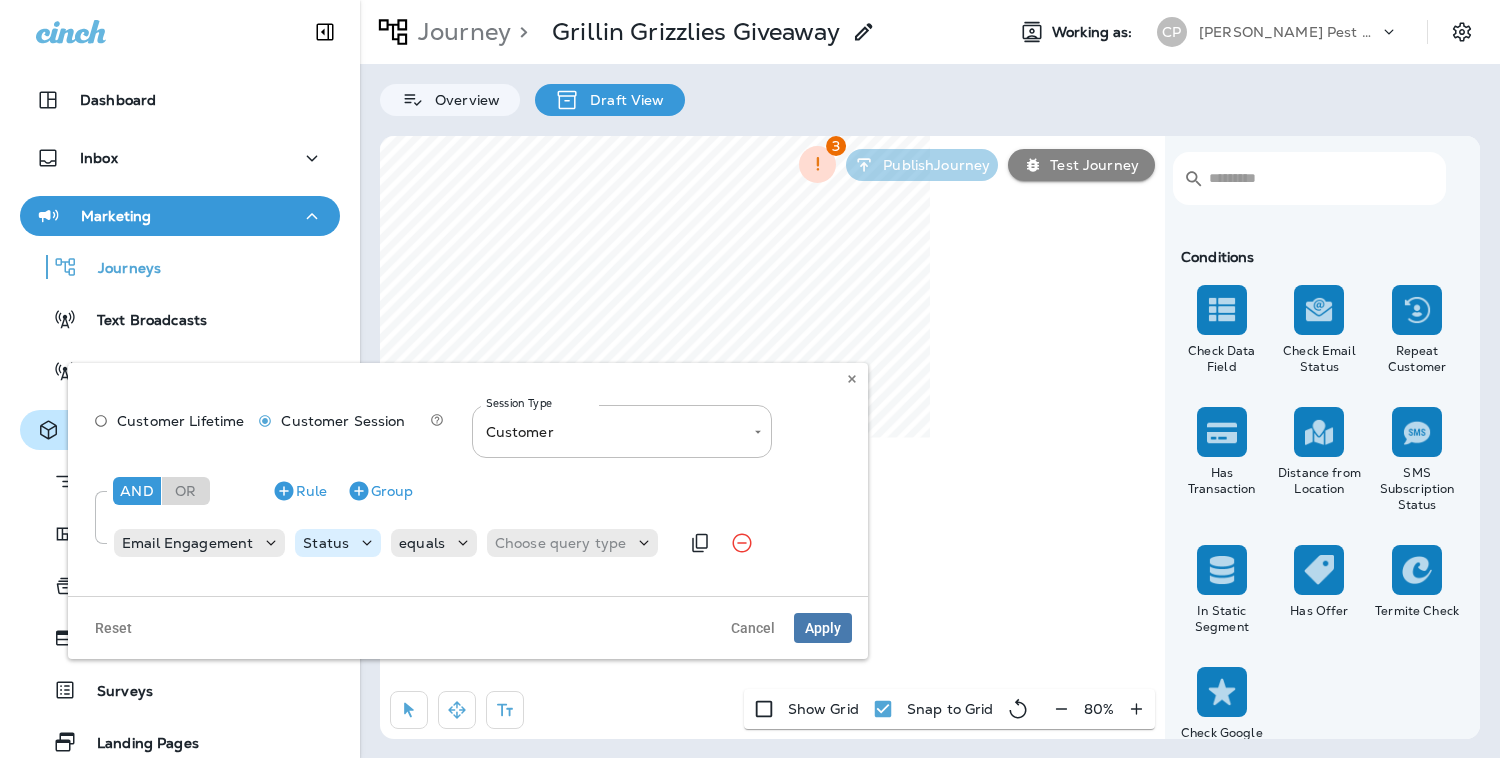 click on "Status" at bounding box center (326, 543) 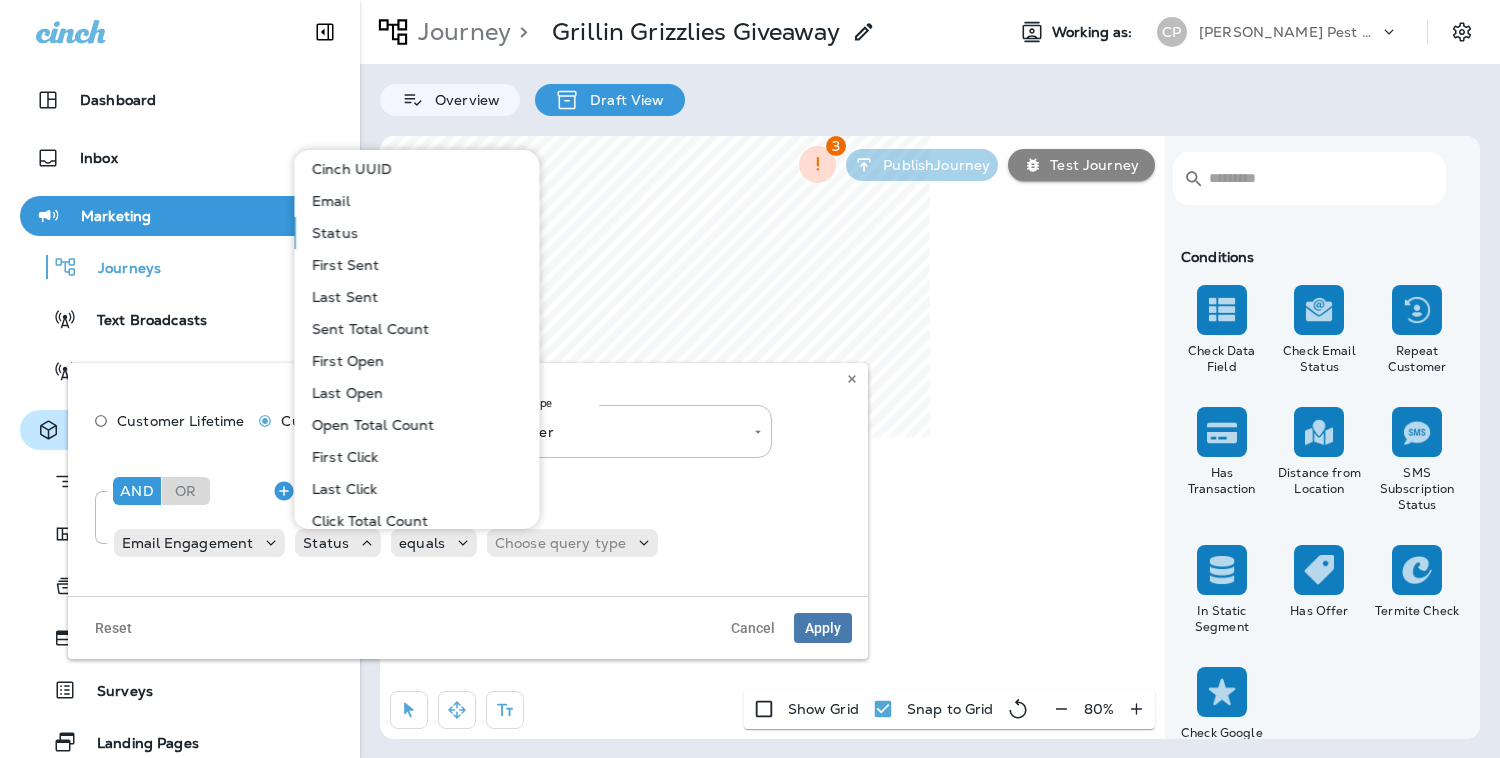 scroll, scrollTop: 0, scrollLeft: 0, axis: both 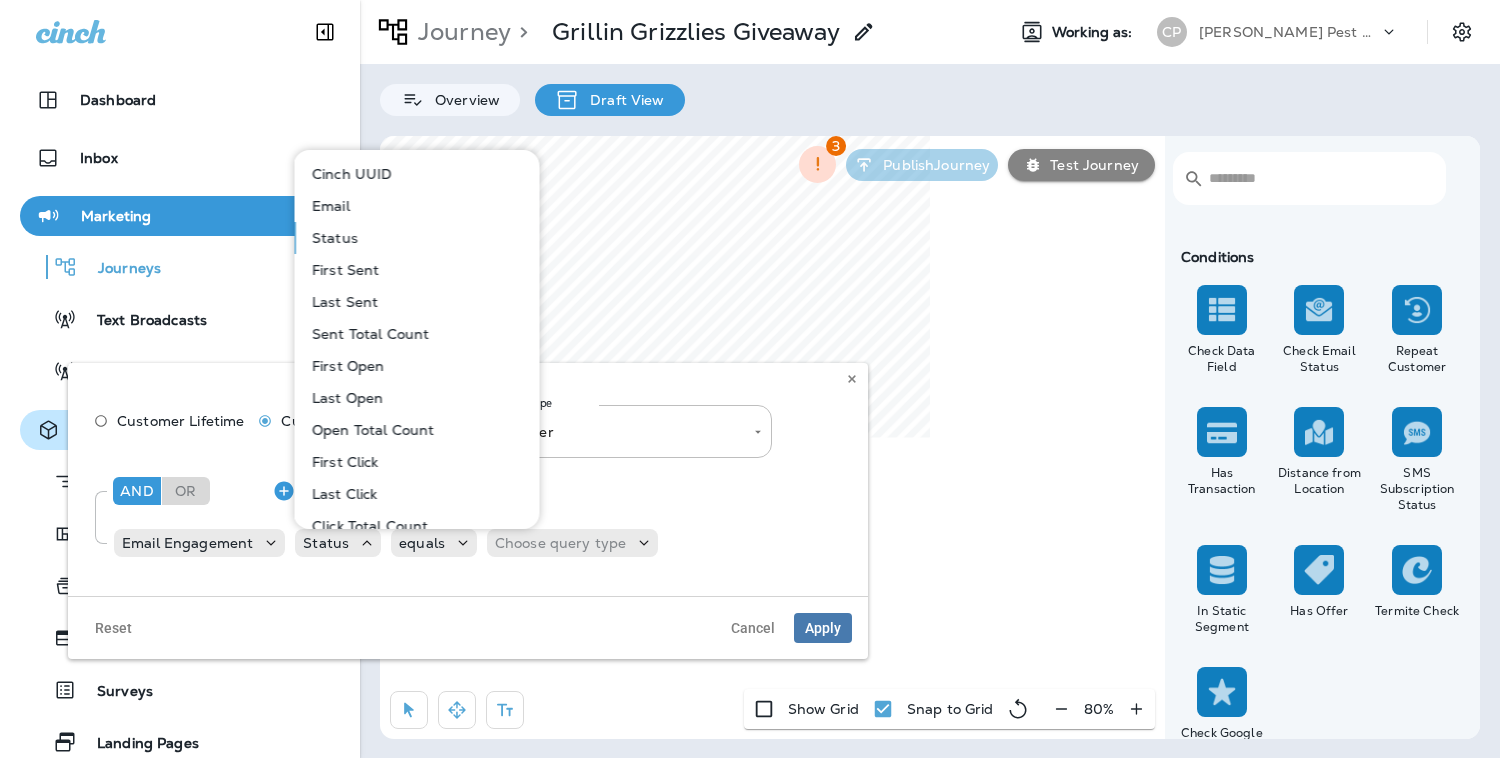 click on "Open Total Count" at bounding box center (369, 430) 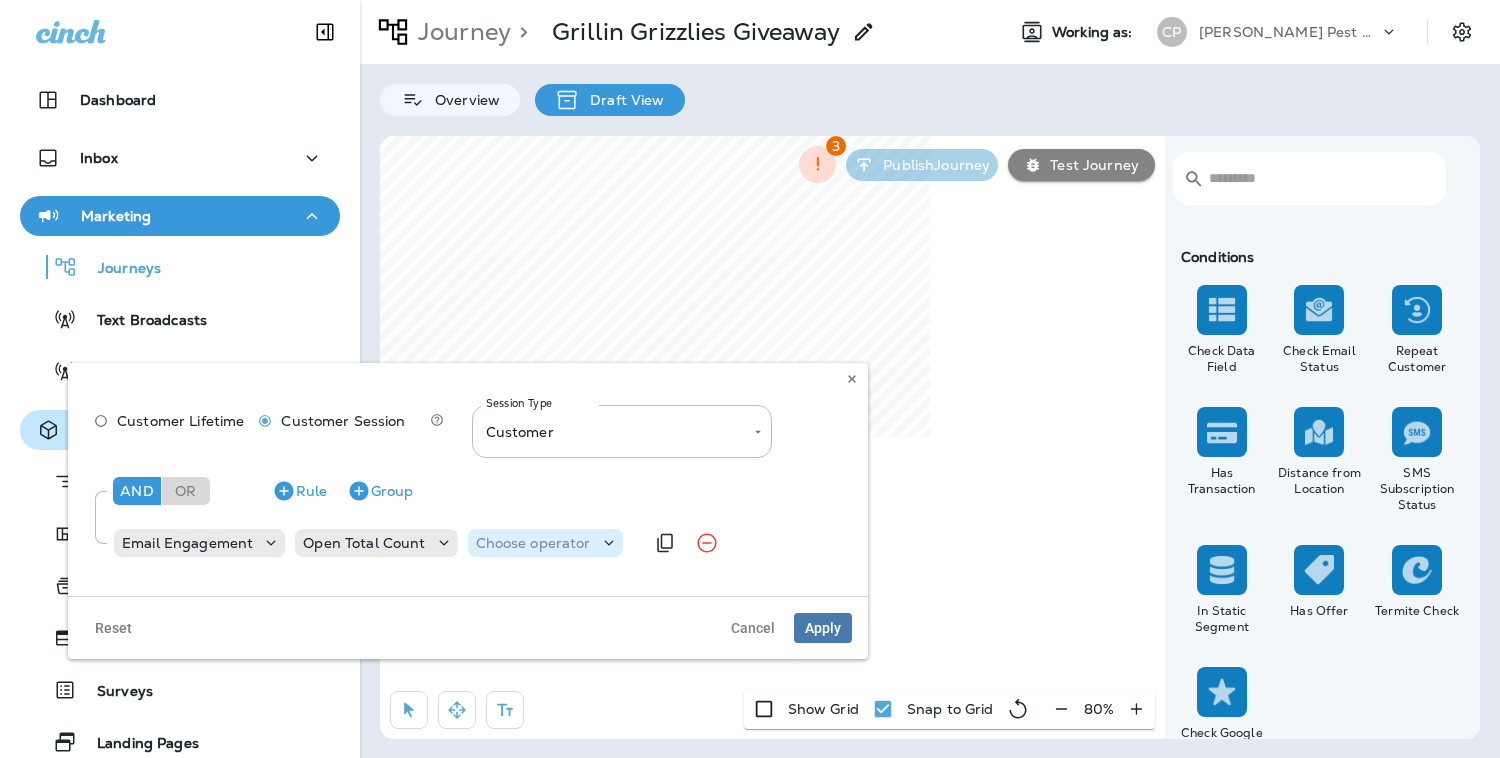 click on "Choose operator" at bounding box center (533, 543) 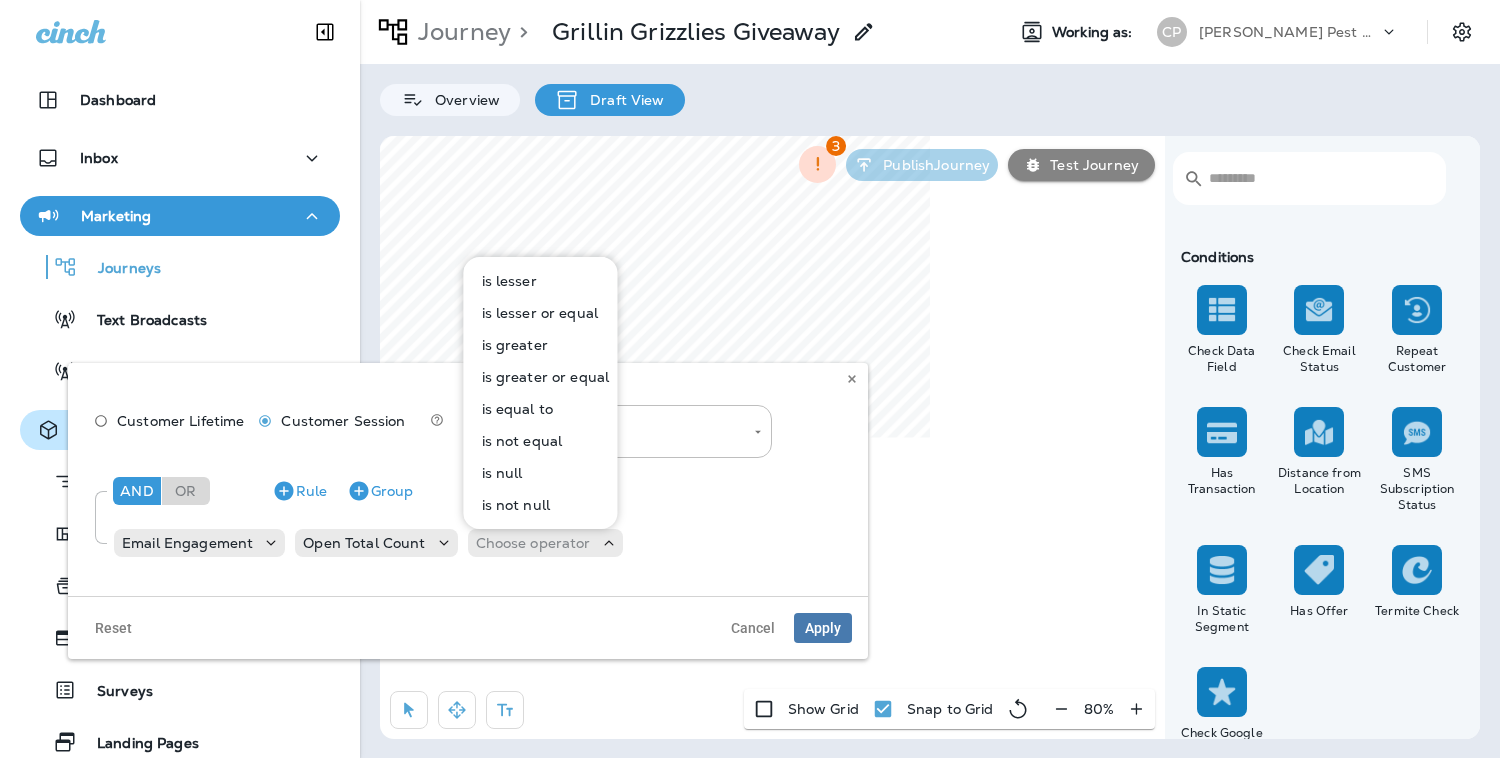 click on "And Or Rule Group" at bounding box center [475, 491] 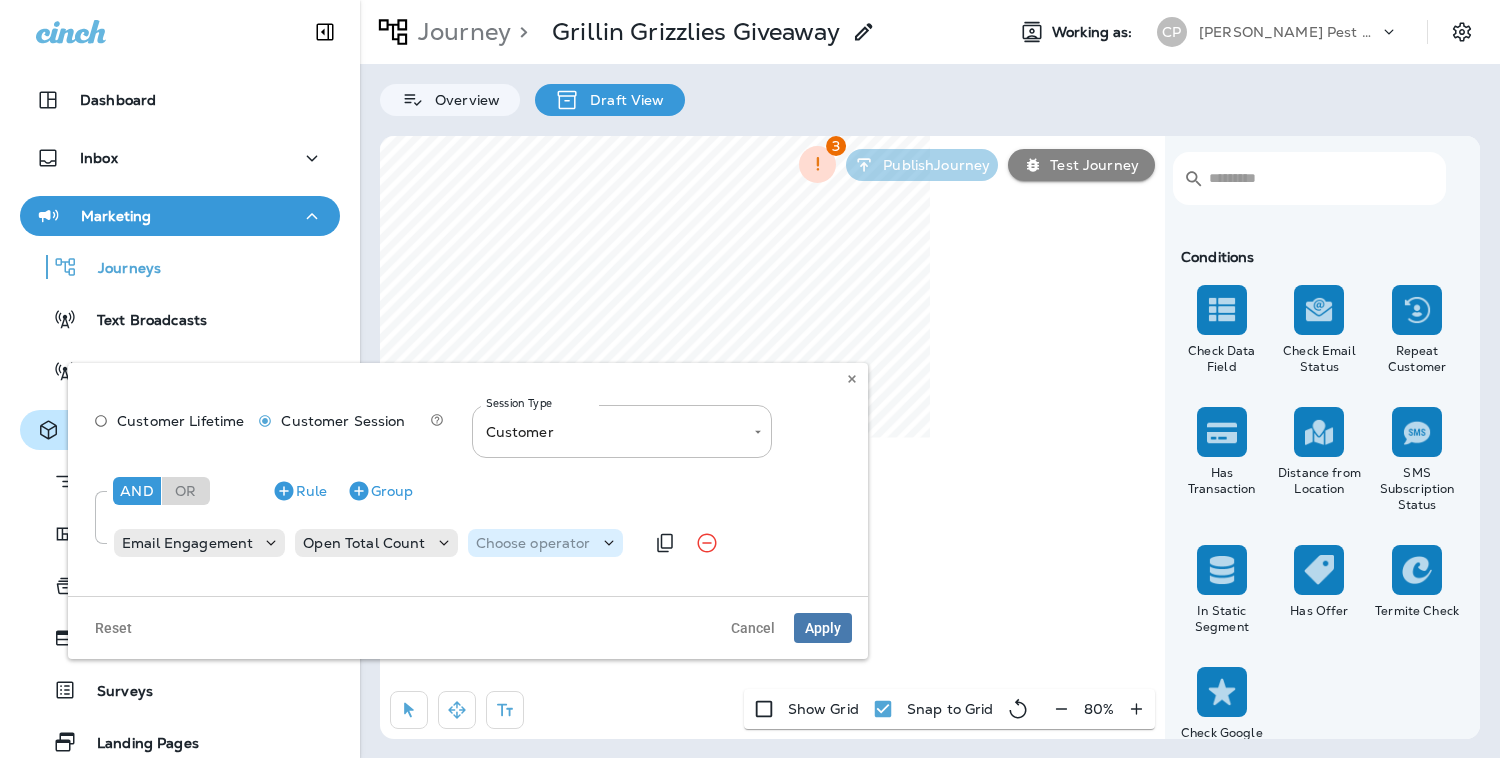click on "Choose operator" at bounding box center [533, 543] 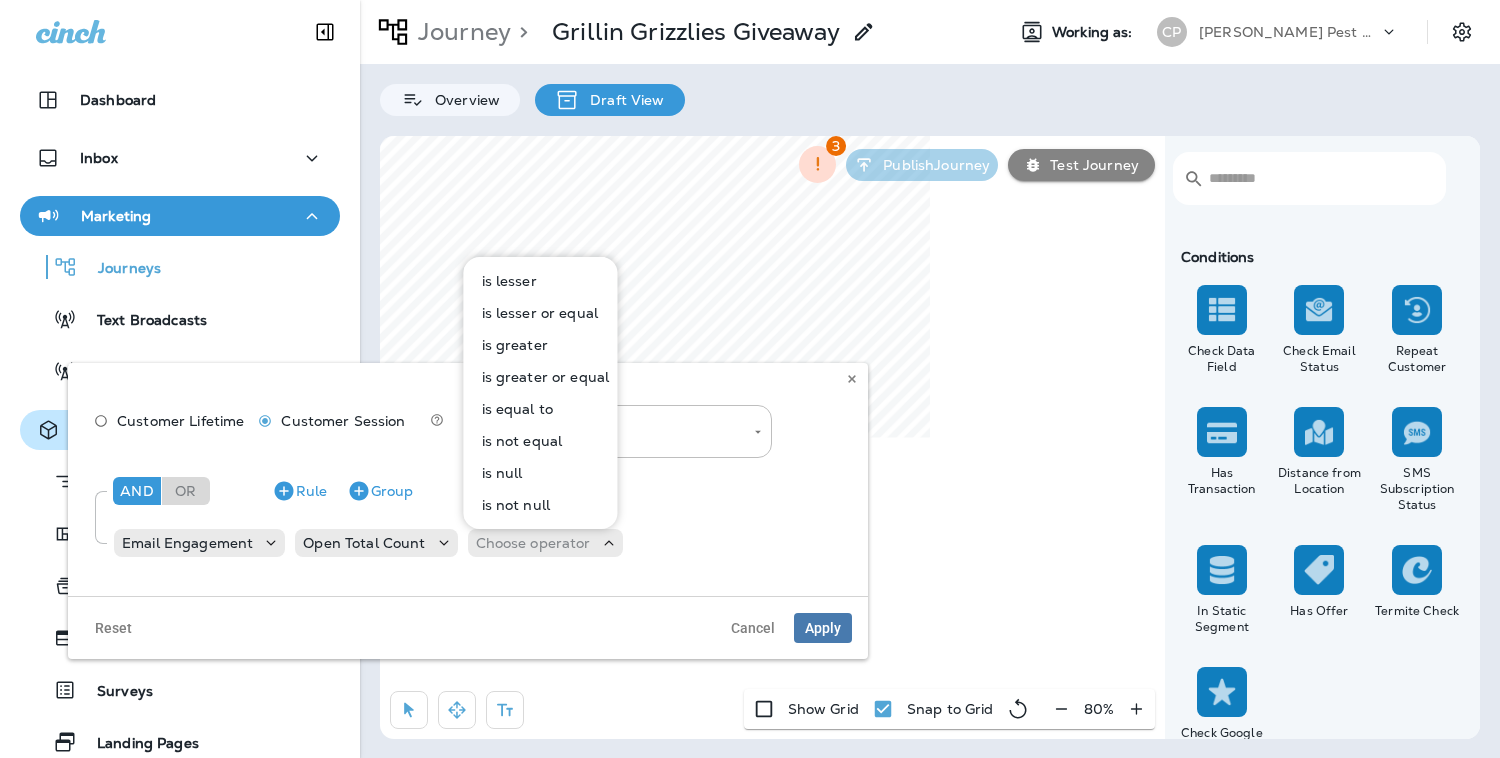 click on "is greater" at bounding box center (511, 345) 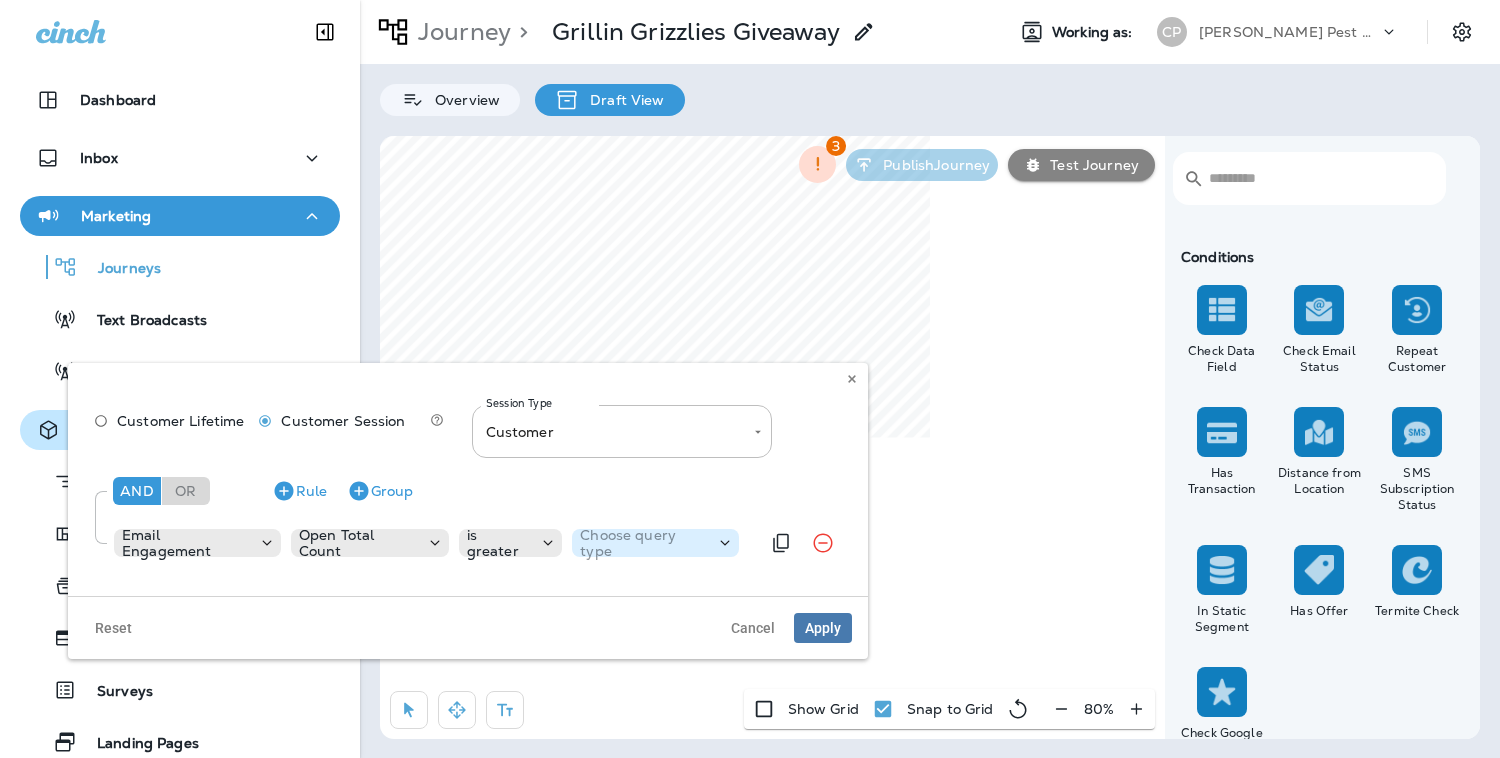 click on "Choose query type" at bounding box center [643, 543] 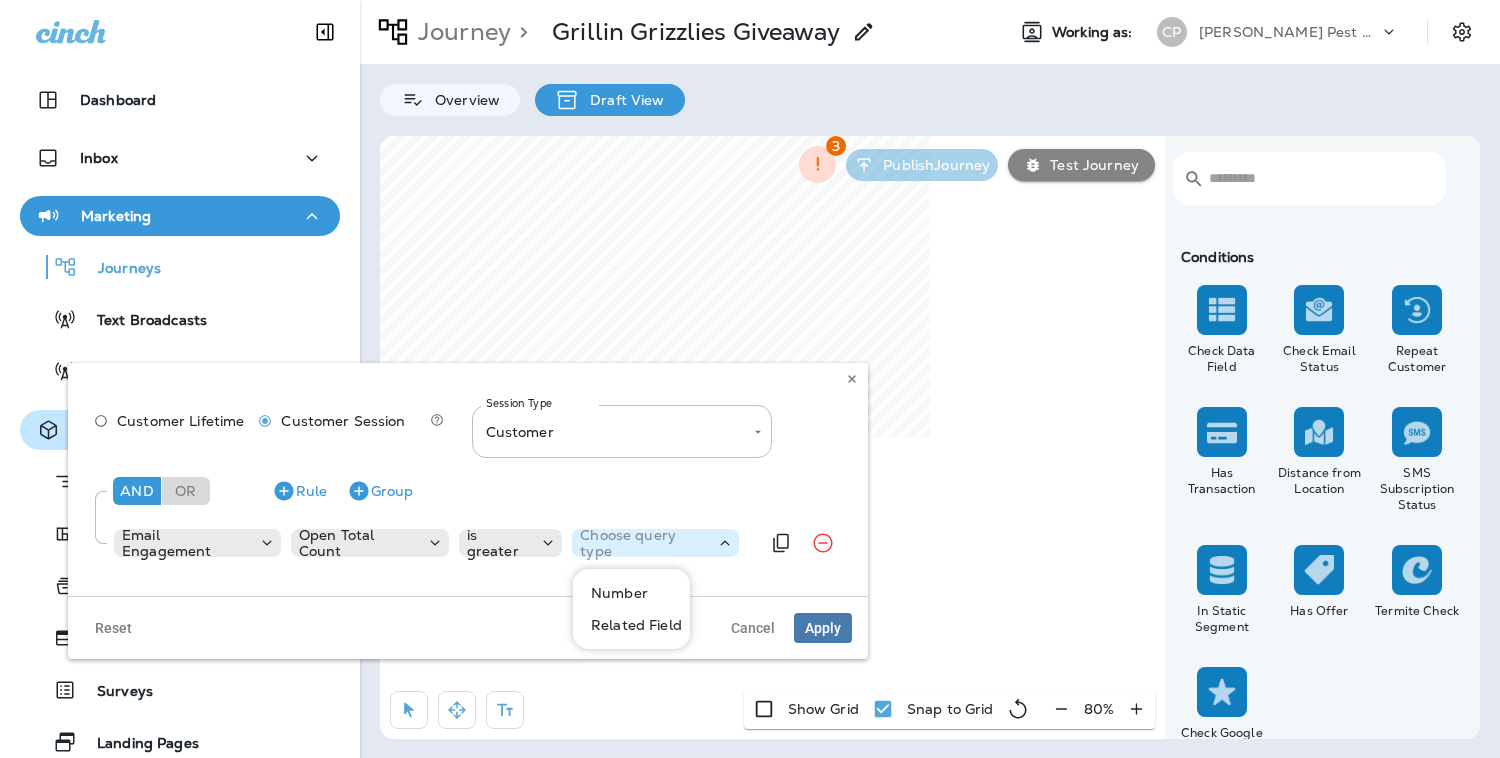 click on "Choose query type" at bounding box center [643, 543] 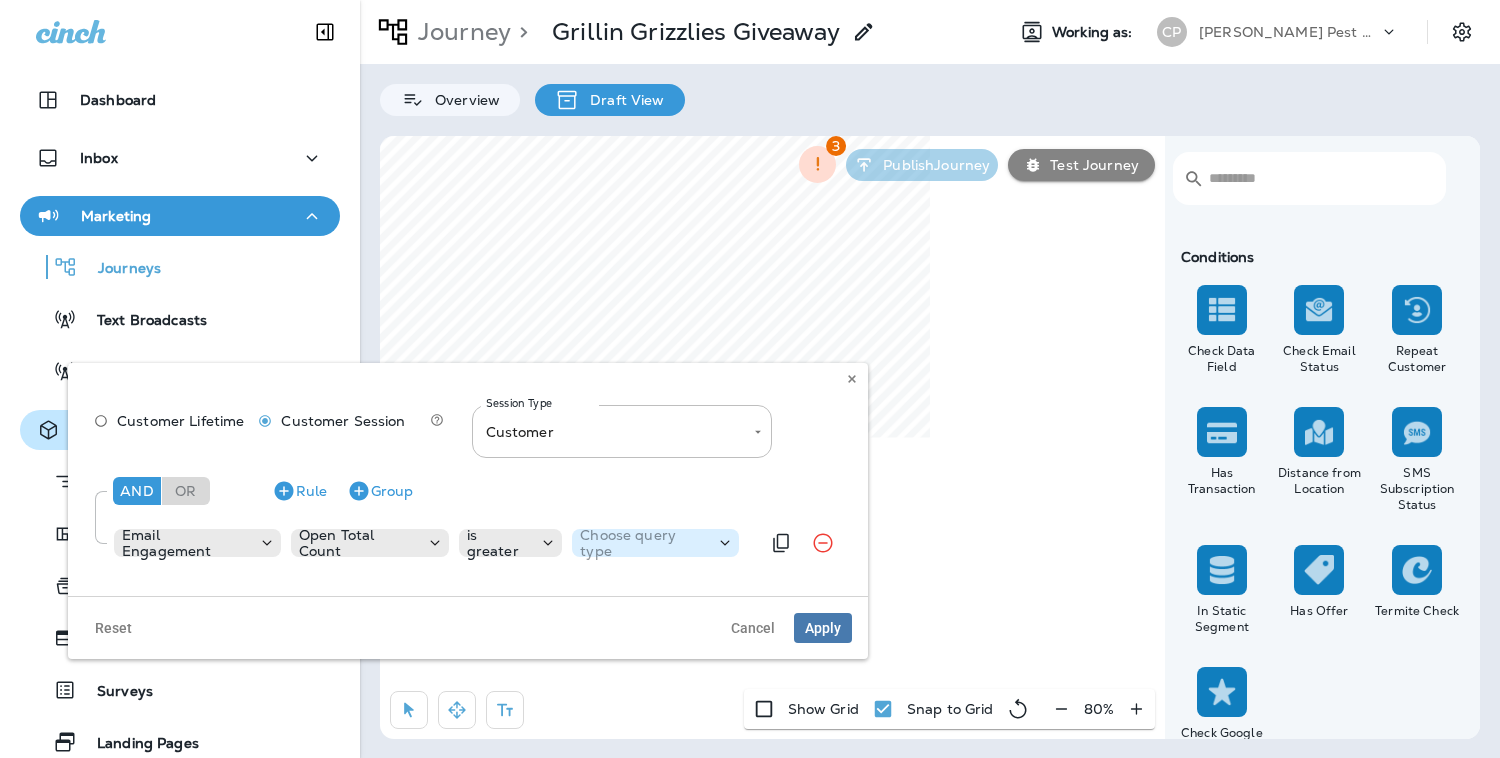 click on "Choose query type" at bounding box center (643, 543) 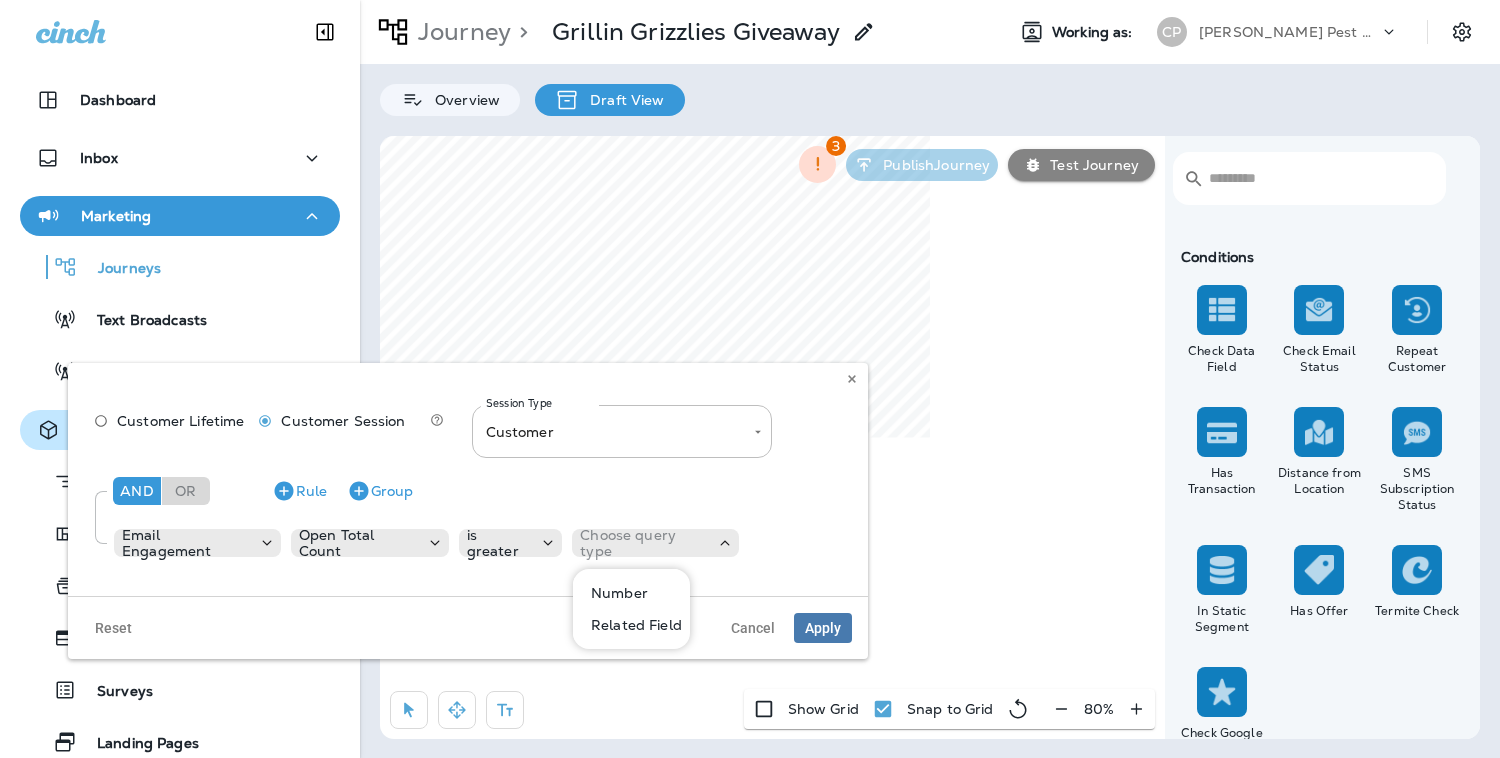 click on "Number" at bounding box center [615, 593] 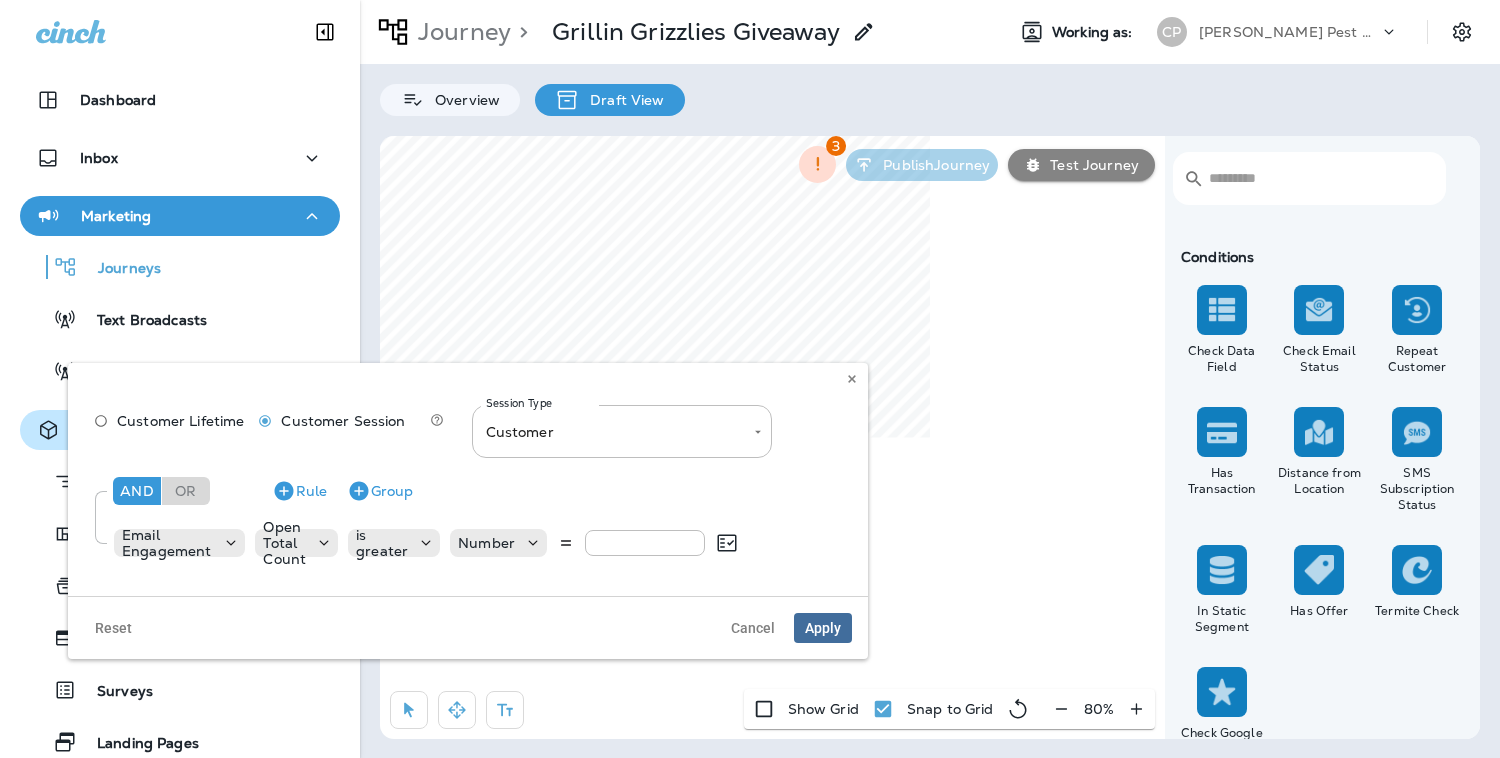 type on "*" 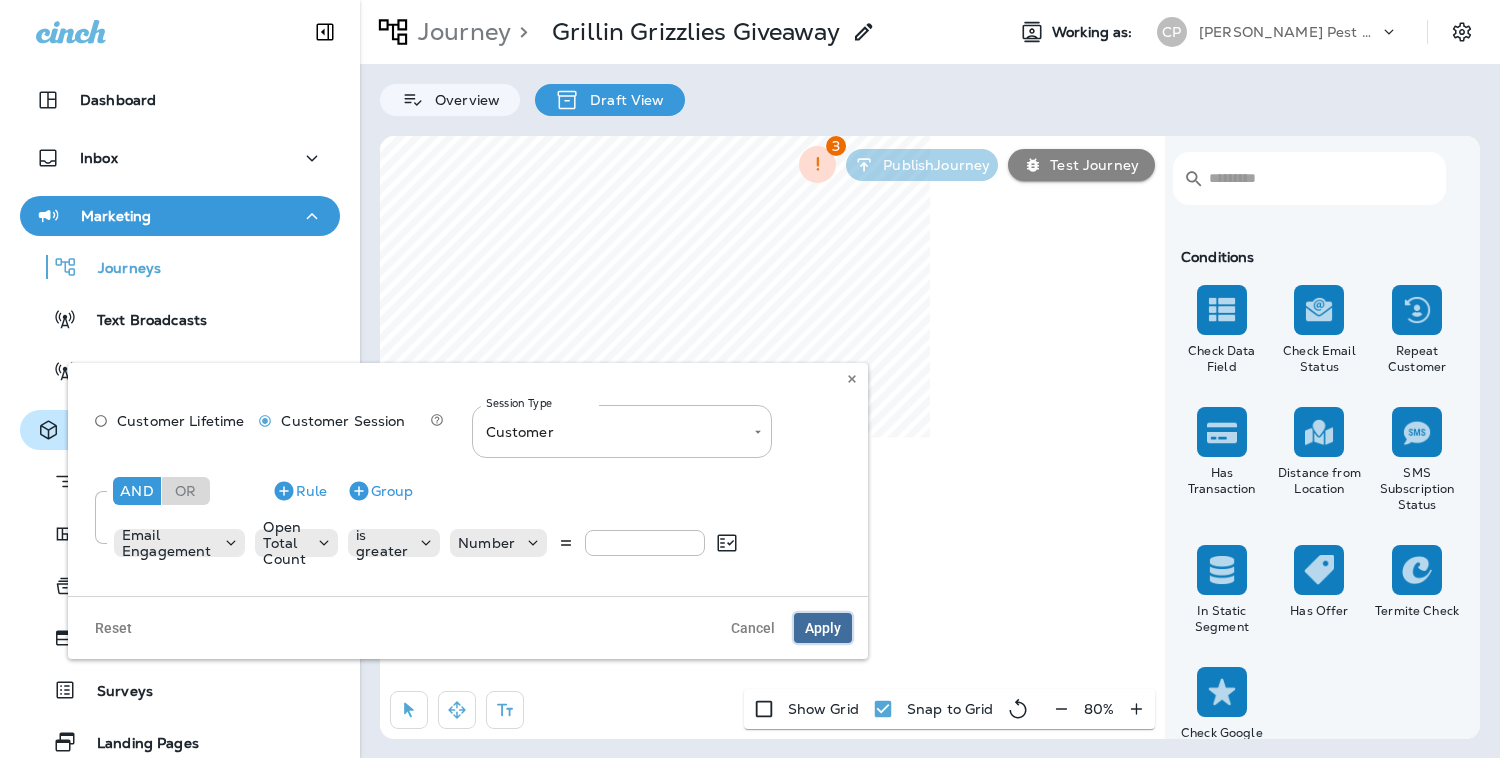 click on "Apply" at bounding box center (823, 628) 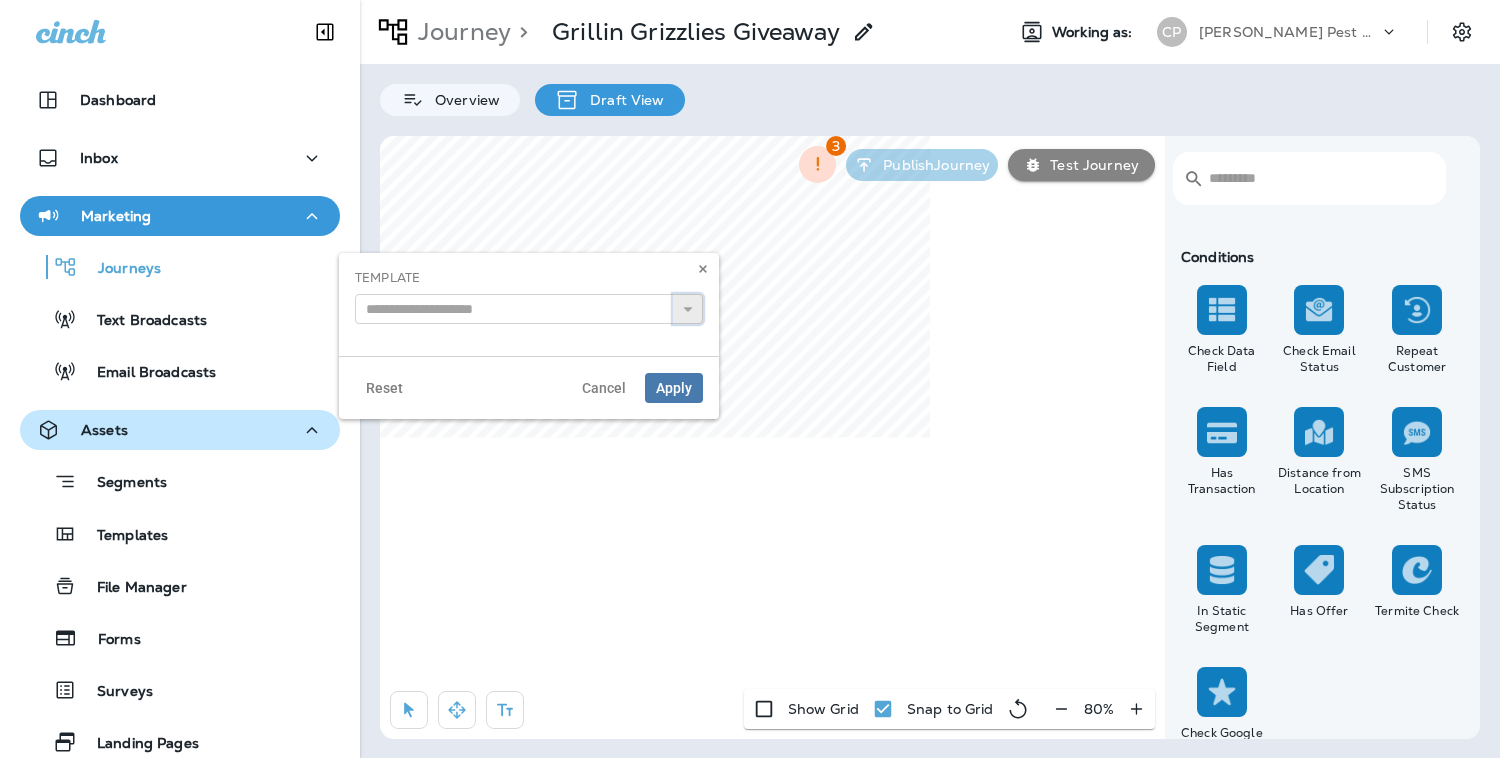 click 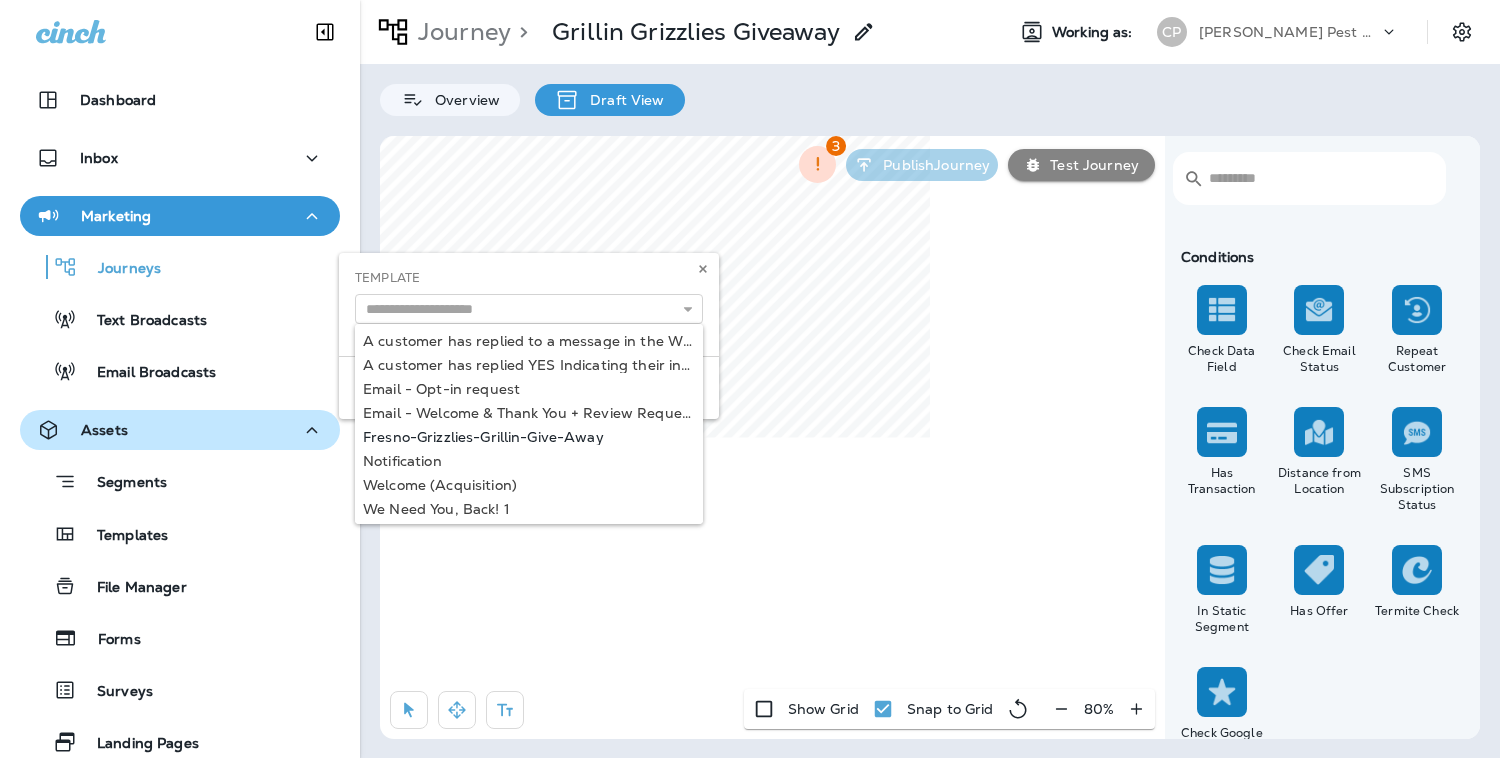 type on "**********" 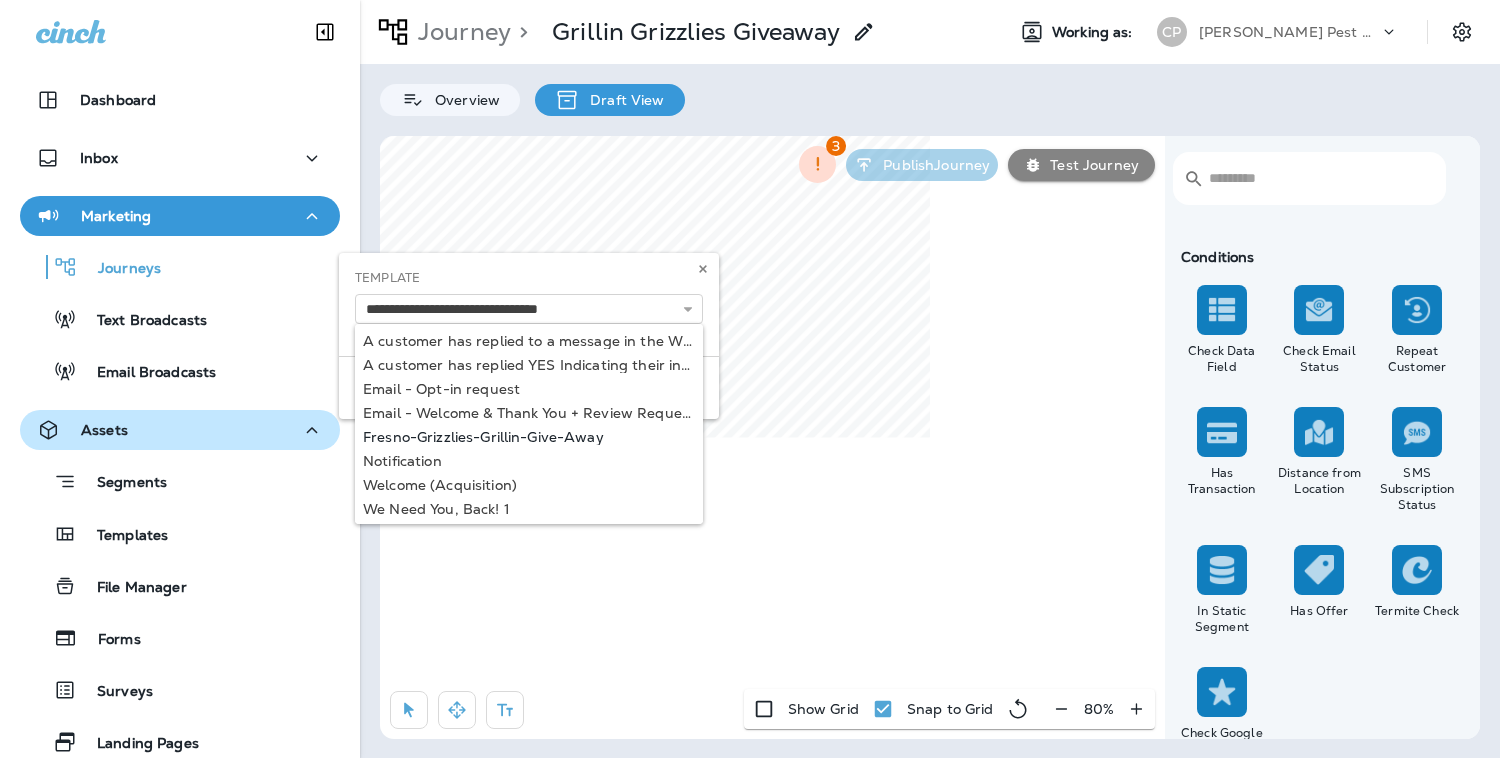 click on "Dashboard Inbox Marketing Journeys Text Broadcasts Email Broadcasts Assets Segments Templates File Manager Forms Surveys Landing Pages Data 12 What's New Support Journey > Grillin Grizzlies Giveaway Working as: [PERSON_NAME] Pest Control Overview Draft View ​ ​ Triggers Transaction Added to Schedule Schedule Time Trigger Time Trigger Recurring Time Trigger Static Segment Trigger Web Form Abandoned Cart From Zapier Incoming SMS Opt-in SMS Opt-out SMS New Customer New Review Survey Completed Actions Time Delay Await SMS Reply Rate Limit Send Email Send SMS Send MMS Send Mailer Send Notification End Journey A/B Split A/B Testing Add to Static Segment Remove from Static Segment Add to Facebook Audience Remove from Facebook Audience Add to Google Ads Audience Remove from Google Ads Audience Add to Mailbox Power Remove from Mailbox Power Send Survey SMS Send Survey Email Webhook Contest Winners Recurring Contest Winners To Zapier Add to DripDrop Reply to Review Conditions Check Data Field Has Offer 3" at bounding box center [750, 0] 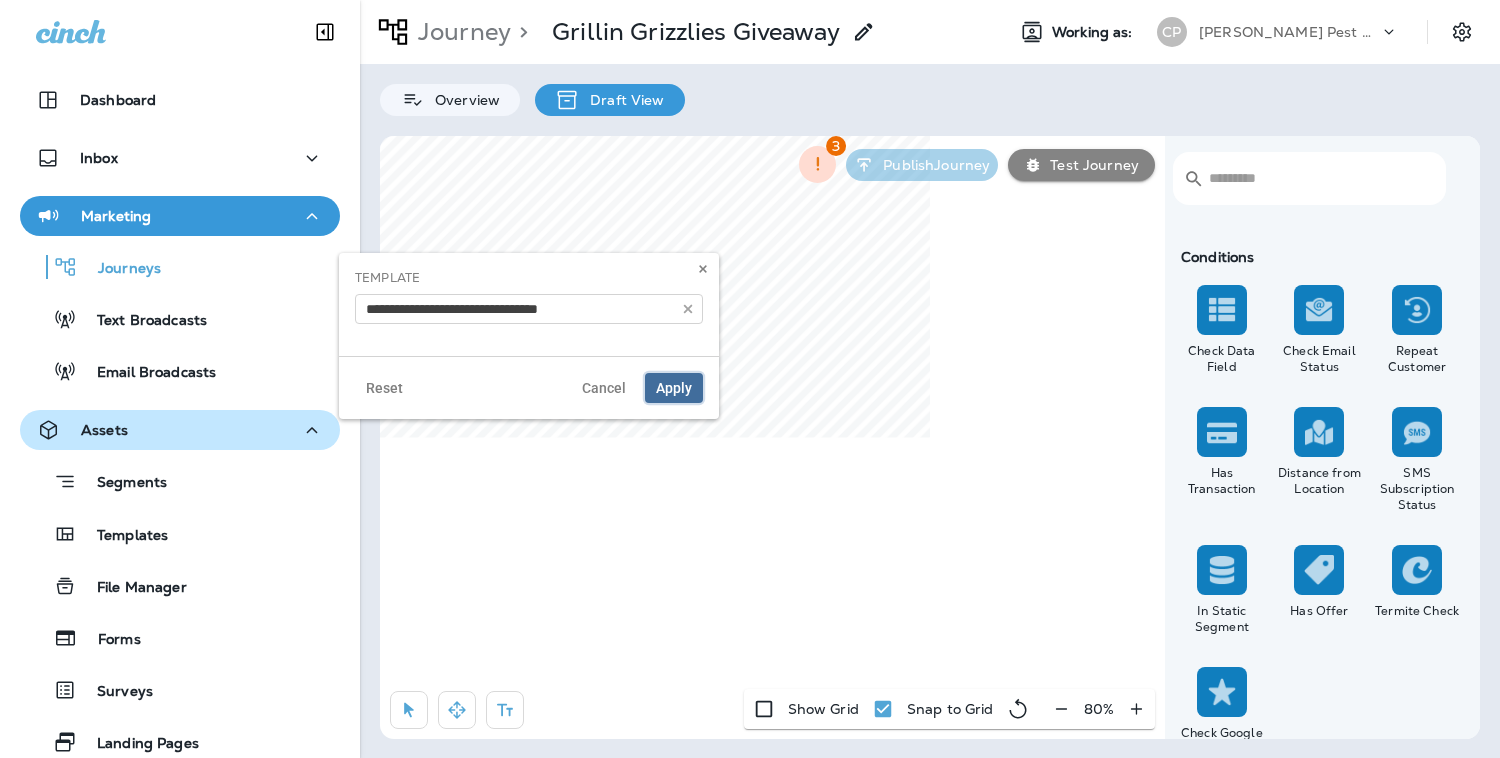click on "Apply" at bounding box center [674, 388] 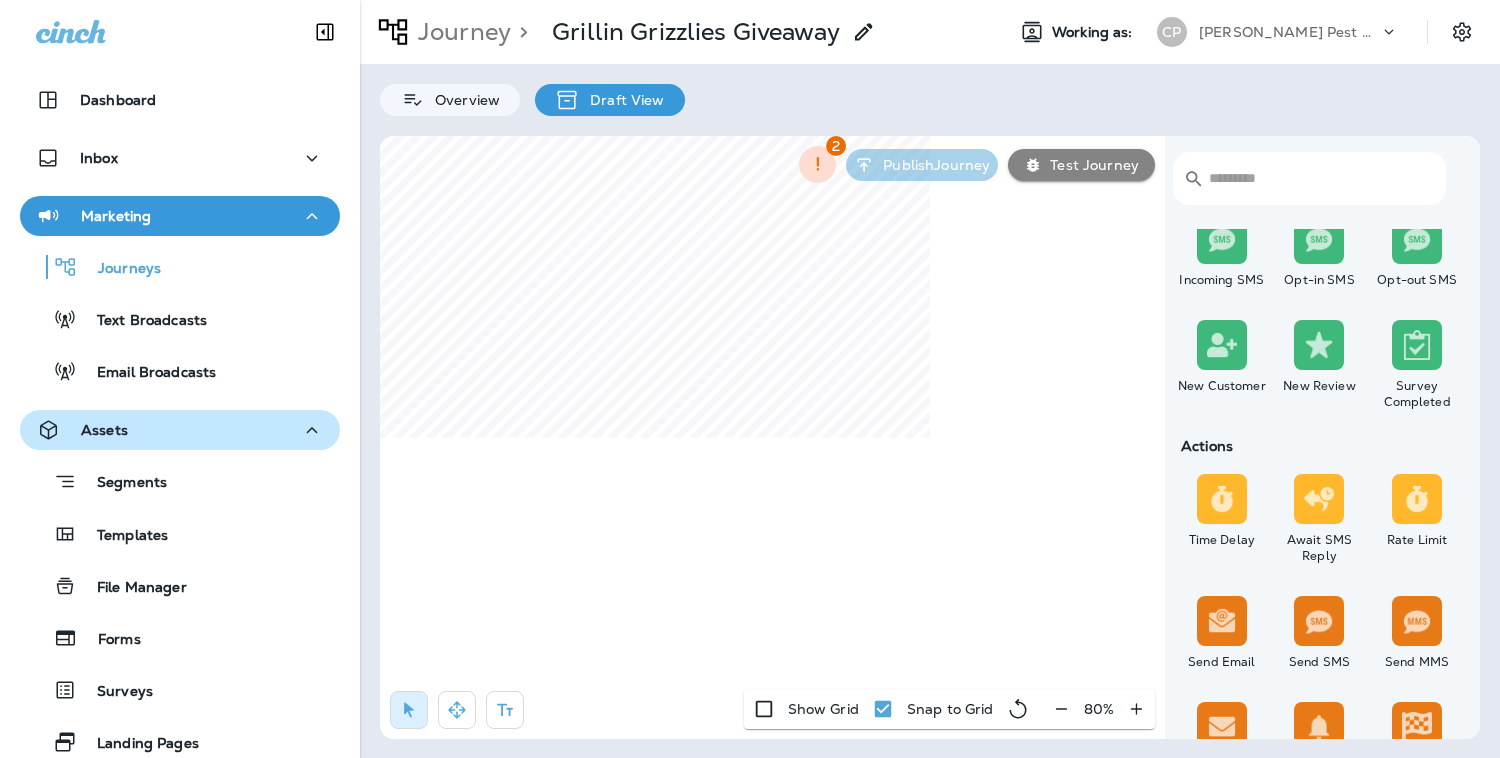 scroll, scrollTop: 436, scrollLeft: 0, axis: vertical 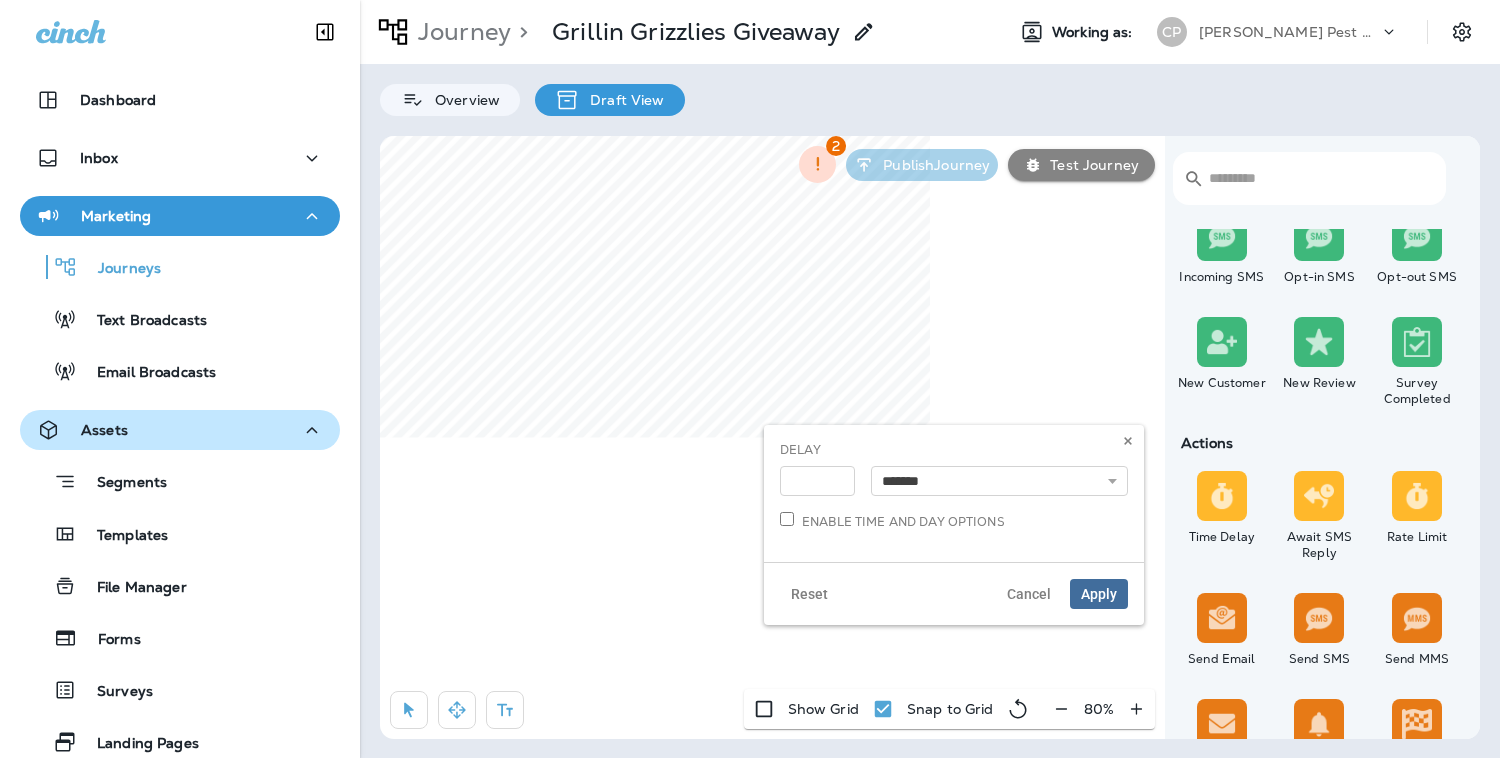 click on "Enable time and day options" at bounding box center [954, 525] 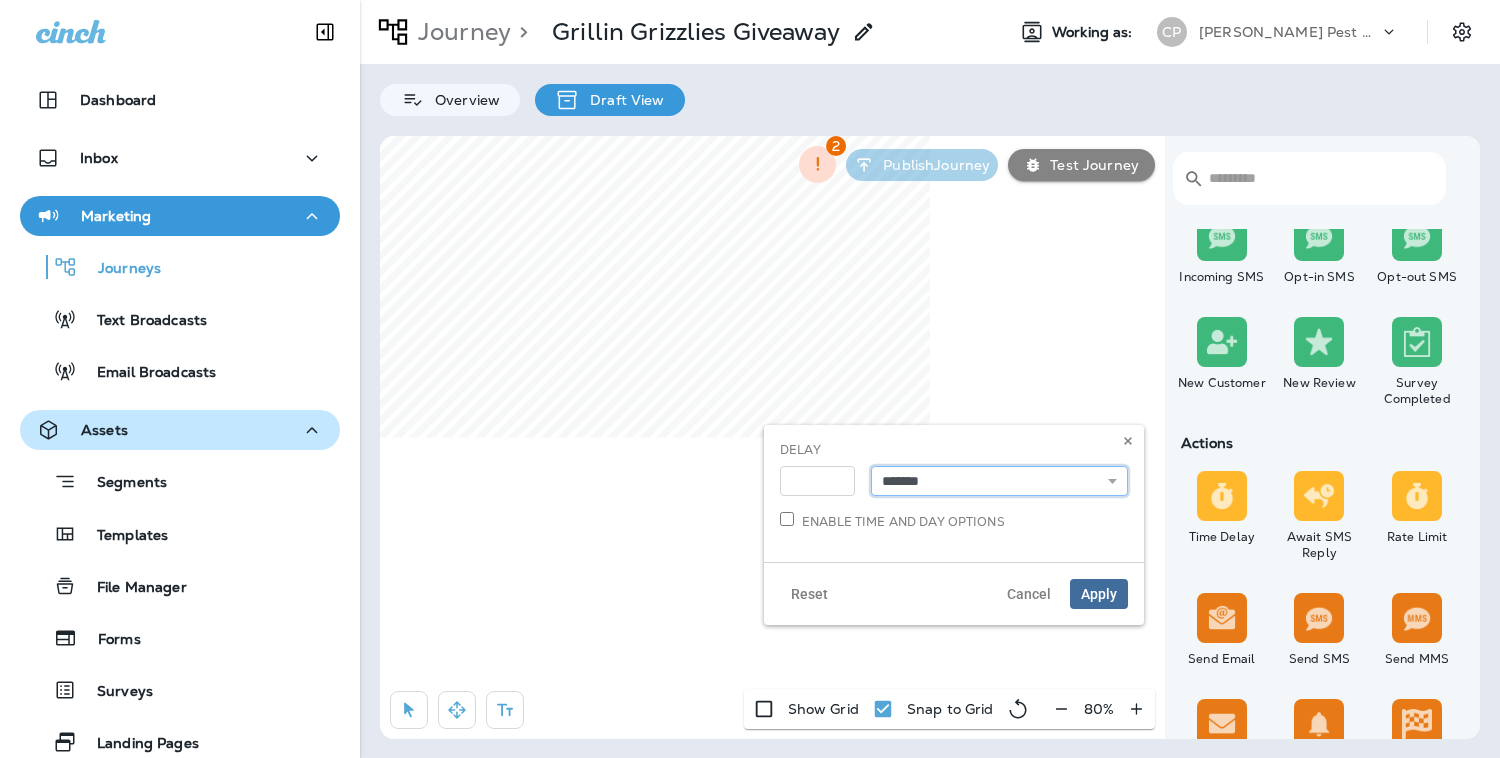 select on "****" 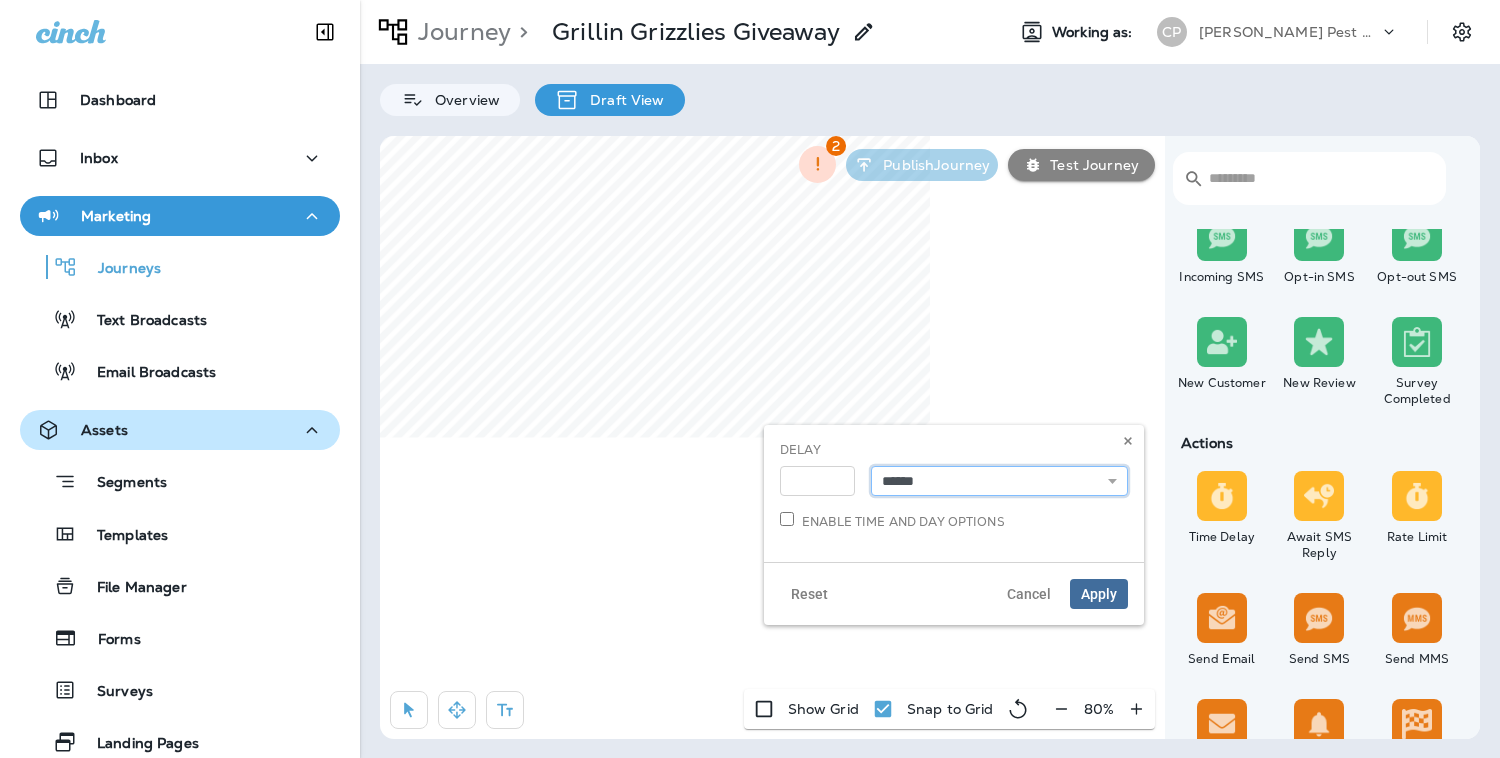 click on "******" at bounding box center (0, 0) 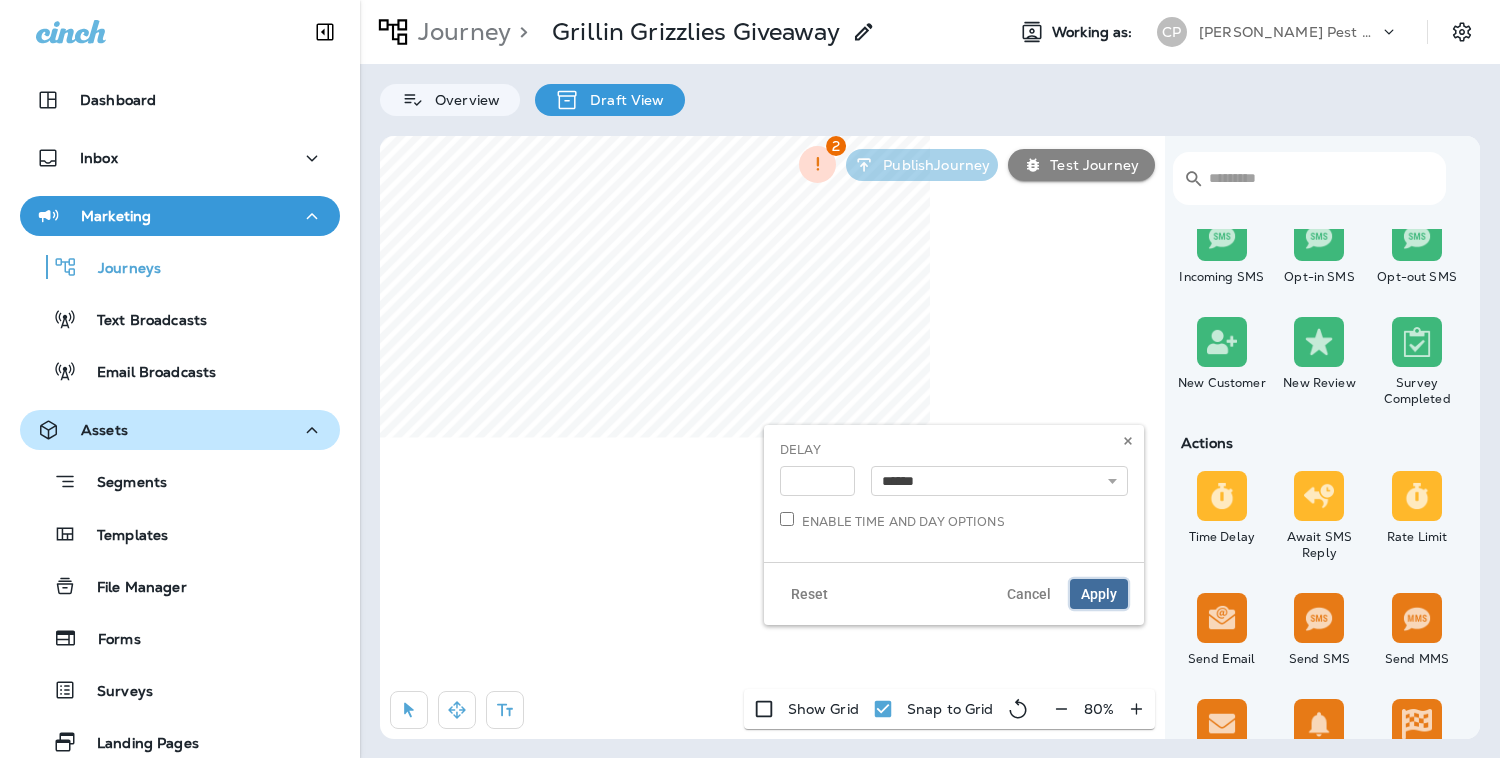 click on "Apply" at bounding box center [1099, 594] 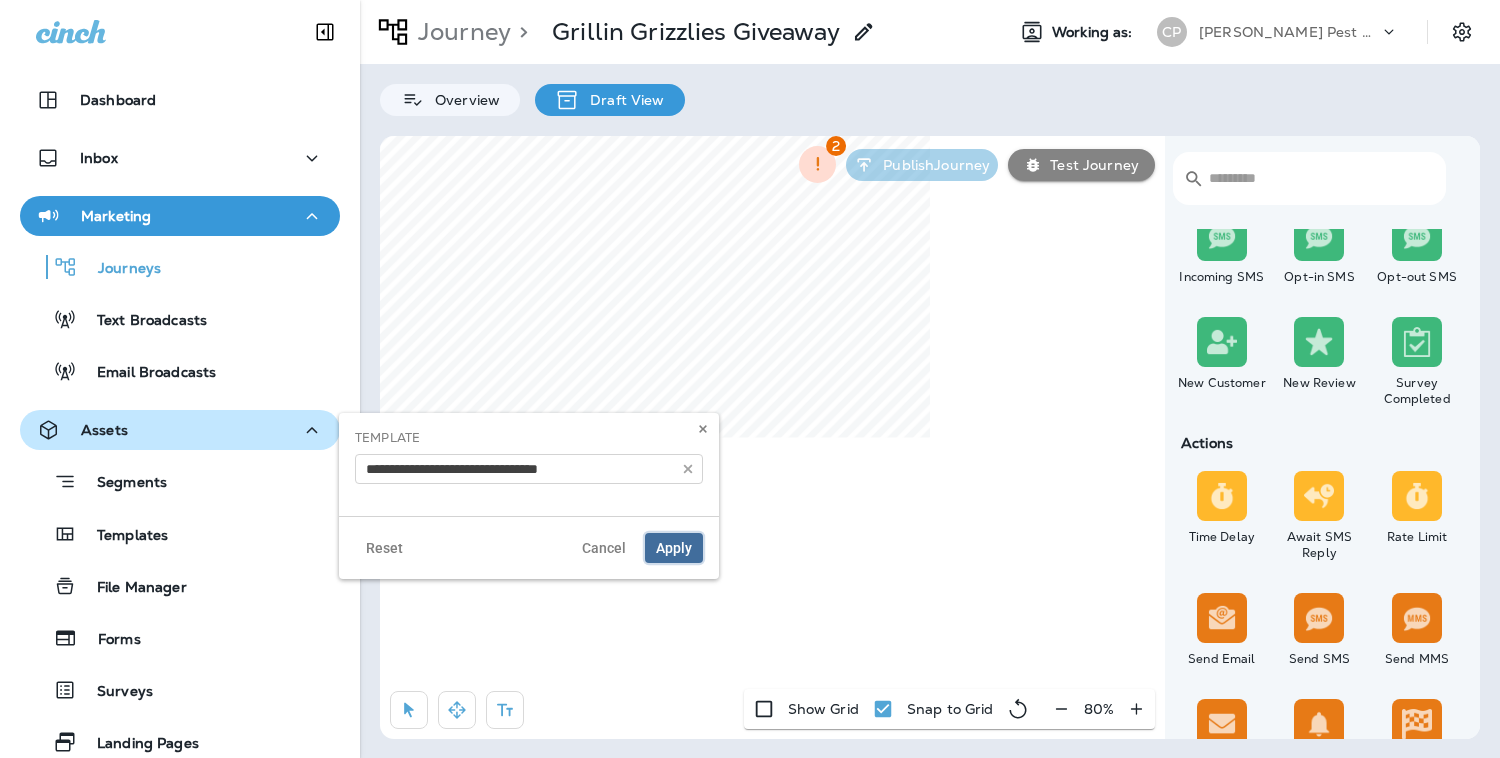click on "Apply" at bounding box center (674, 548) 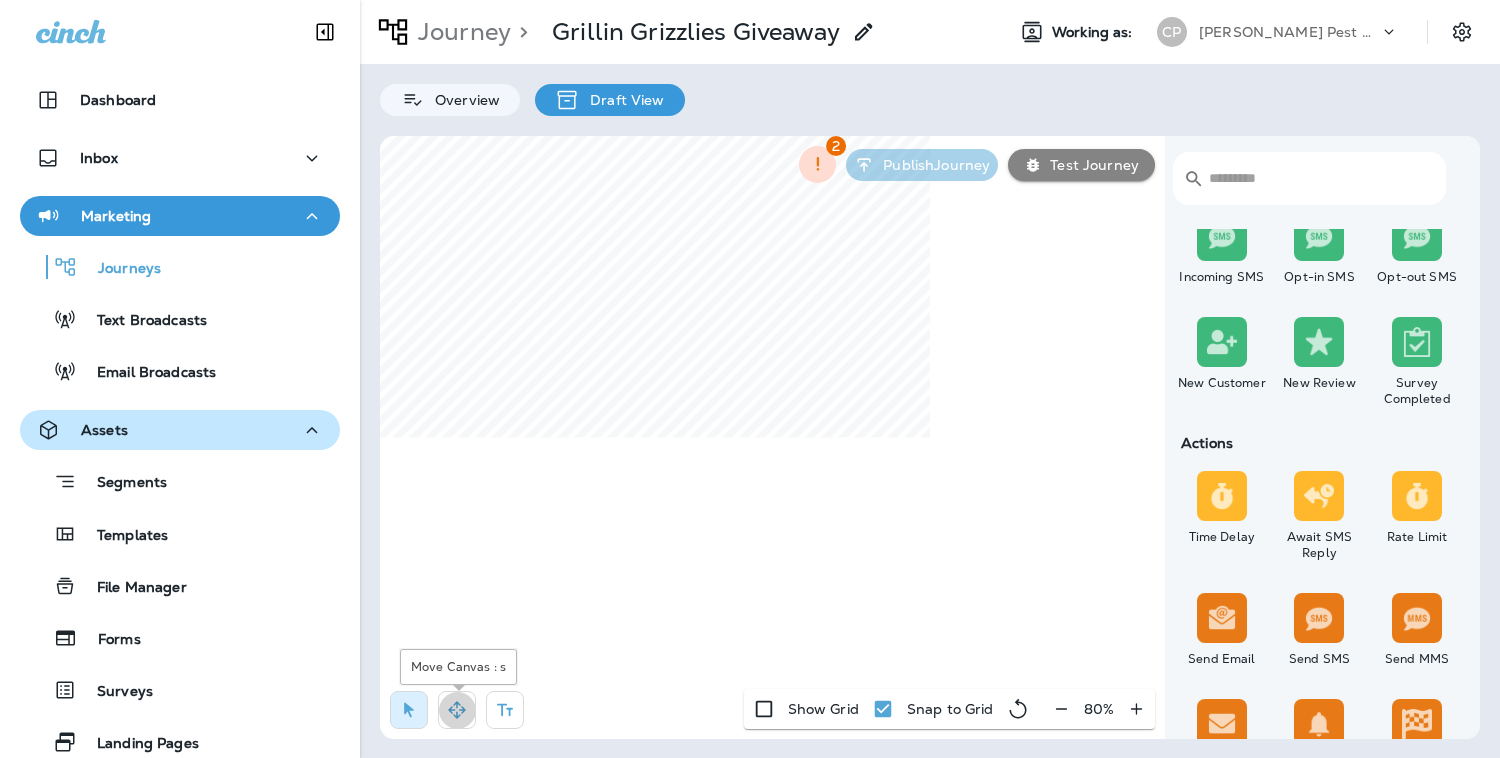 click at bounding box center (457, 710) 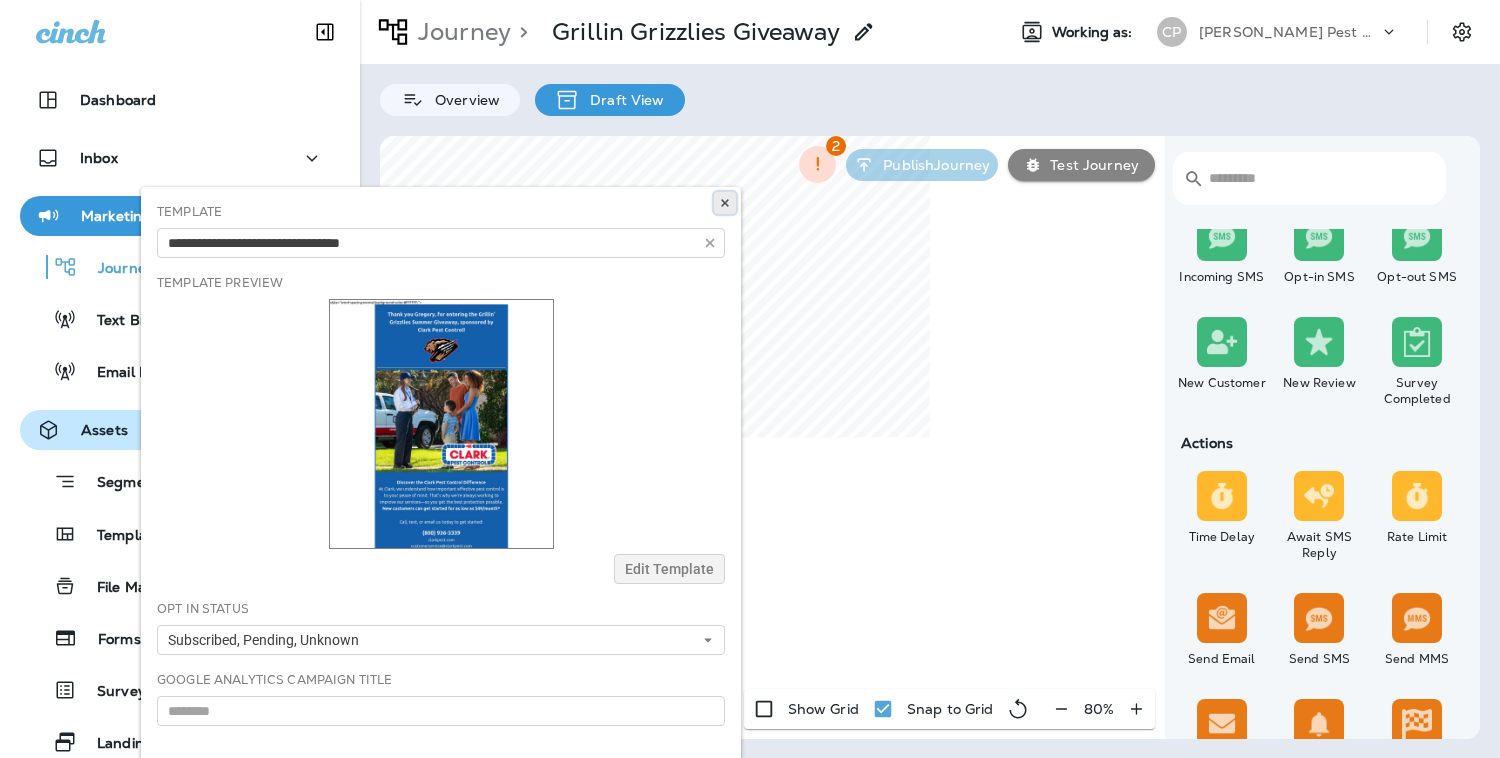click at bounding box center [725, 203] 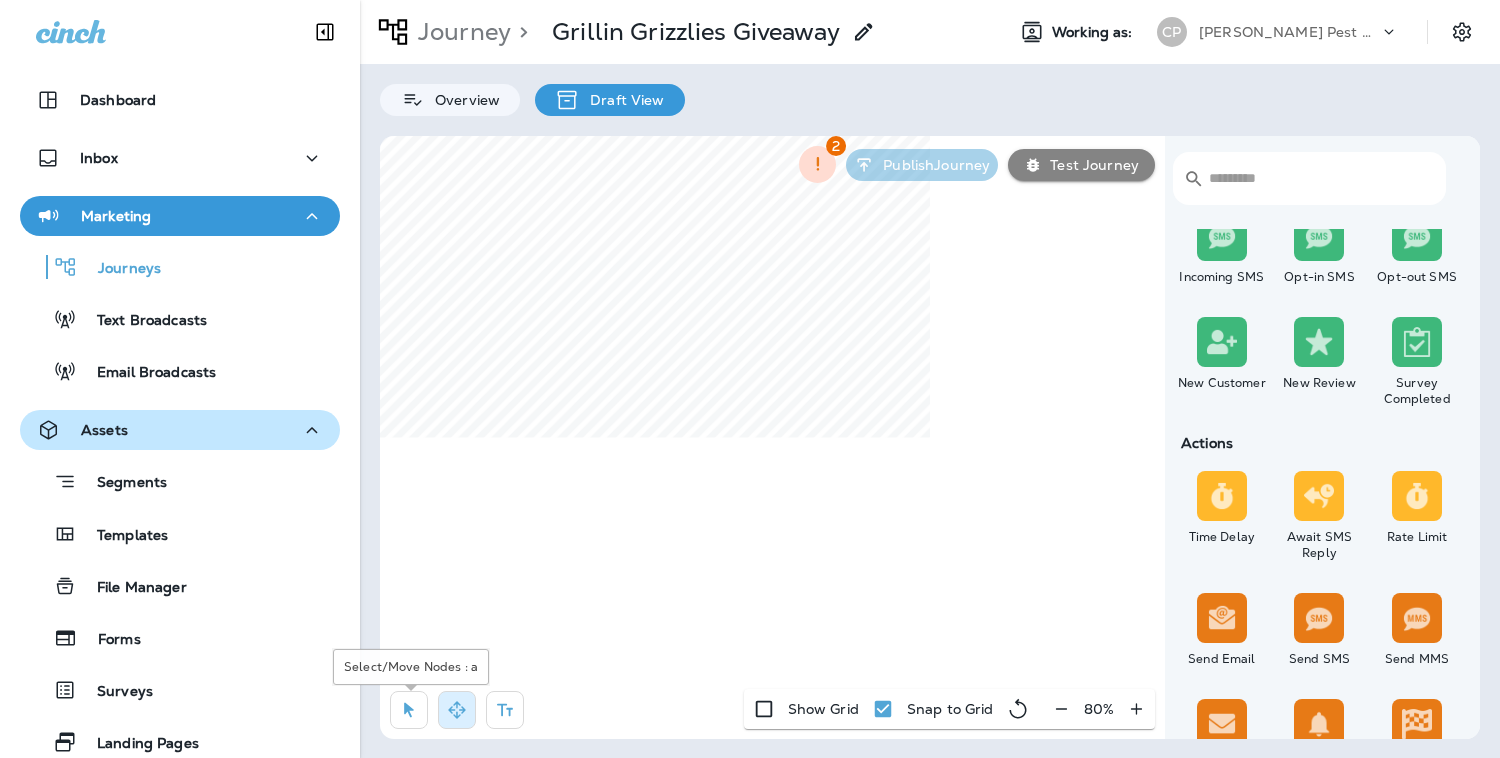 click 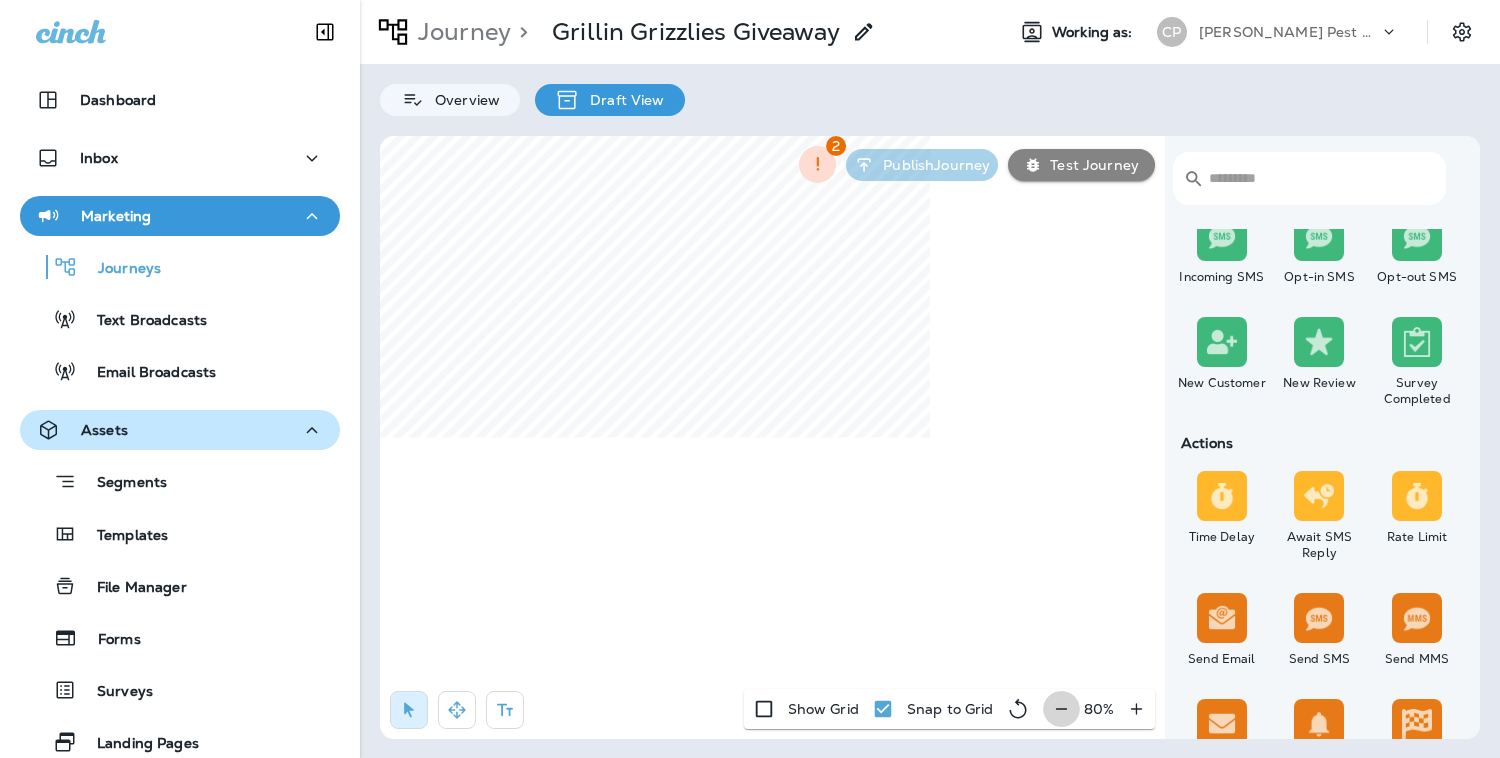 click 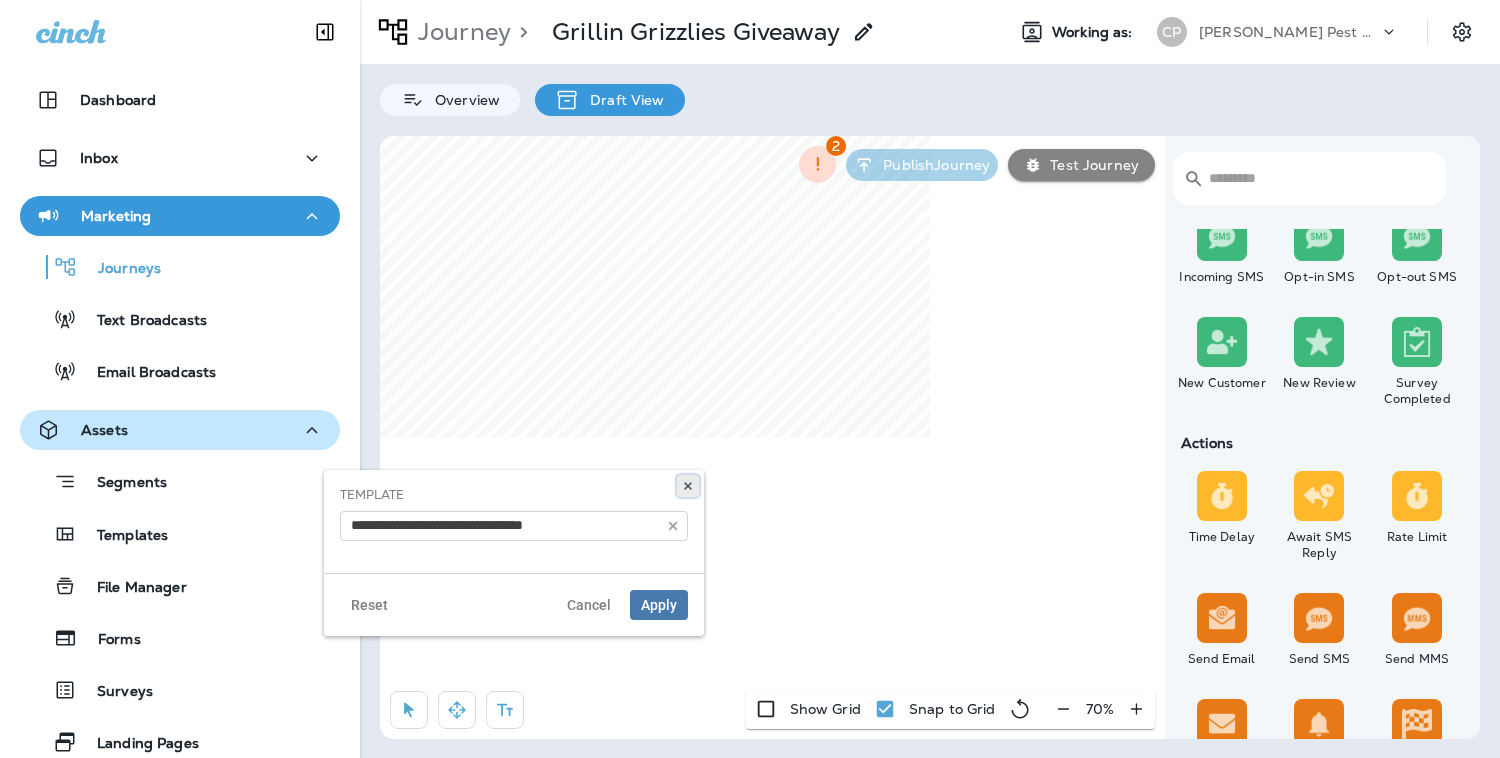 click 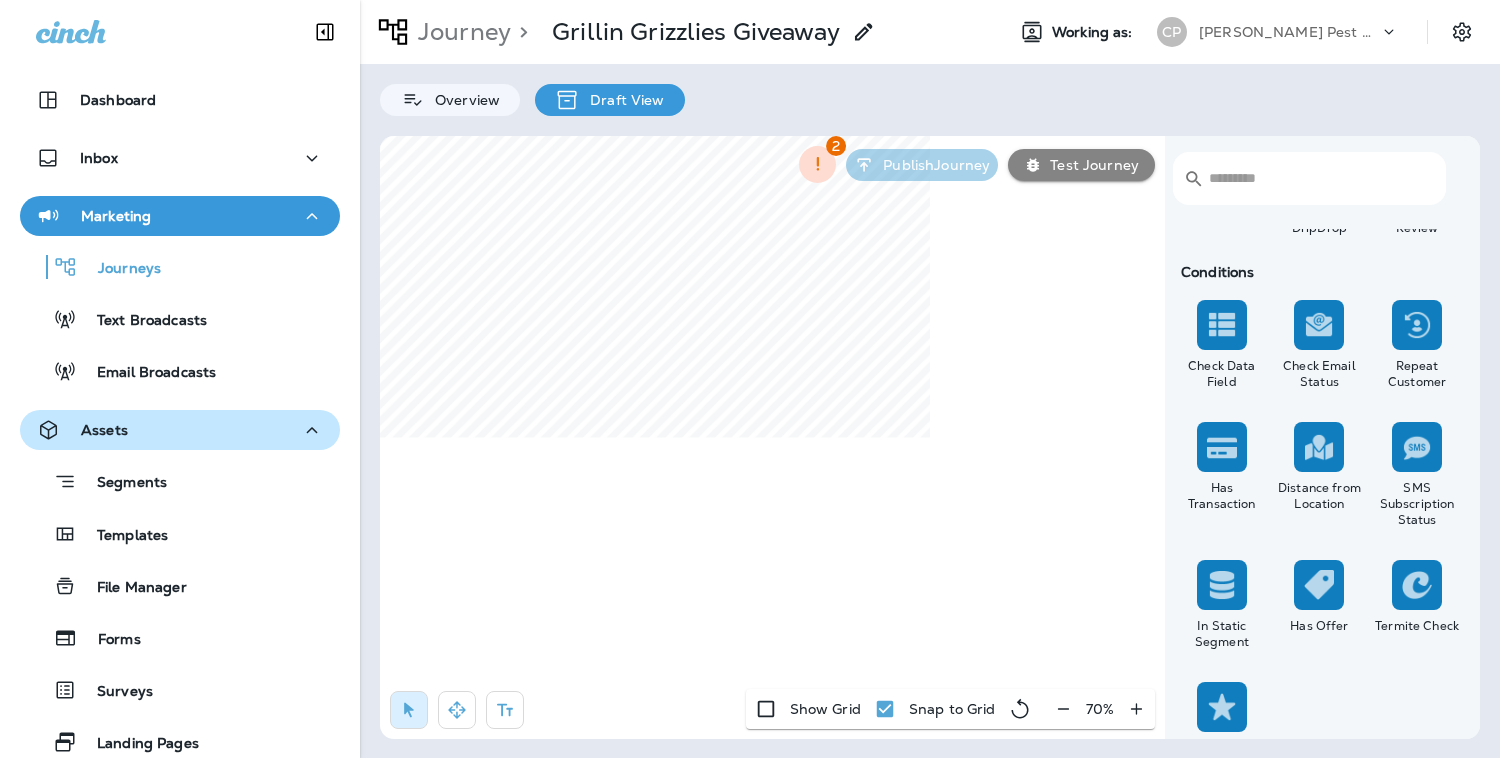 scroll, scrollTop: 1759, scrollLeft: 0, axis: vertical 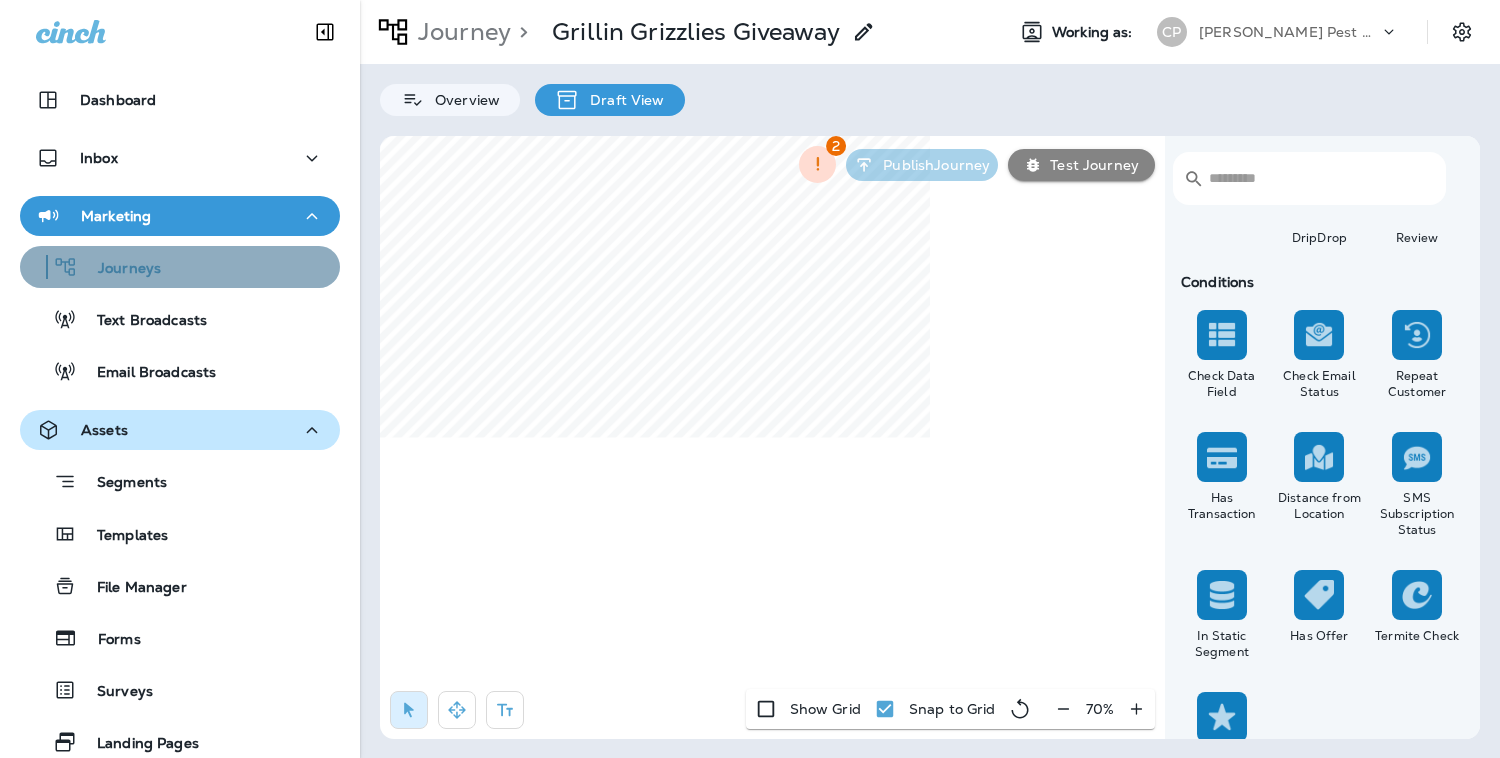 click on "Journeys" at bounding box center (119, 269) 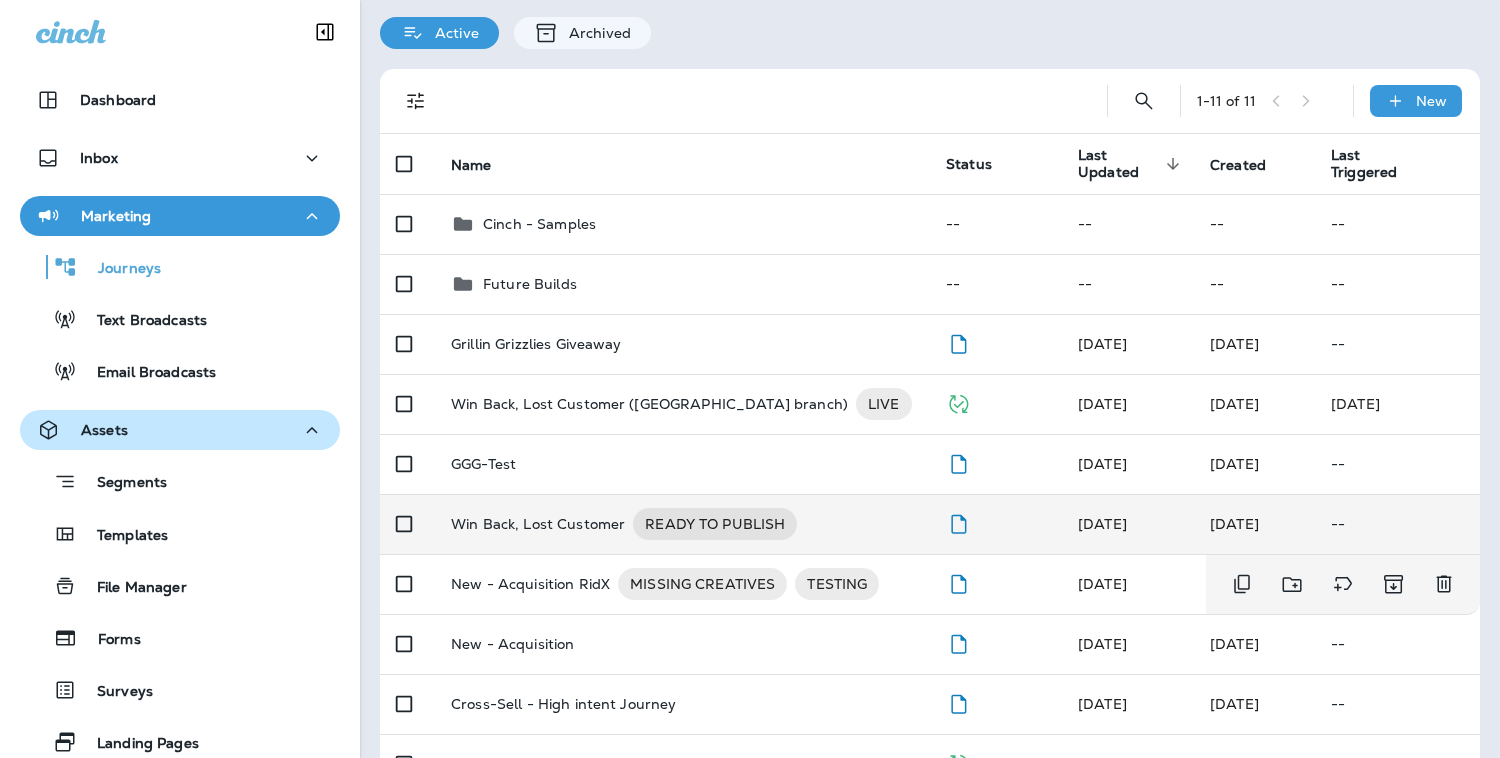 scroll, scrollTop: 73, scrollLeft: 0, axis: vertical 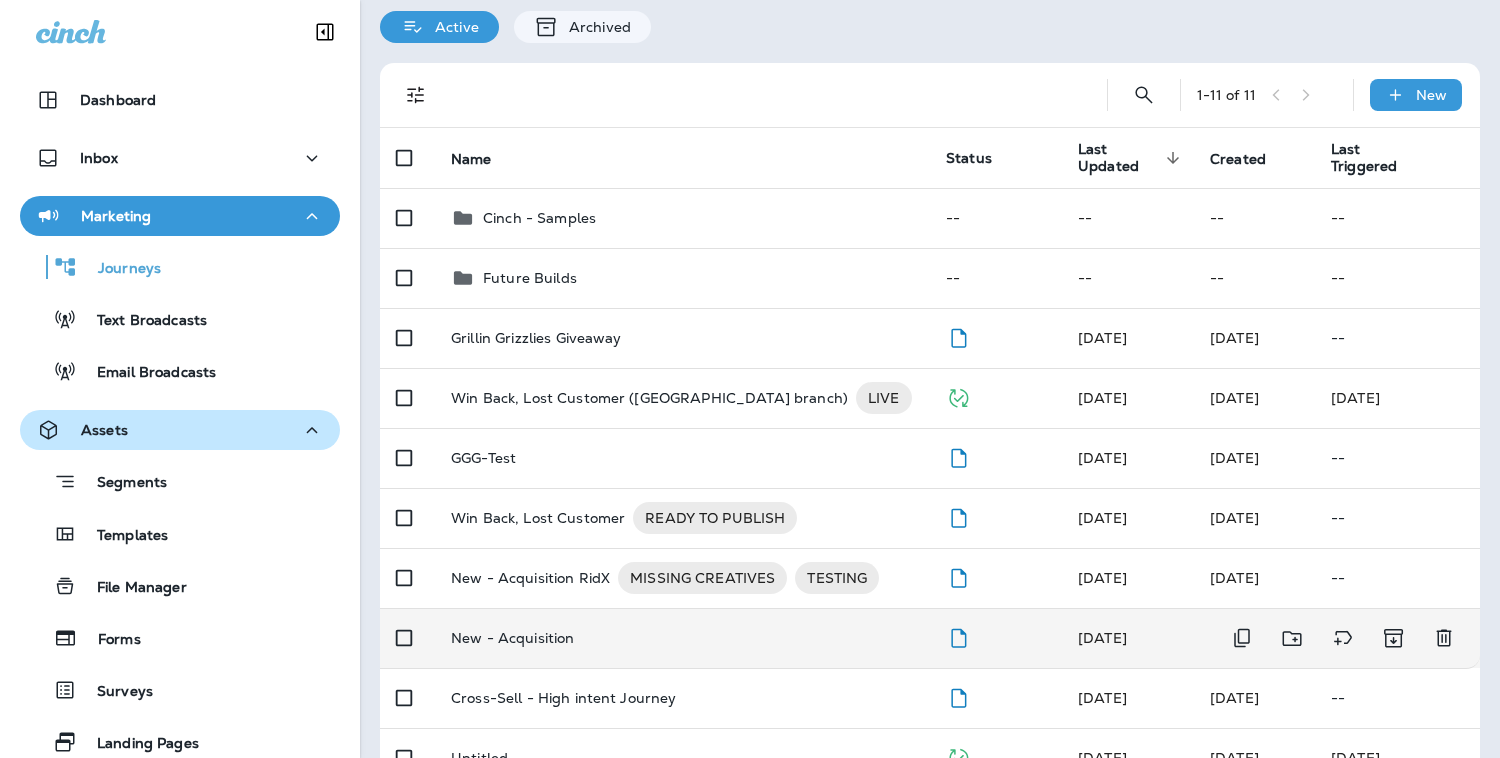 click on "New - Acquisition" at bounding box center [512, 638] 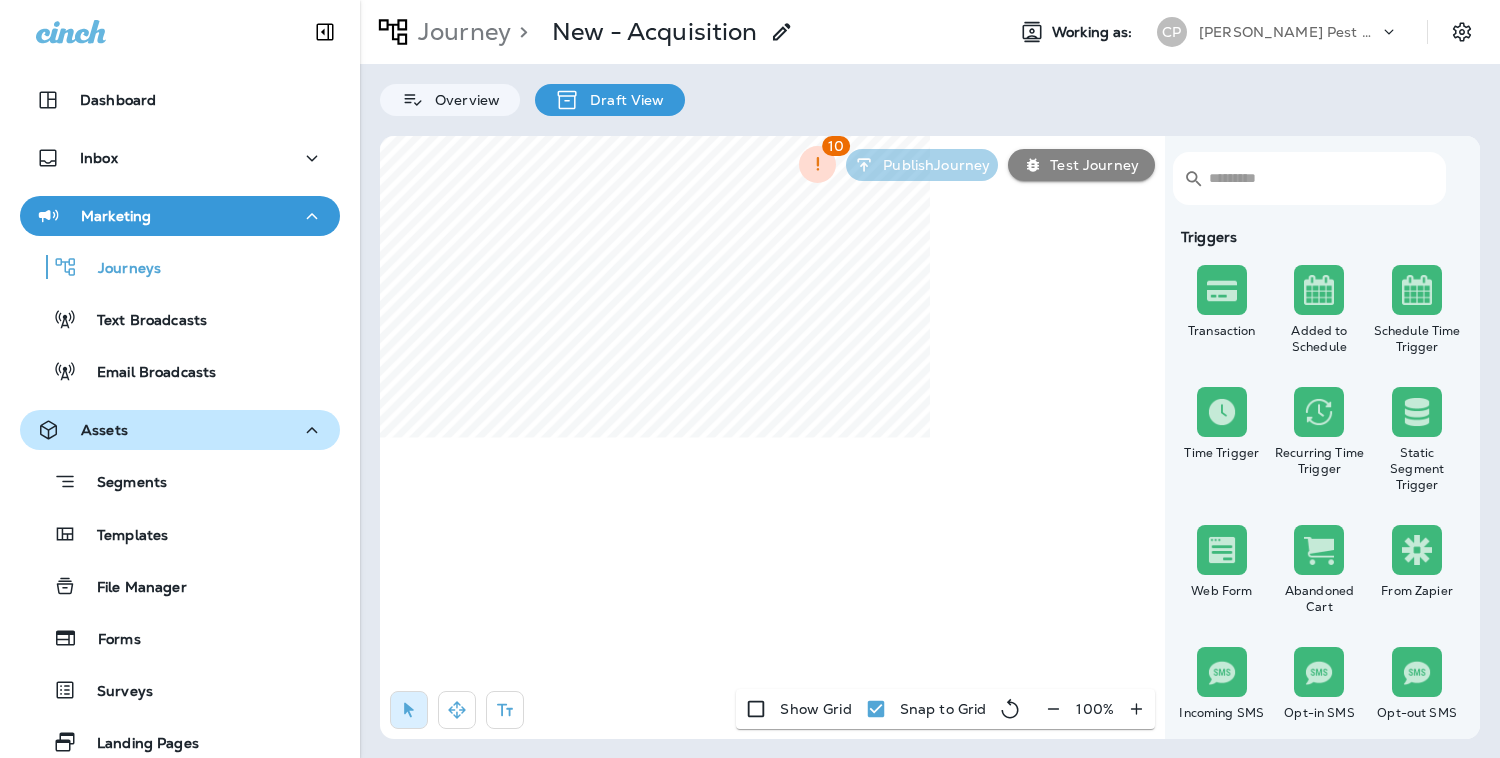 click 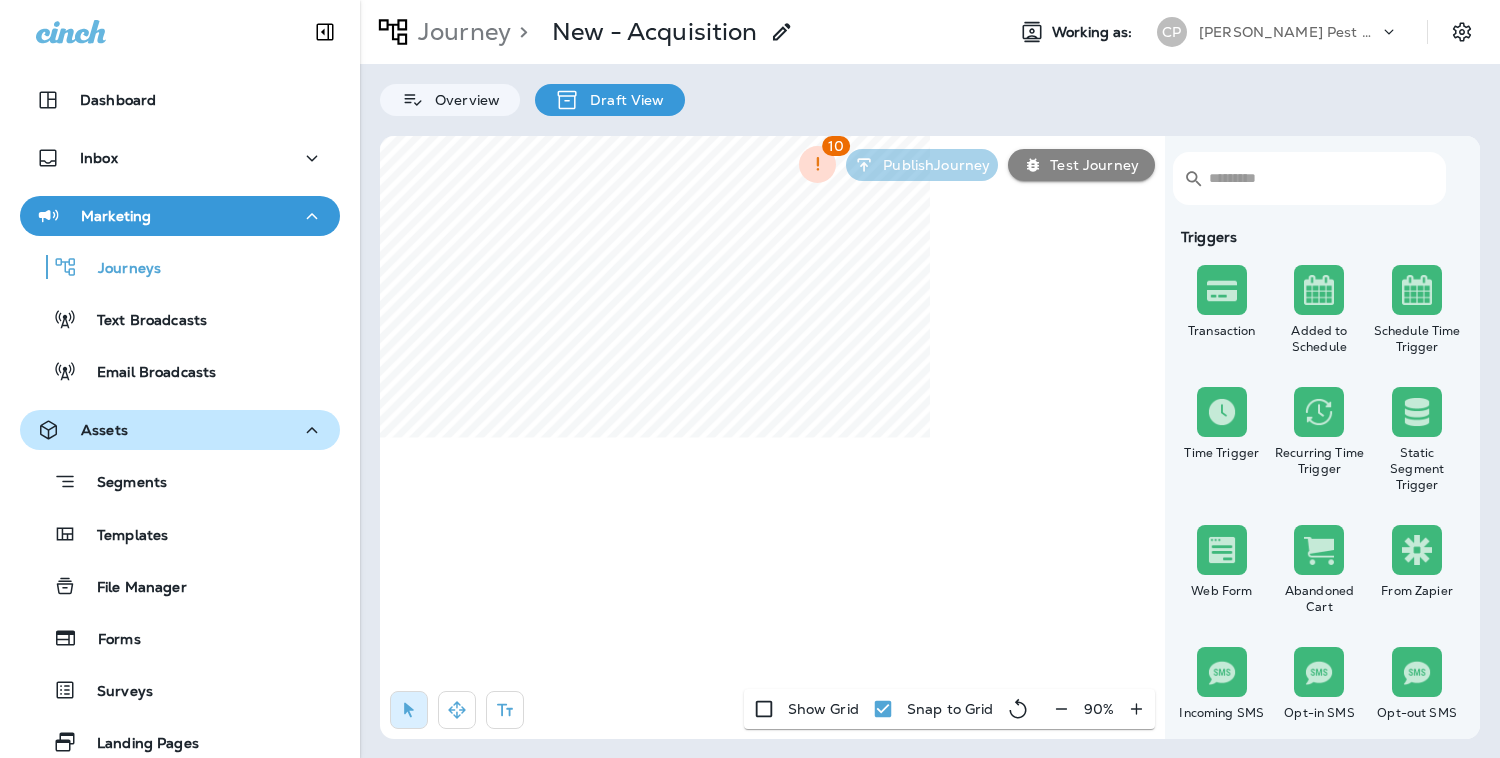 click 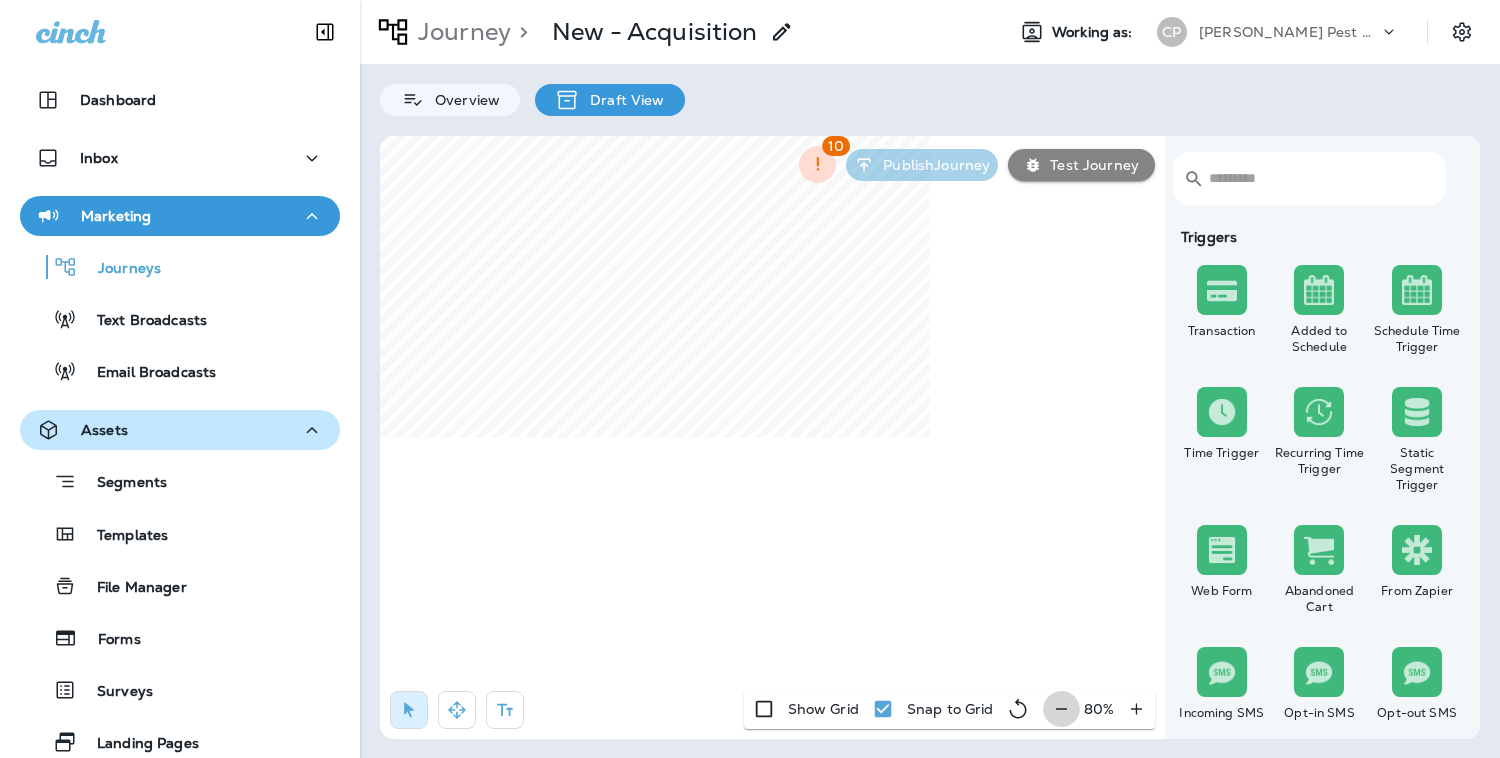 click 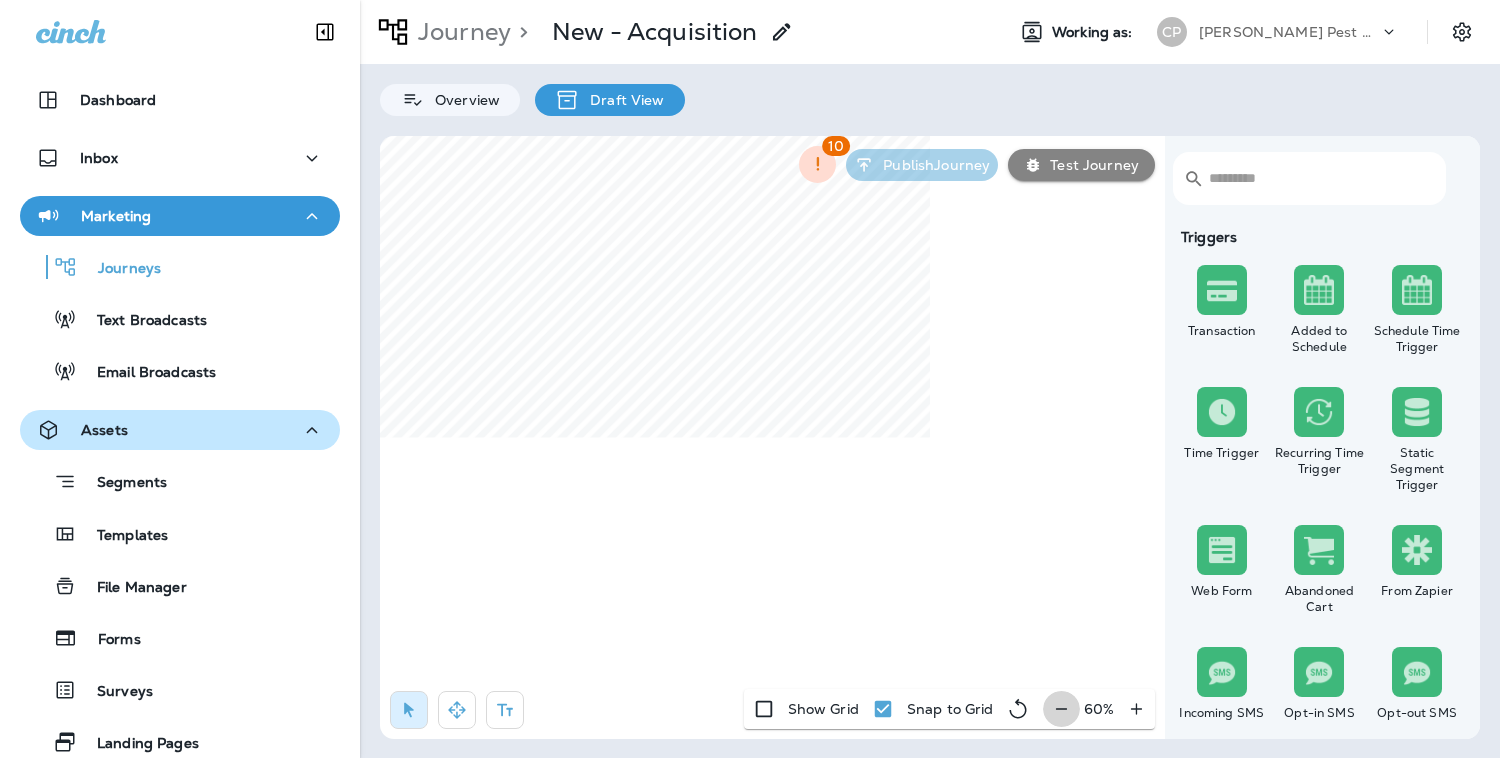 click 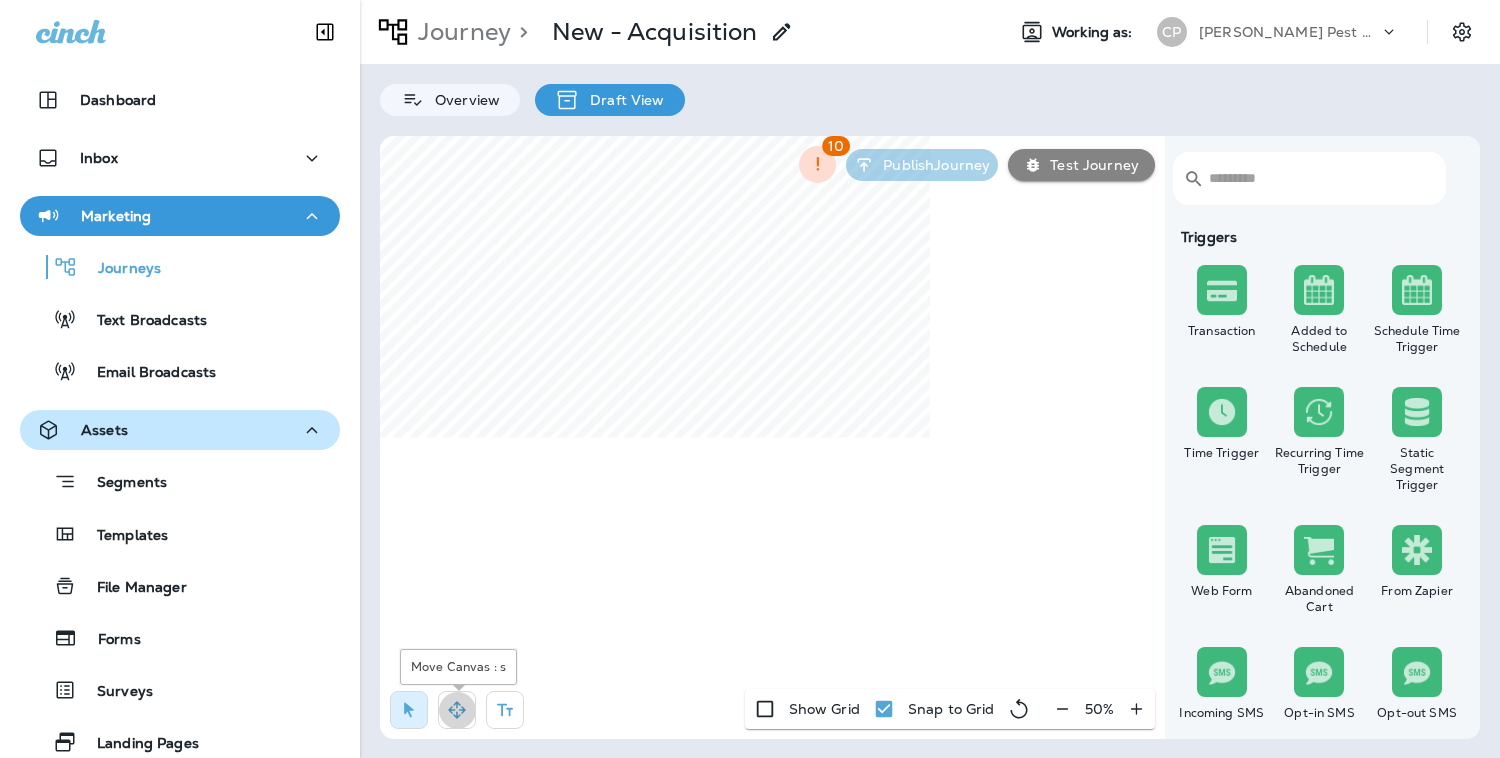 click 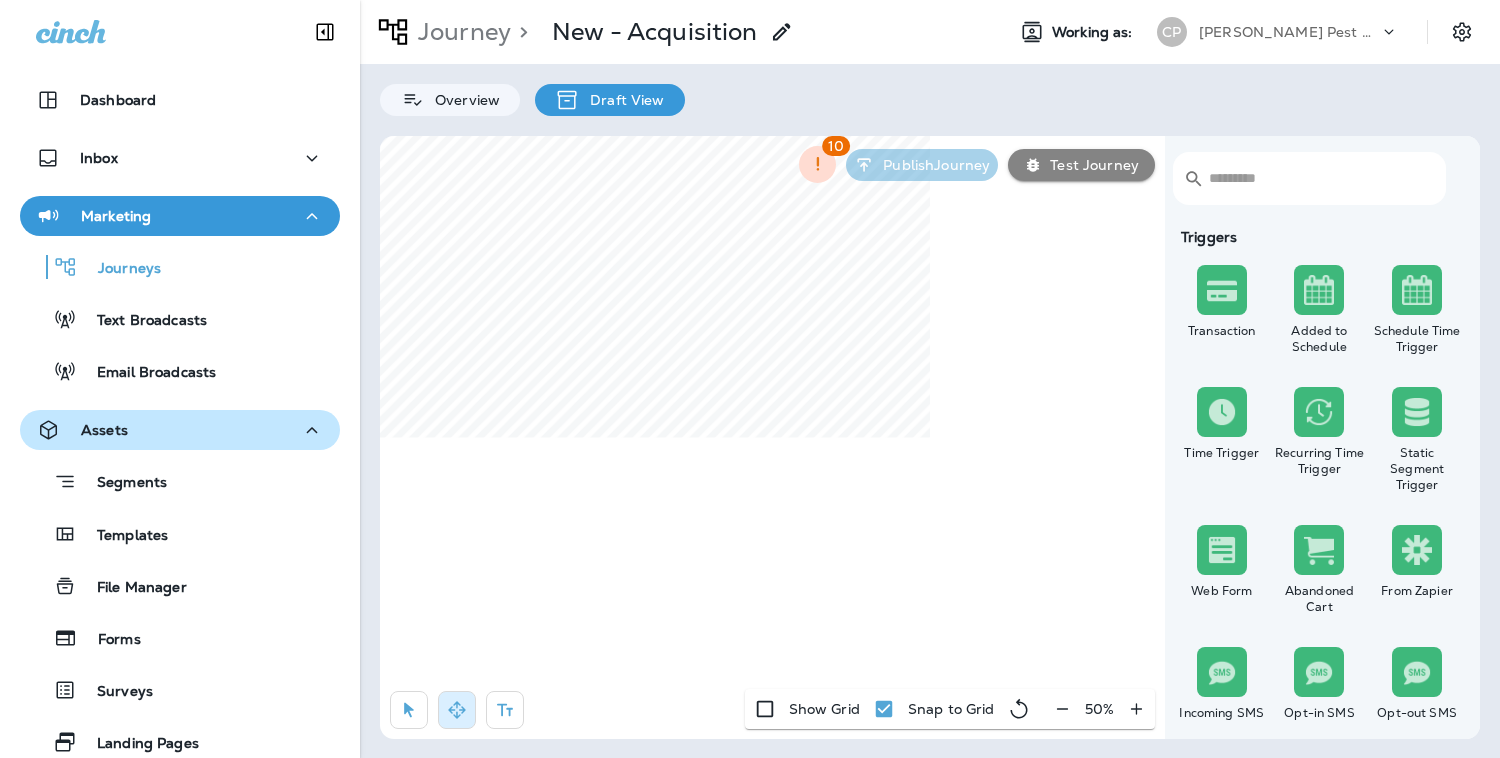 click on "​ ​ Triggers Transaction Added to Schedule Schedule Time Trigger Time Trigger Recurring Time Trigger Static Segment Trigger Web Form Abandoned Cart From Zapier Incoming SMS Opt-in SMS Opt-out SMS New Customer New Review Survey Completed Actions Time Delay Await SMS Reply Rate Limit Send Email Send SMS Send MMS Send Mailer Send Notification End Journey A/B Split A/B Testing Add to Static Segment Remove from Static Segment Add to Facebook Audience Remove from Facebook Audience Add to Google Ads Audience Remove from Google Ads Audience Add to Mailbox Power Remove from Mailbox Power Send Survey SMS Send Survey Email Webhook Contest Winners Recurring Contest Winners To Zapier Add to DripDrop Reply to Review Conditions Check Data Field Check Email Status Repeat Customer Has Transaction Distance from Location SMS Subscription Status In Static Segment Has Offer Termite Check Check Google Review 10 Publish  Journey Test Journey Show Grid Snap to Grid   50 %" at bounding box center [930, 437] 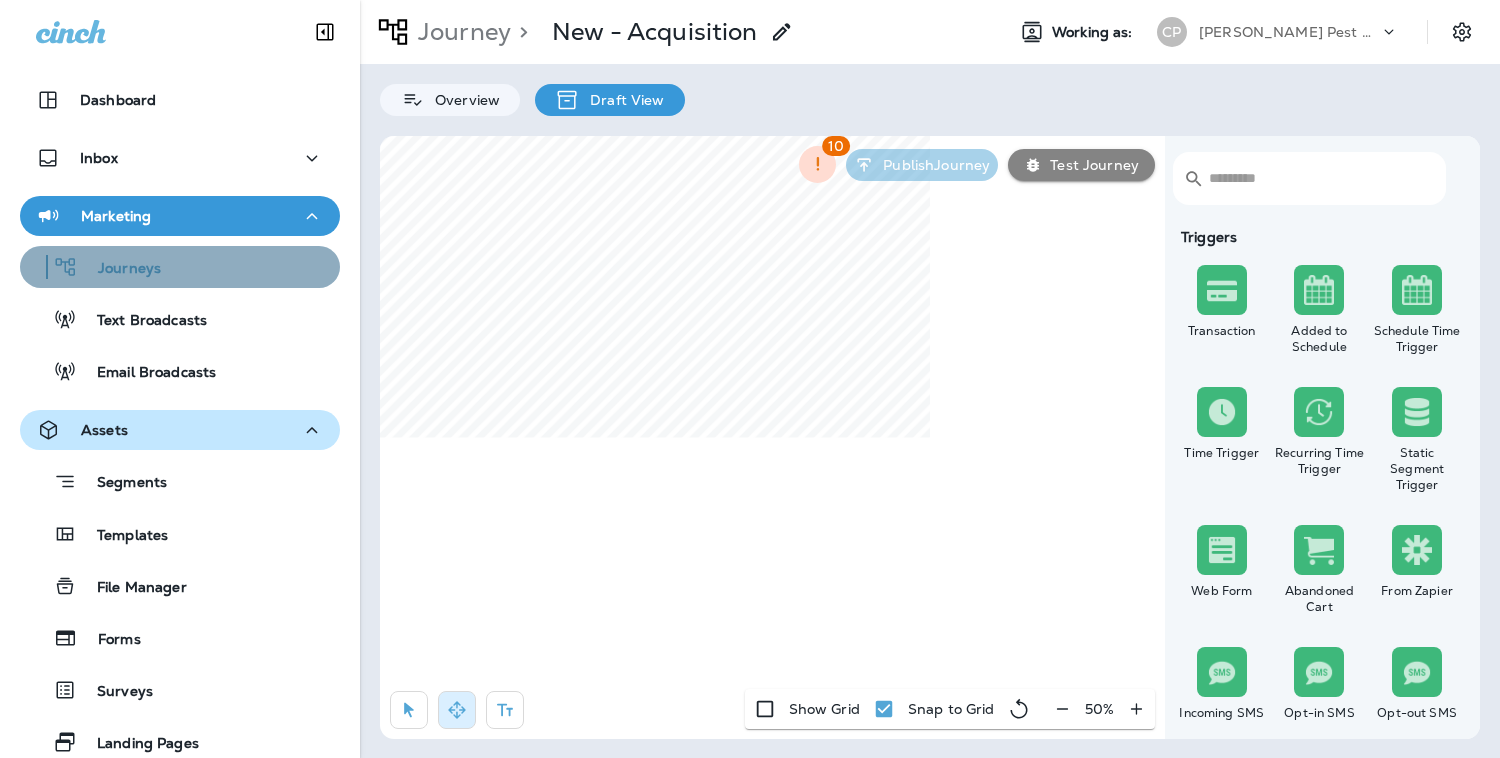 click on "Journeys" at bounding box center [119, 269] 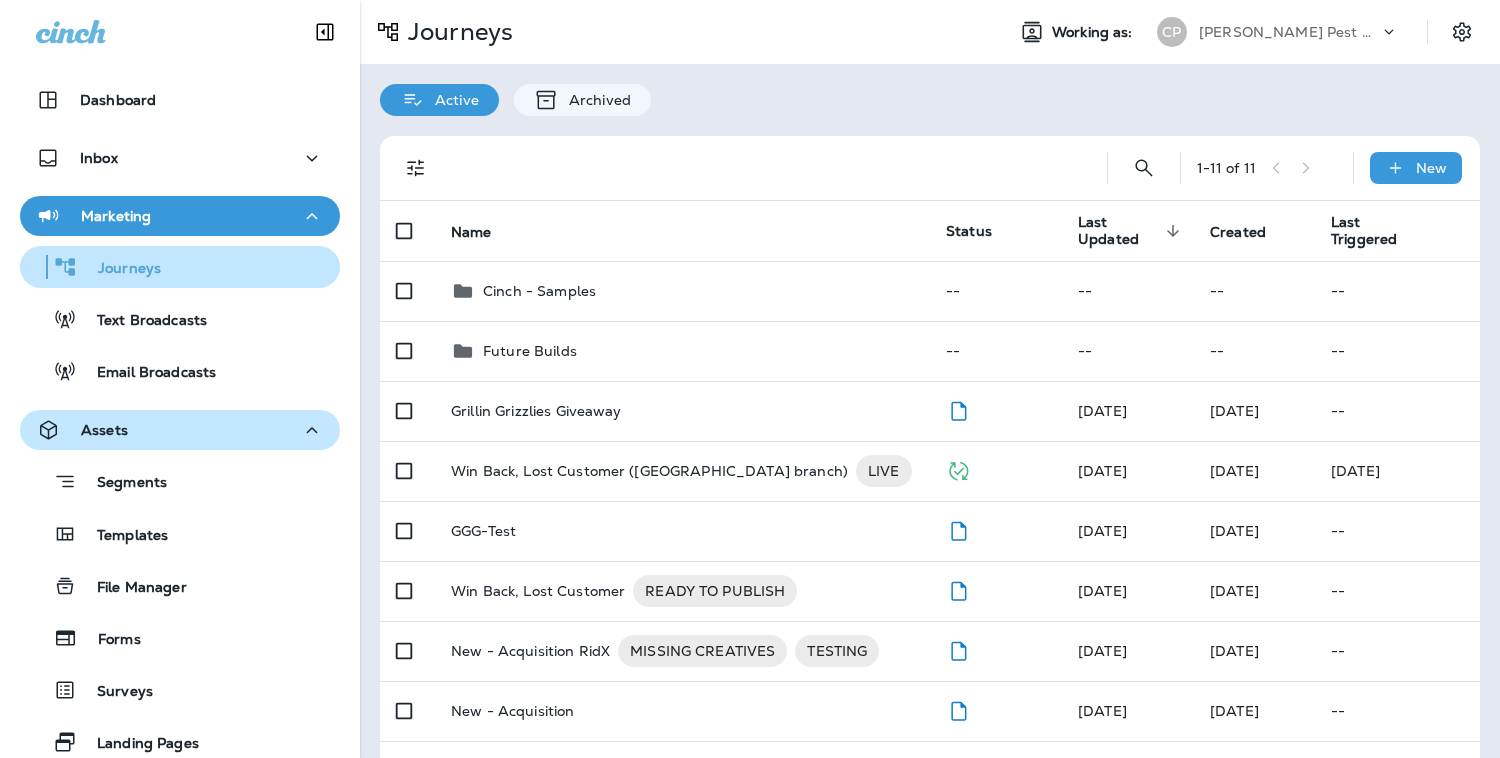 click on "Journeys" at bounding box center (119, 269) 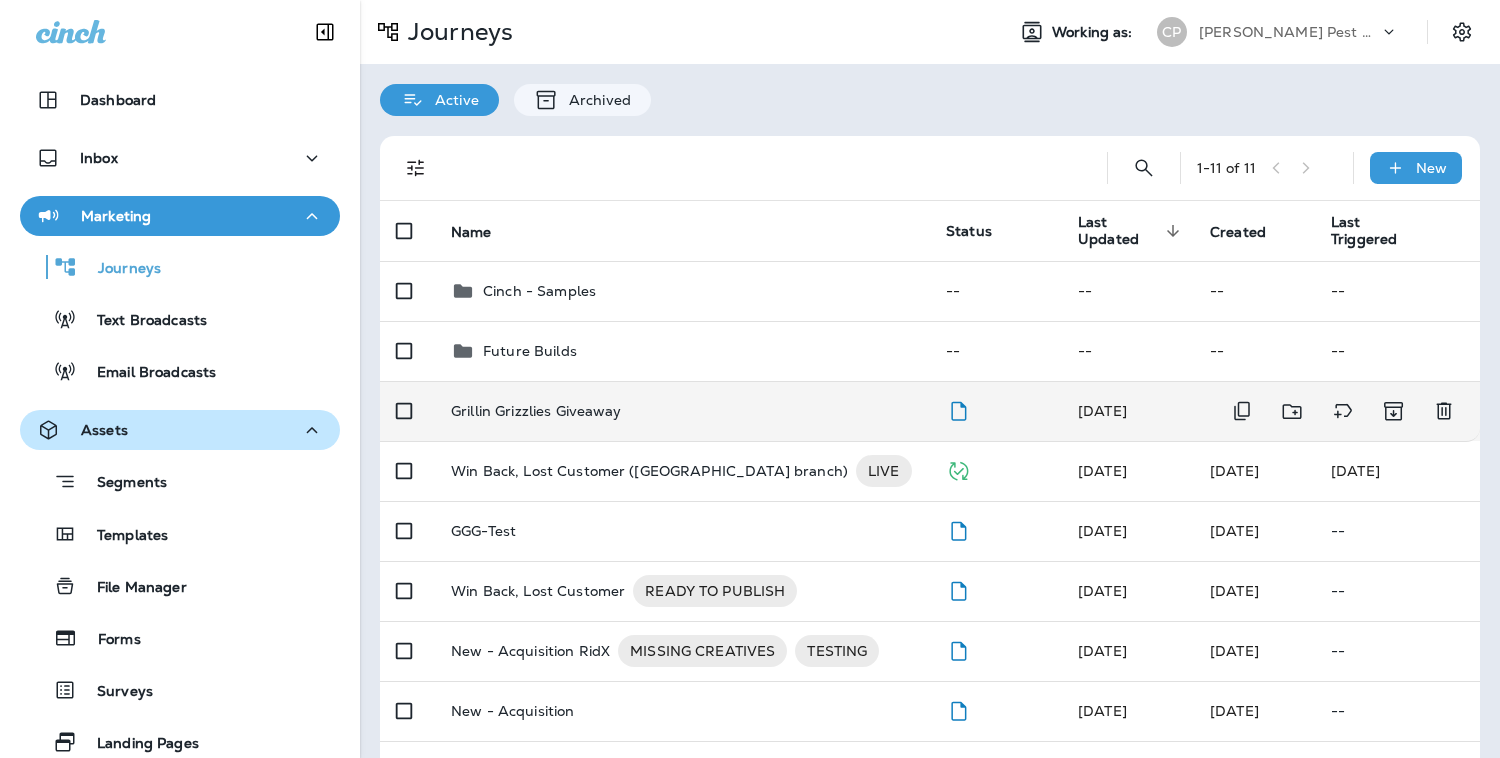 click on "Grillin Grizzlies Giveaway" at bounding box center [536, 411] 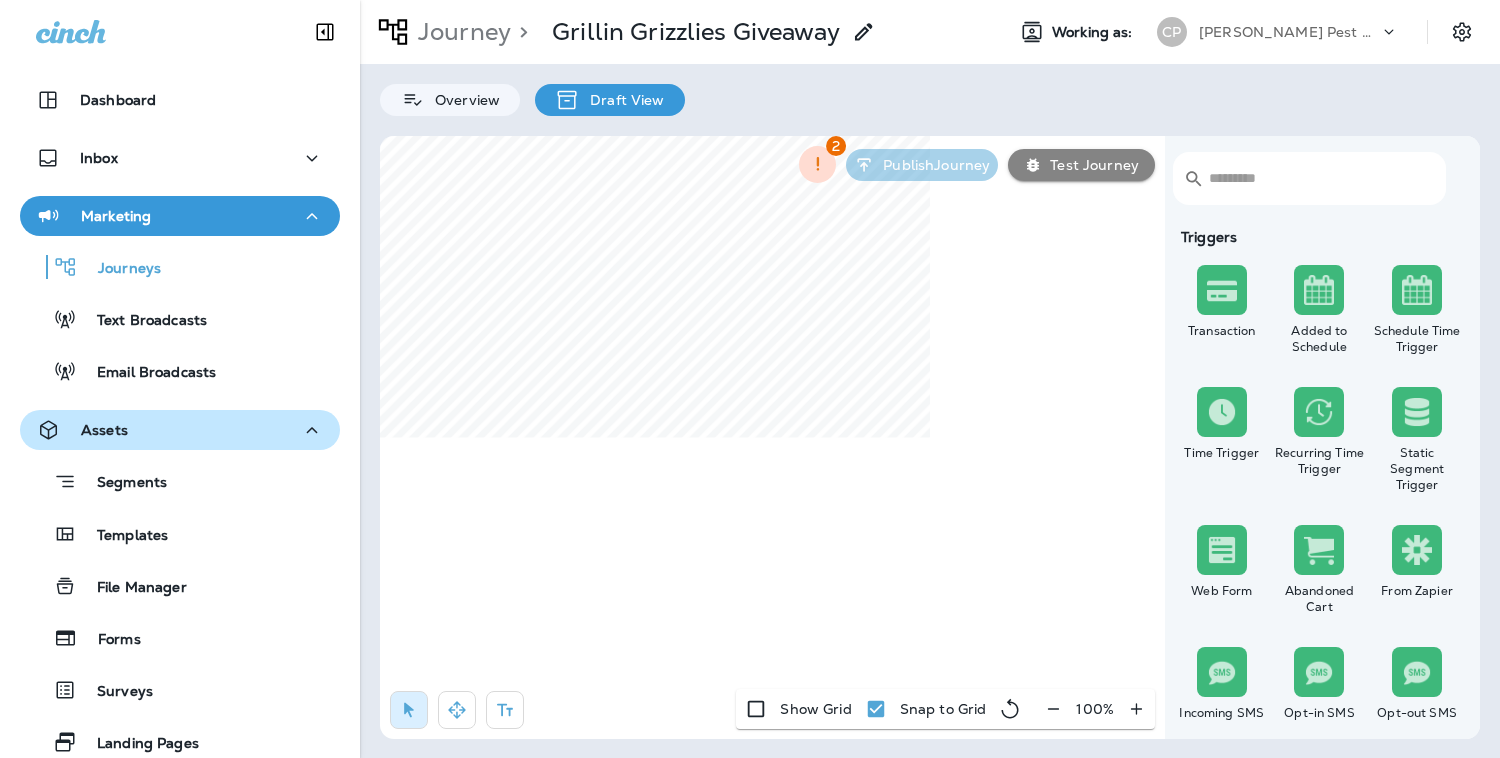 click 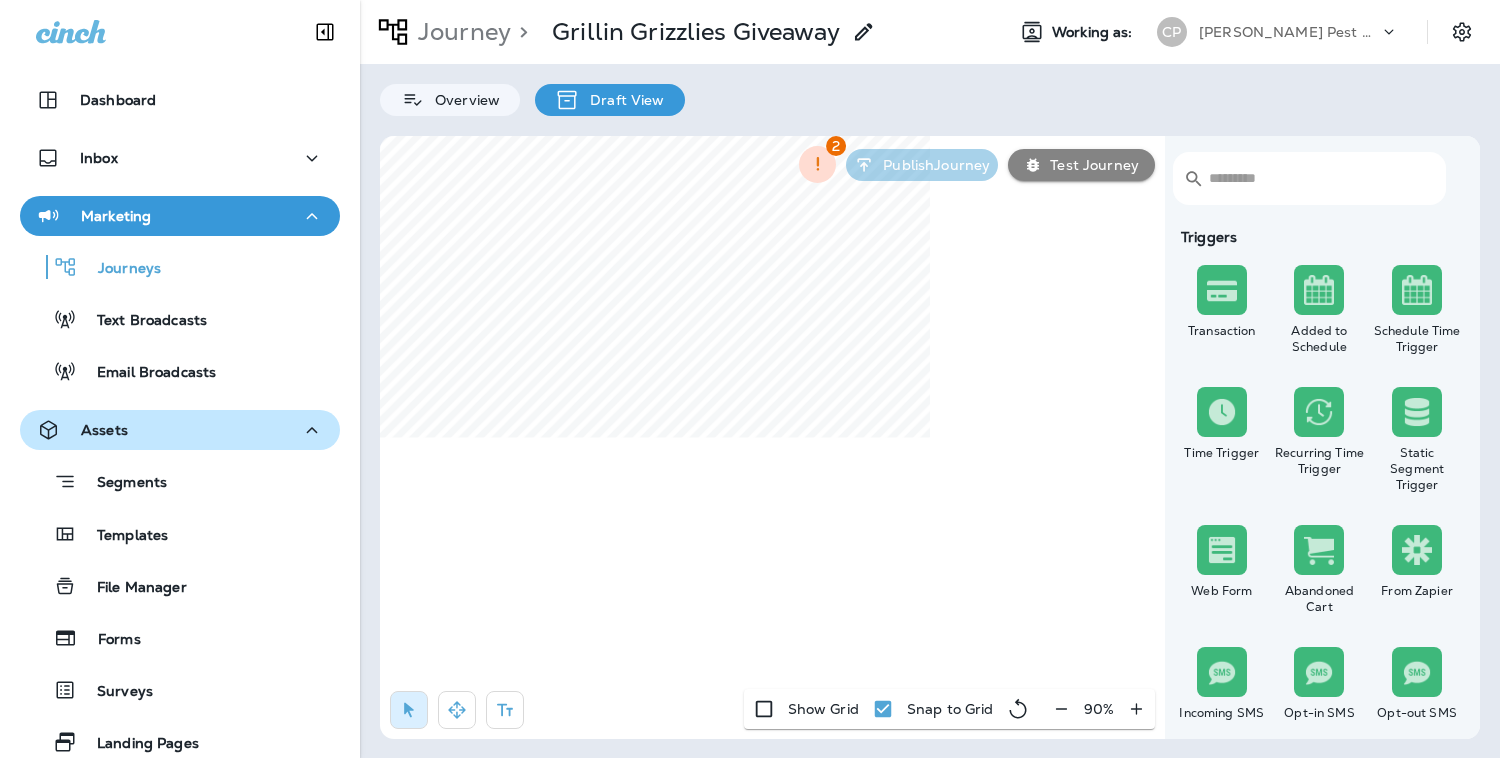 click 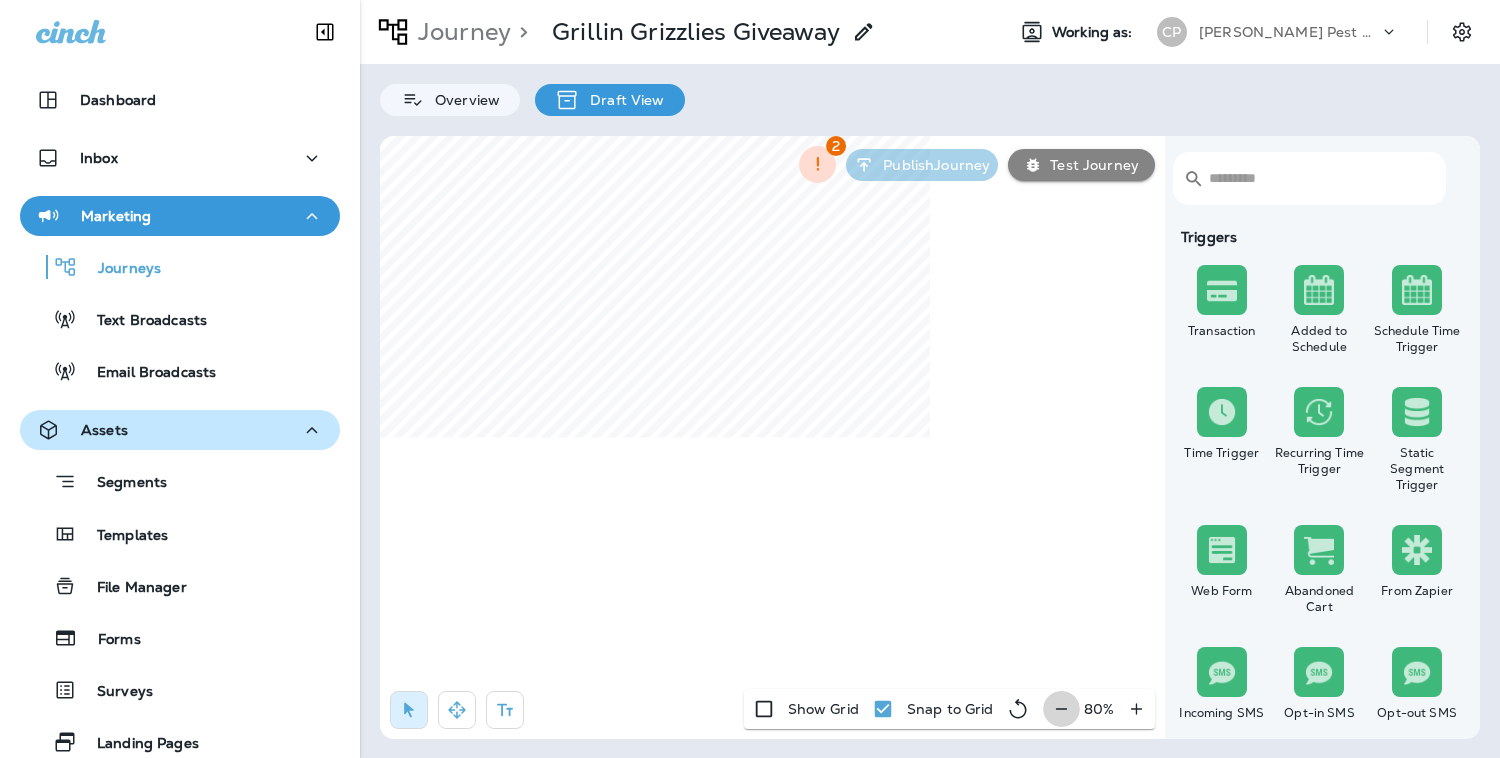 click 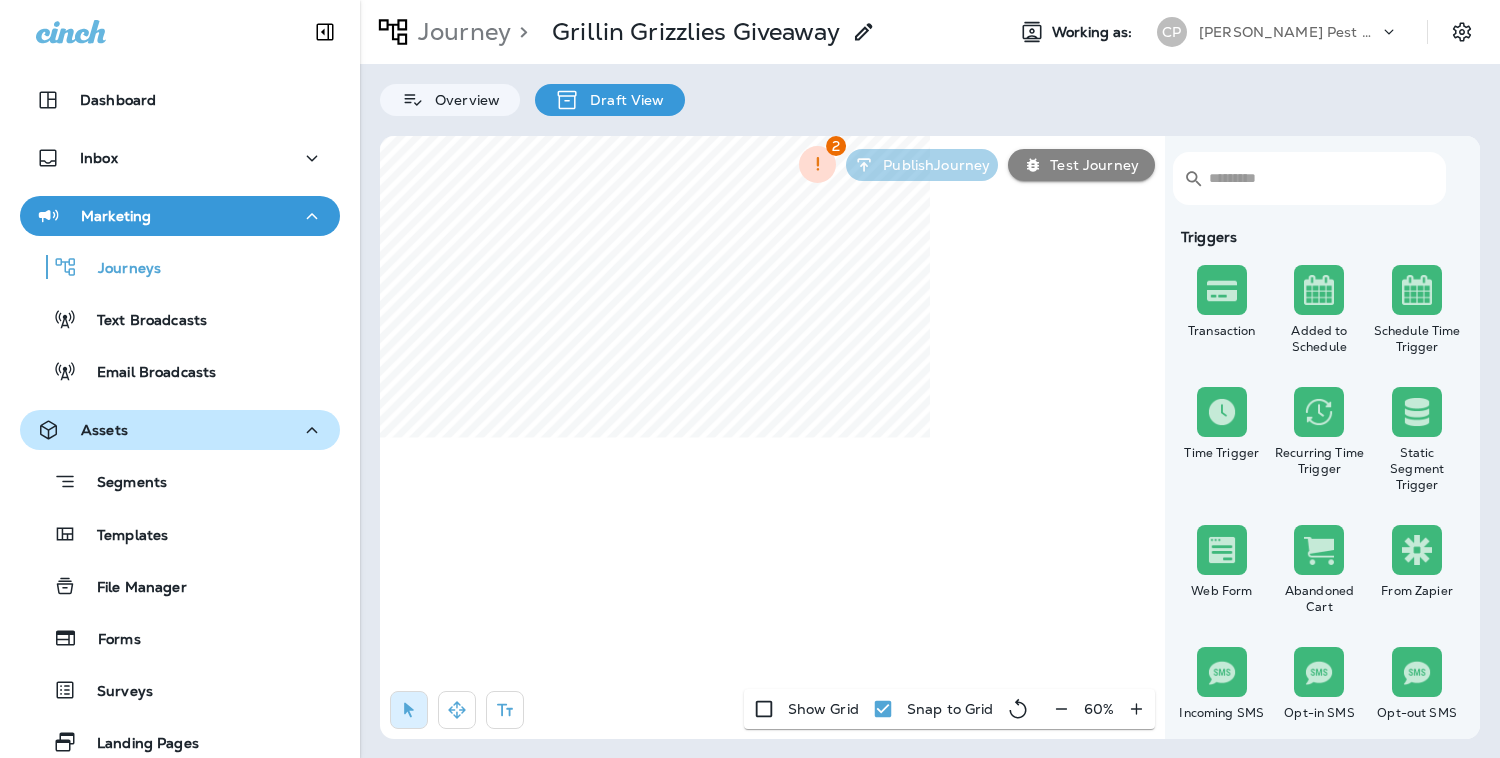 click 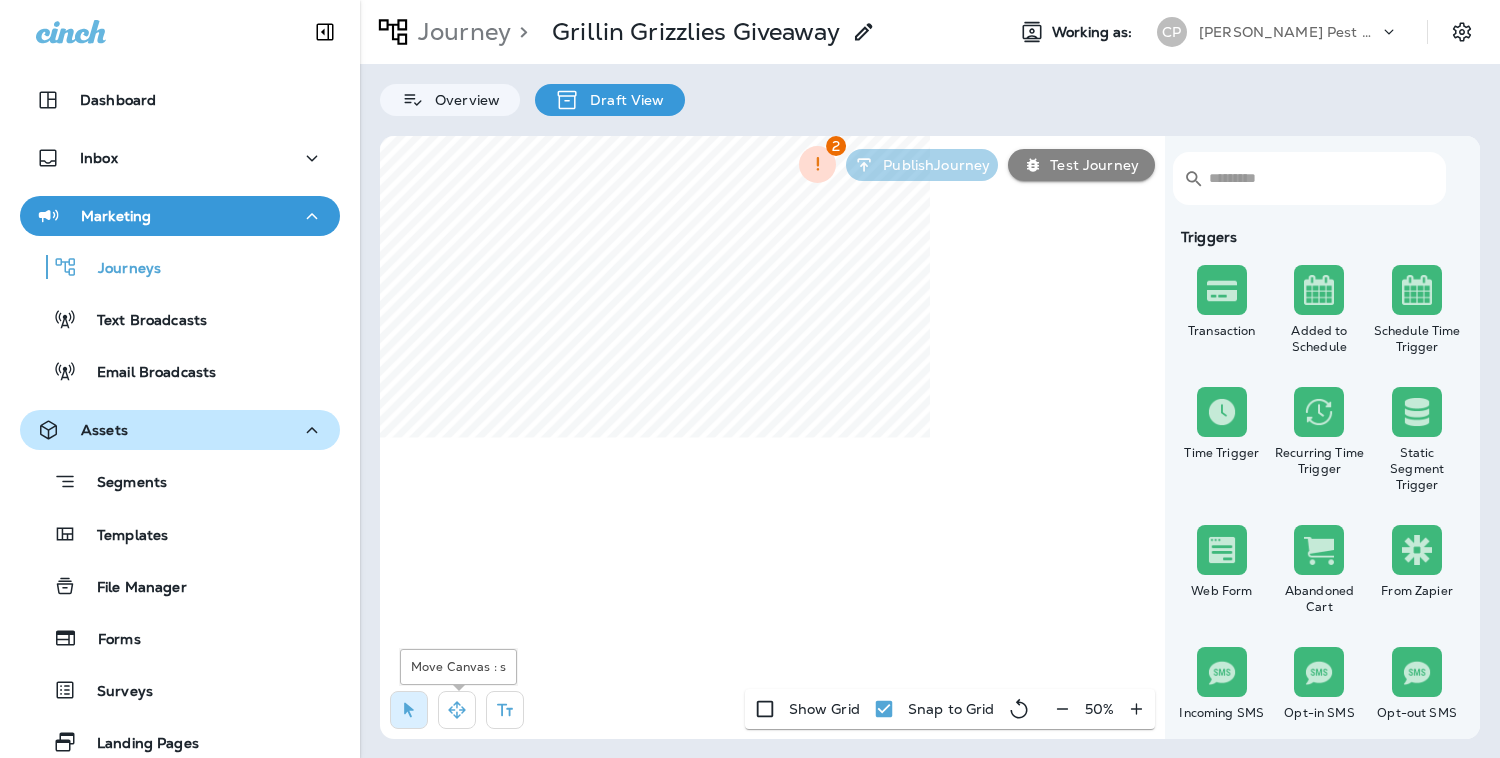 click 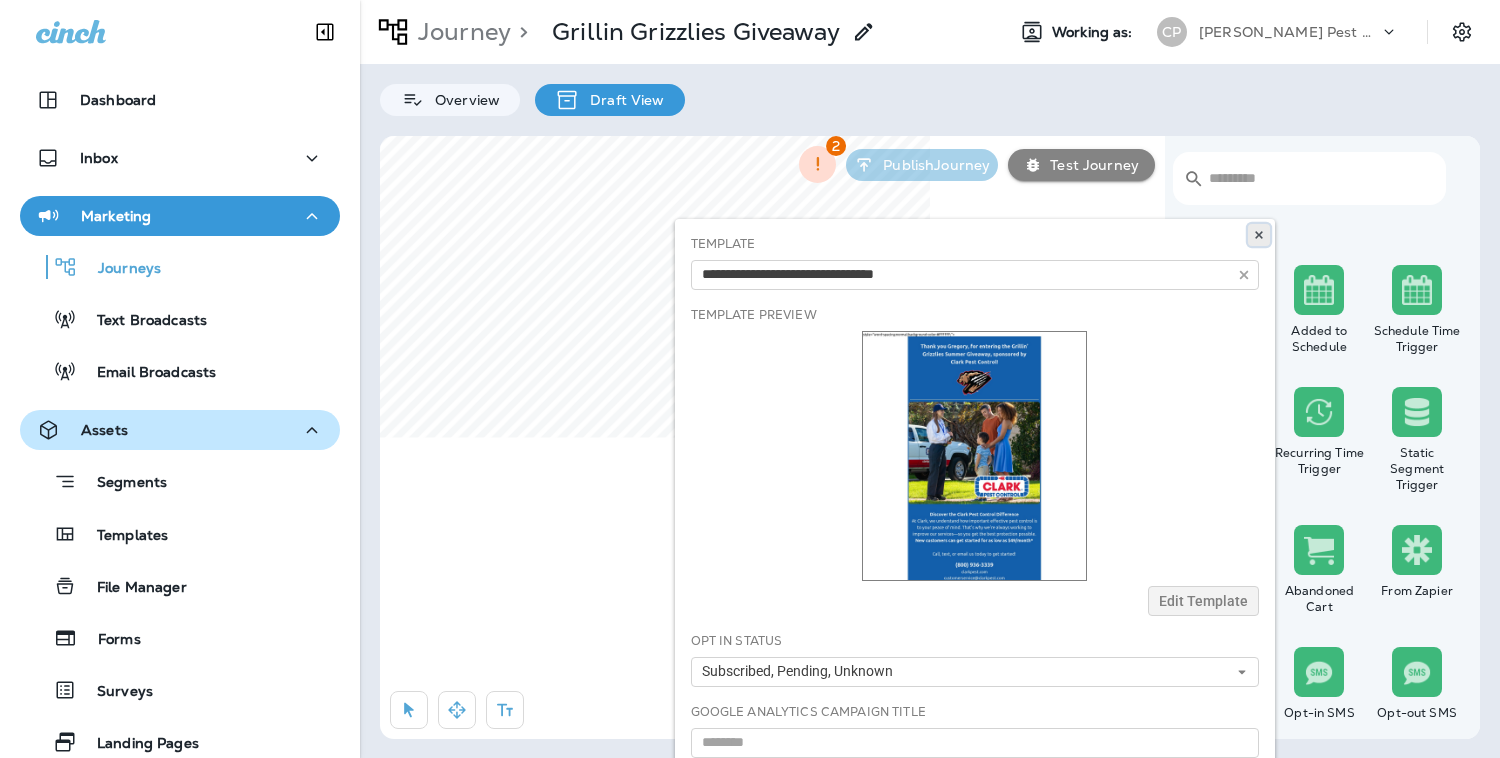 click 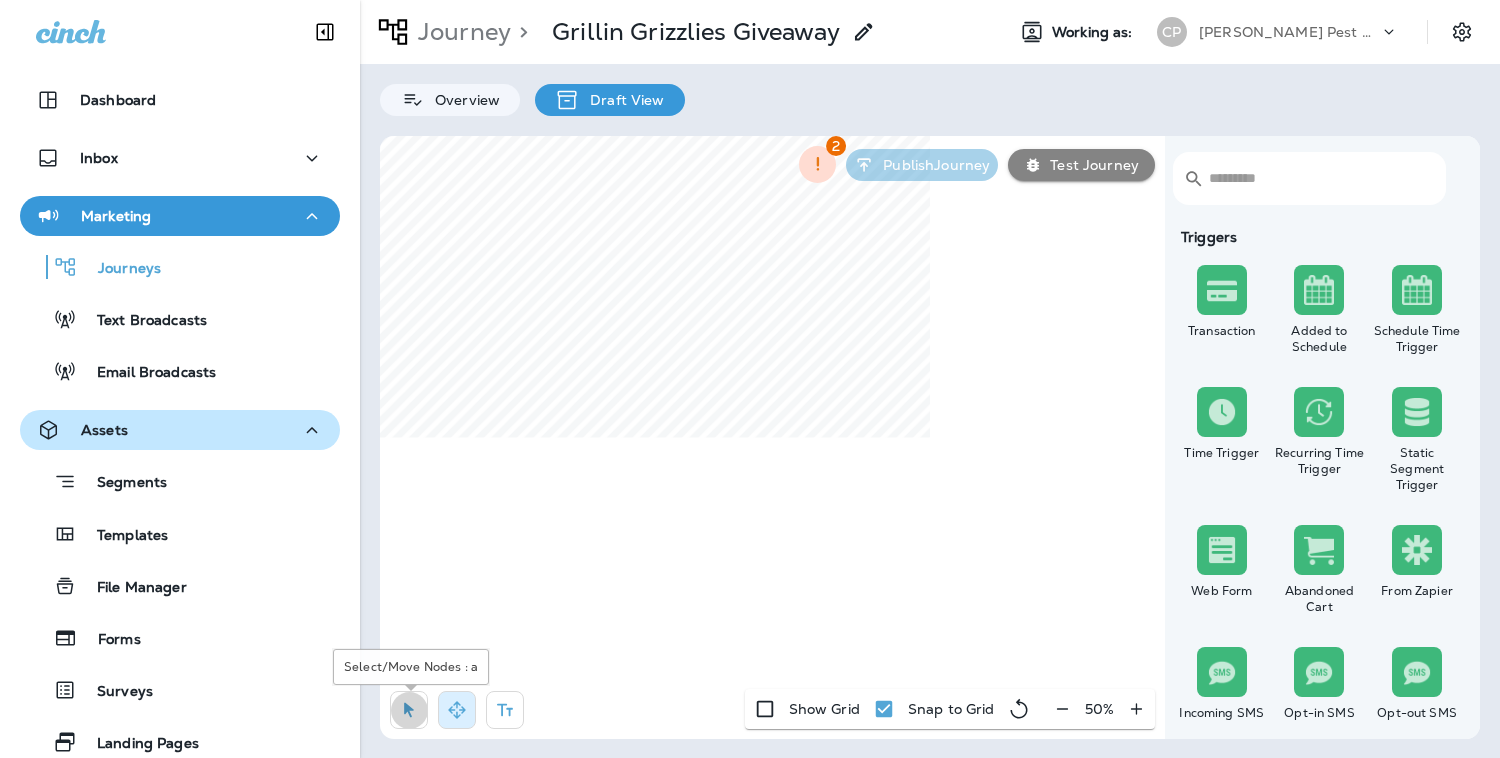 click 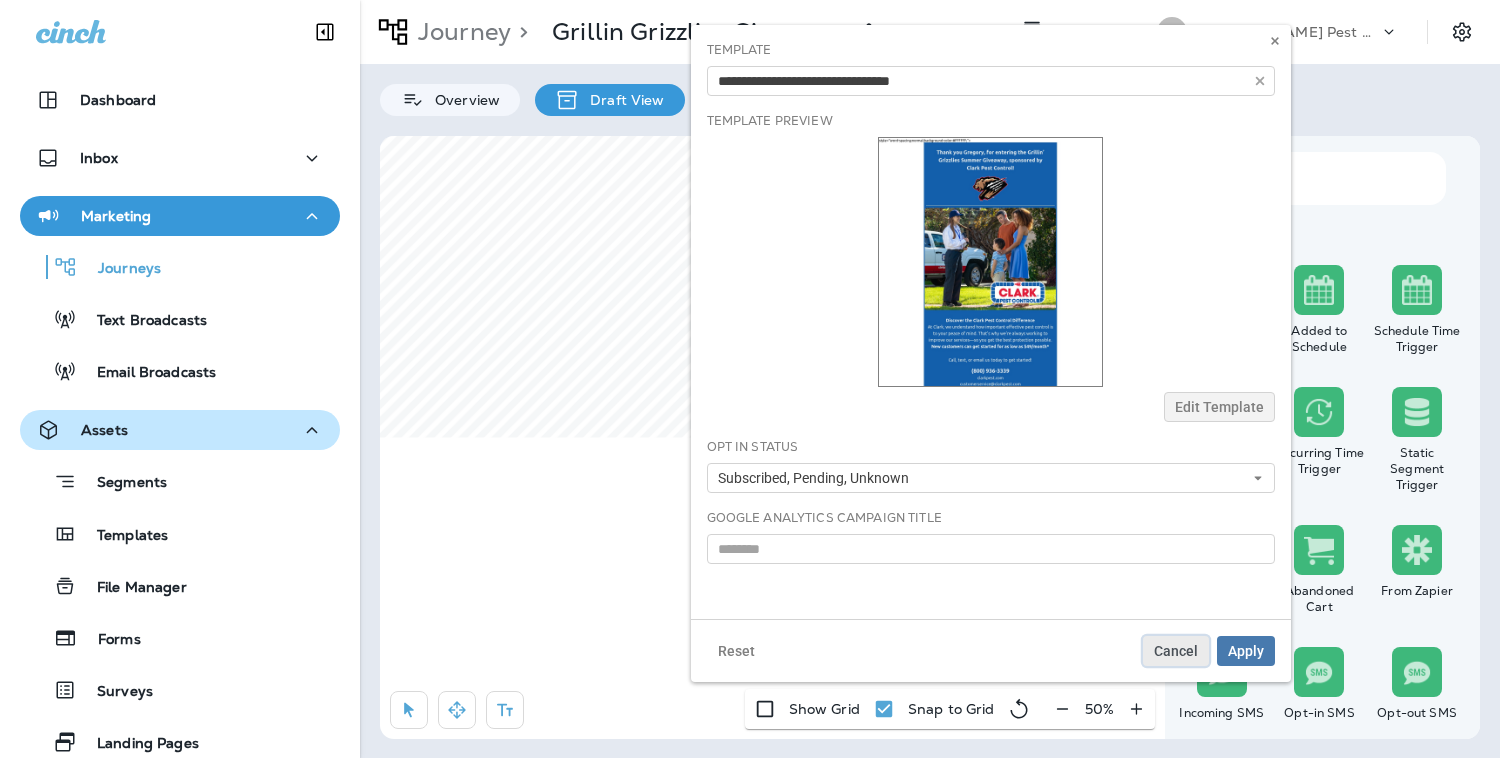 click on "Cancel" at bounding box center (1176, 651) 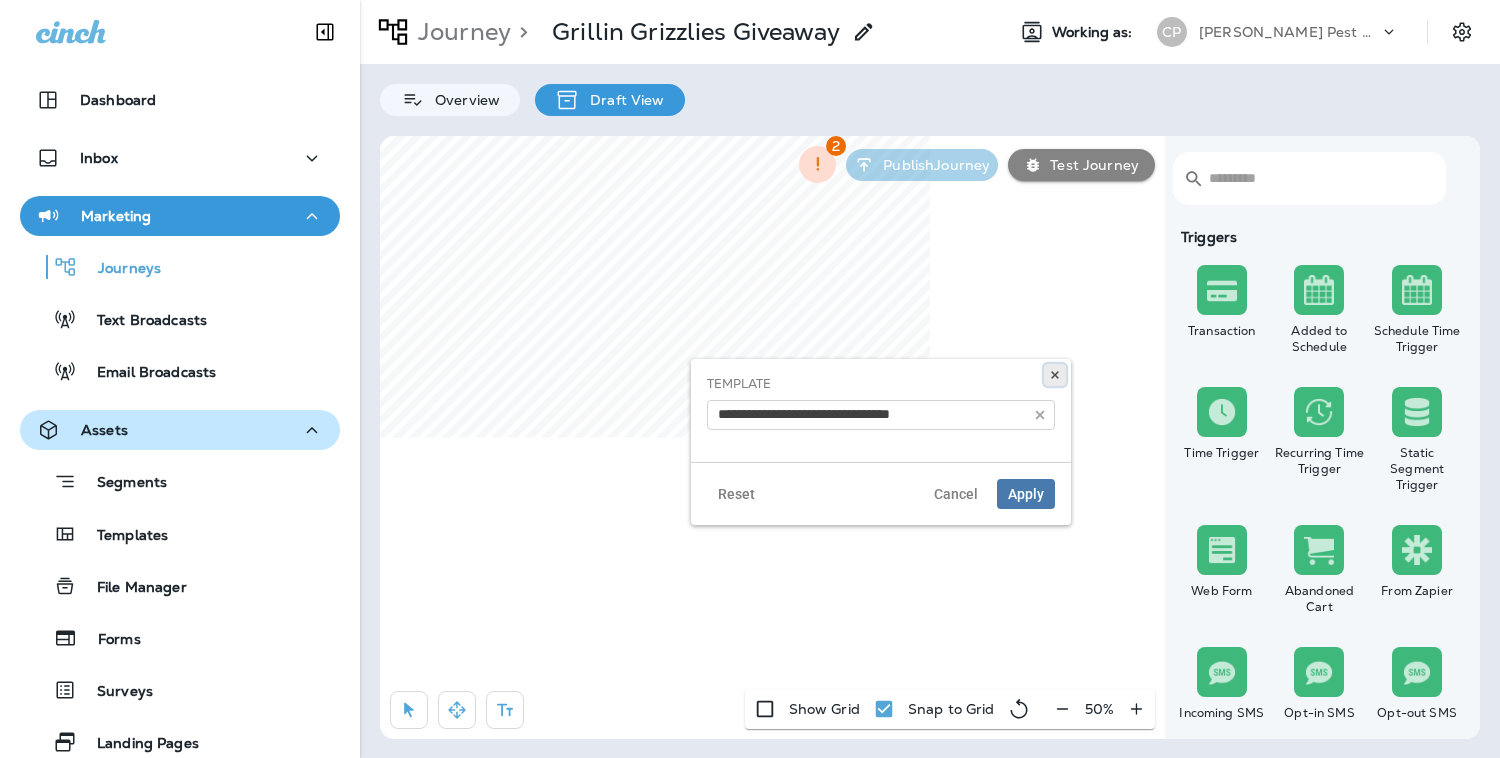 click 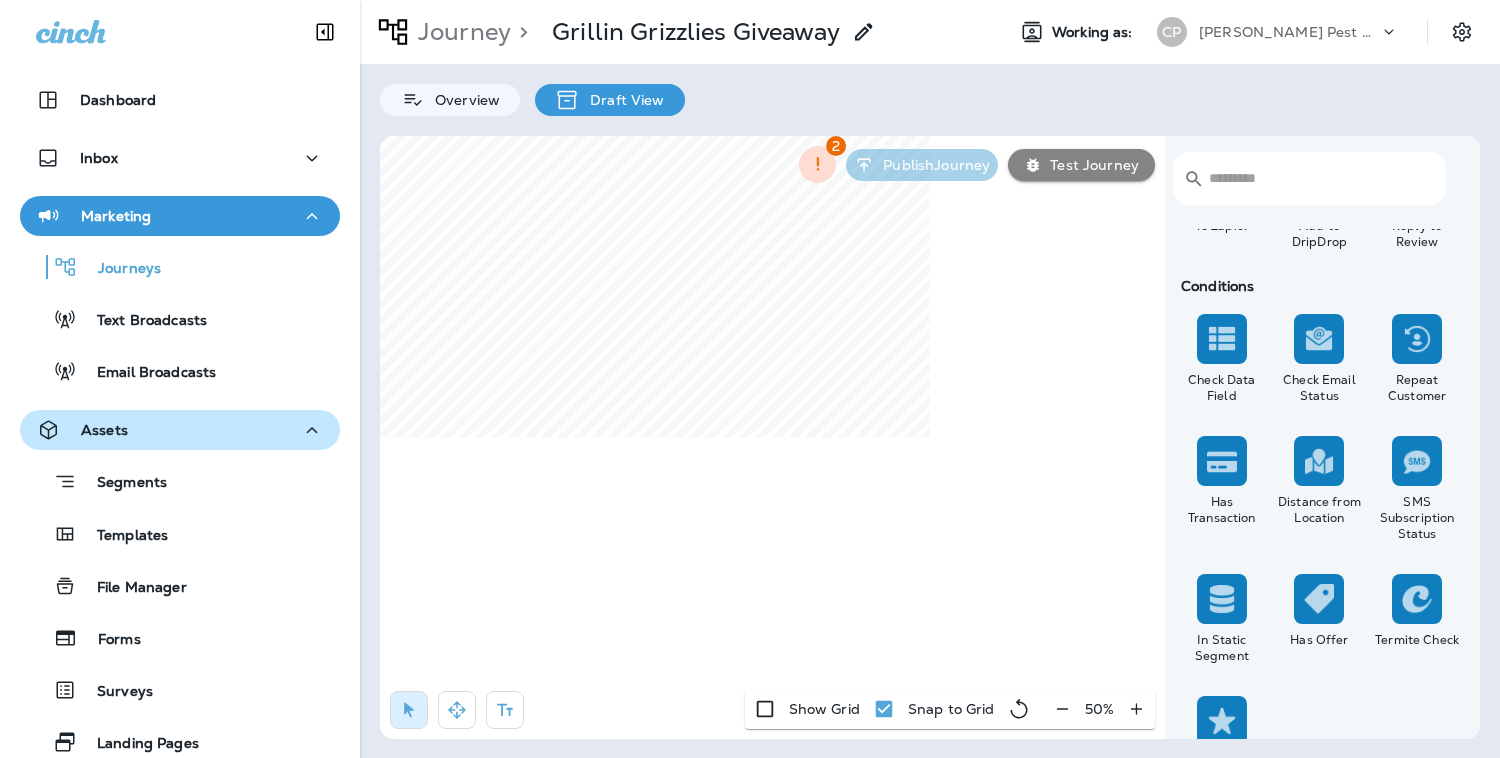 scroll, scrollTop: 1757, scrollLeft: 0, axis: vertical 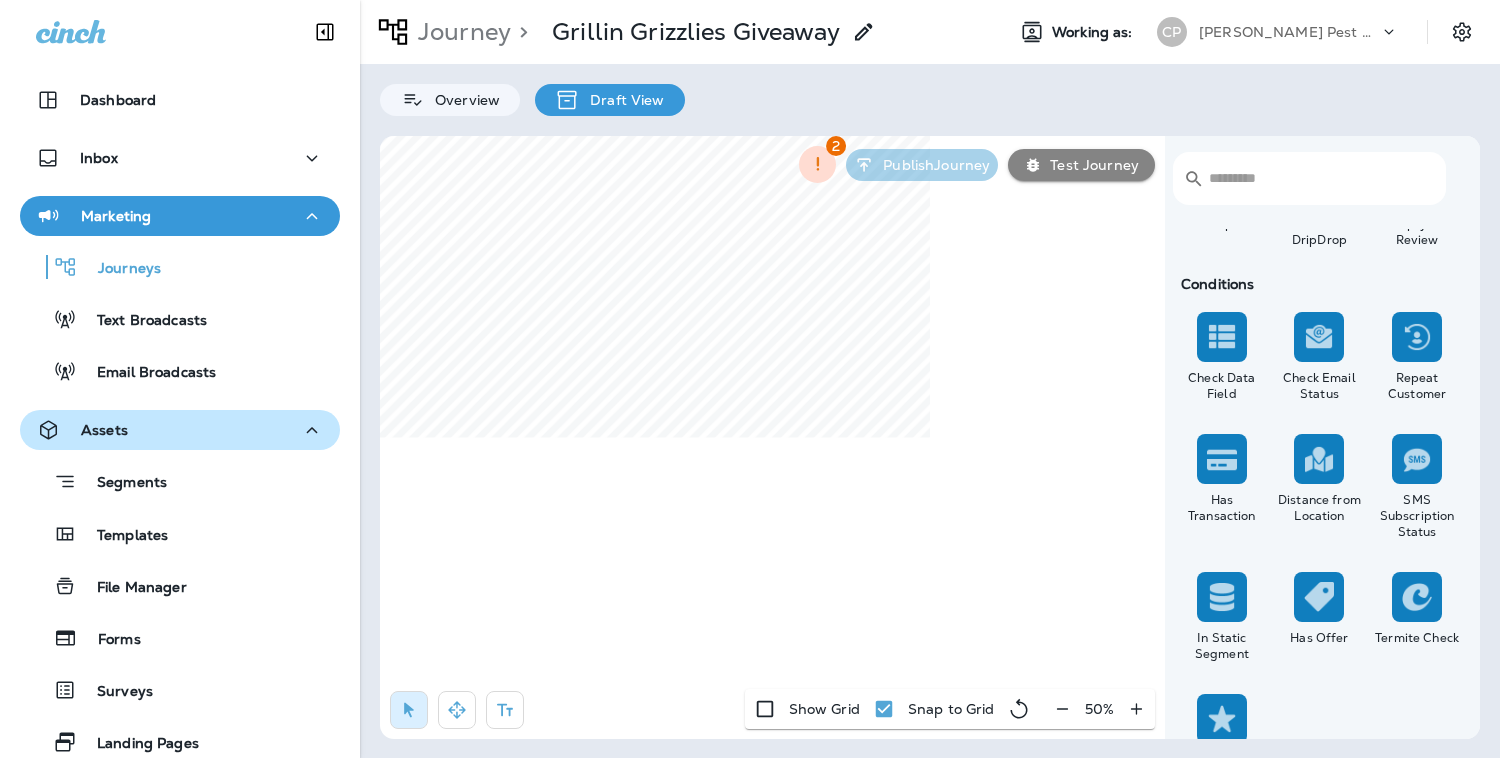 click on "50 %" at bounding box center [1099, 709] 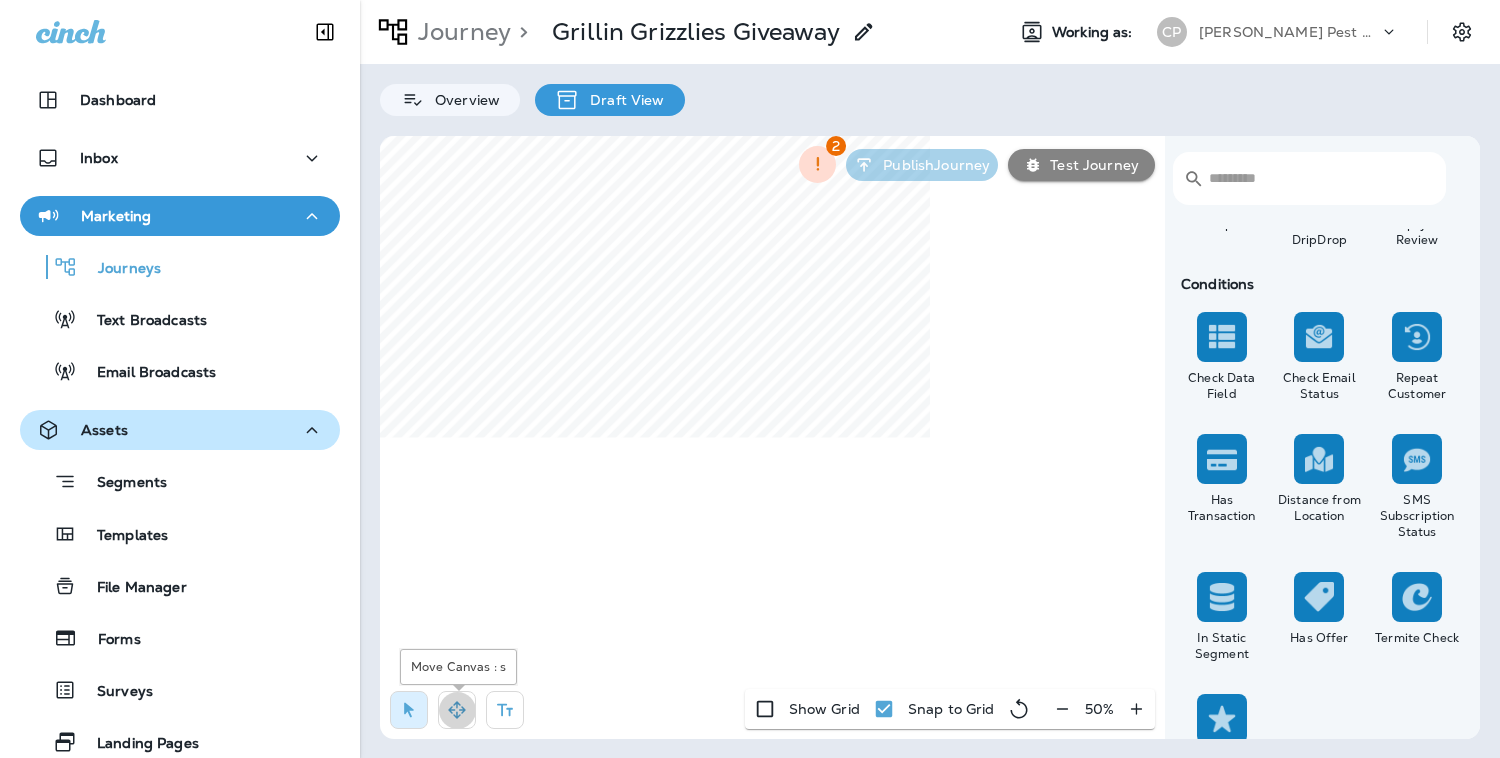 click 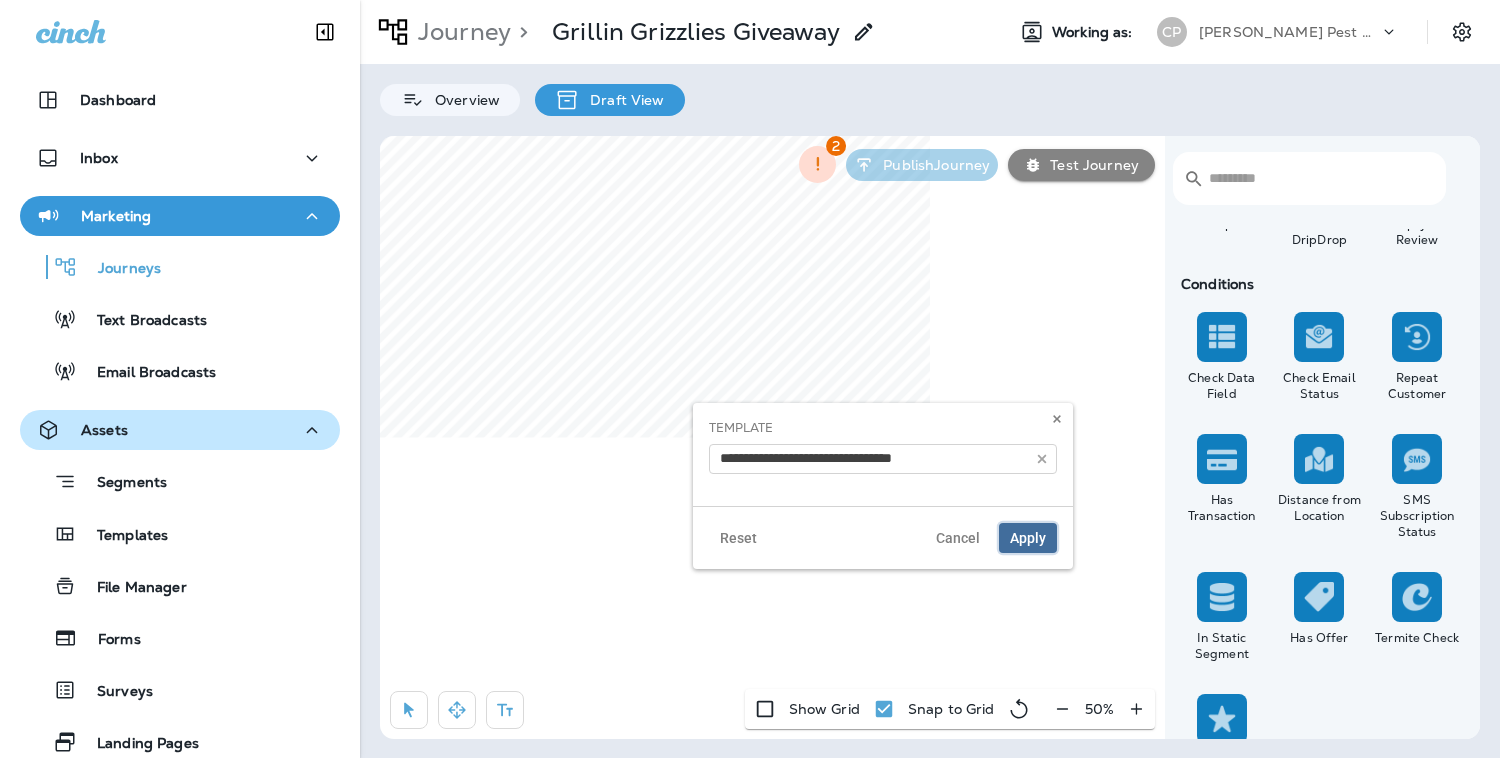 click on "Apply" at bounding box center [1028, 538] 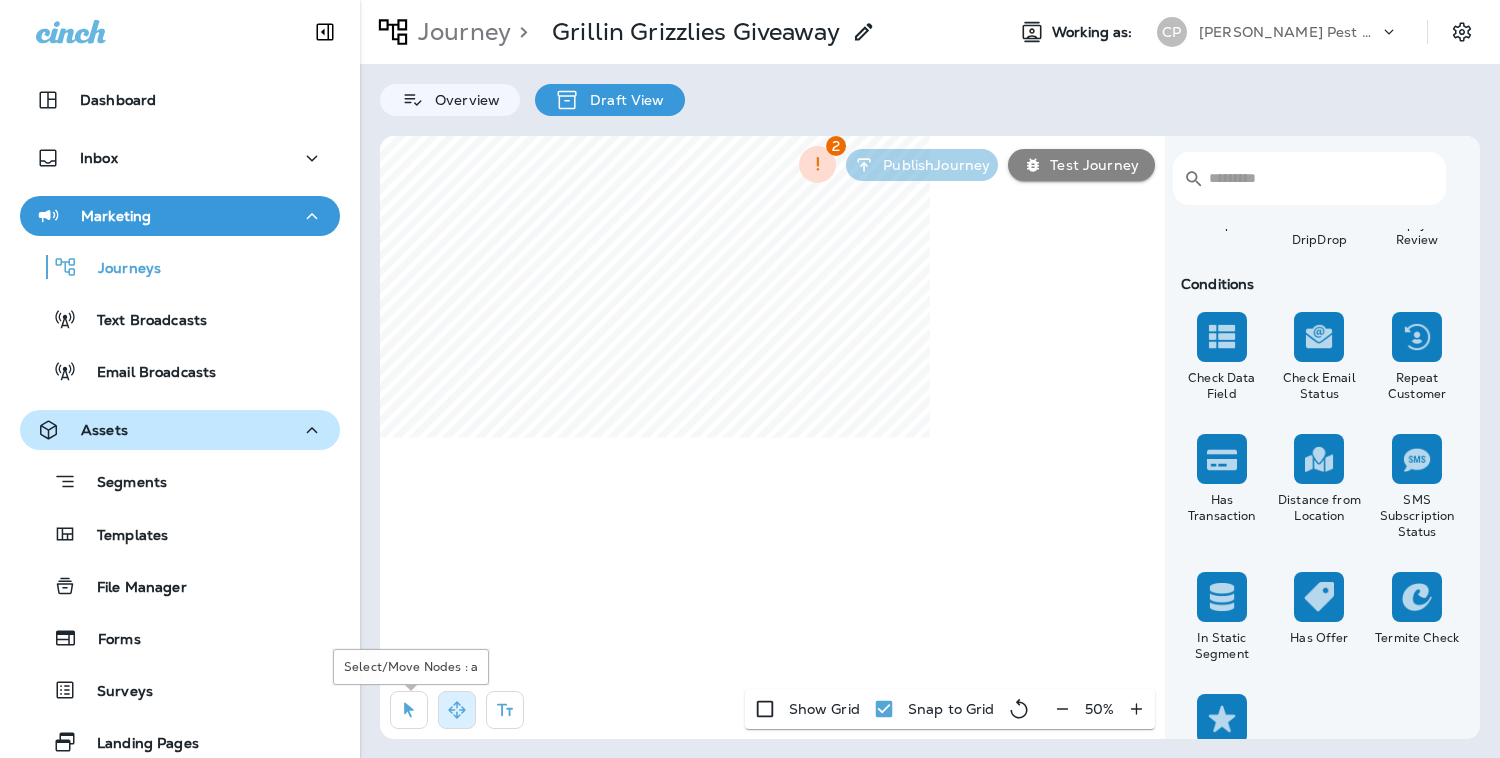 click 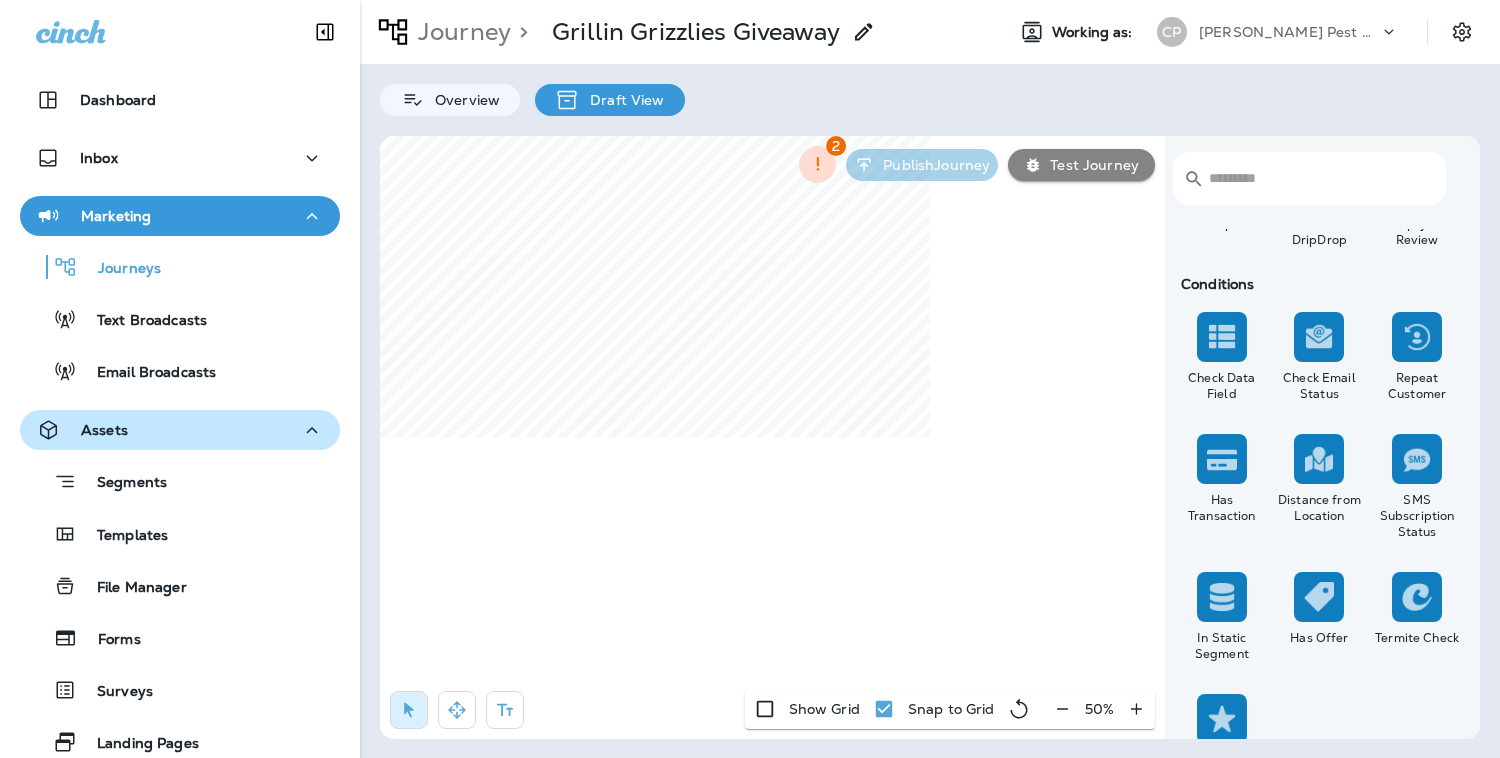select on "****" 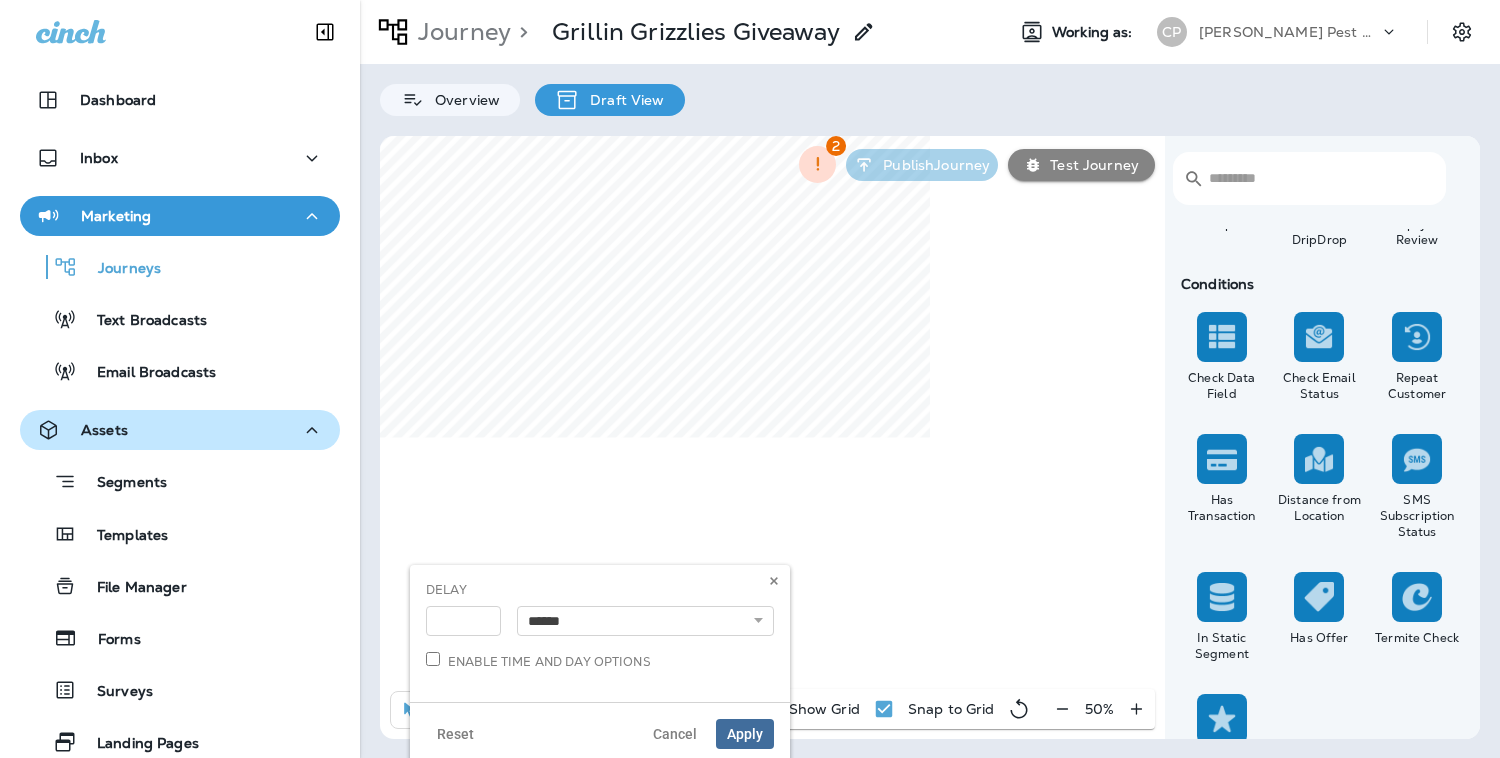 select on "*" 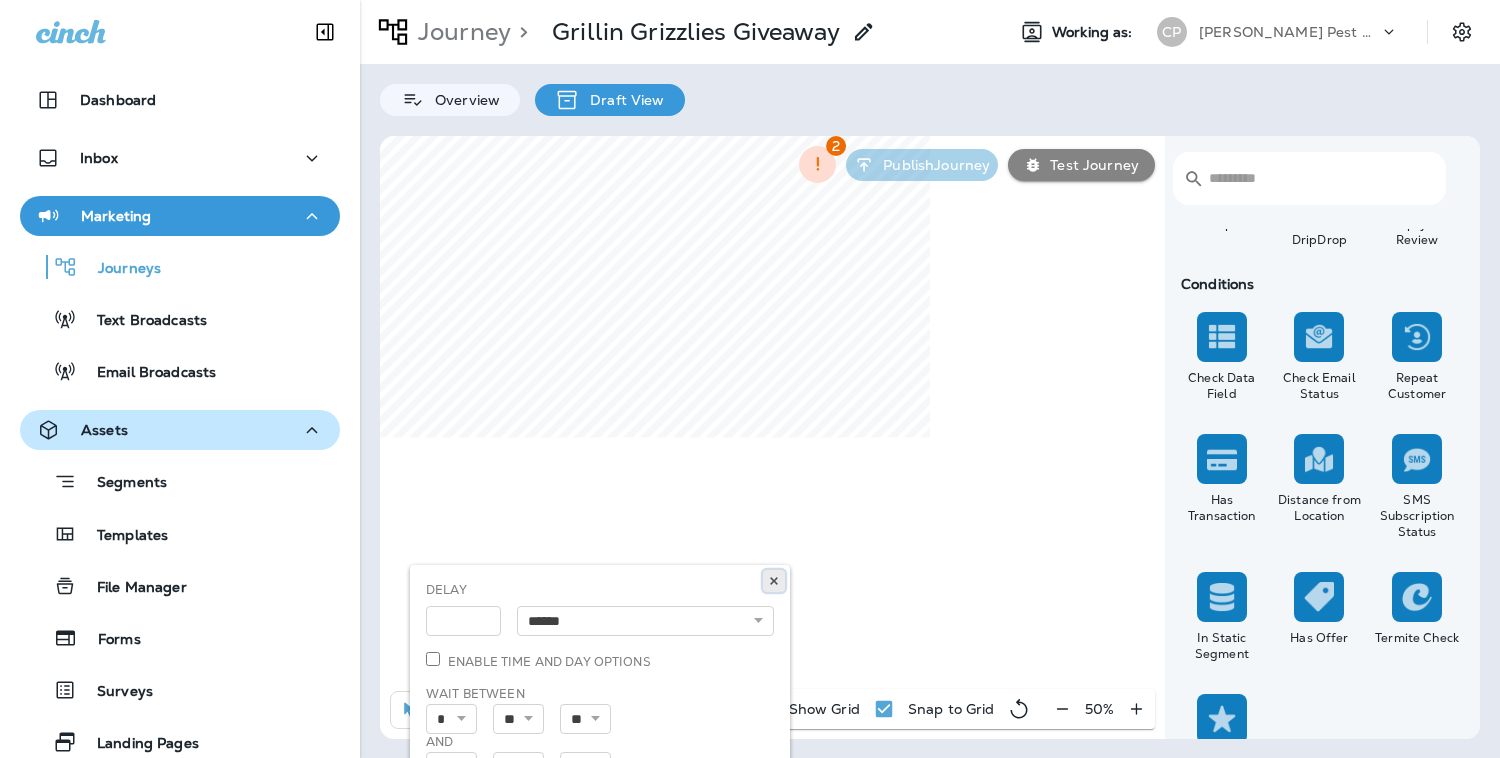 click 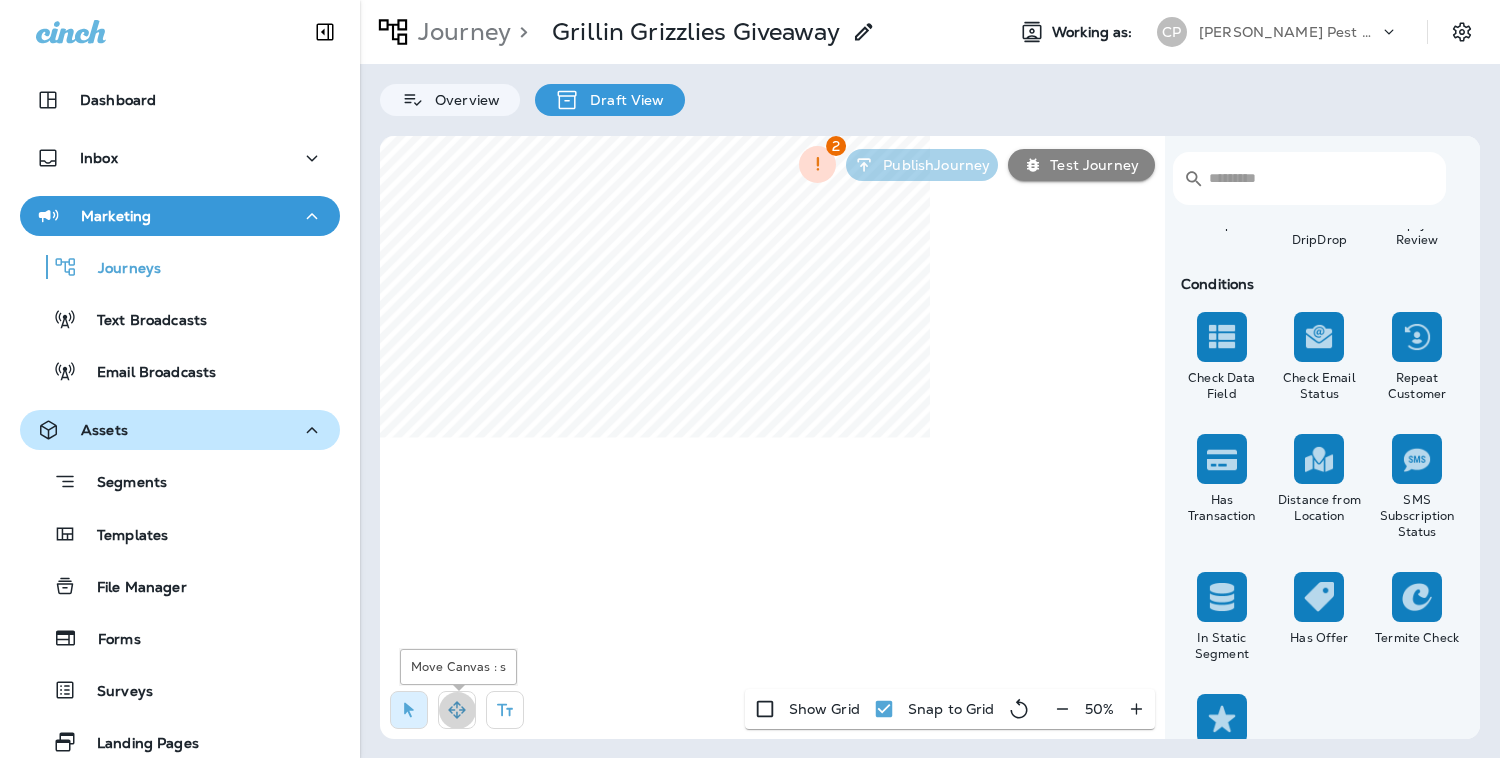 click 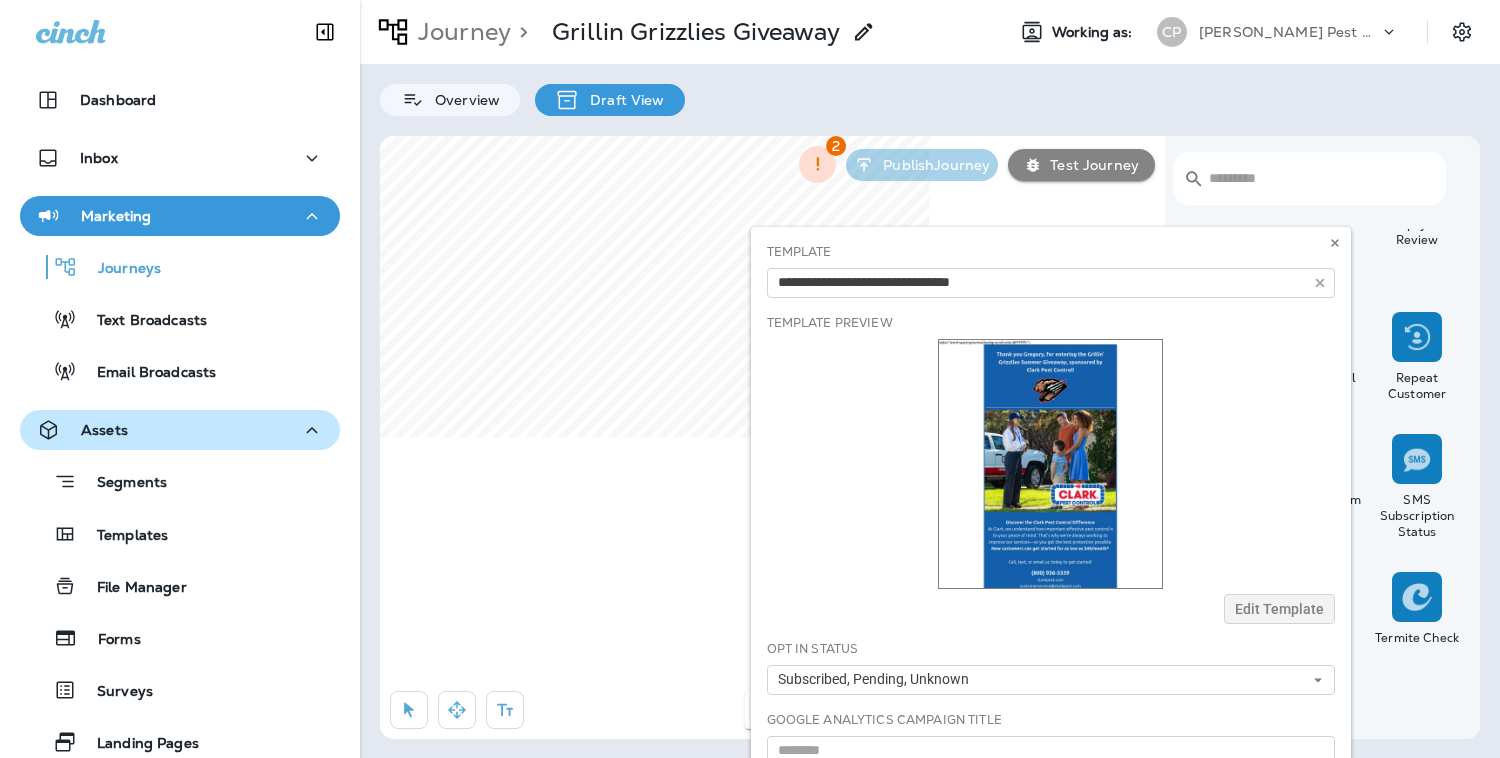 drag, startPoint x: 1148, startPoint y: 254, endPoint x: 1154, endPoint y: 152, distance: 102.176315 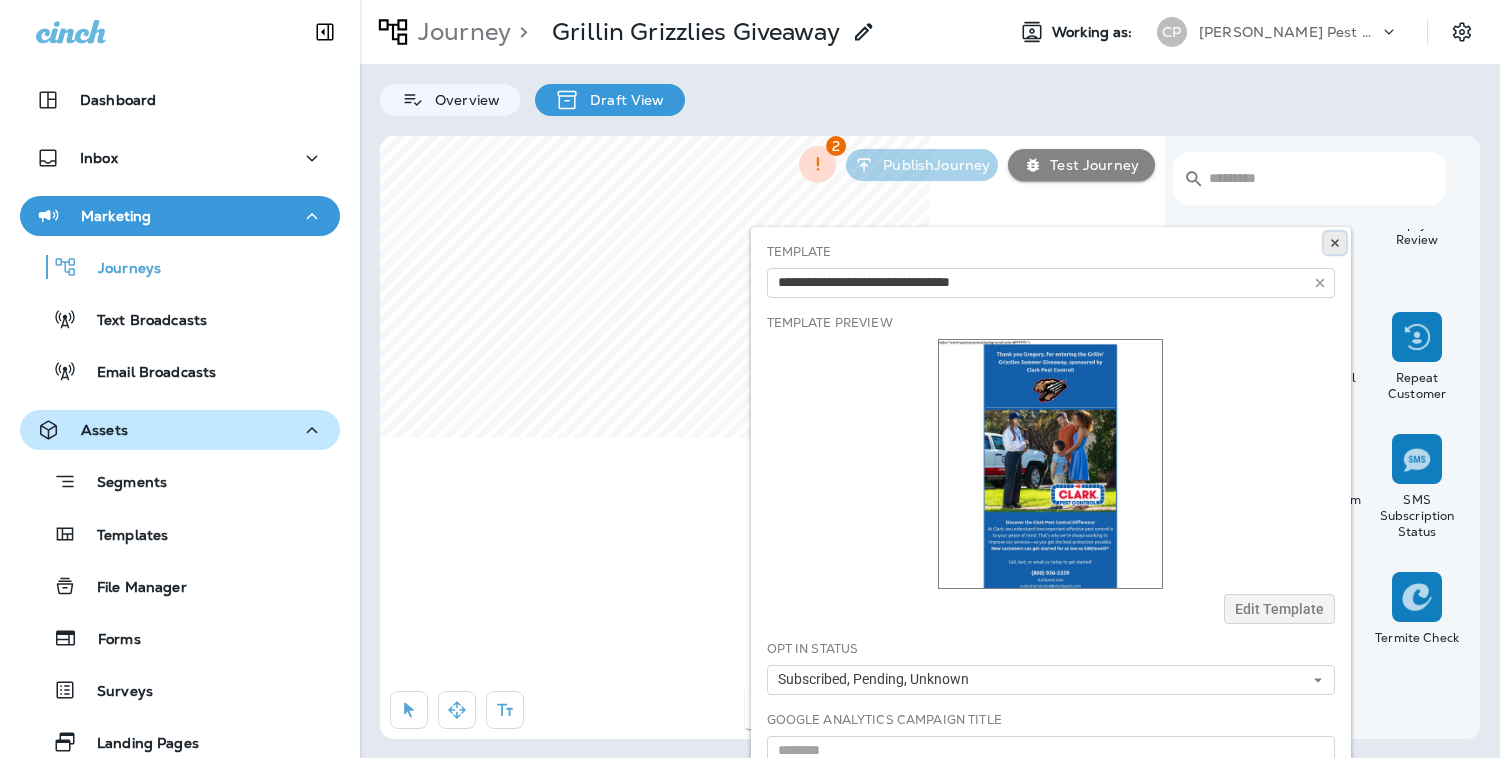 click at bounding box center [1335, 243] 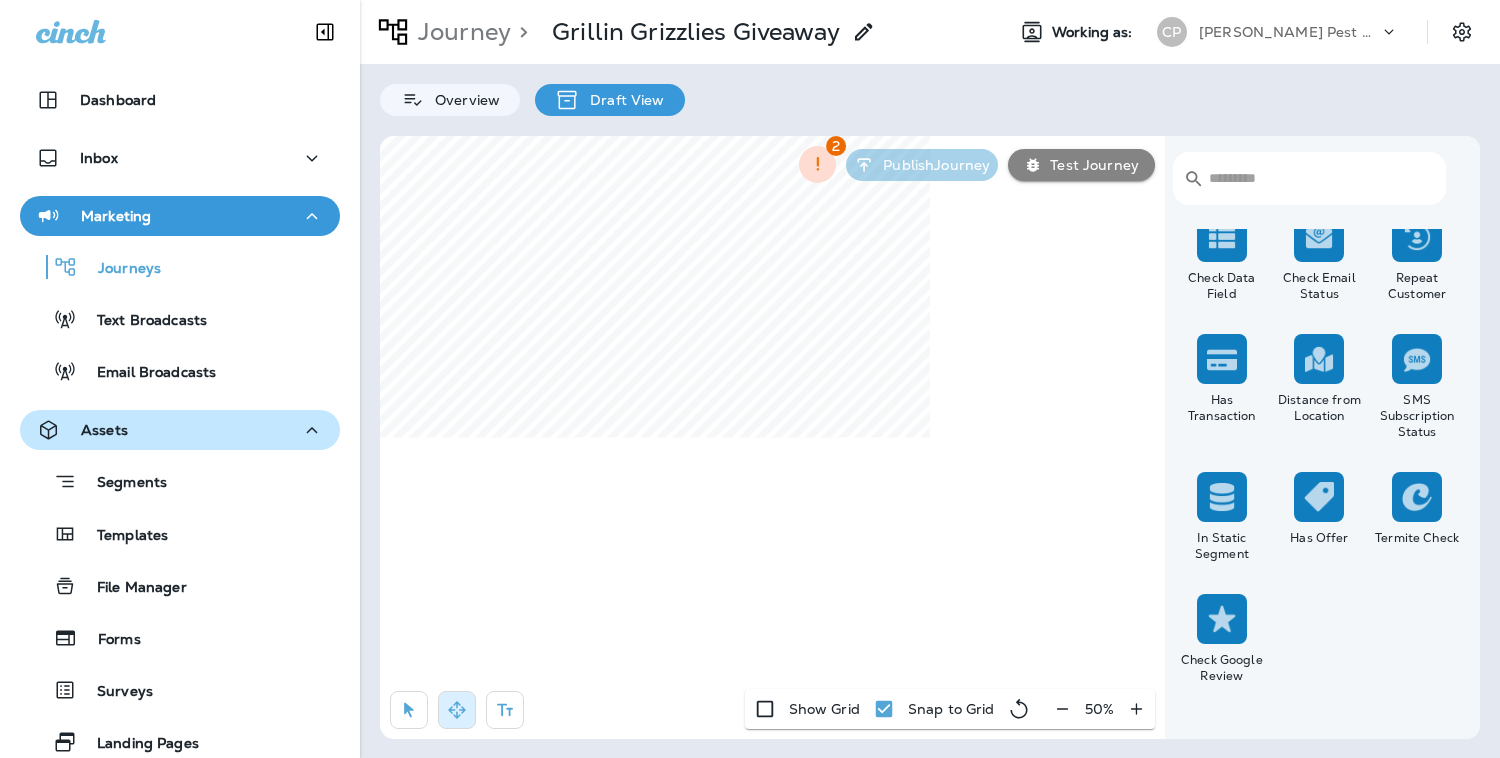 scroll, scrollTop: 1828, scrollLeft: 0, axis: vertical 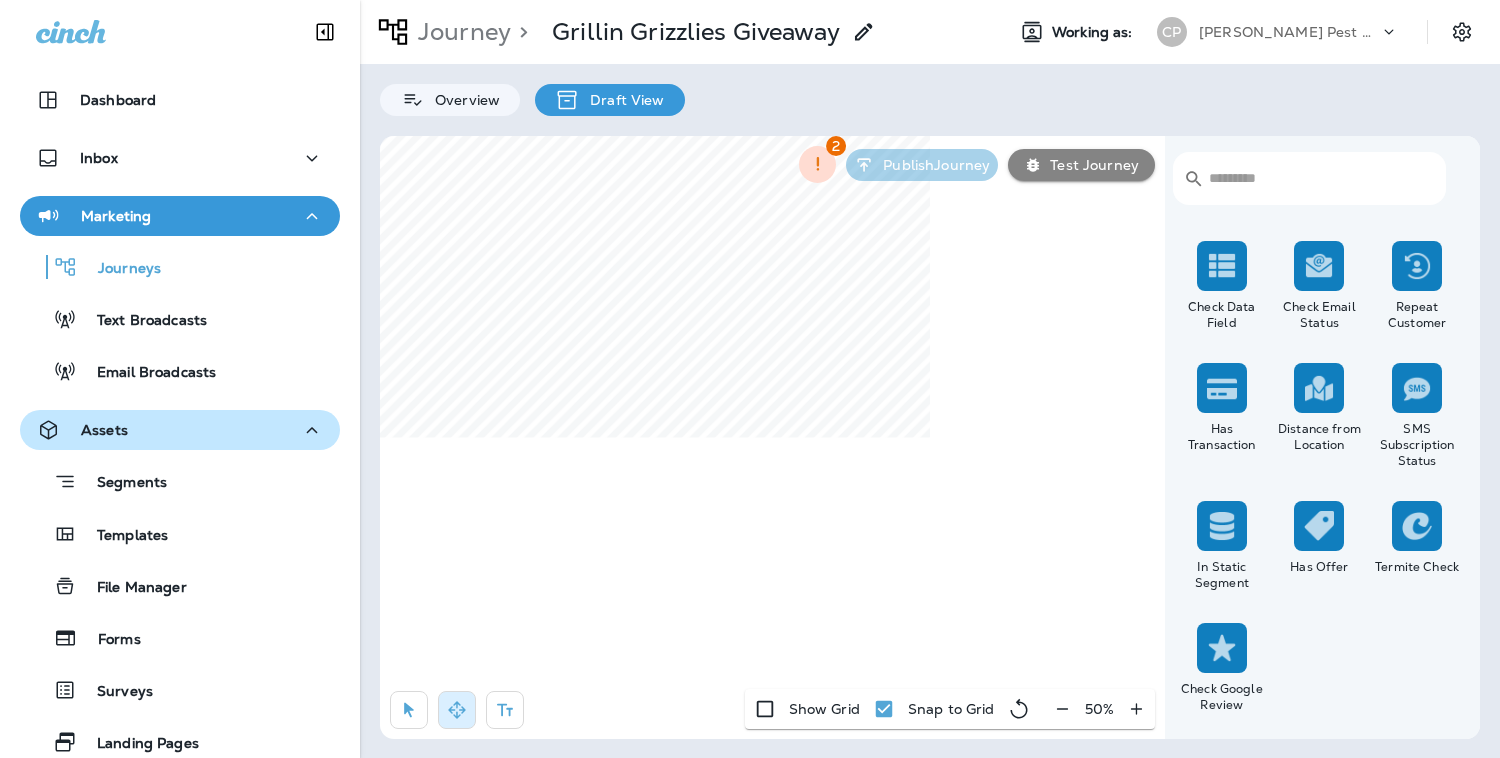 click 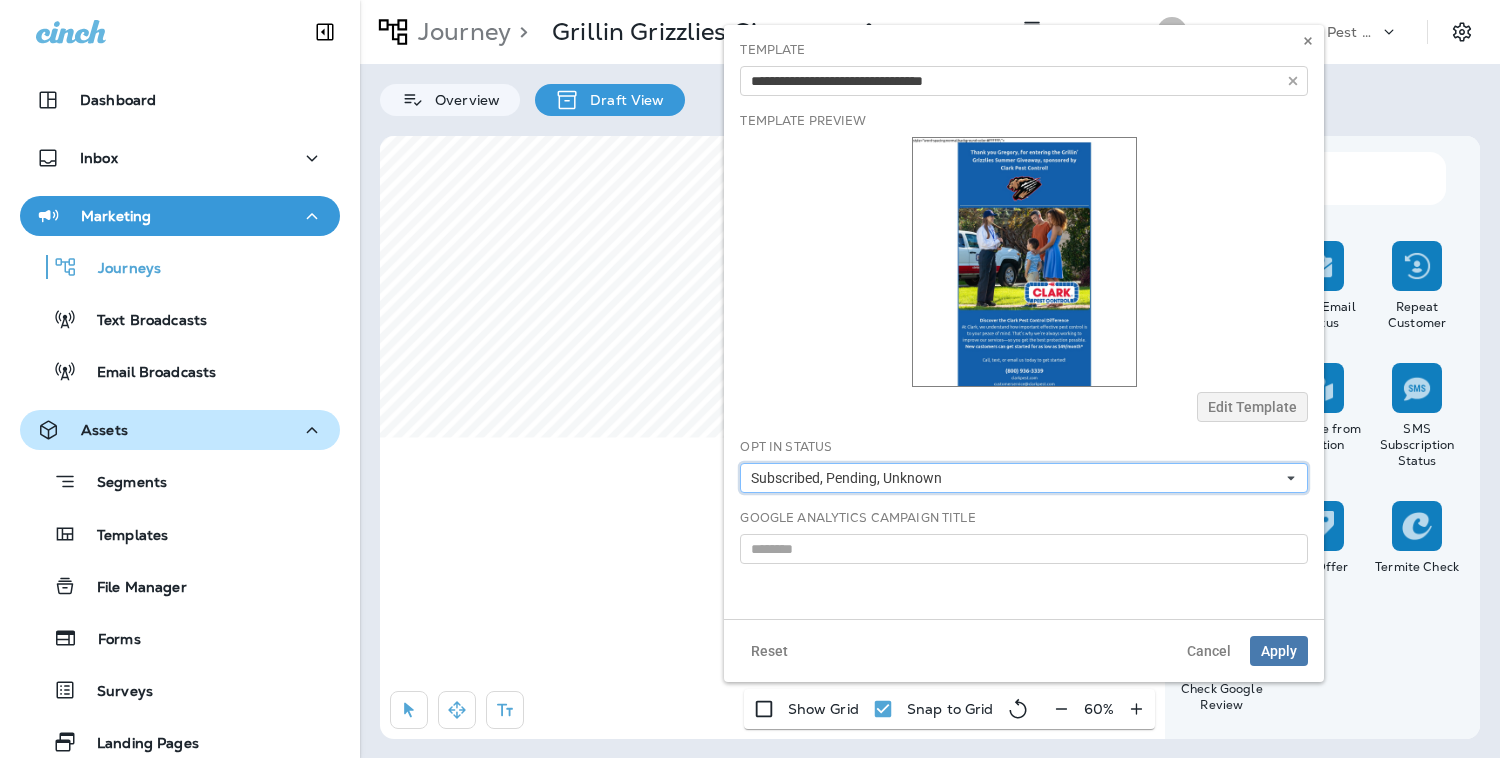 click 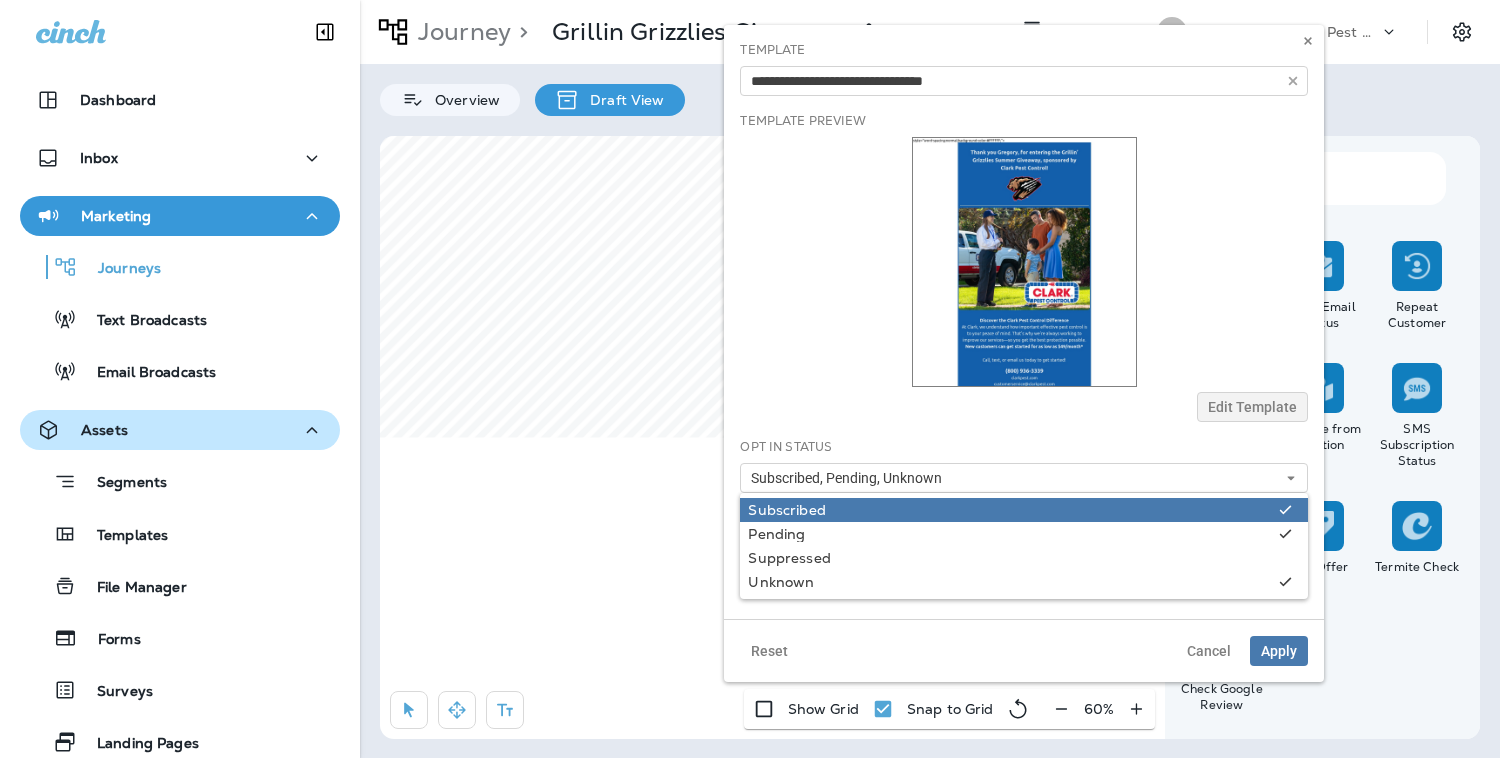 click on "Subscribed" at bounding box center [1009, 510] 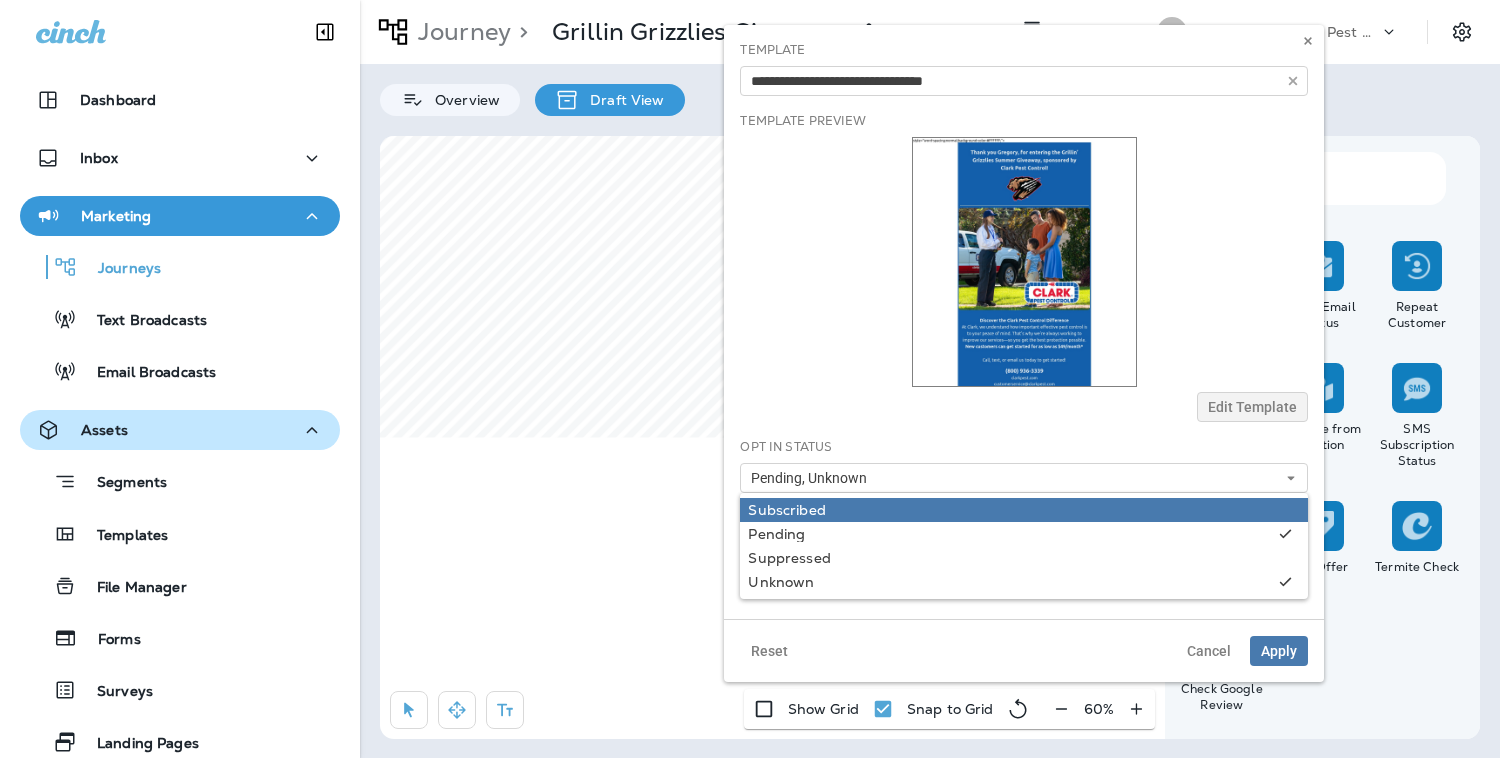 click on "Subscribed" at bounding box center [1024, 510] 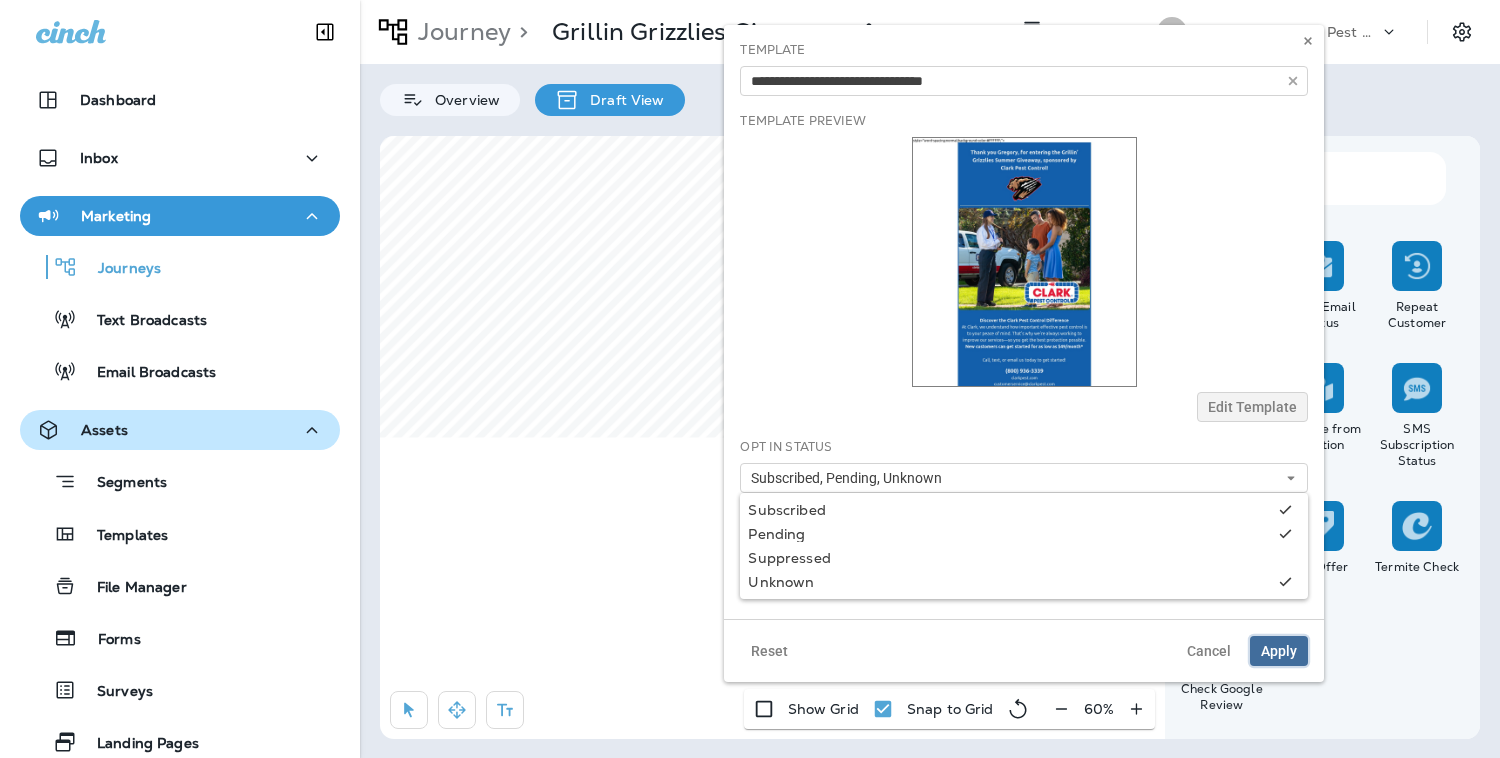 click on "Apply" at bounding box center (1279, 651) 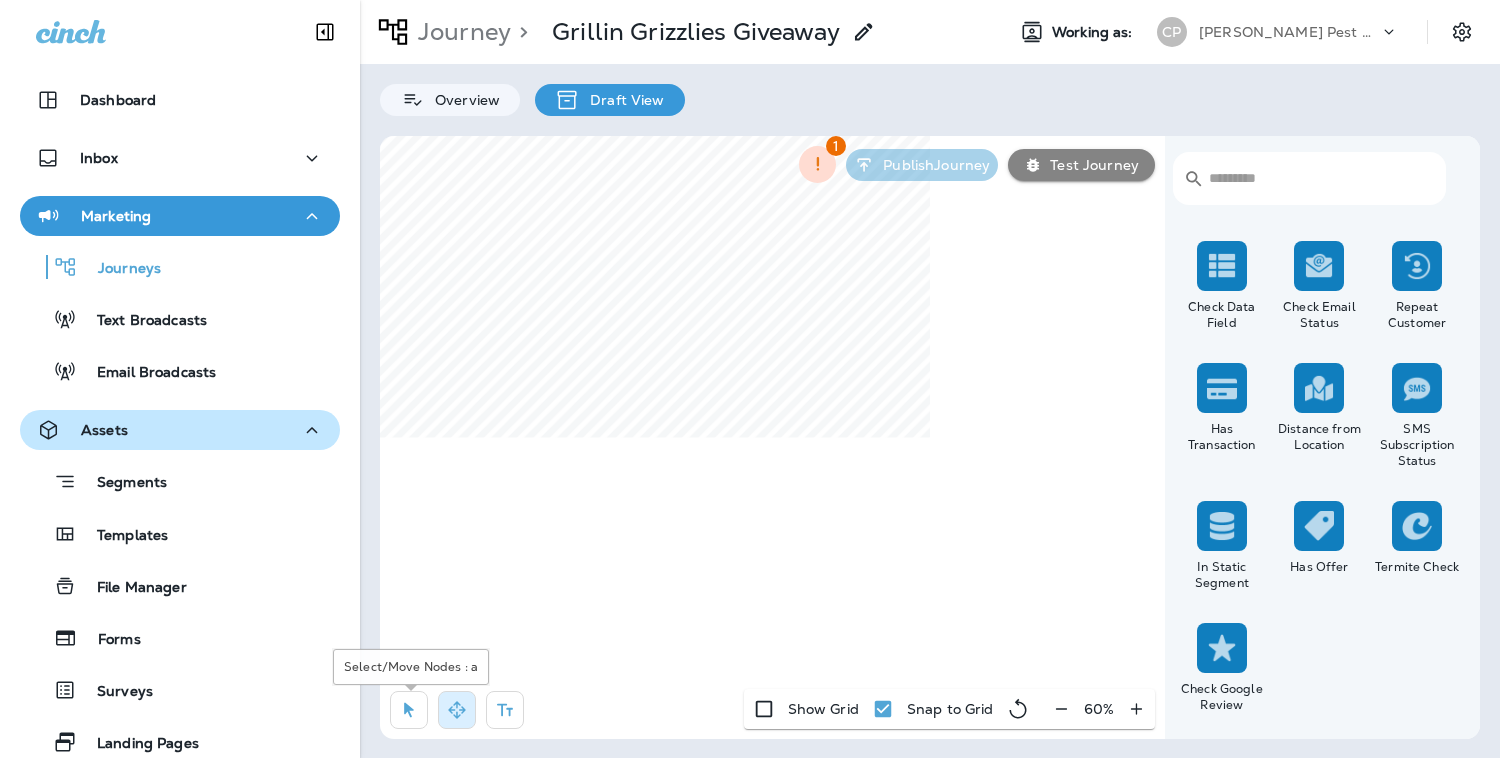 click 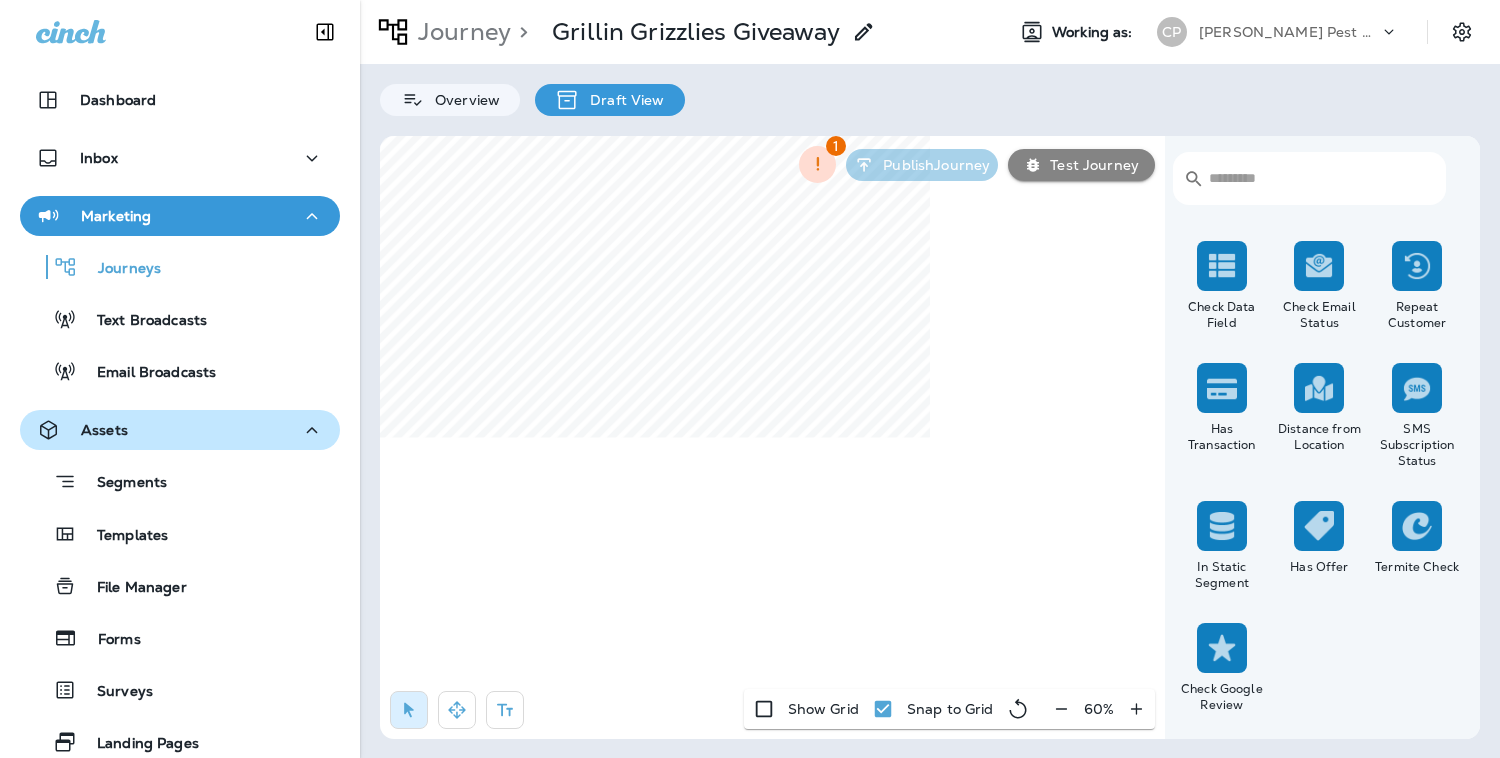 select on "***" 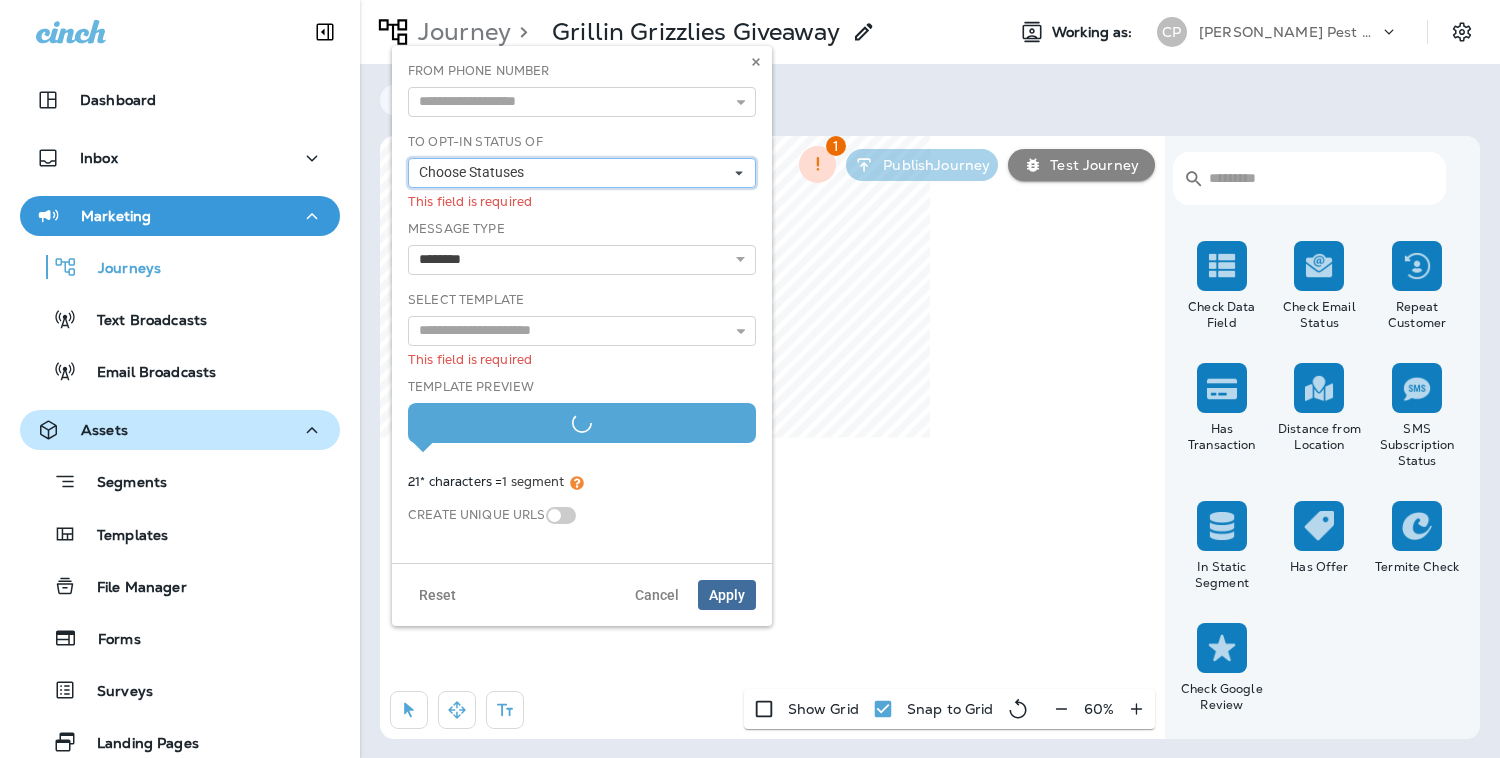 click 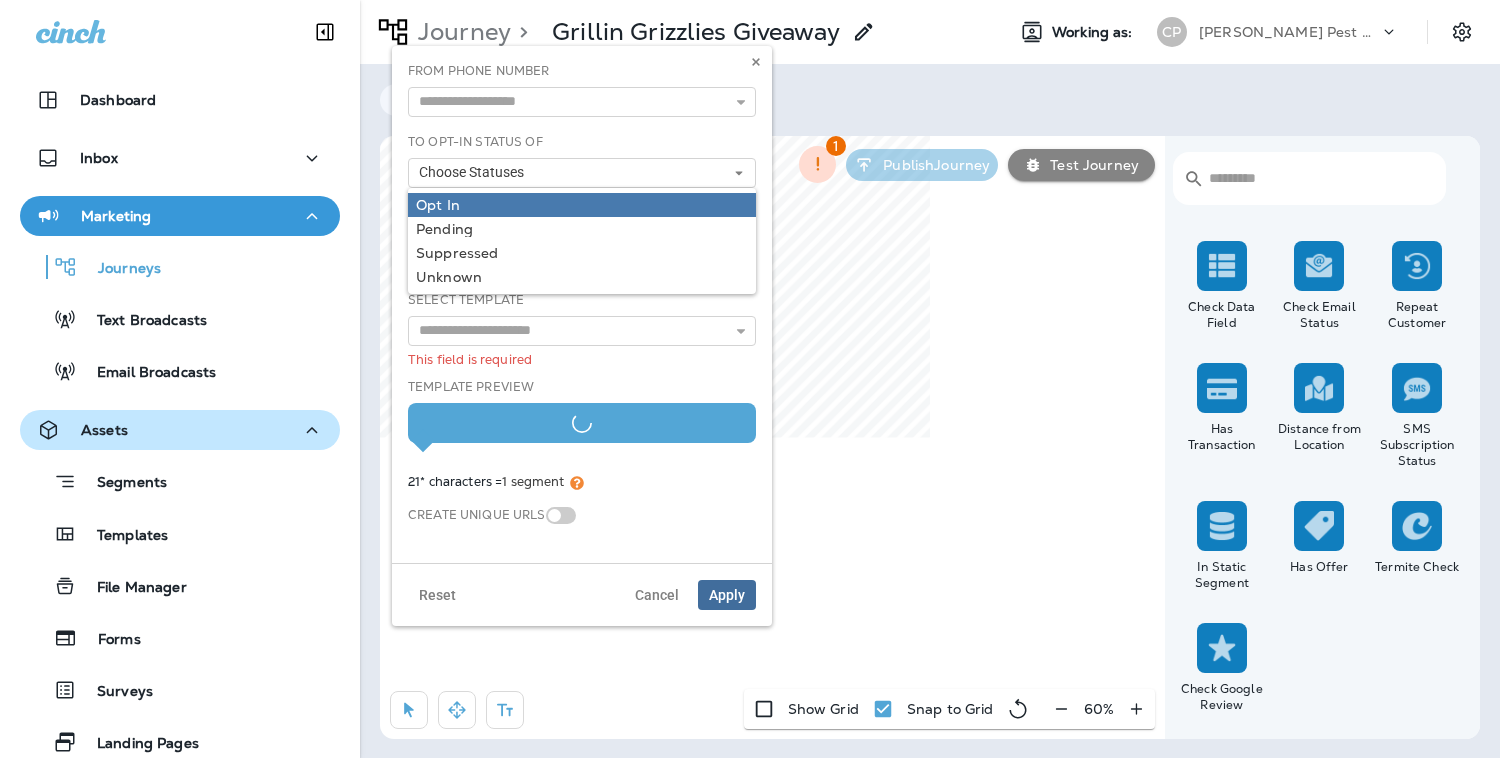click on "Opt In" at bounding box center [582, 205] 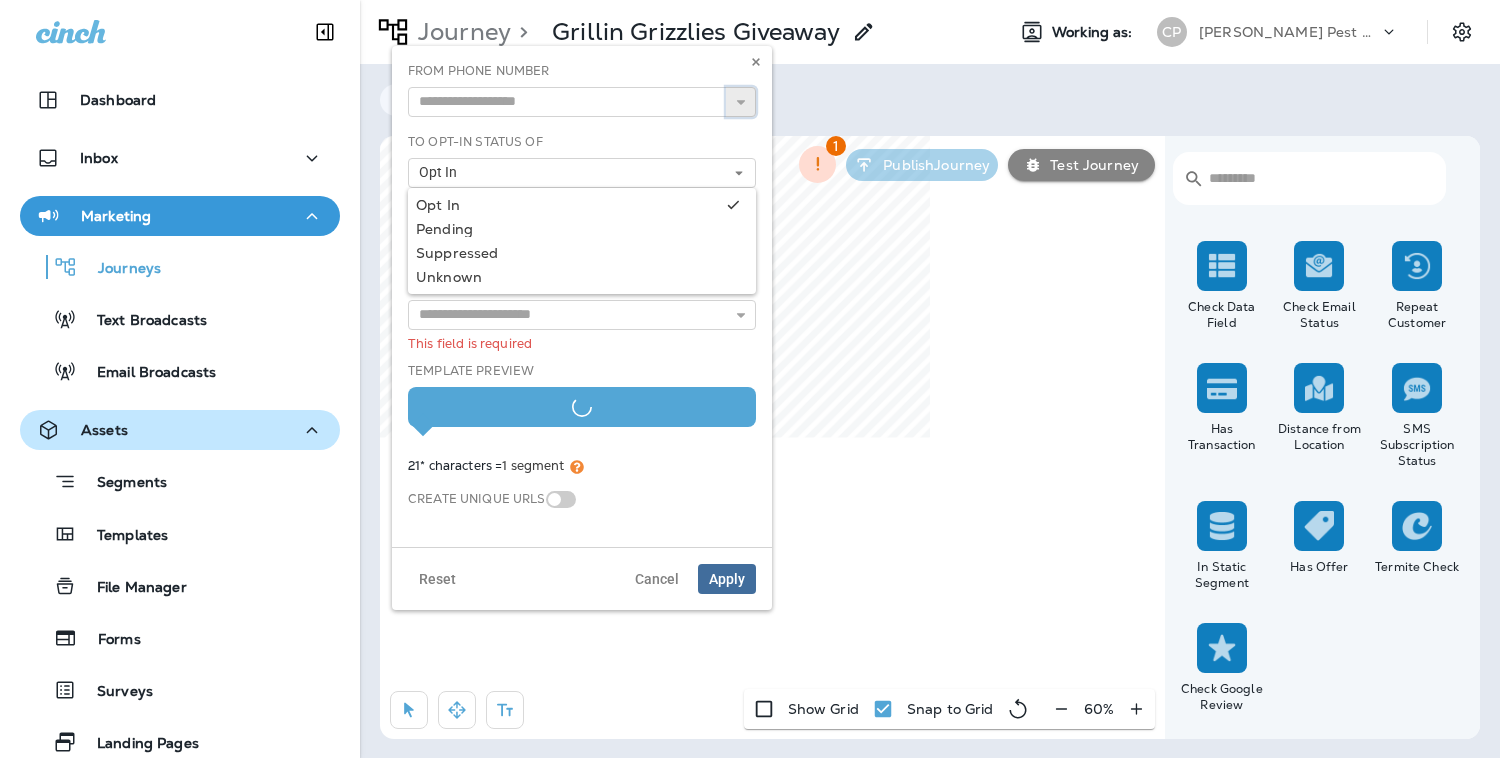 click at bounding box center [741, 102] 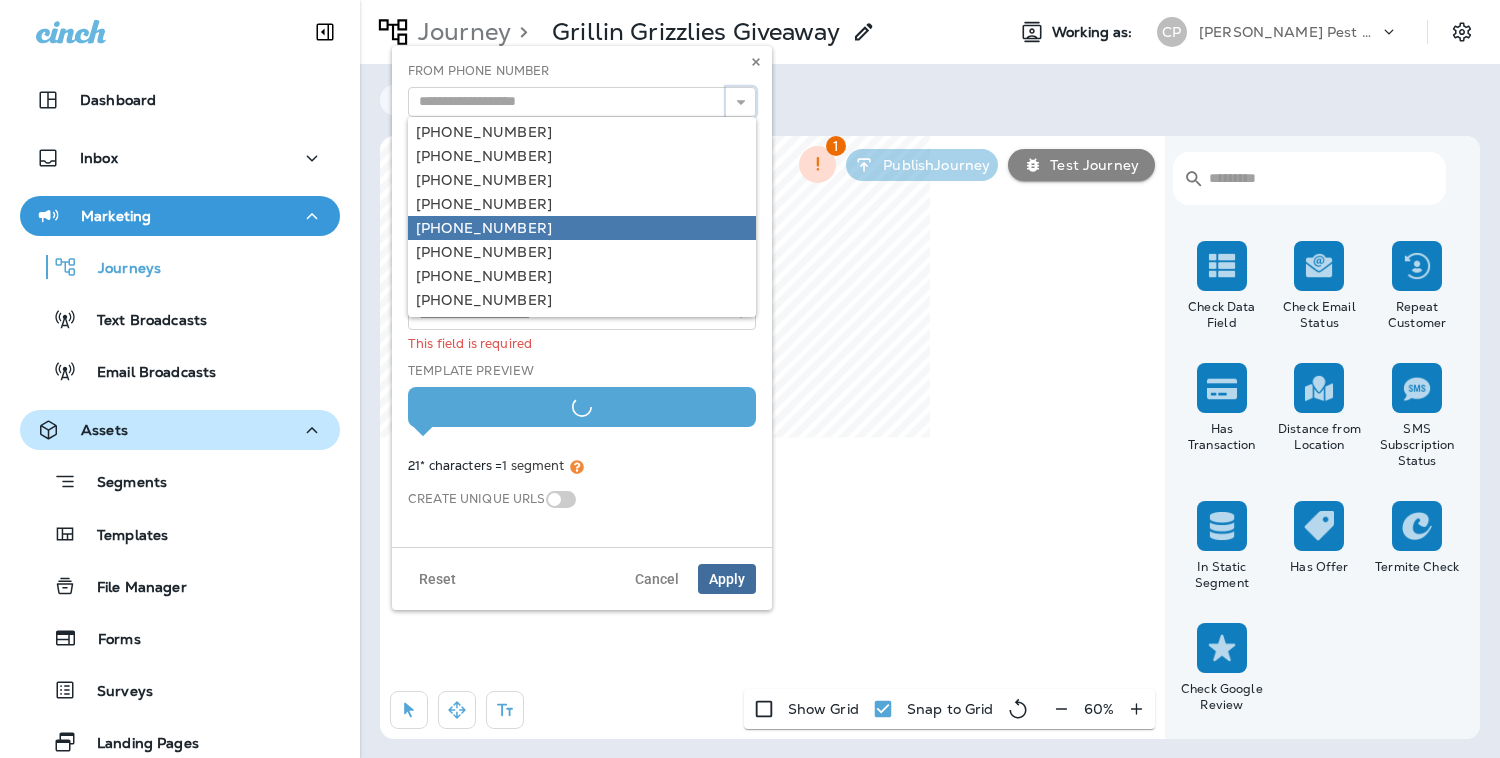scroll, scrollTop: 743, scrollLeft: 0, axis: vertical 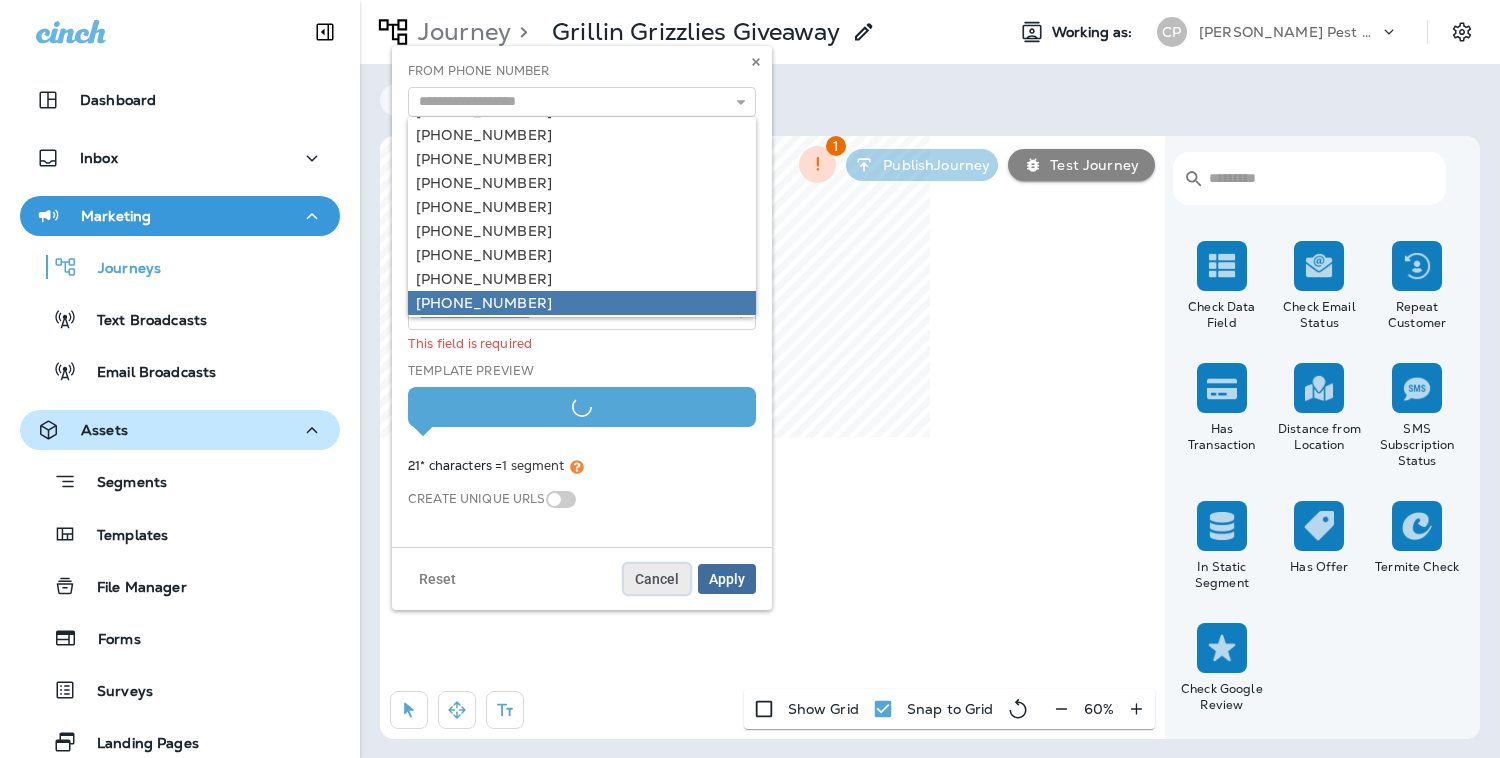 click on "Cancel" at bounding box center (657, 579) 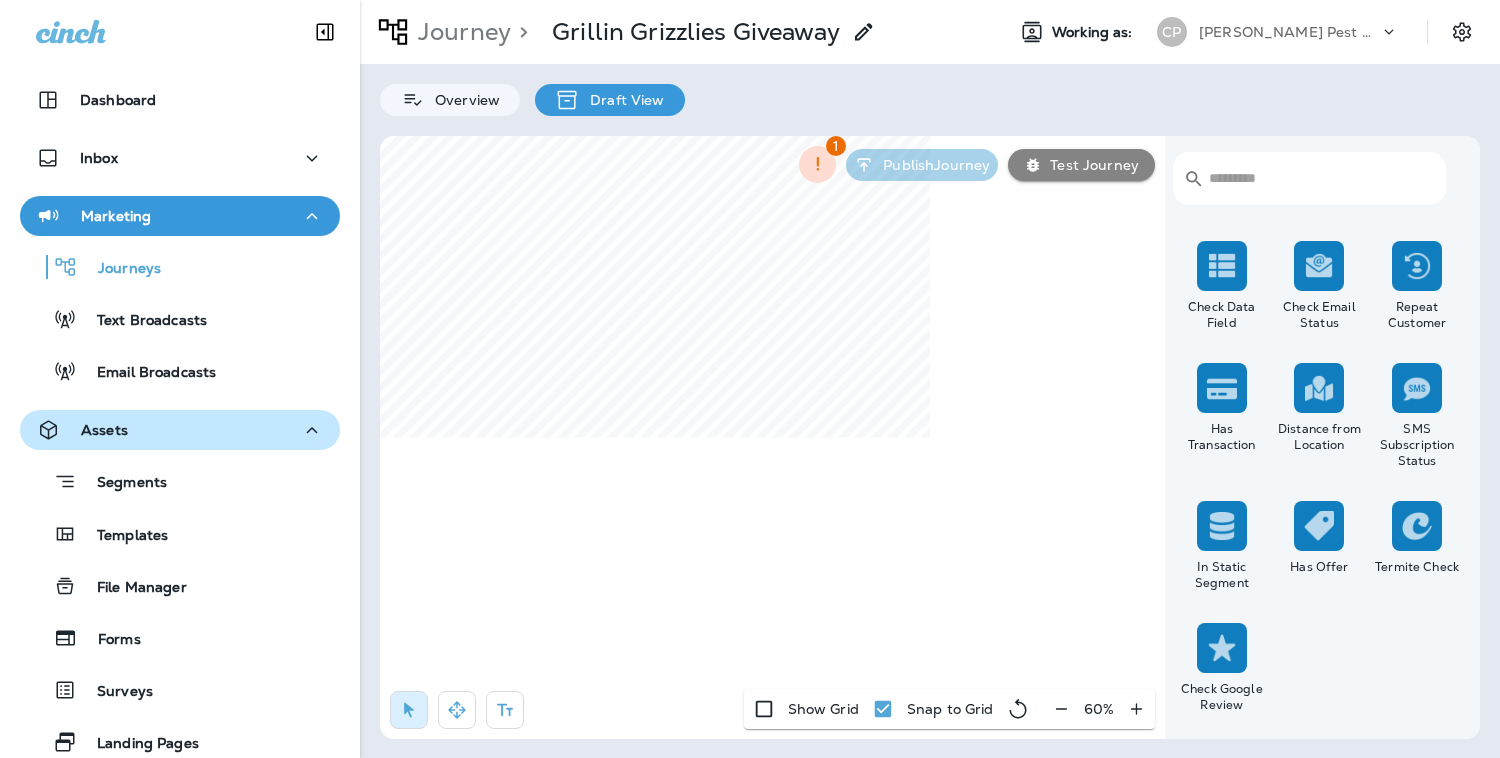 click on "1" at bounding box center [836, 146] 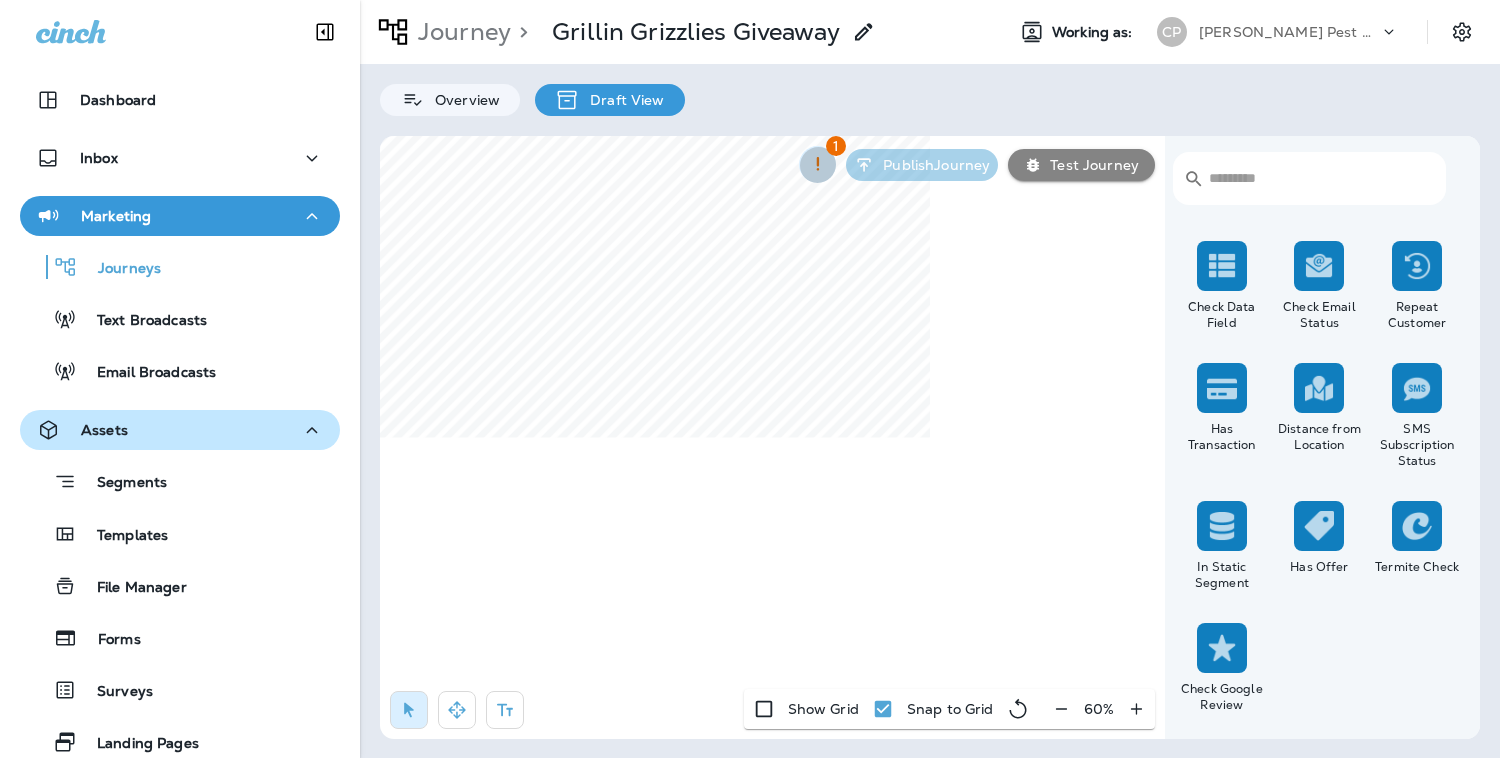 click 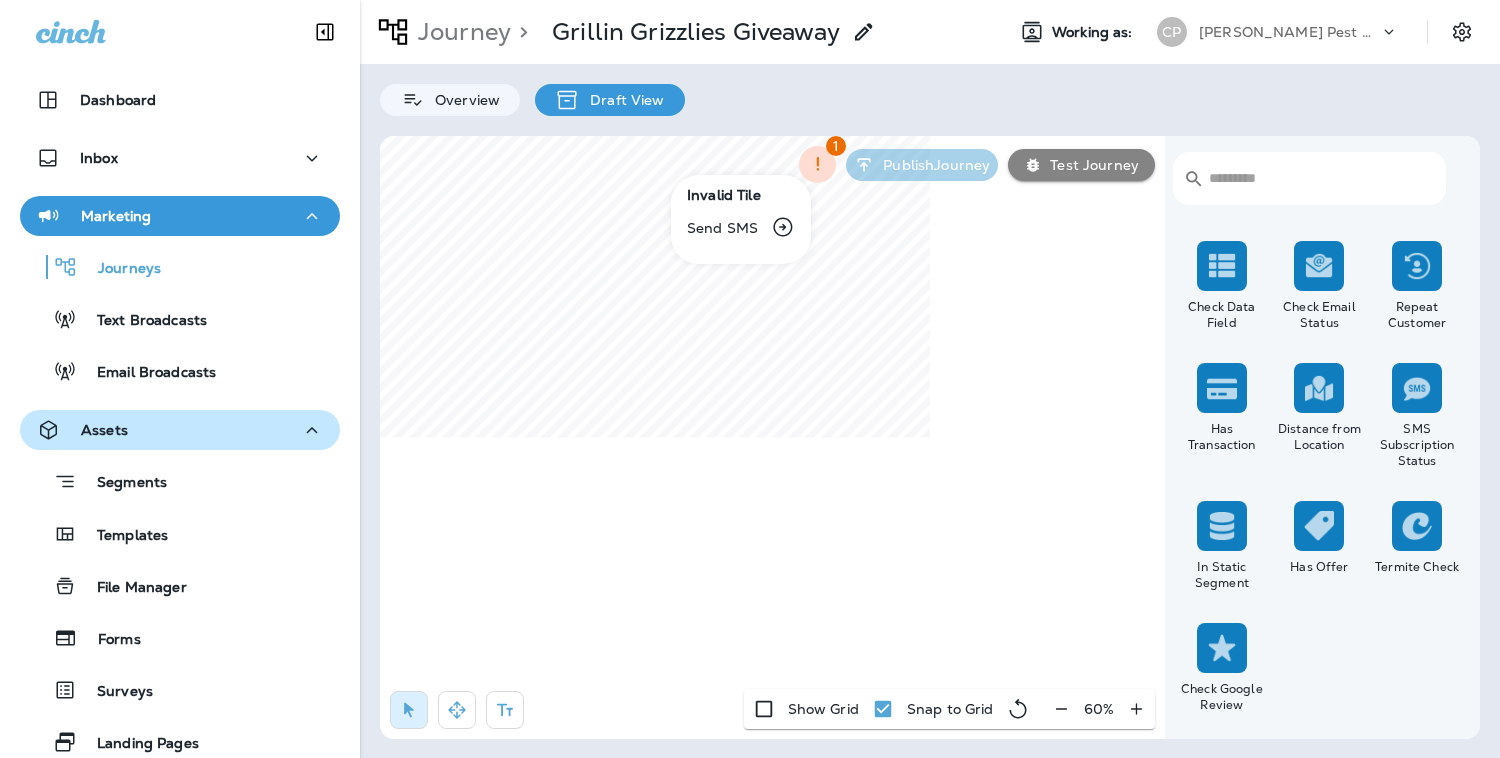 click at bounding box center (750, 379) 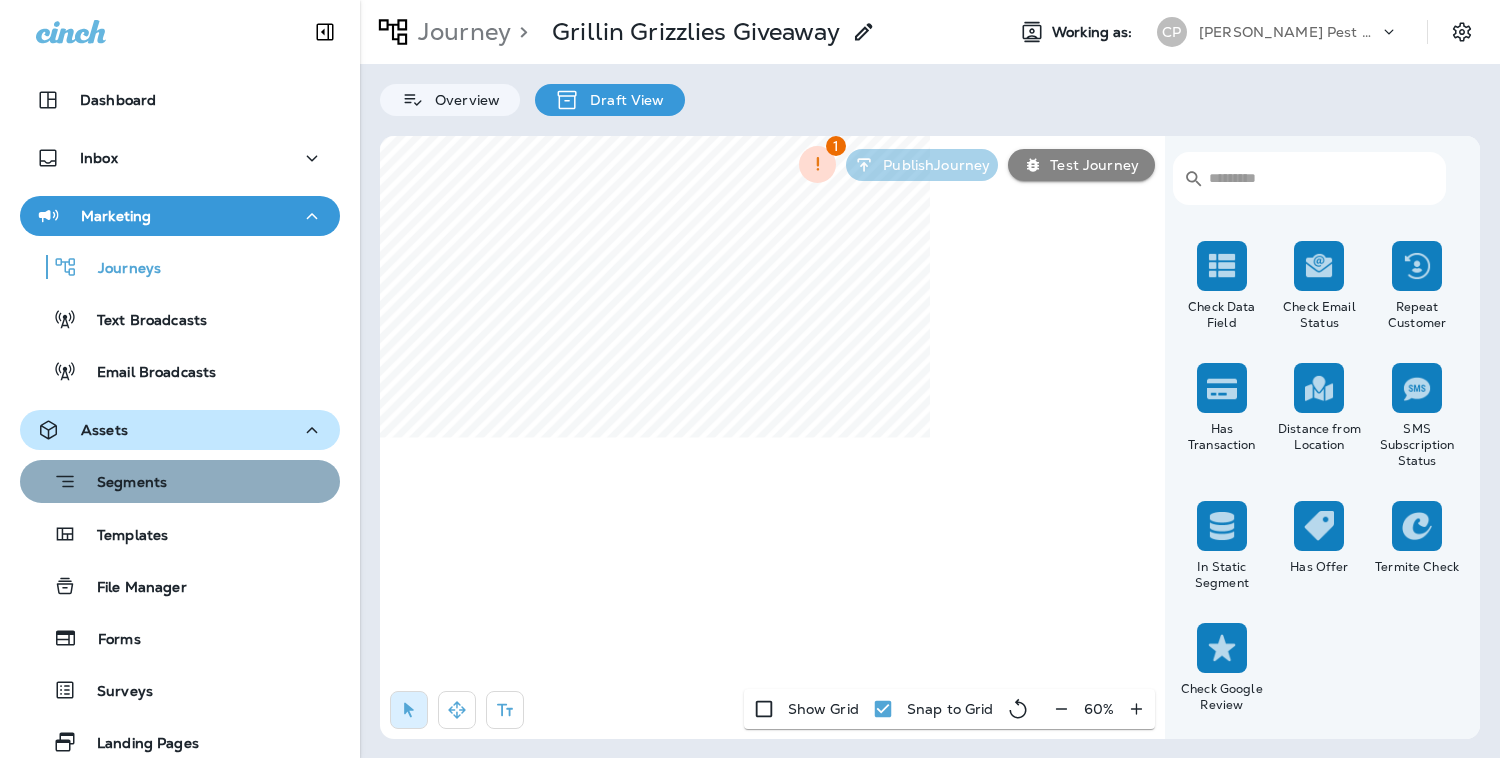 click on "Segments" at bounding box center (122, 484) 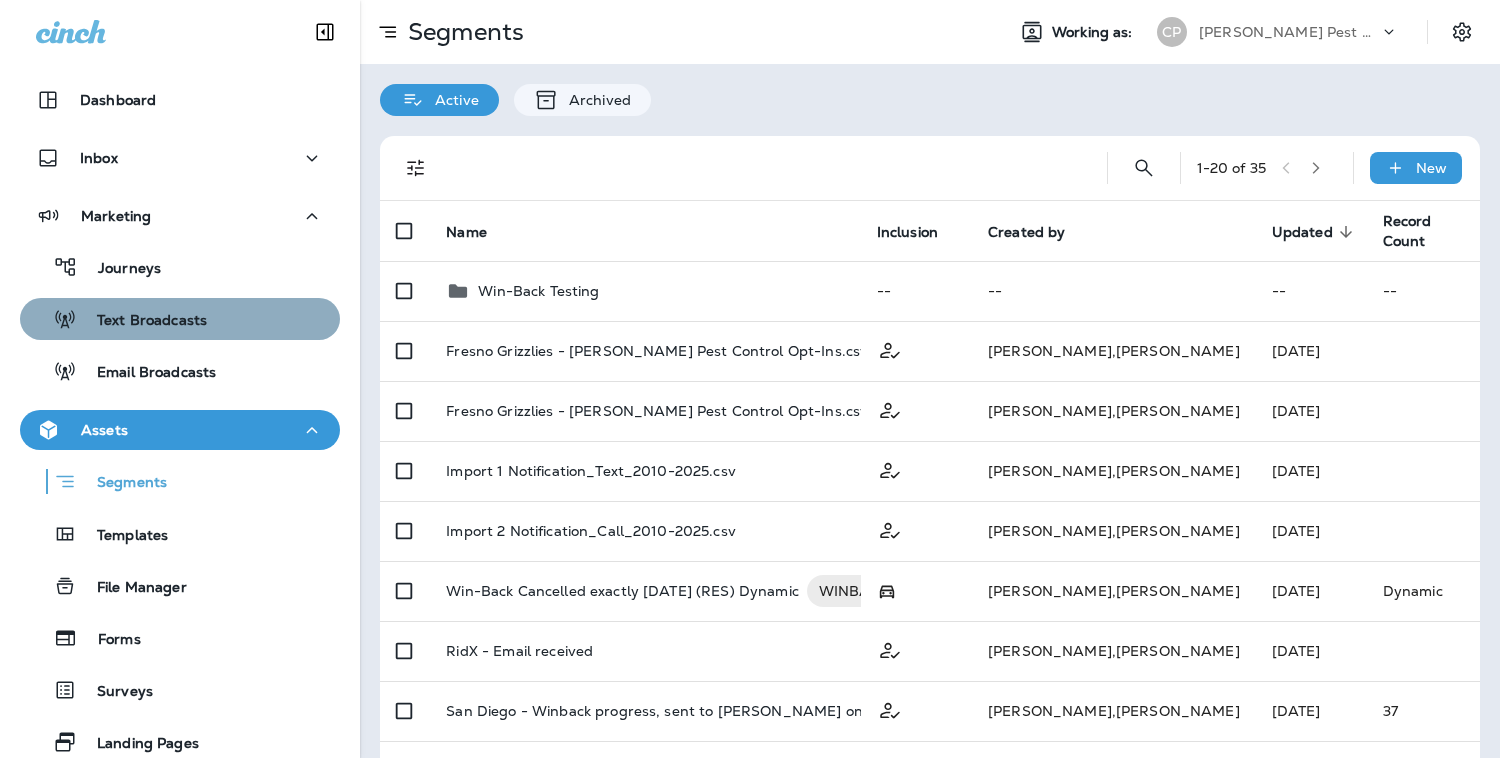 click on "Text Broadcasts" at bounding box center (142, 321) 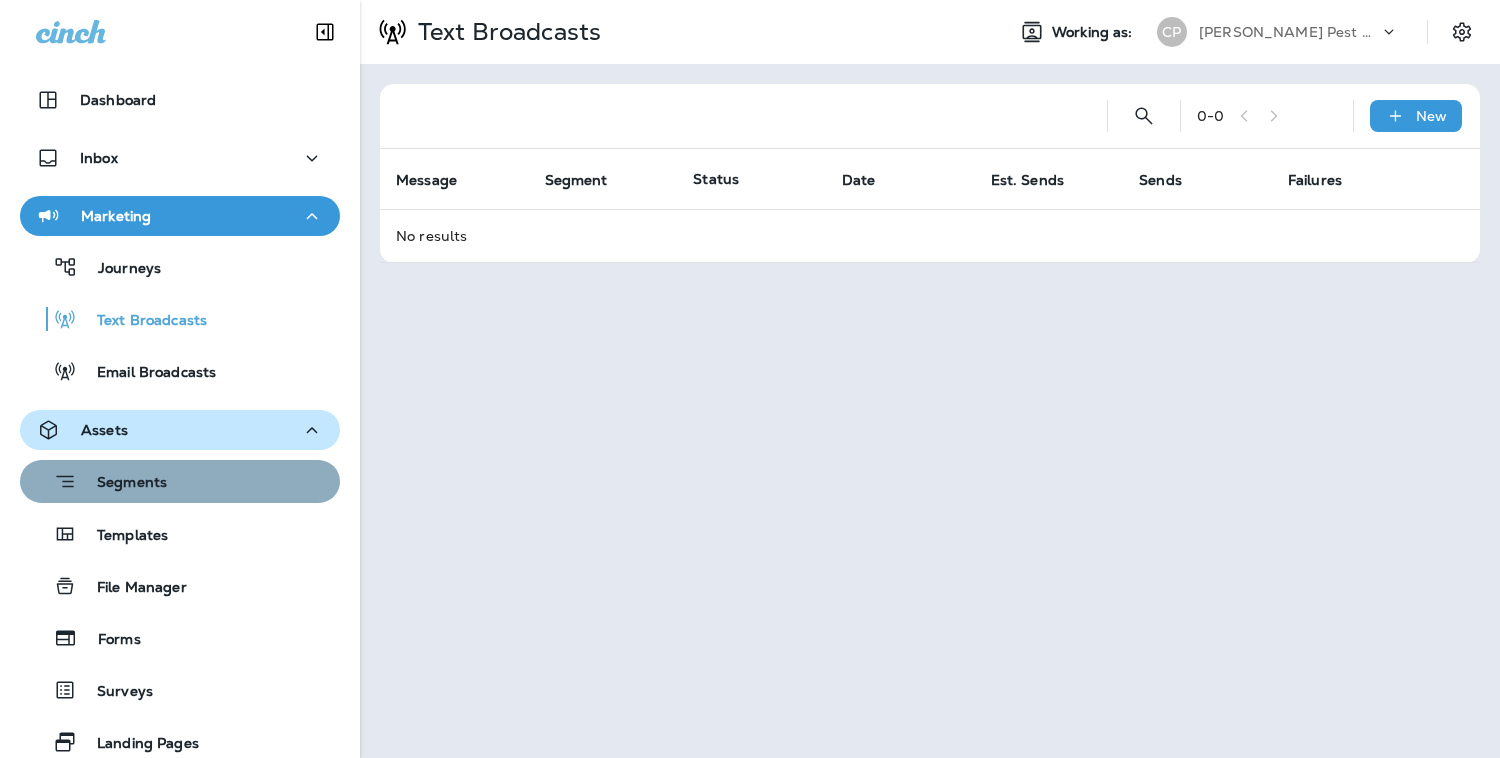 click on "Segments" at bounding box center (122, 484) 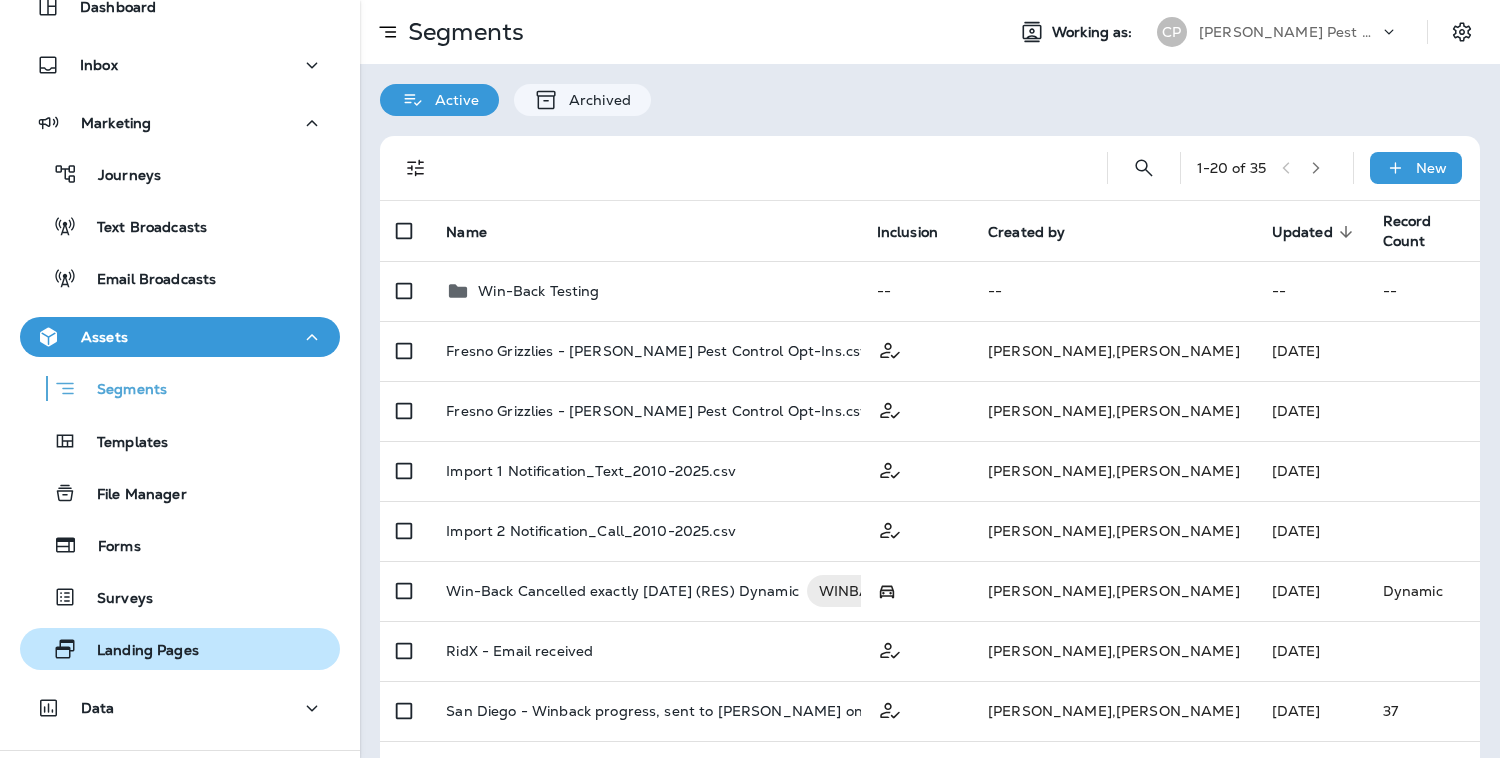 scroll, scrollTop: 0, scrollLeft: 0, axis: both 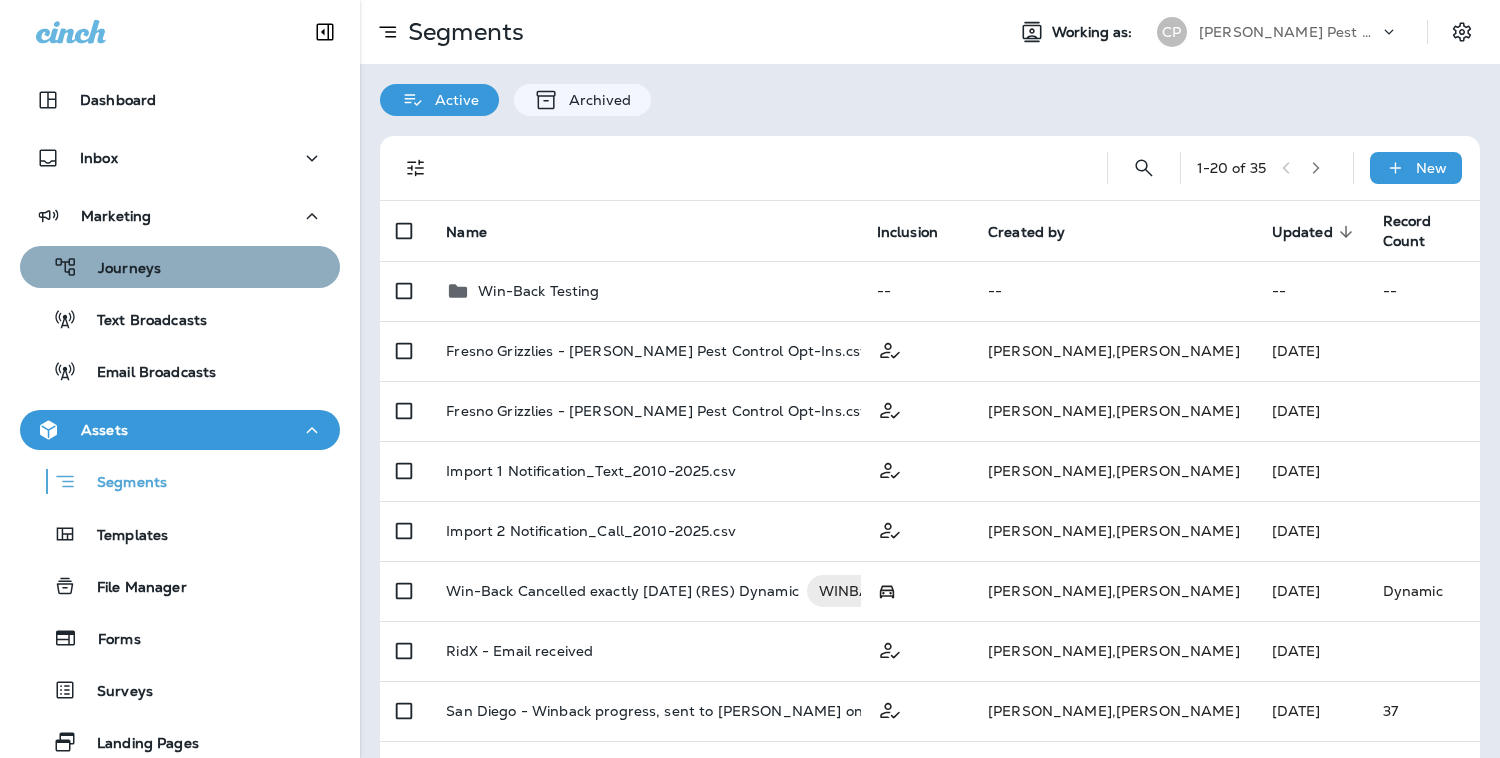 click on "Journeys" at bounding box center [119, 269] 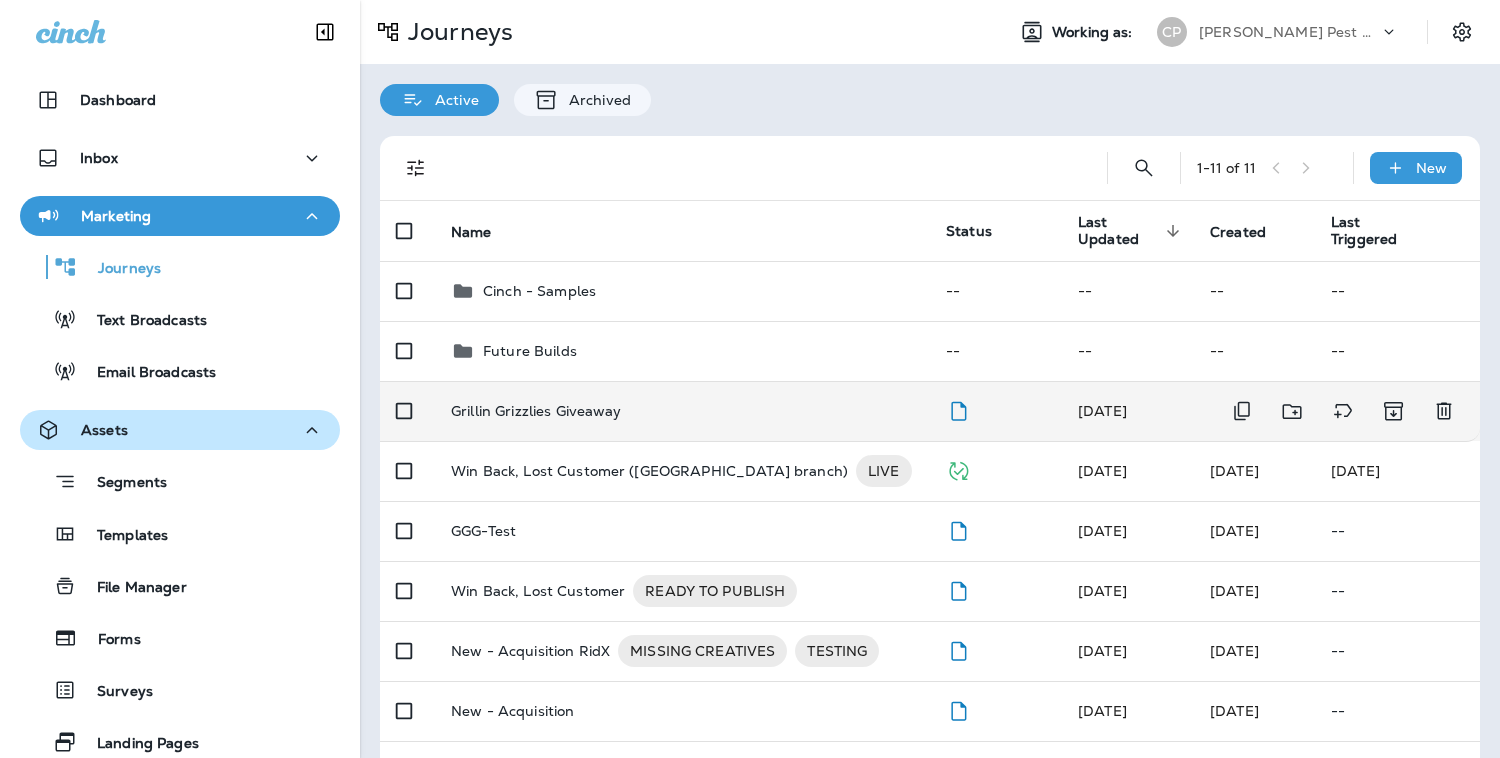 click on "Grillin Grizzlies Giveaway" at bounding box center [536, 411] 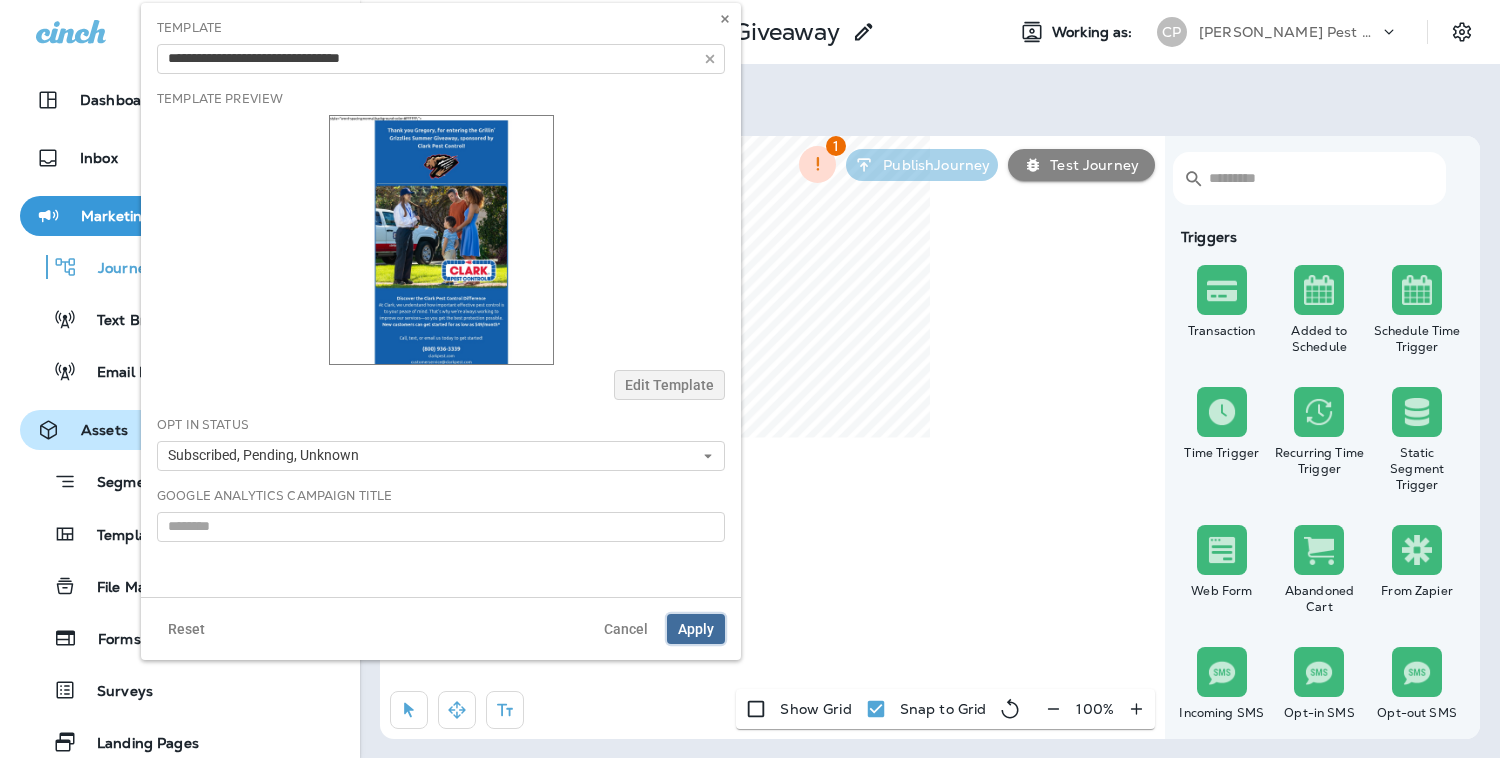 click on "Apply" at bounding box center (696, 629) 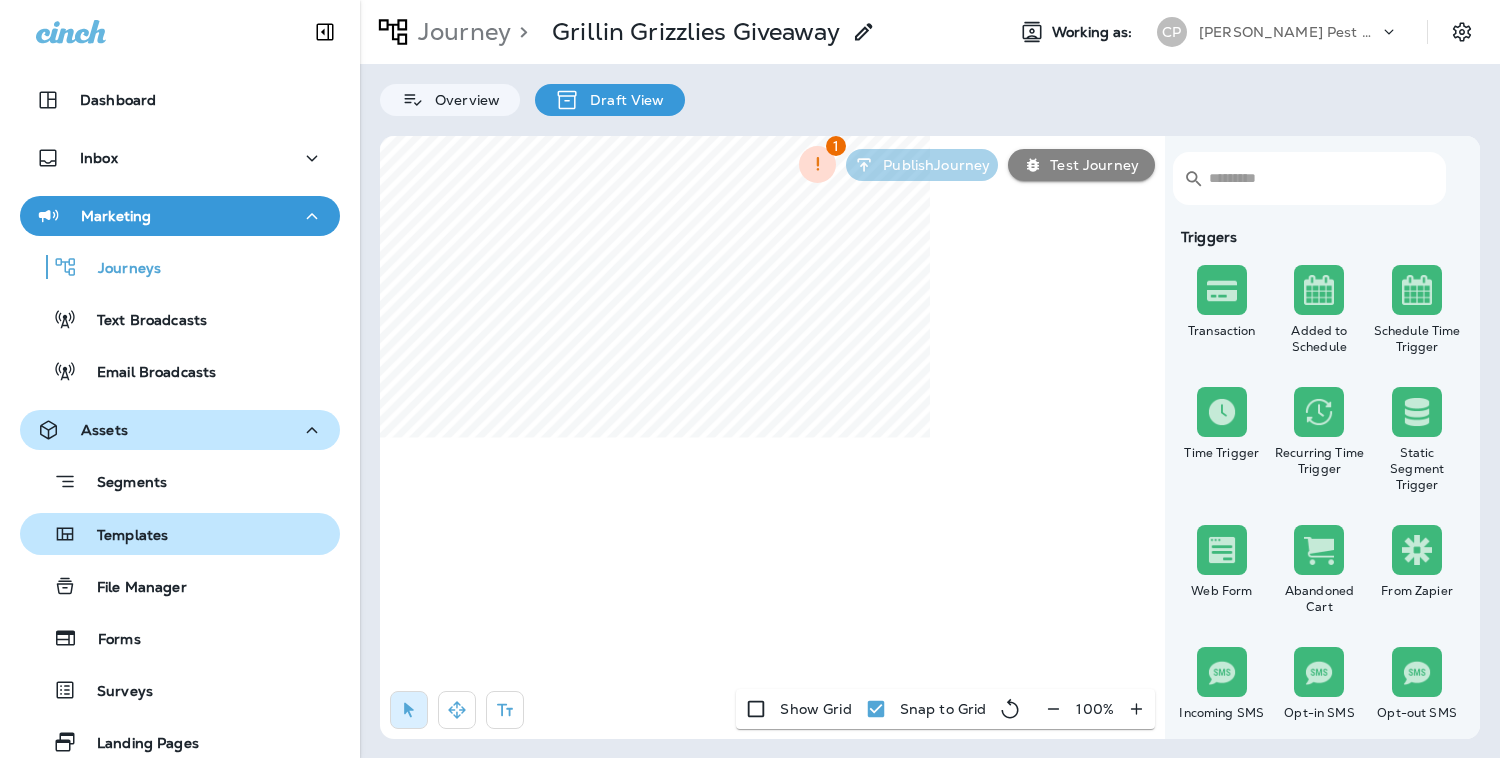 click on "Templates" at bounding box center [122, 536] 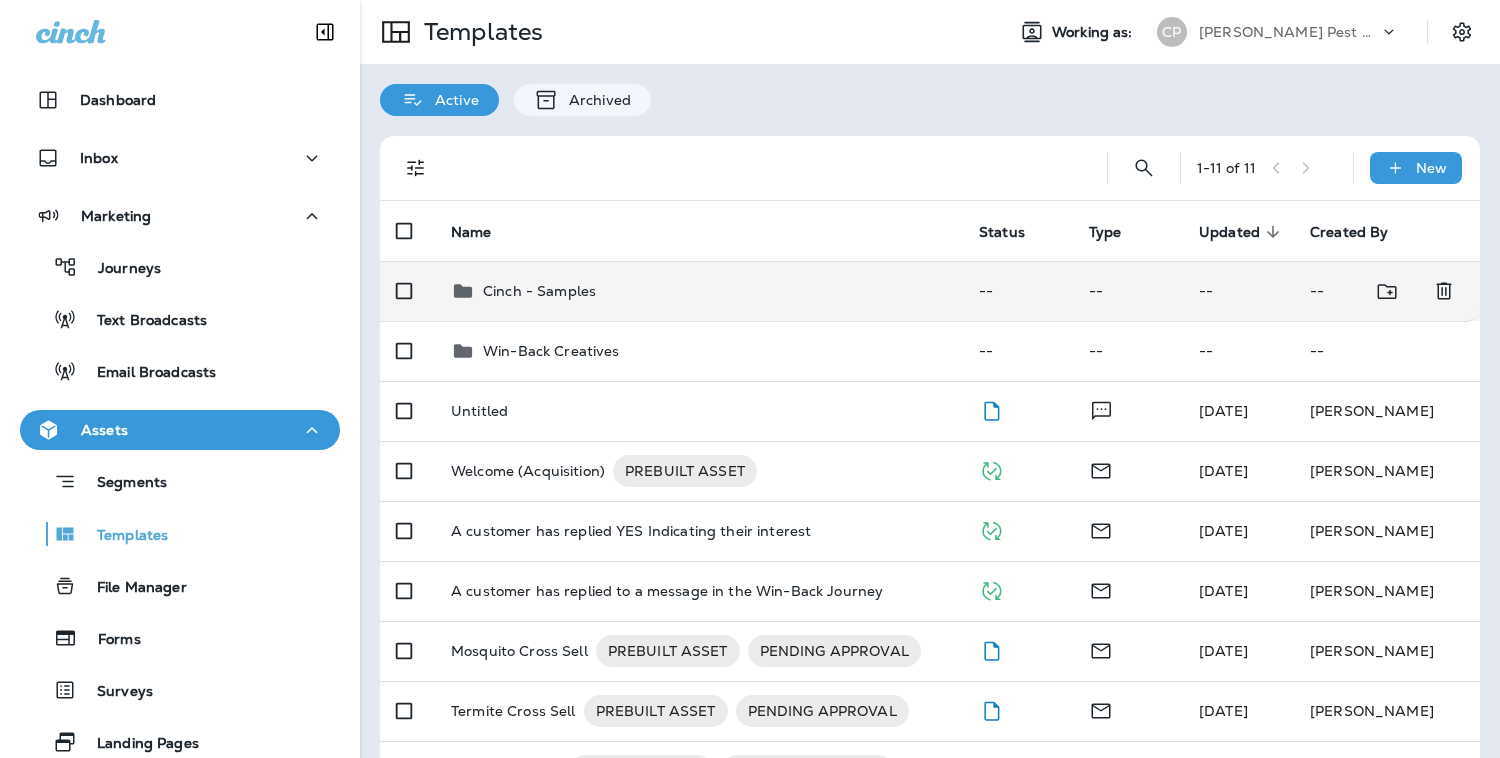 click on "Cinch - Samples" at bounding box center (539, 291) 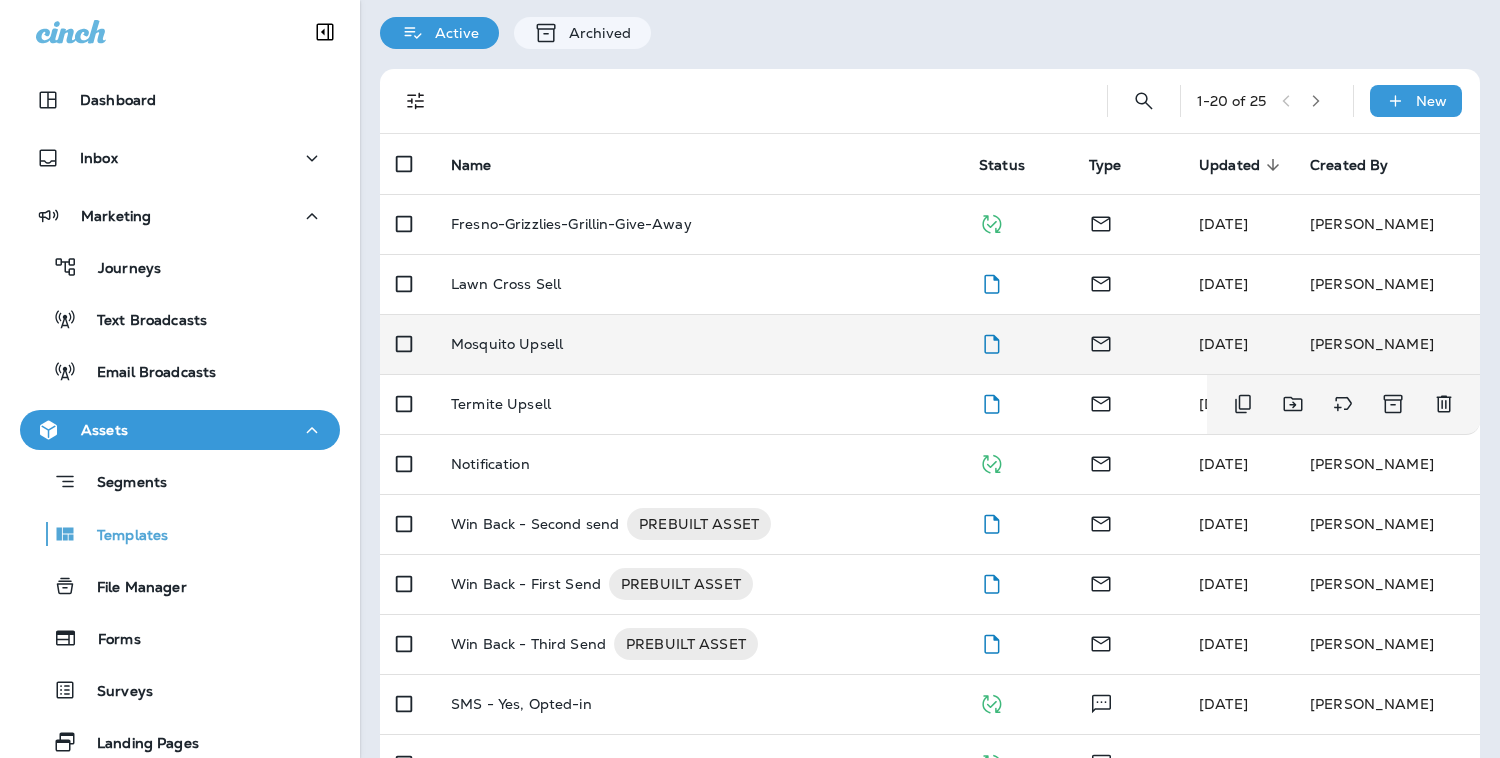 scroll, scrollTop: 68, scrollLeft: 0, axis: vertical 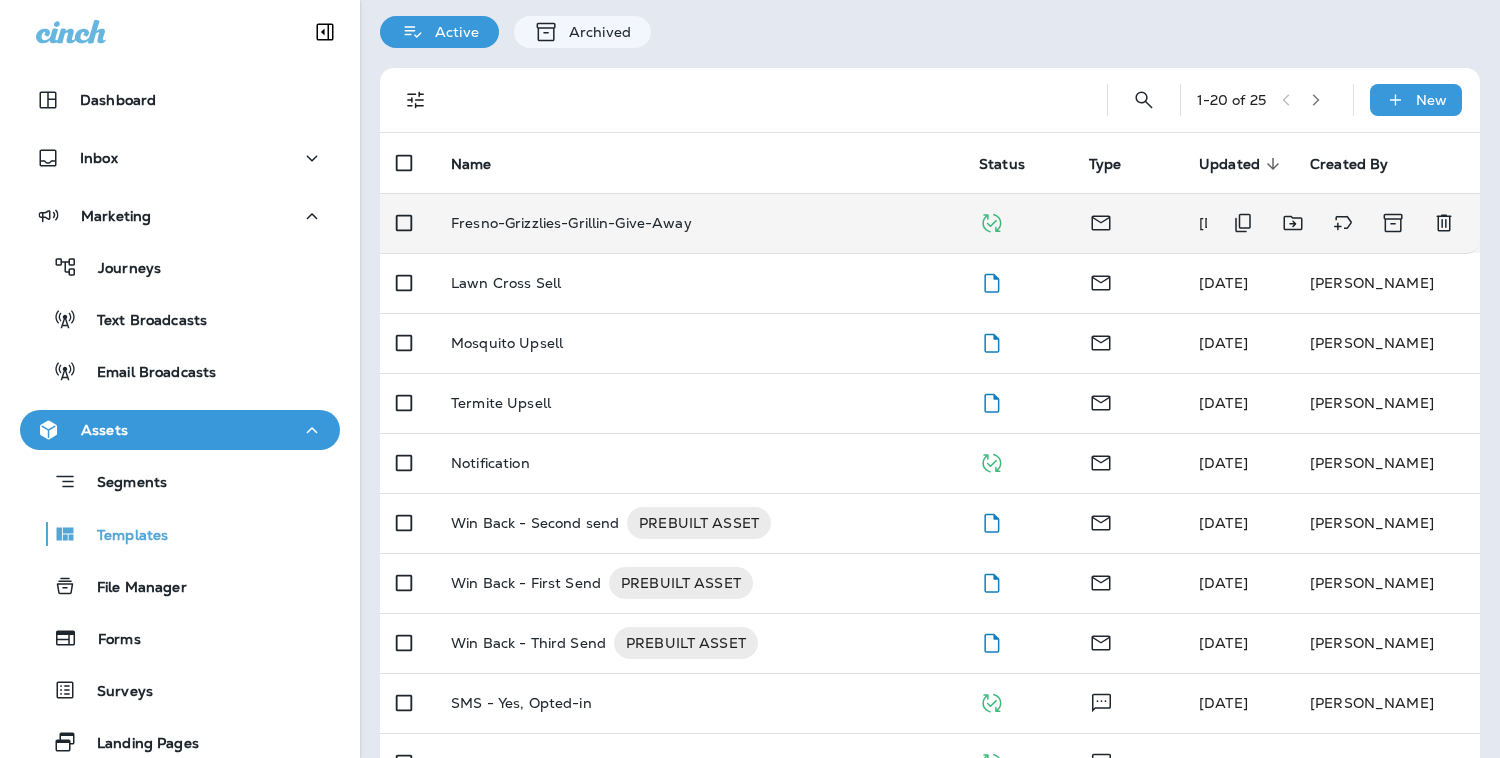 click on "Fresno-Grizzlies-Grillin-Give-Away" at bounding box center [571, 223] 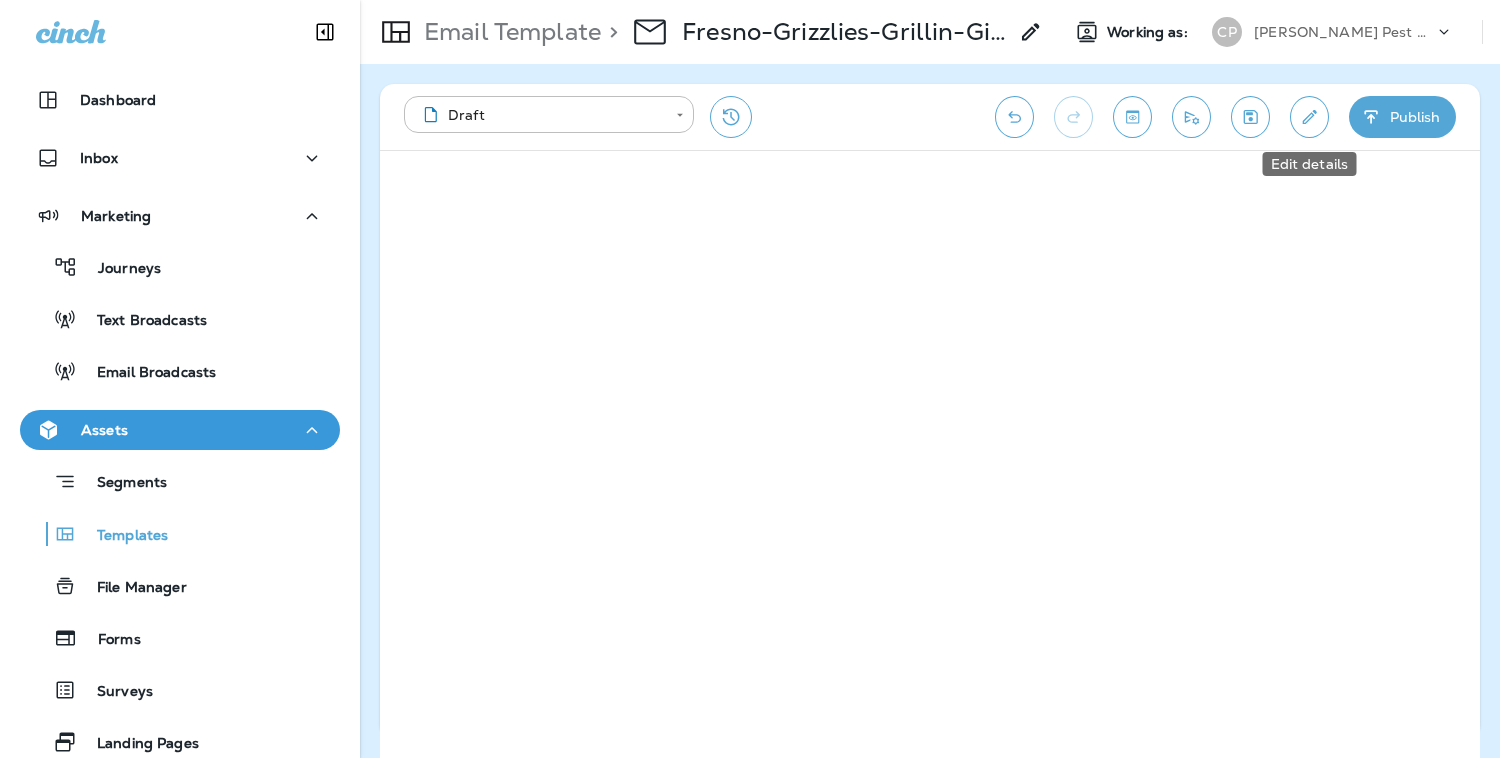 click at bounding box center [1309, 117] 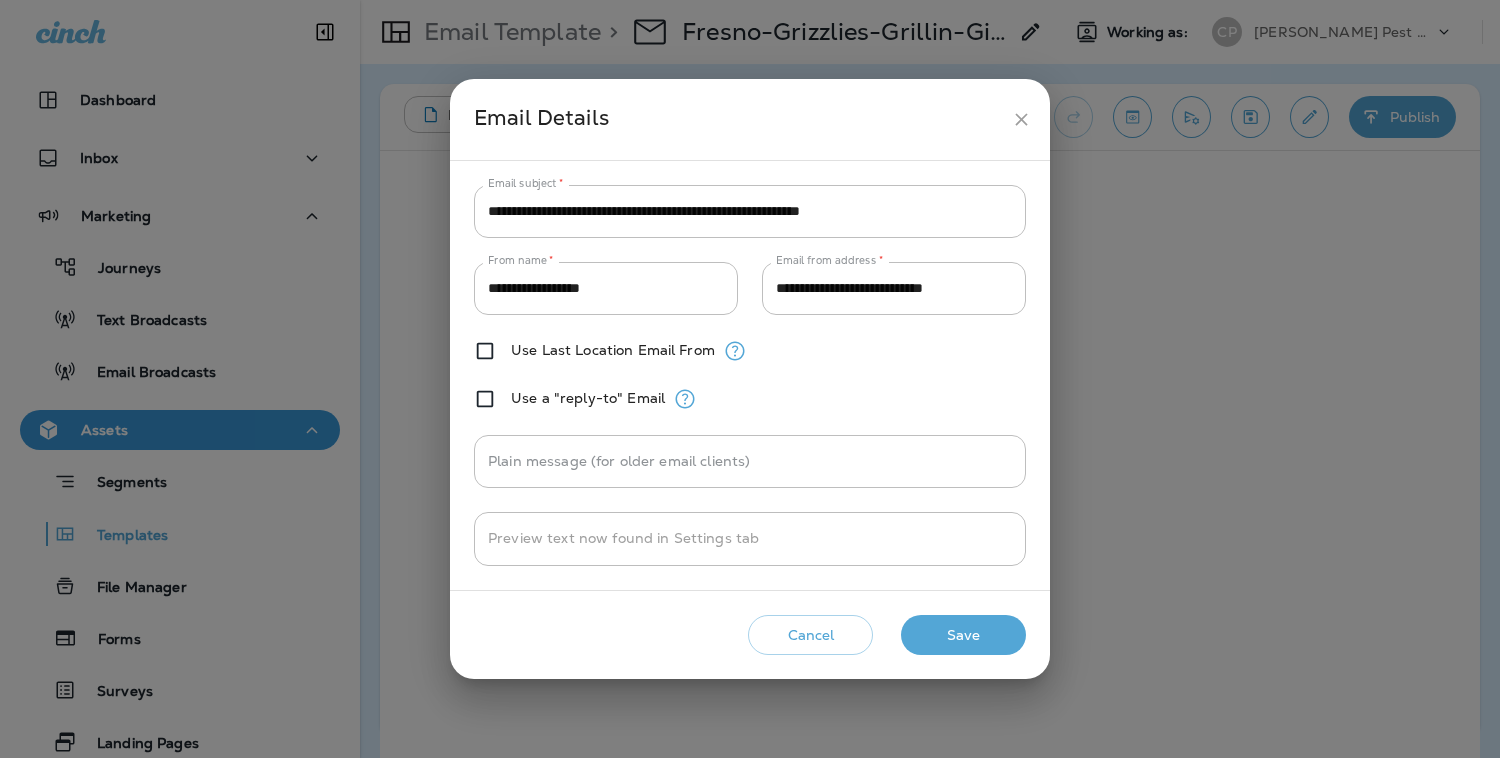 click on "Save" at bounding box center (963, 635) 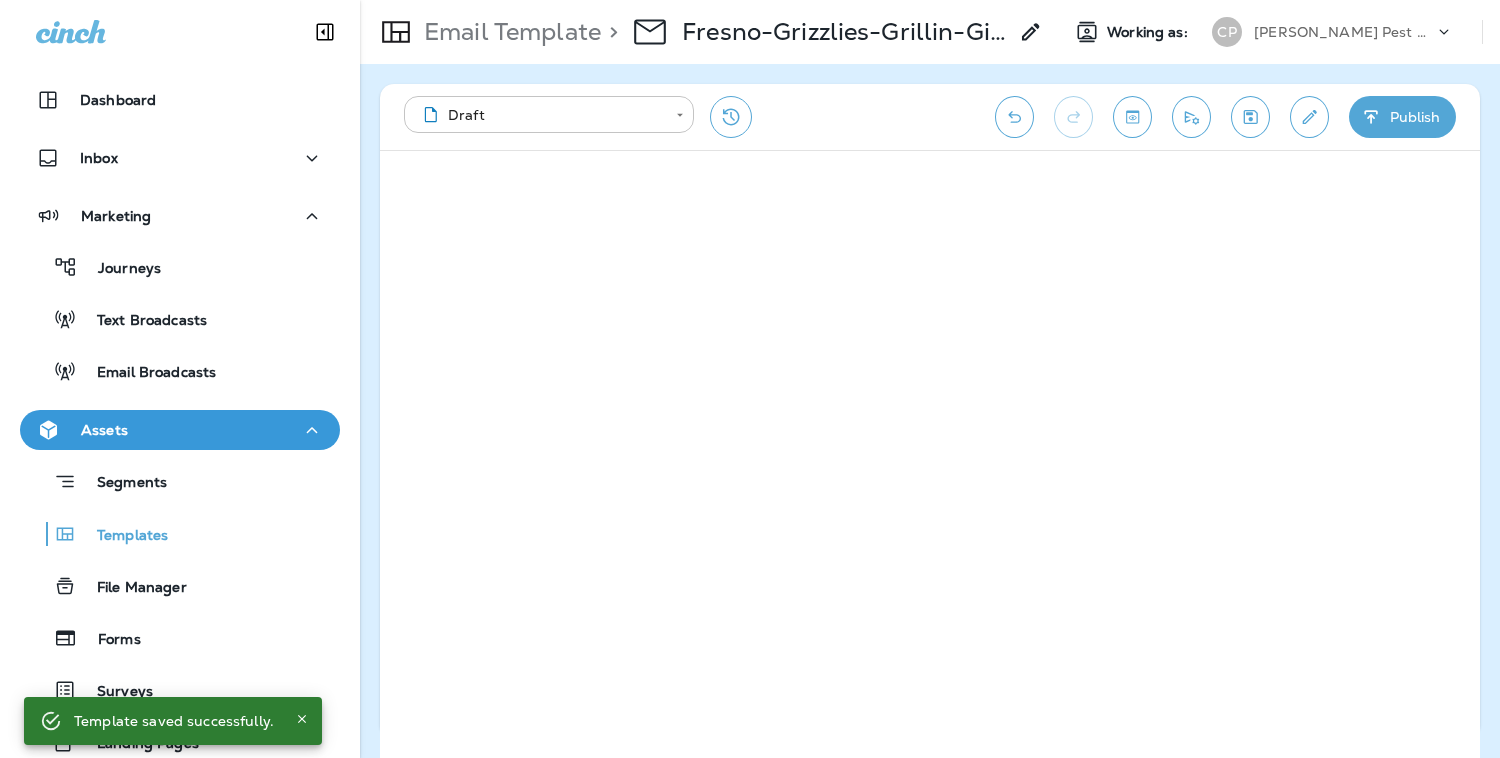 click on "**********" at bounding box center [750, 0] 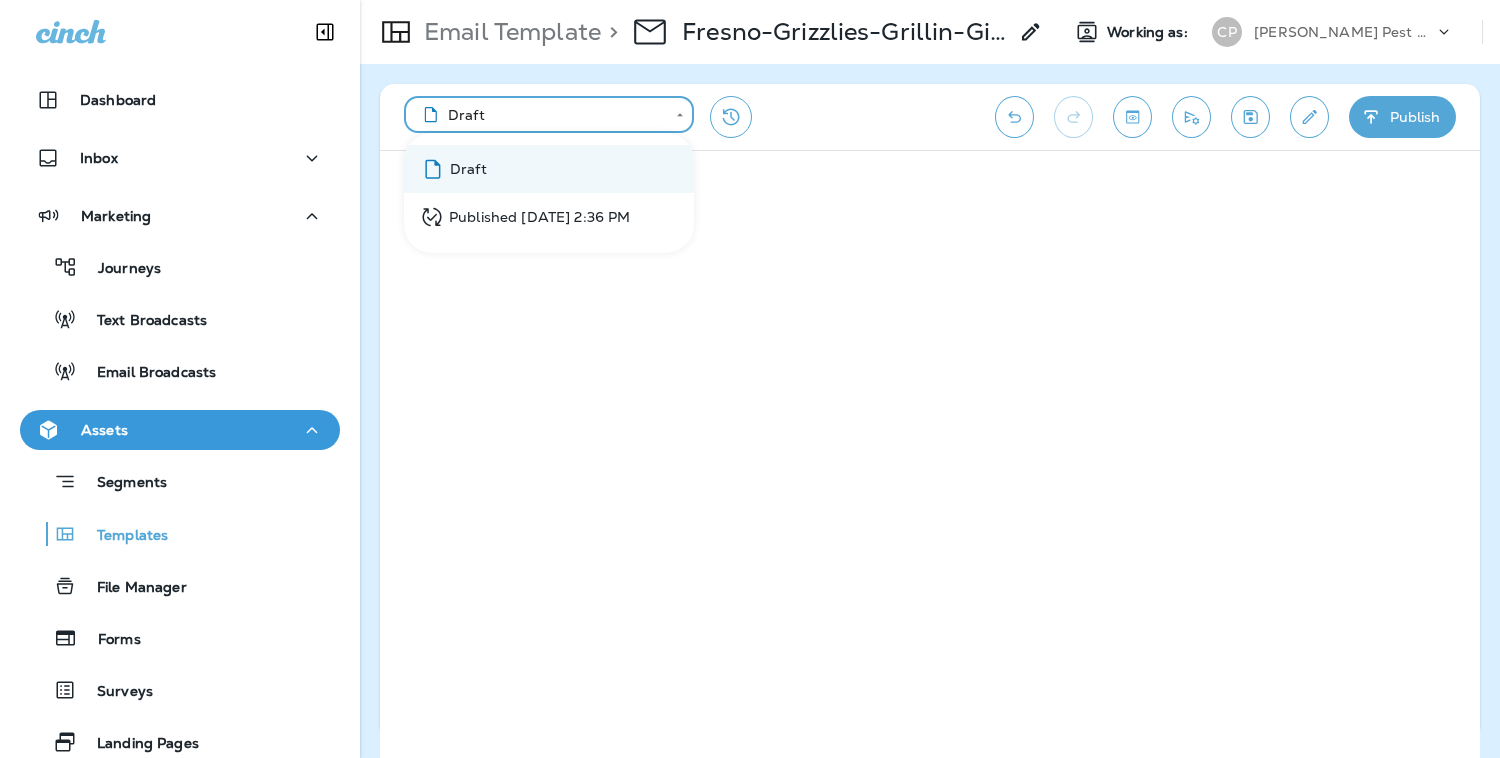 click at bounding box center (750, 379) 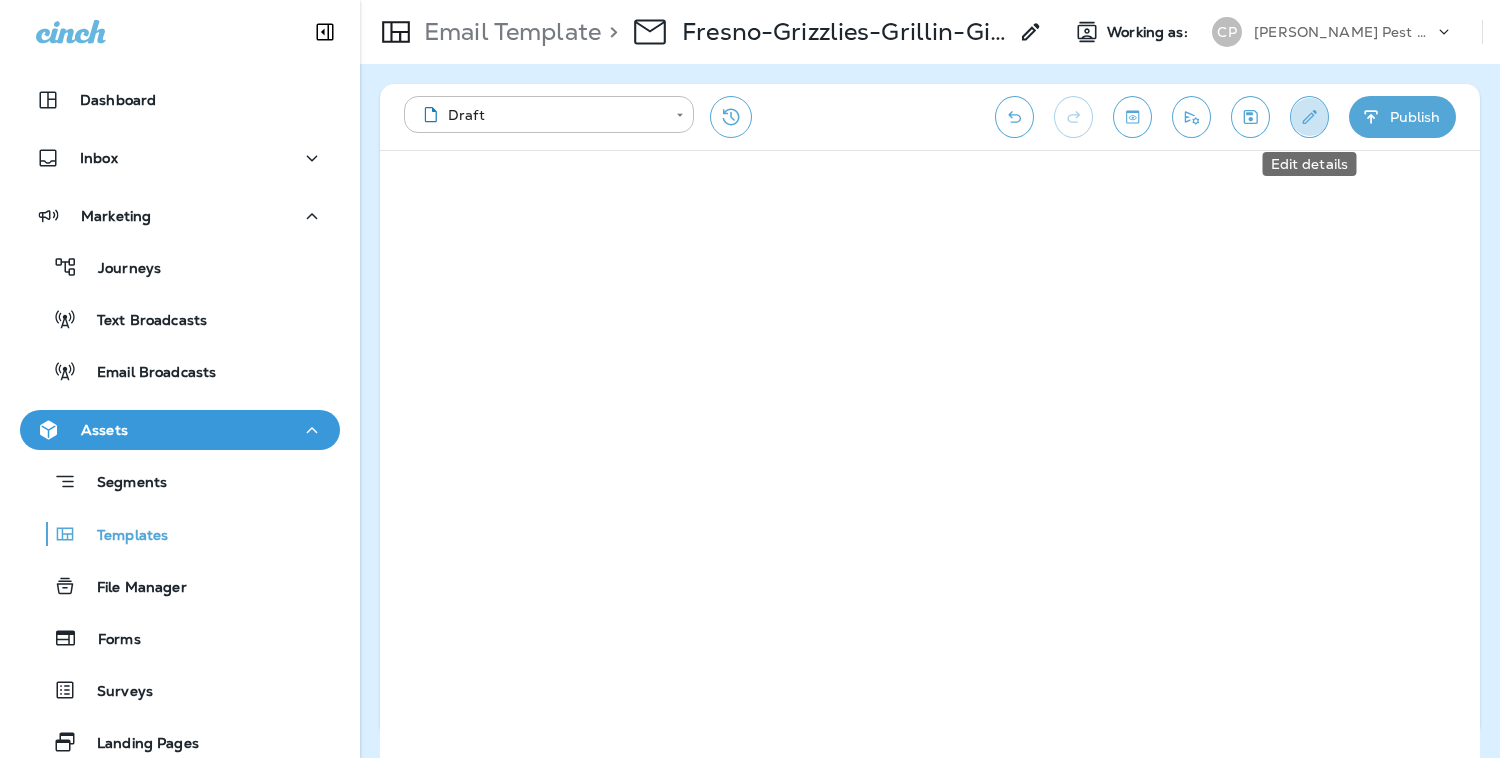 click 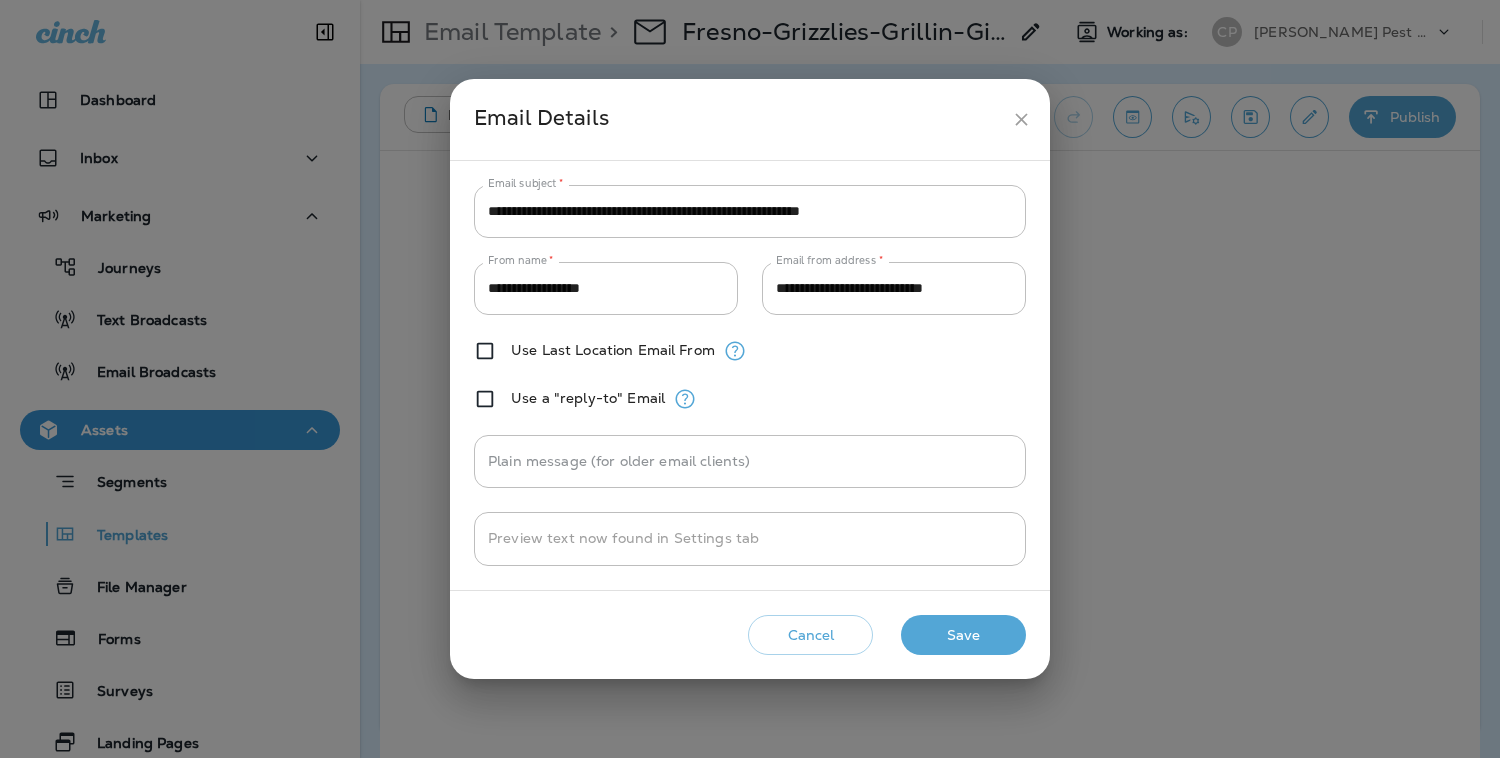 click 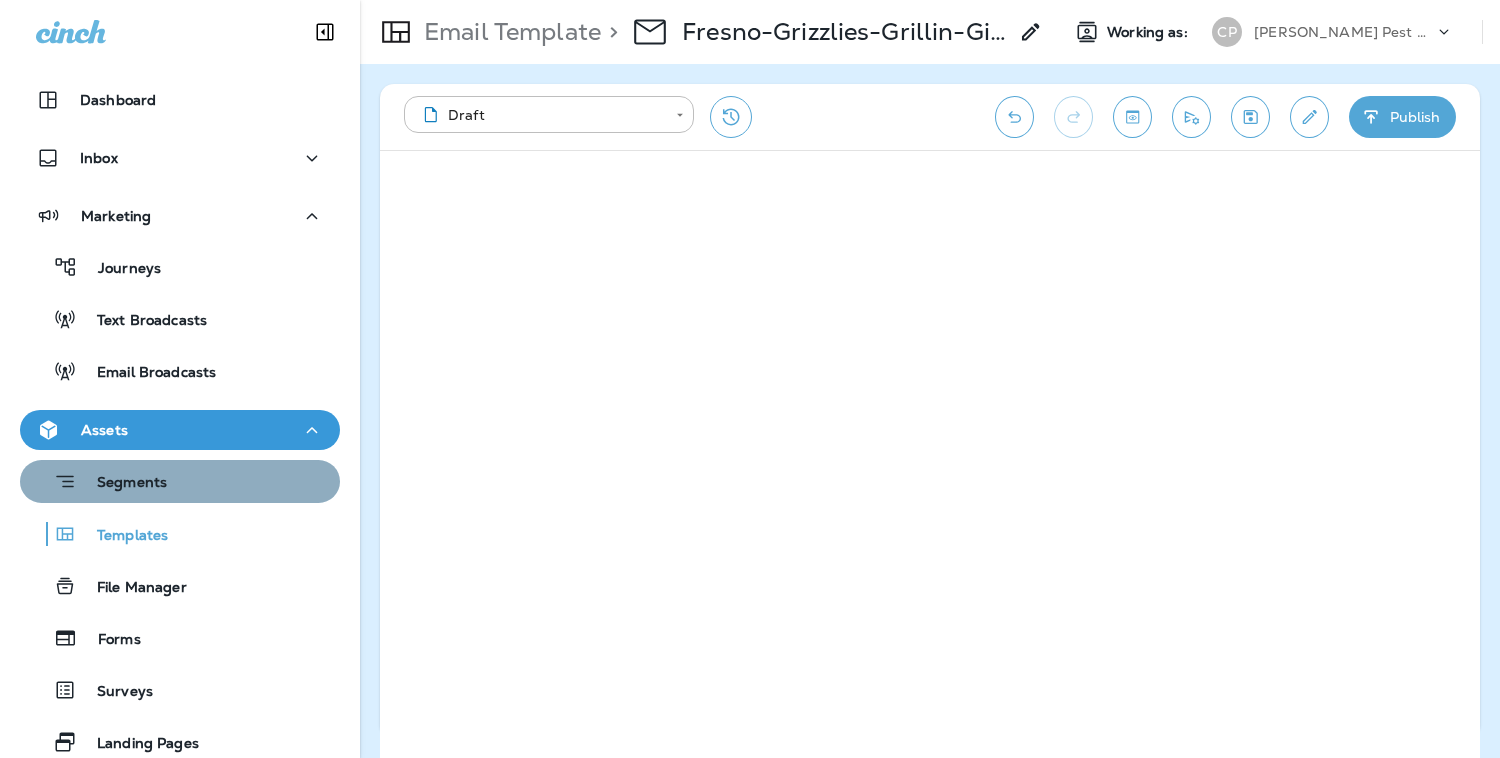 click on "Segments" at bounding box center (122, 484) 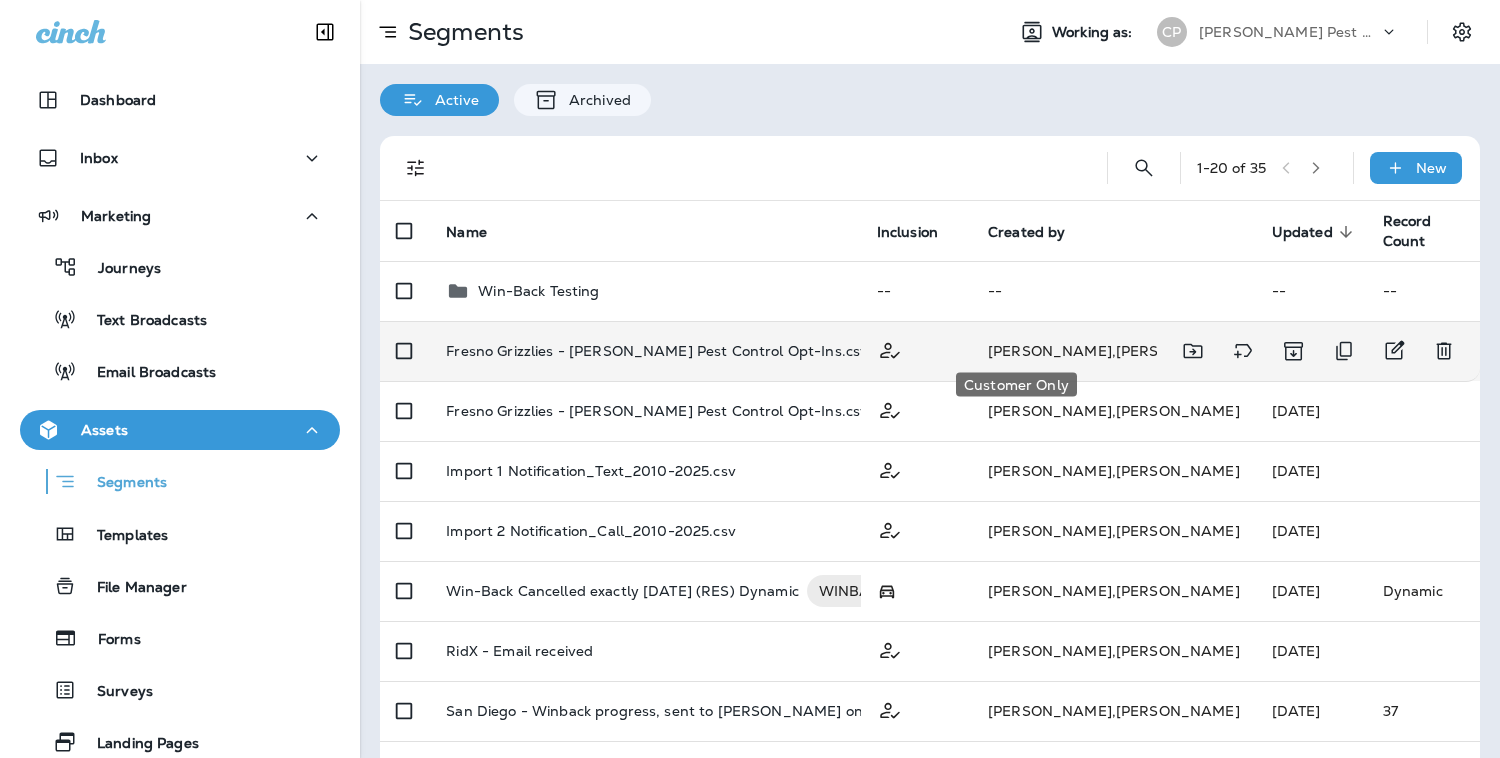 click 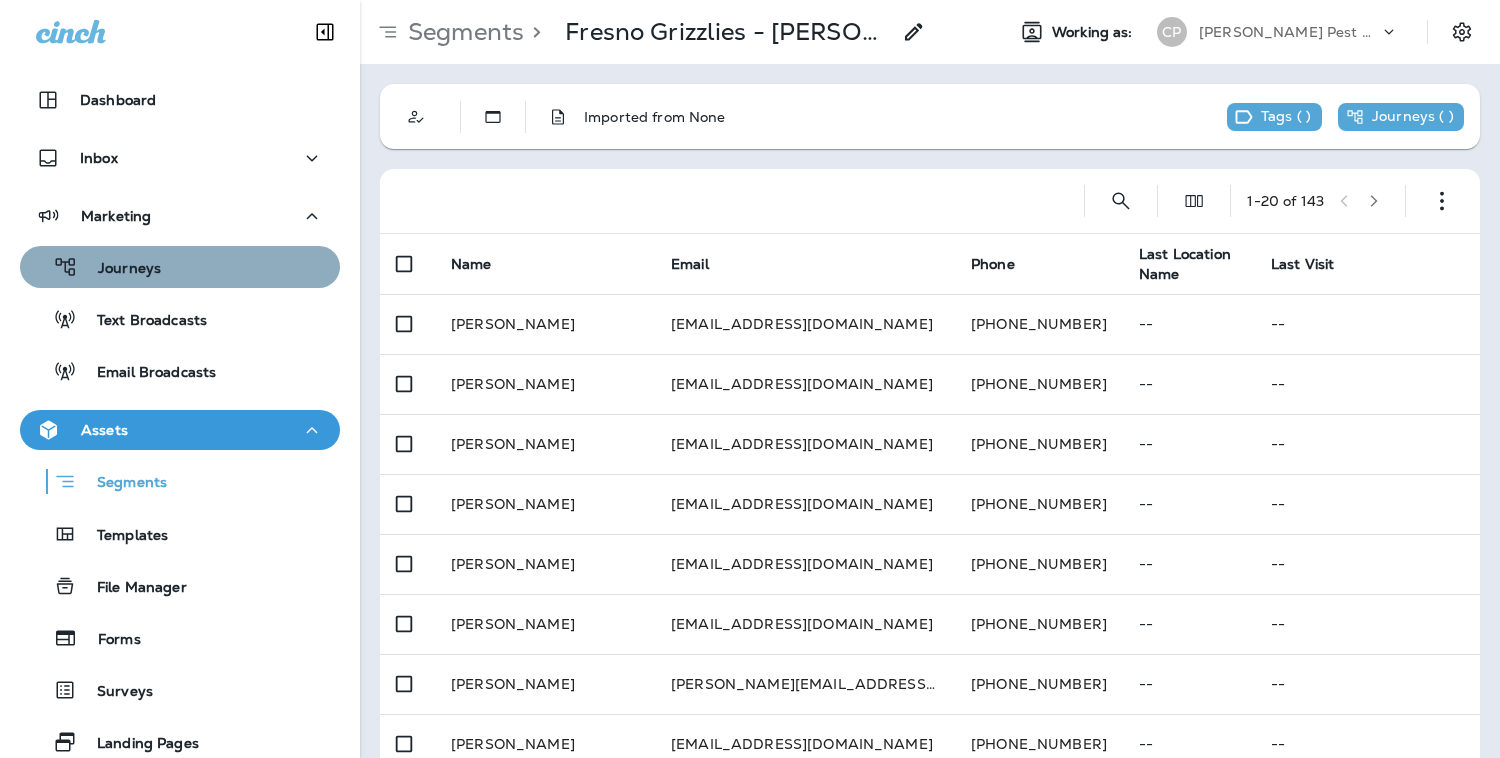 click on "Journeys" at bounding box center (119, 269) 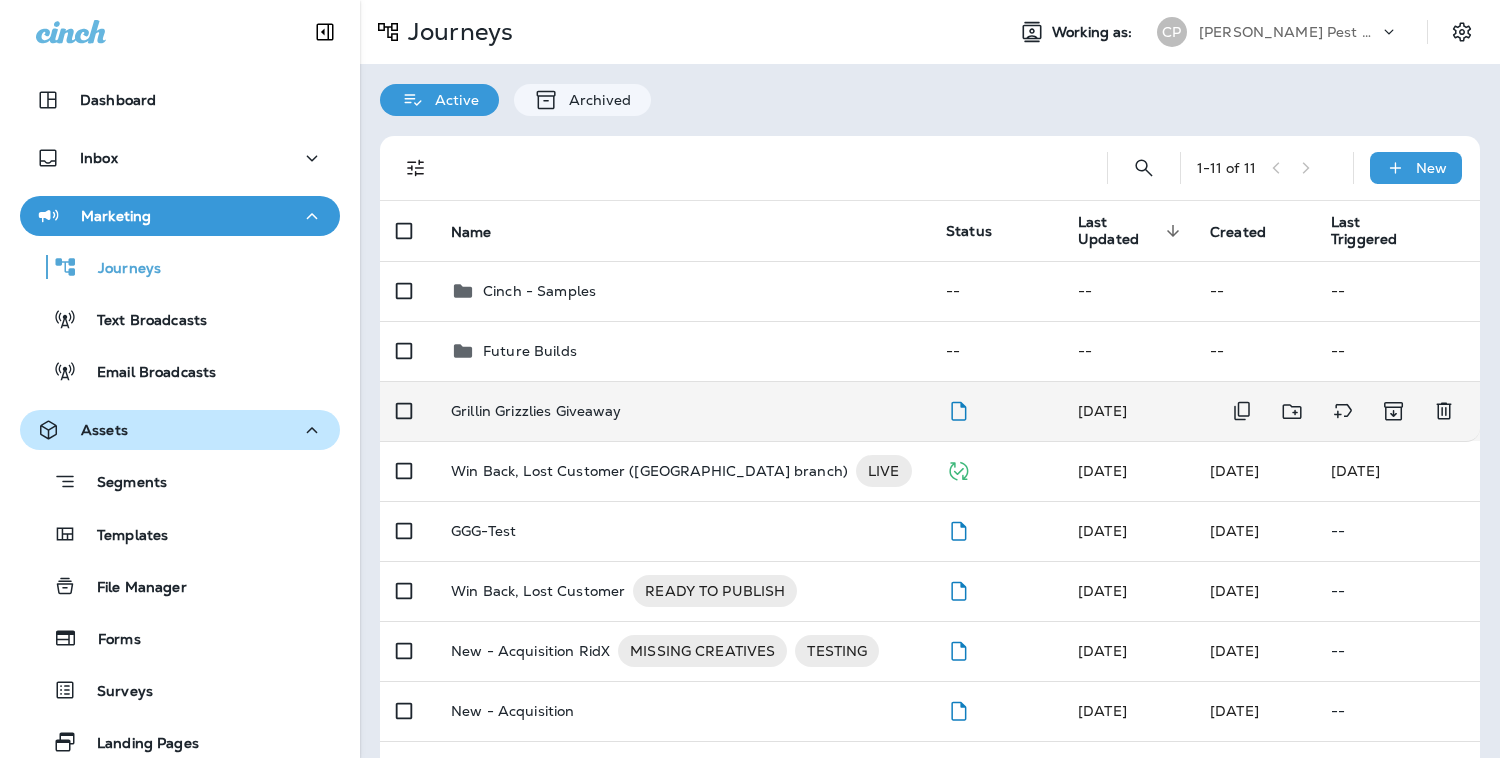 click on "Grillin Grizzlies Giveaway" at bounding box center [536, 411] 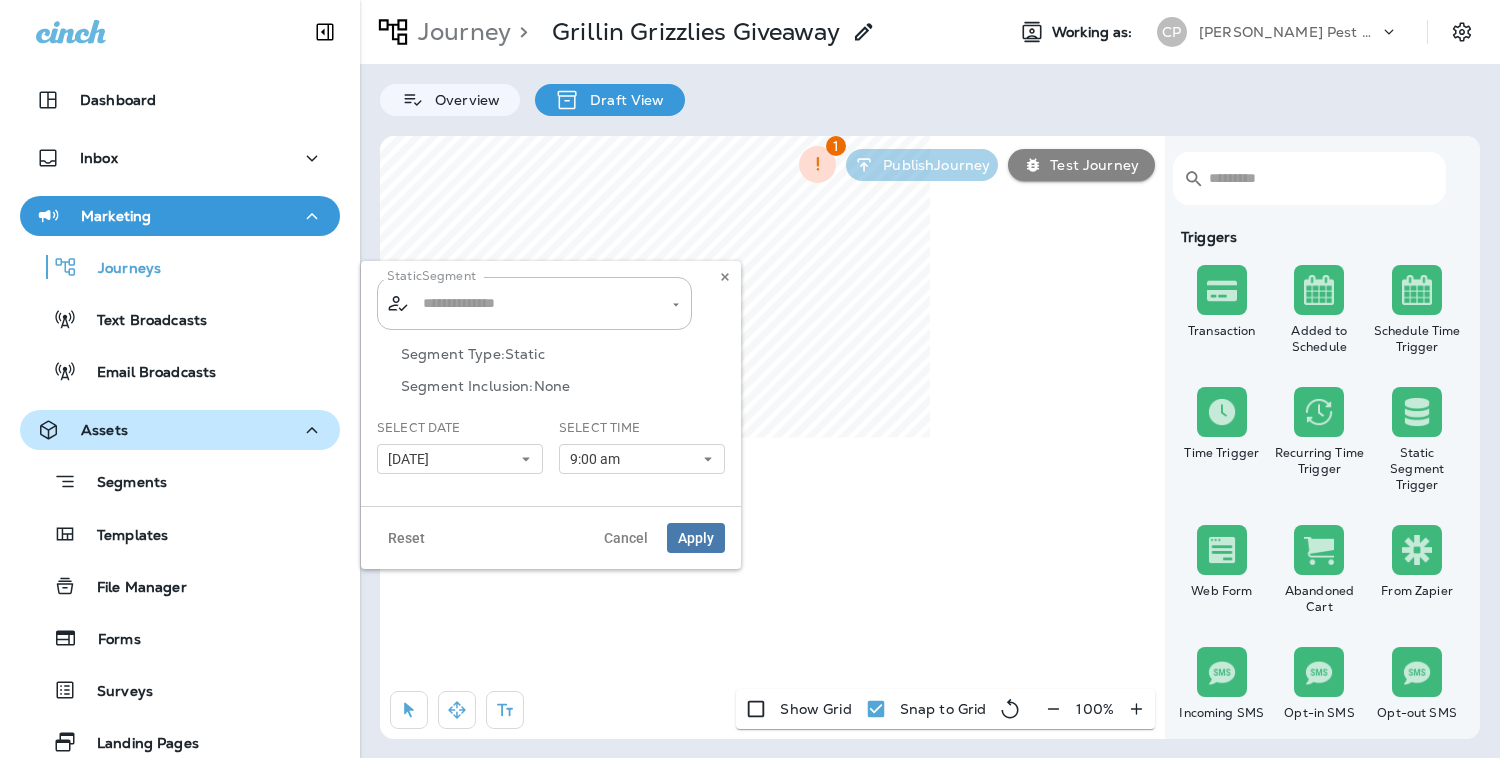 type on "**********" 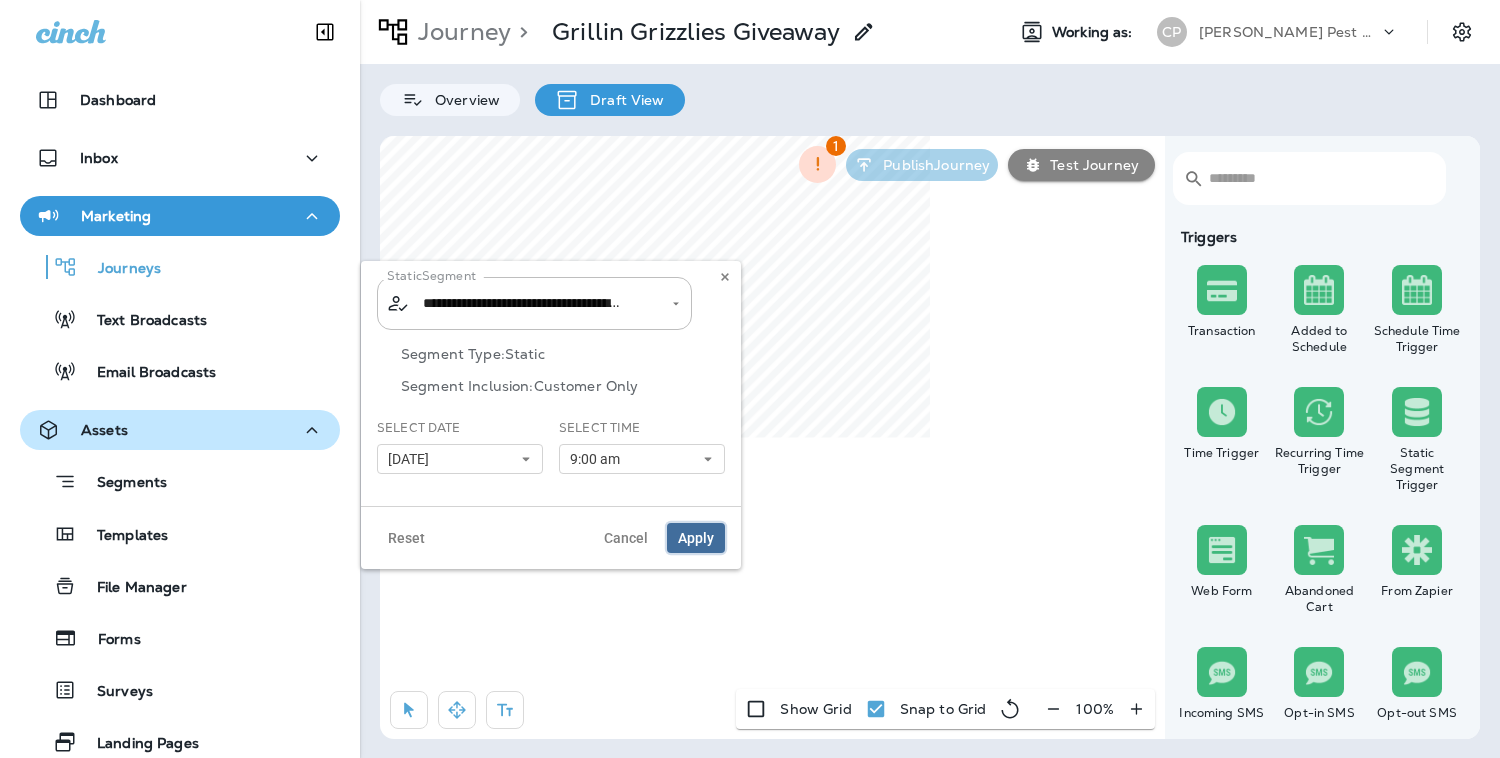 click on "Apply" at bounding box center [696, 538] 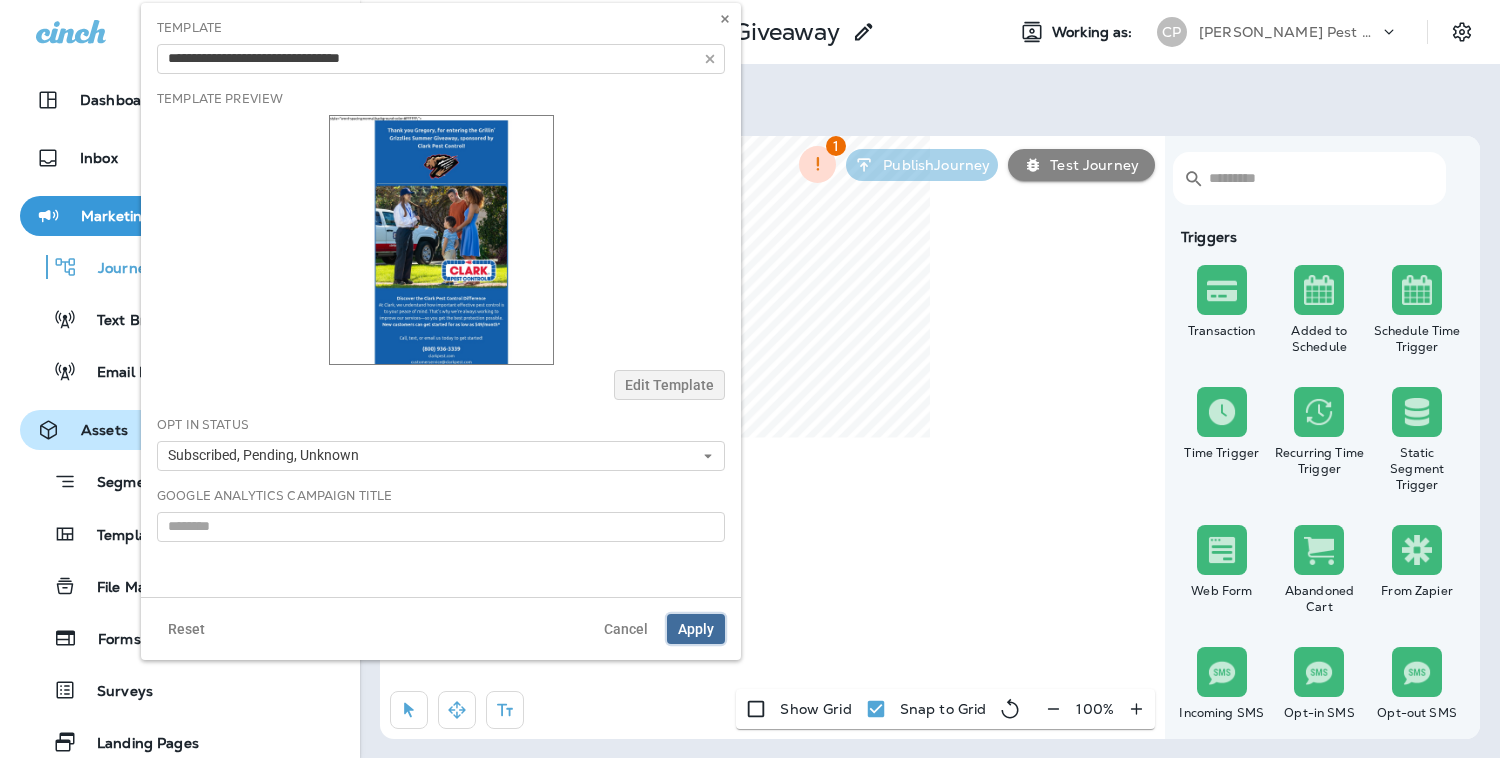 click on "Apply" at bounding box center [696, 629] 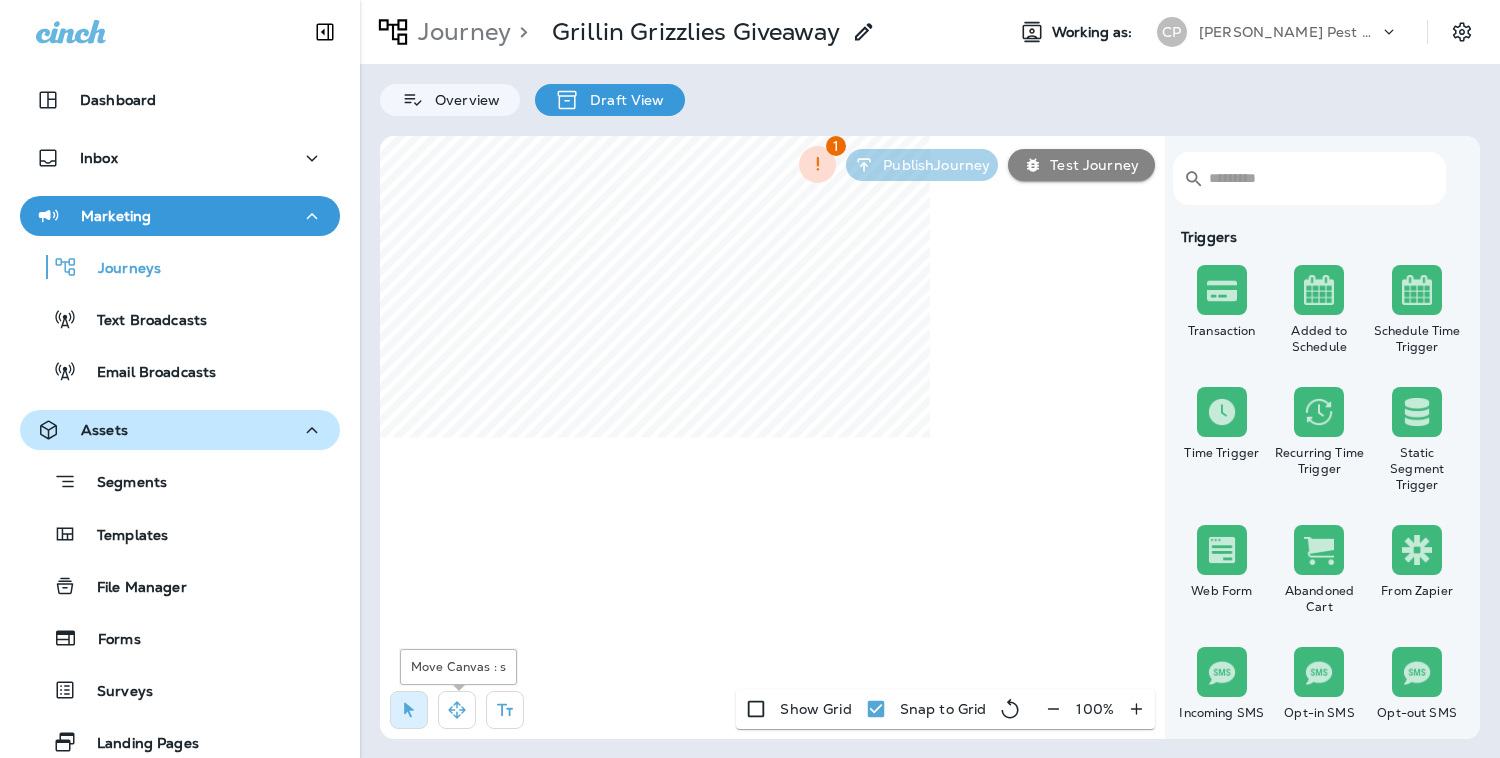 click 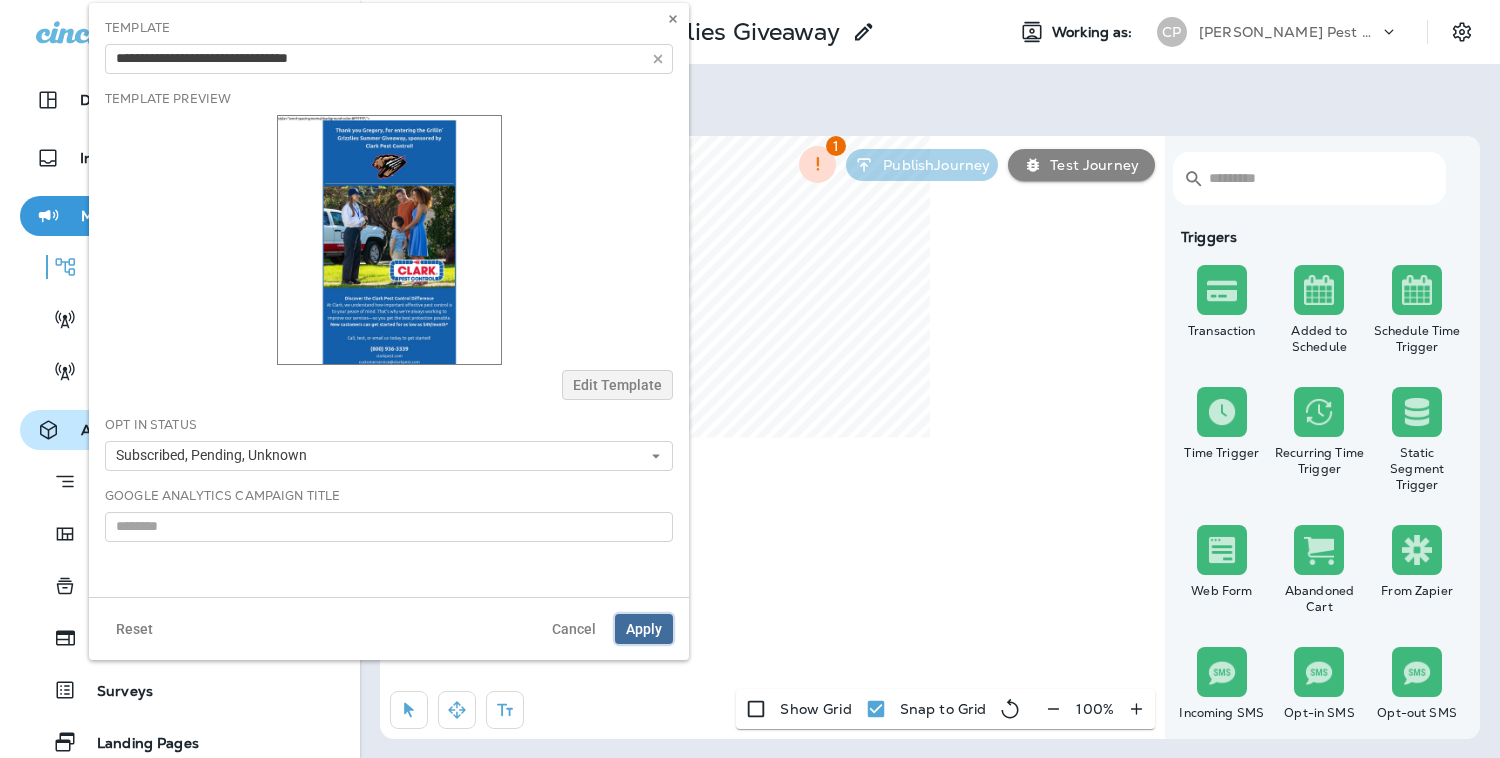 click on "Apply" at bounding box center [644, 629] 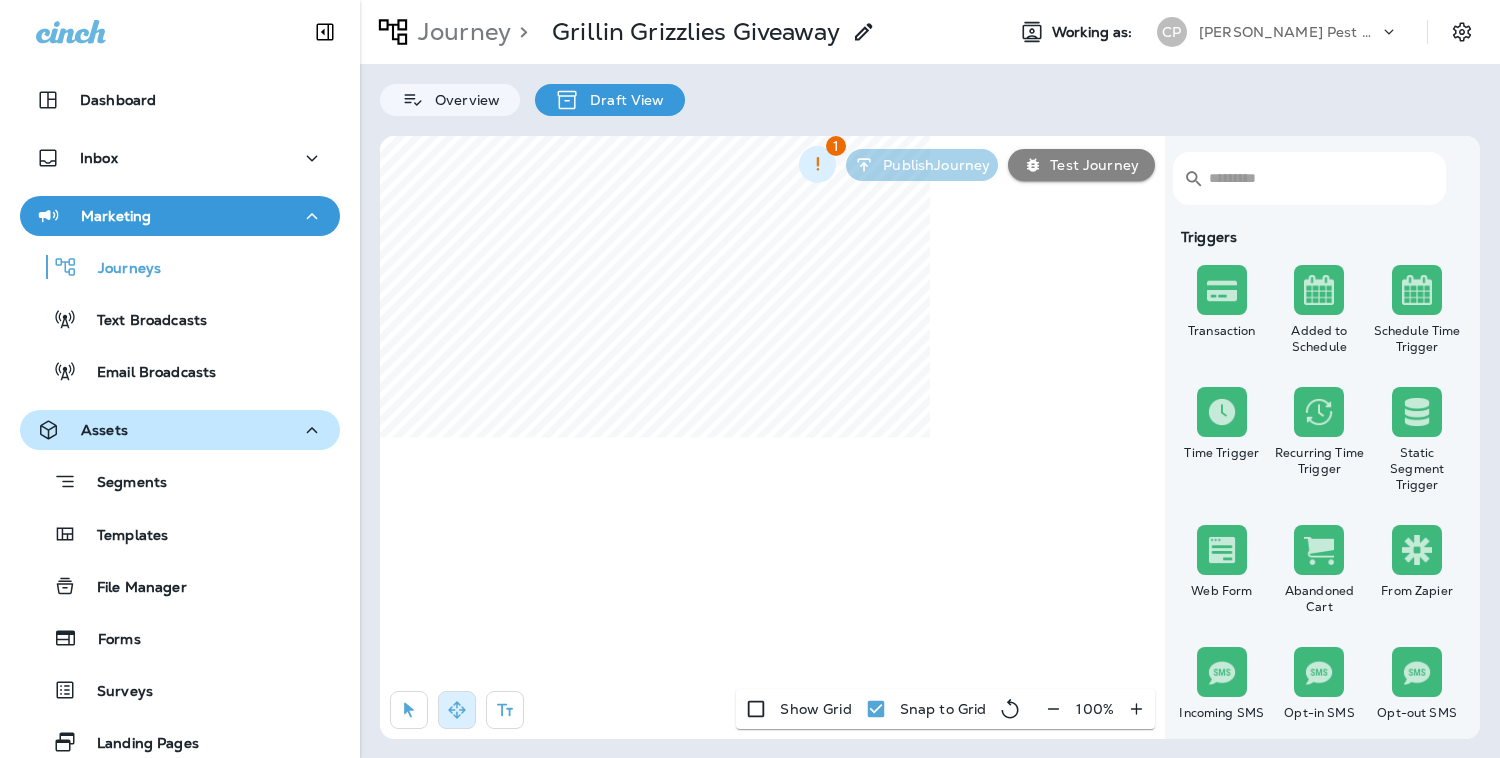 click 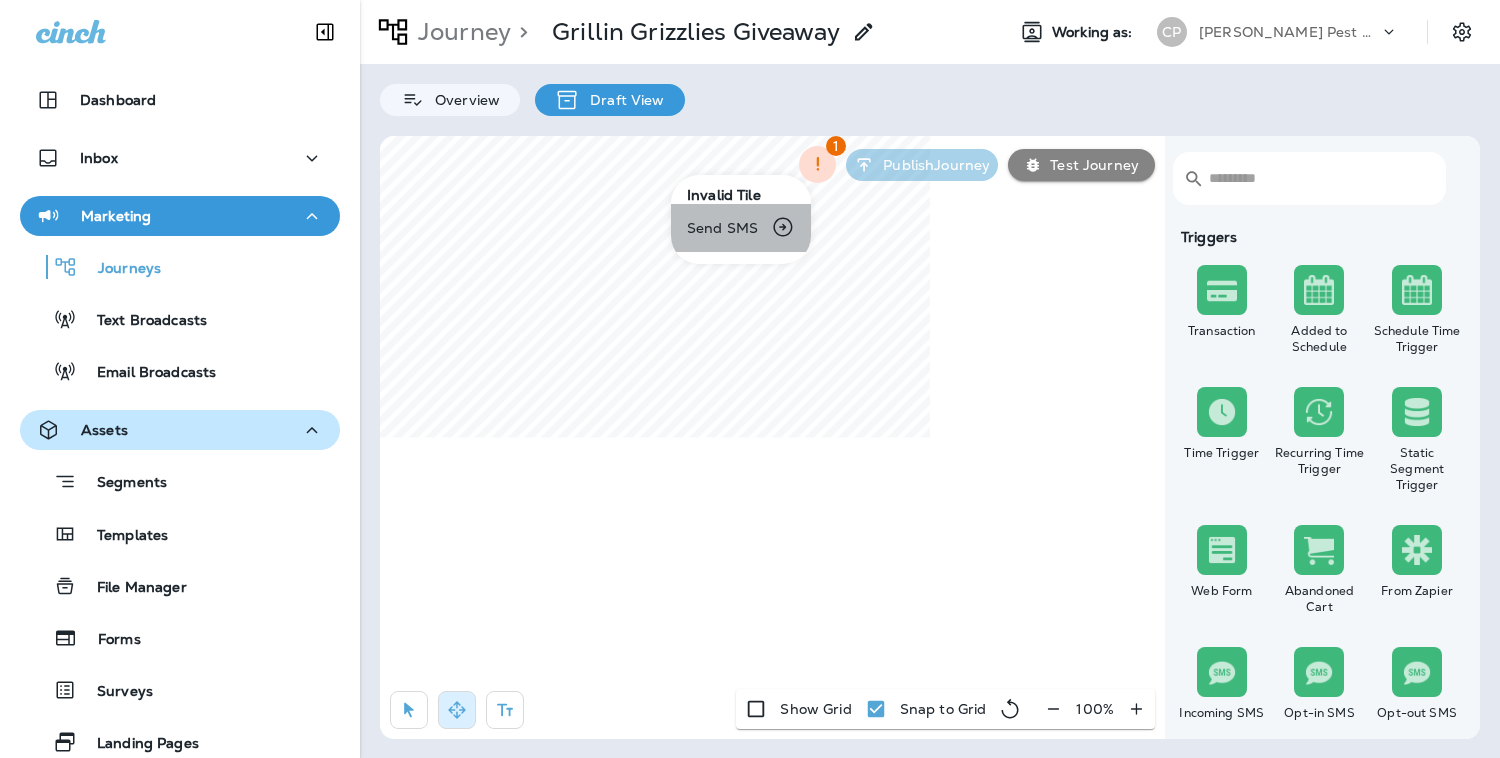 click on "Send SMS" at bounding box center (741, 228) 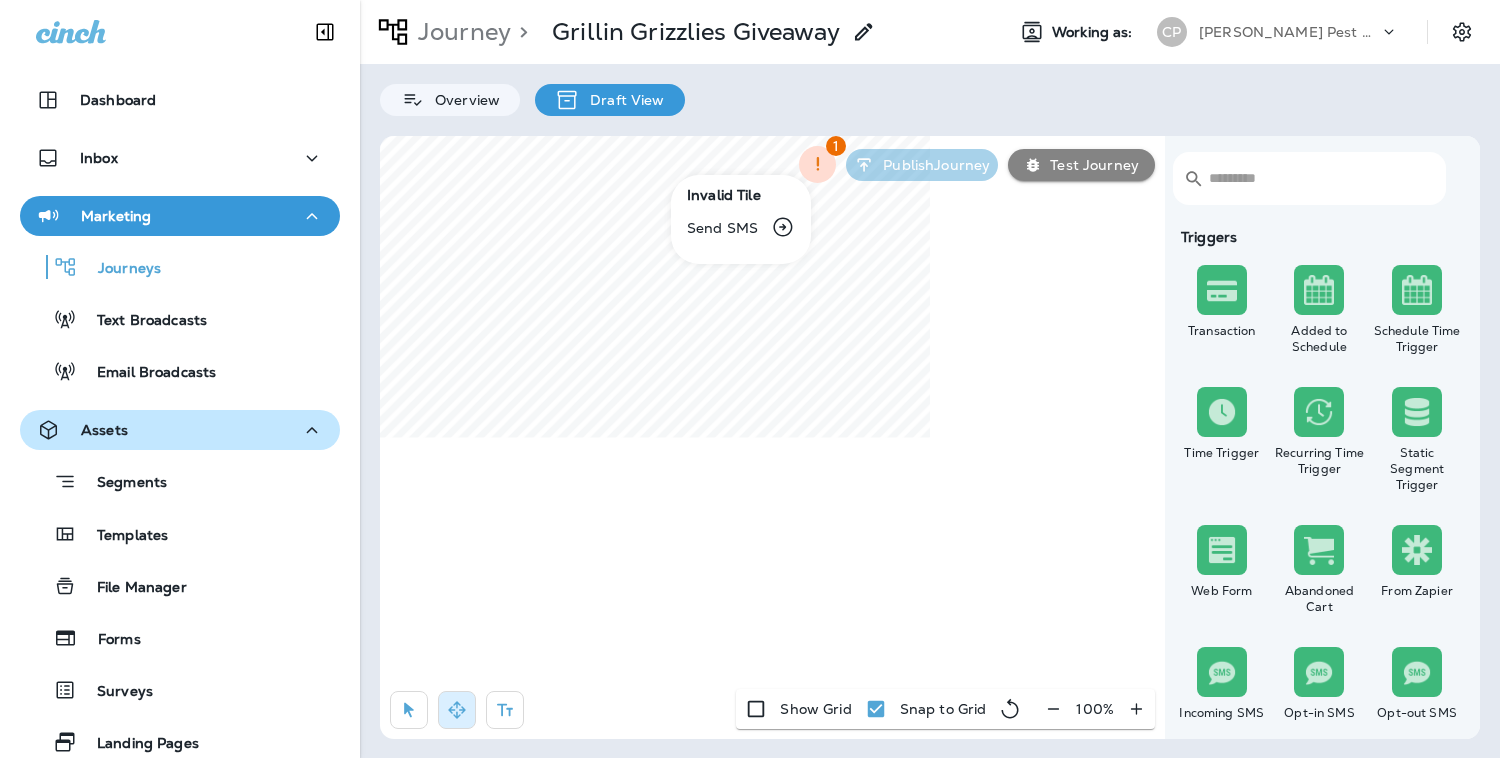click at bounding box center (750, 379) 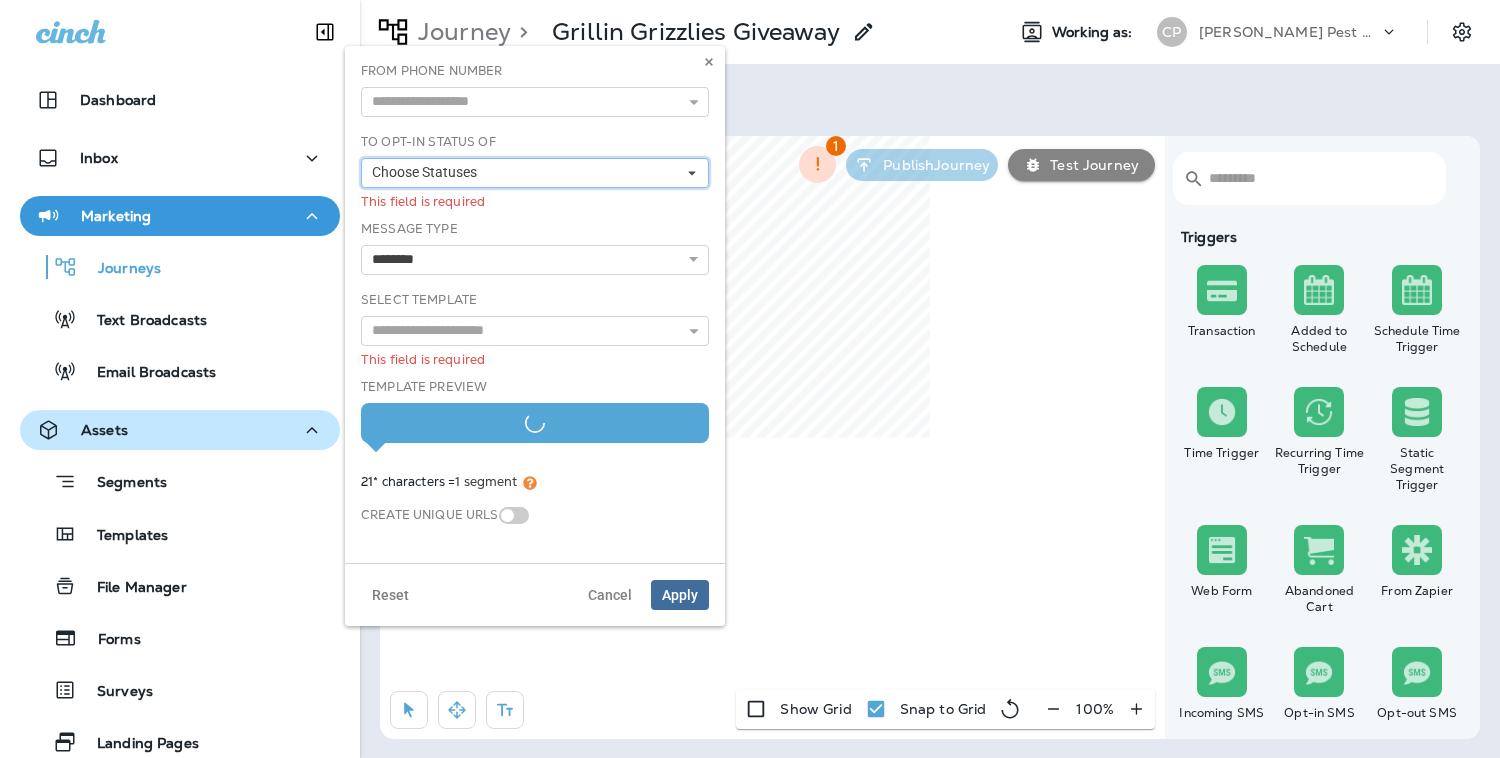 click on "Choose Statuses" at bounding box center (535, 173) 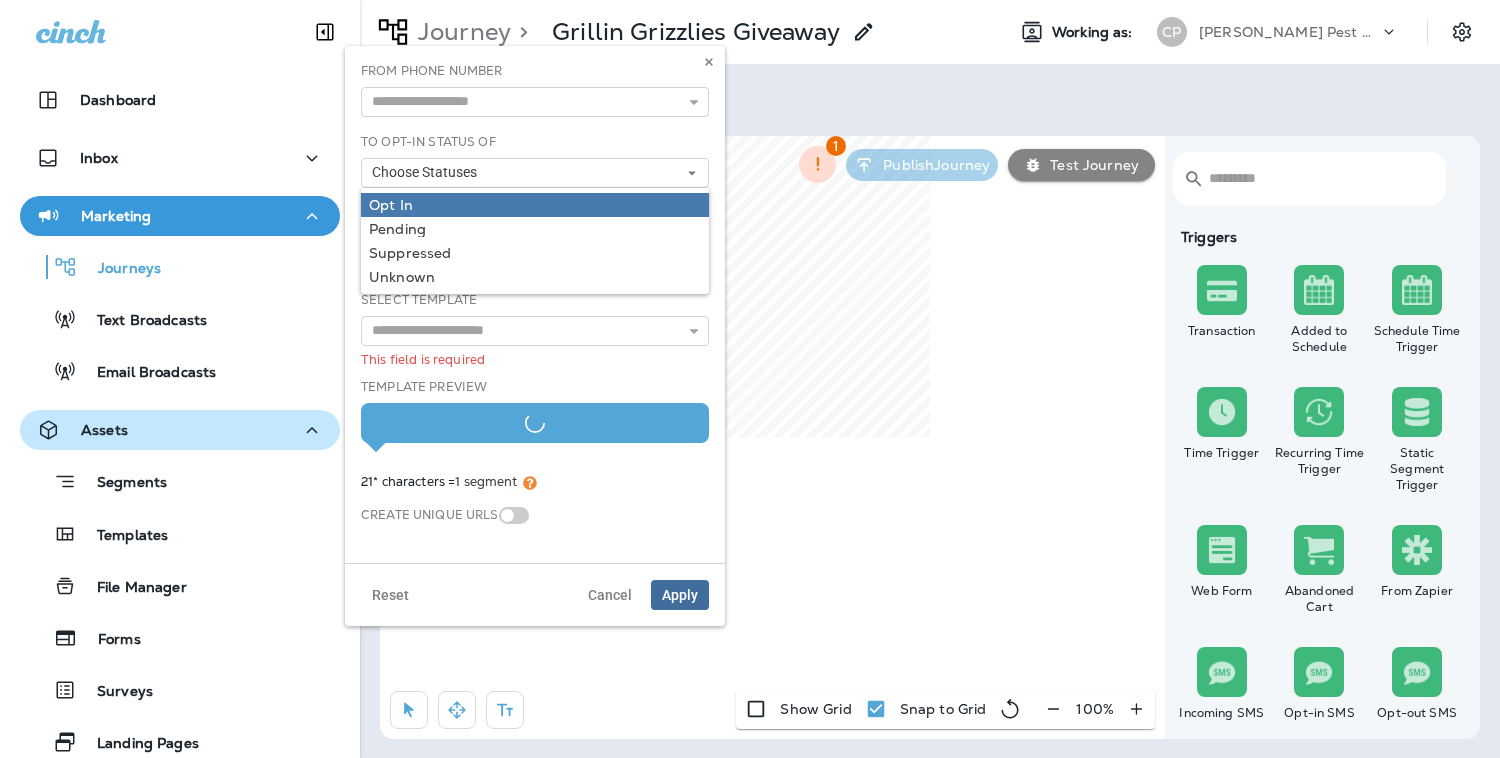 click on "Opt In" at bounding box center (535, 205) 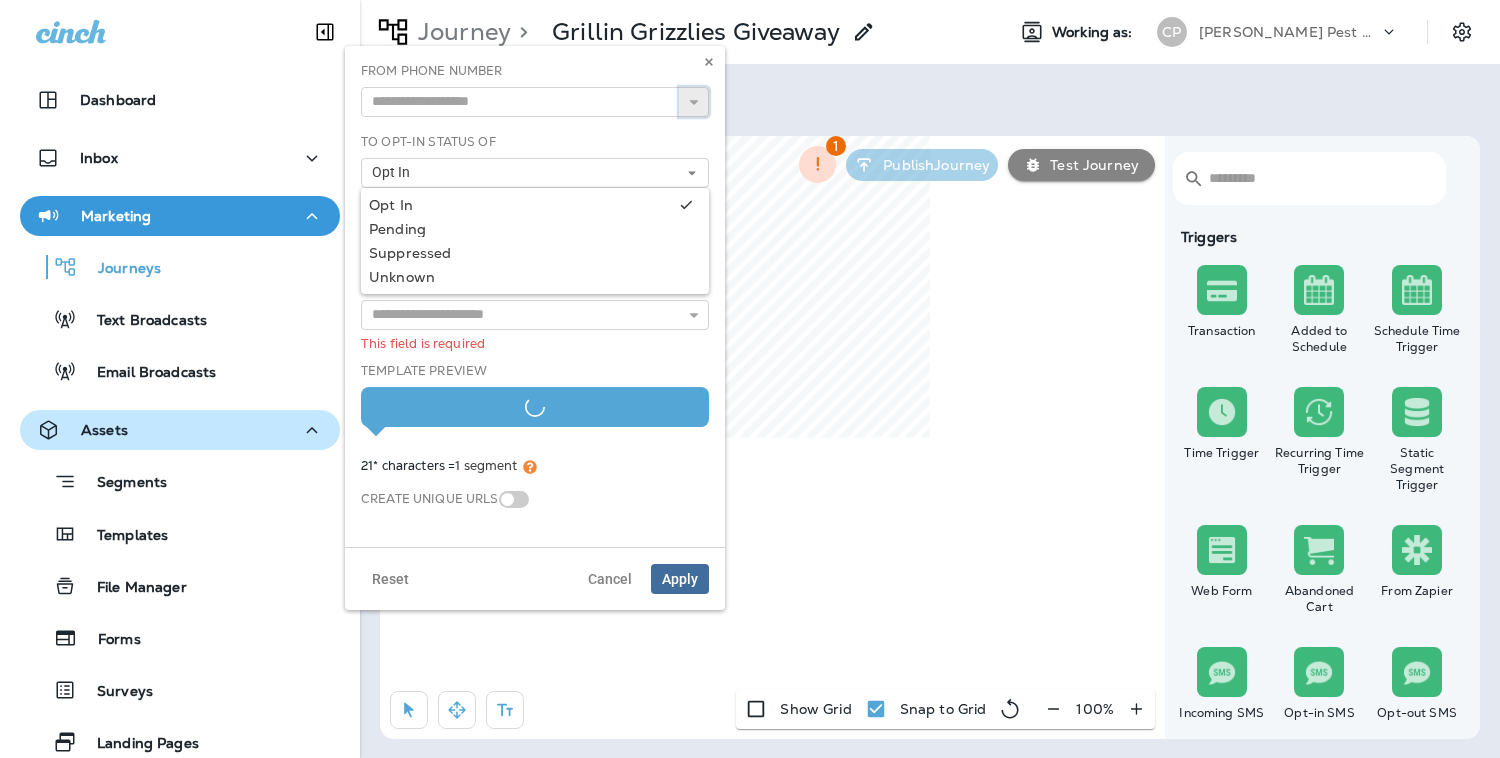click 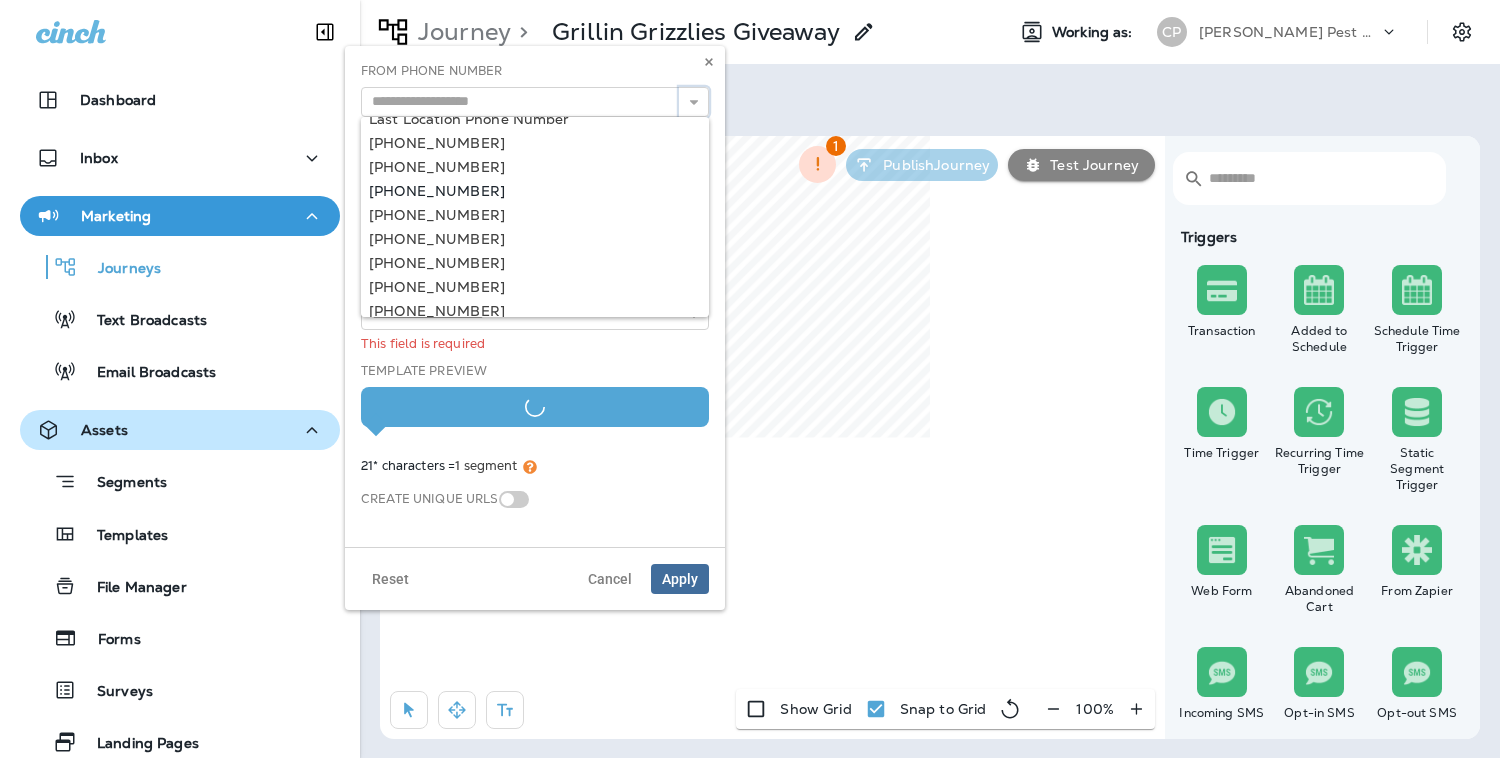 scroll, scrollTop: 0, scrollLeft: 0, axis: both 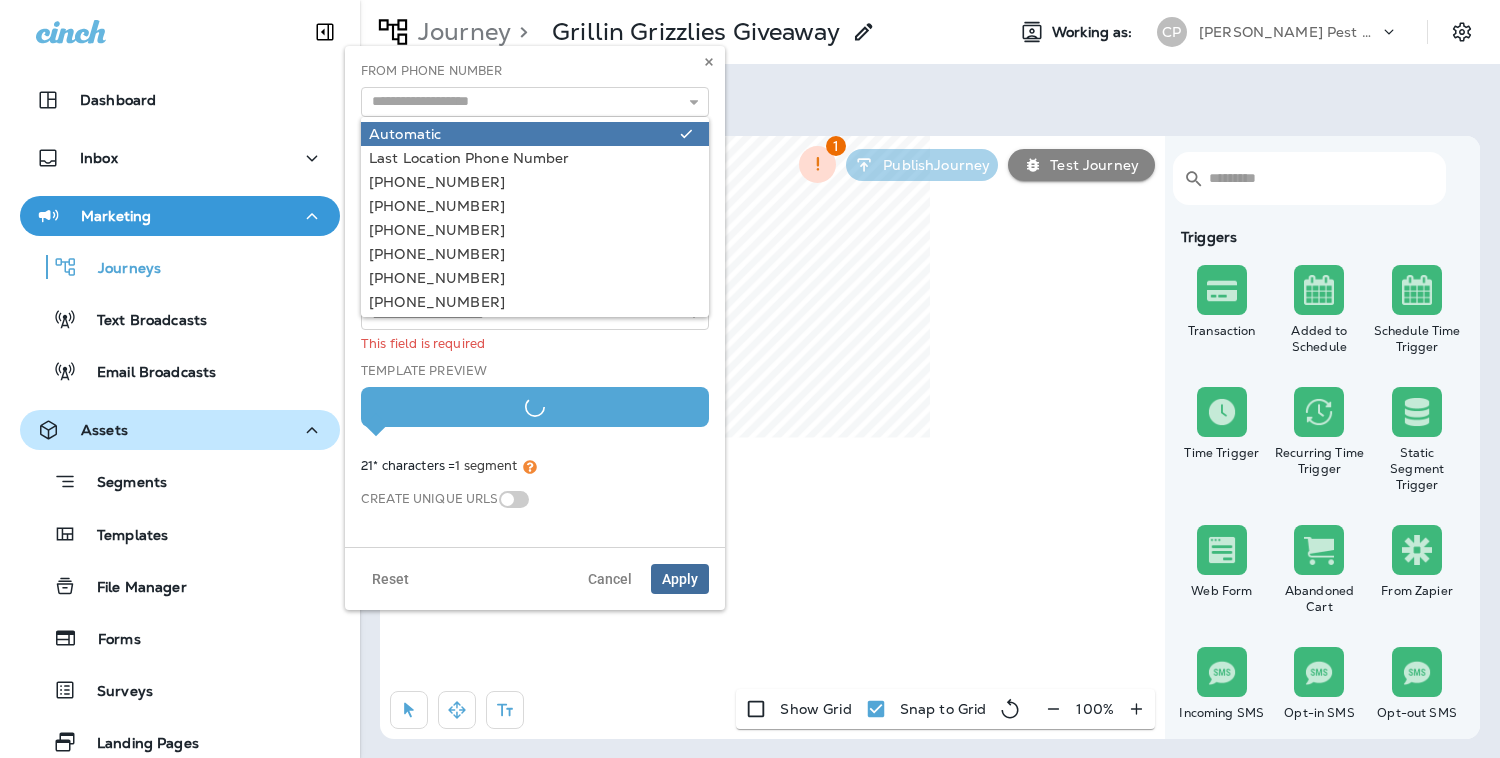 click on "From Phone Number Automatic Last Location Phone Number [PHONE_NUMBER] [PHONE_NUMBER] [PHONE_NUMBER] [PHONE_NUMBER] [PHONE_NUMBER] [PHONE_NUMBER] [PHONE_NUMBER] [PHONE_NUMBER] [PHONE_NUMBER] [PHONE_NUMBER] [PHONE_NUMBER] [PHONE_NUMBER] [PHONE_NUMBER] [PHONE_NUMBER] [PHONE_NUMBER] [PHONE_NUMBER] [PHONE_NUMBER] [PHONE_NUMBER] [PHONE_NUMBER] [PHONE_NUMBER] [PHONE_NUMBER] [PHONE_NUMBER] [PHONE_NUMBER] [PHONE_NUMBER] [PHONE_NUMBER] [PHONE_NUMBER] [PHONE_NUMBER] [PHONE_NUMBER] [PHONE_NUMBER] [PHONE_NUMBER] [PHONE_NUMBER] [PHONE_NUMBER] [PHONE_NUMBER] [PHONE_NUMBER] [PHONE_NUMBER] [PHONE_NUMBER] [PHONE_NUMBER]" at bounding box center [535, 89] 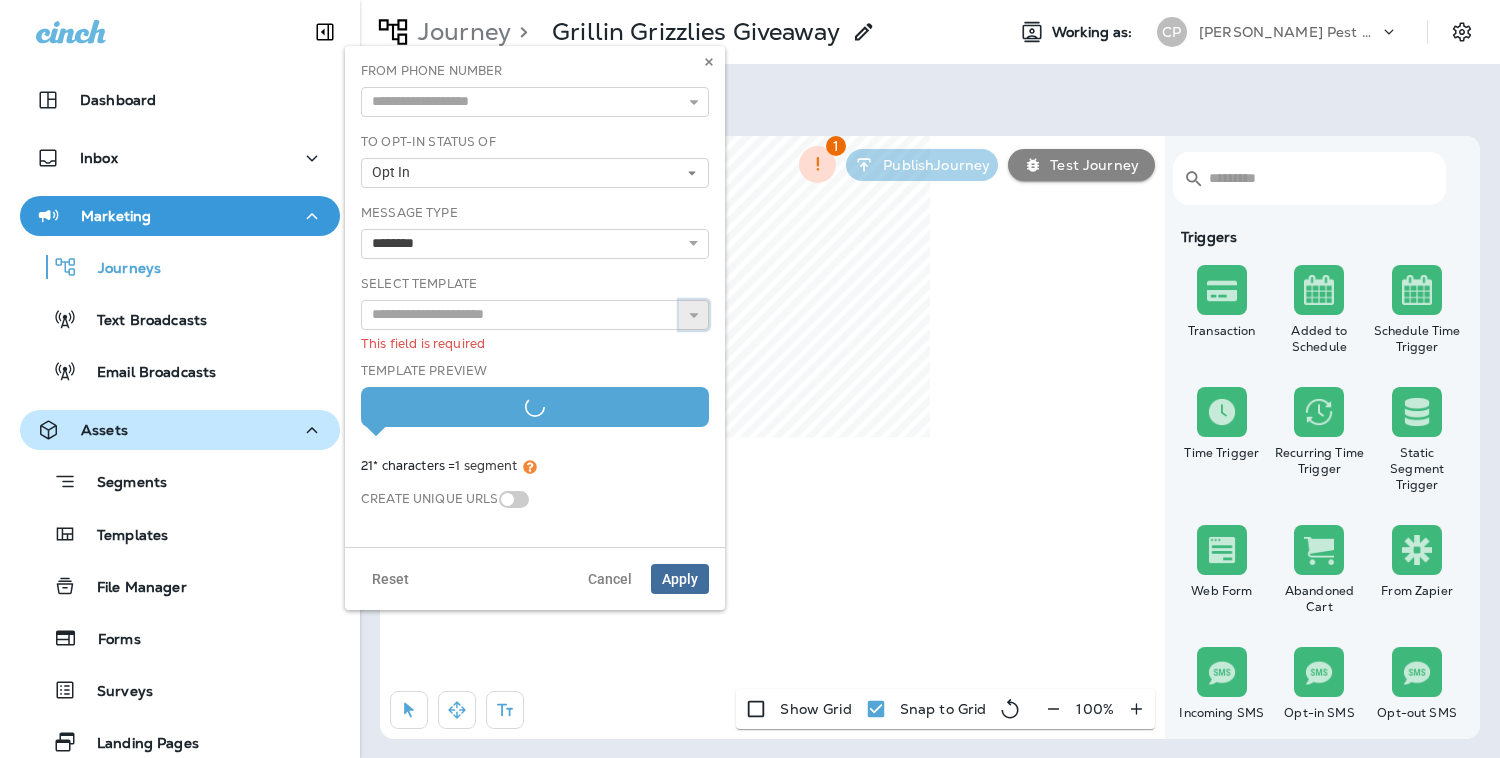 click at bounding box center (694, 315) 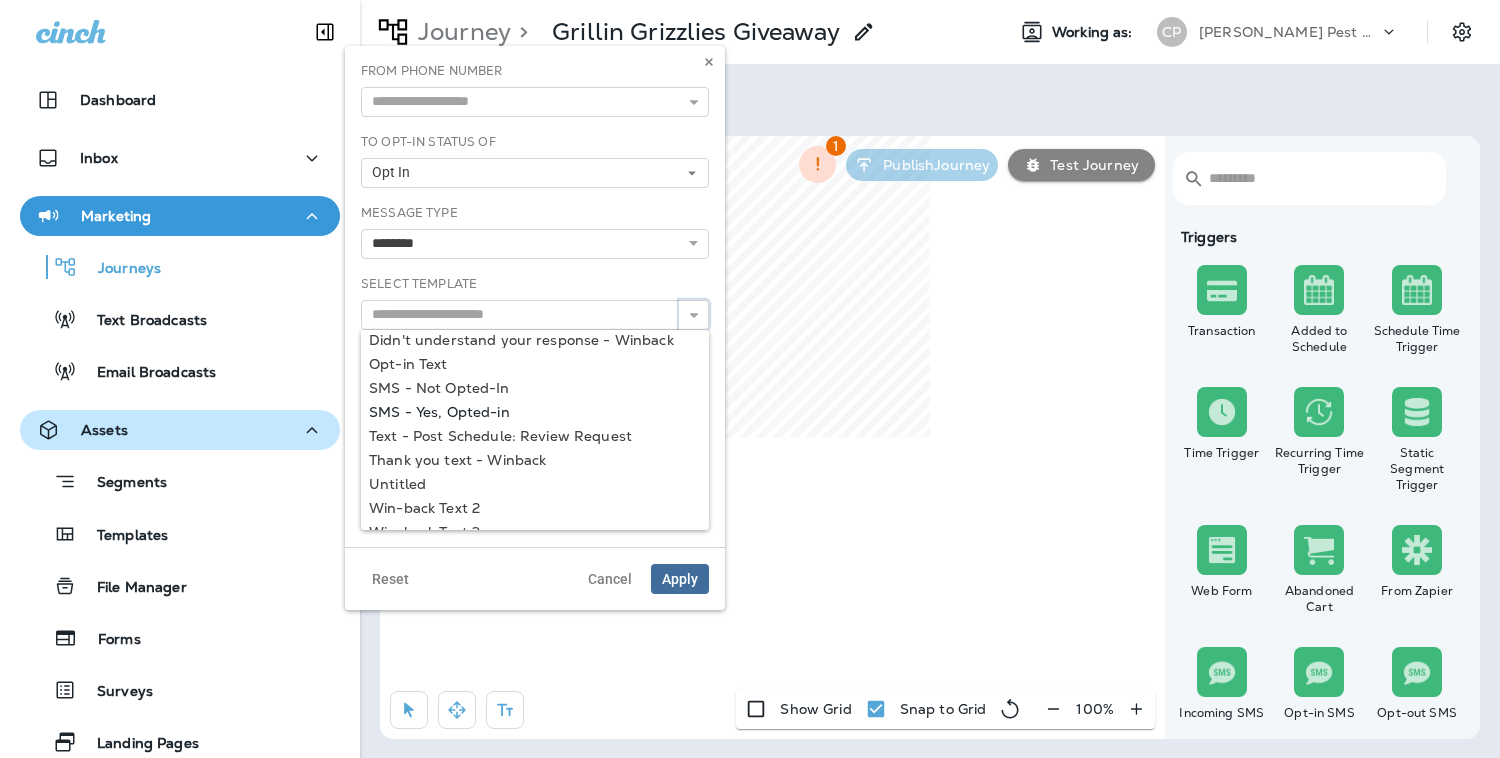 scroll, scrollTop: 0, scrollLeft: 0, axis: both 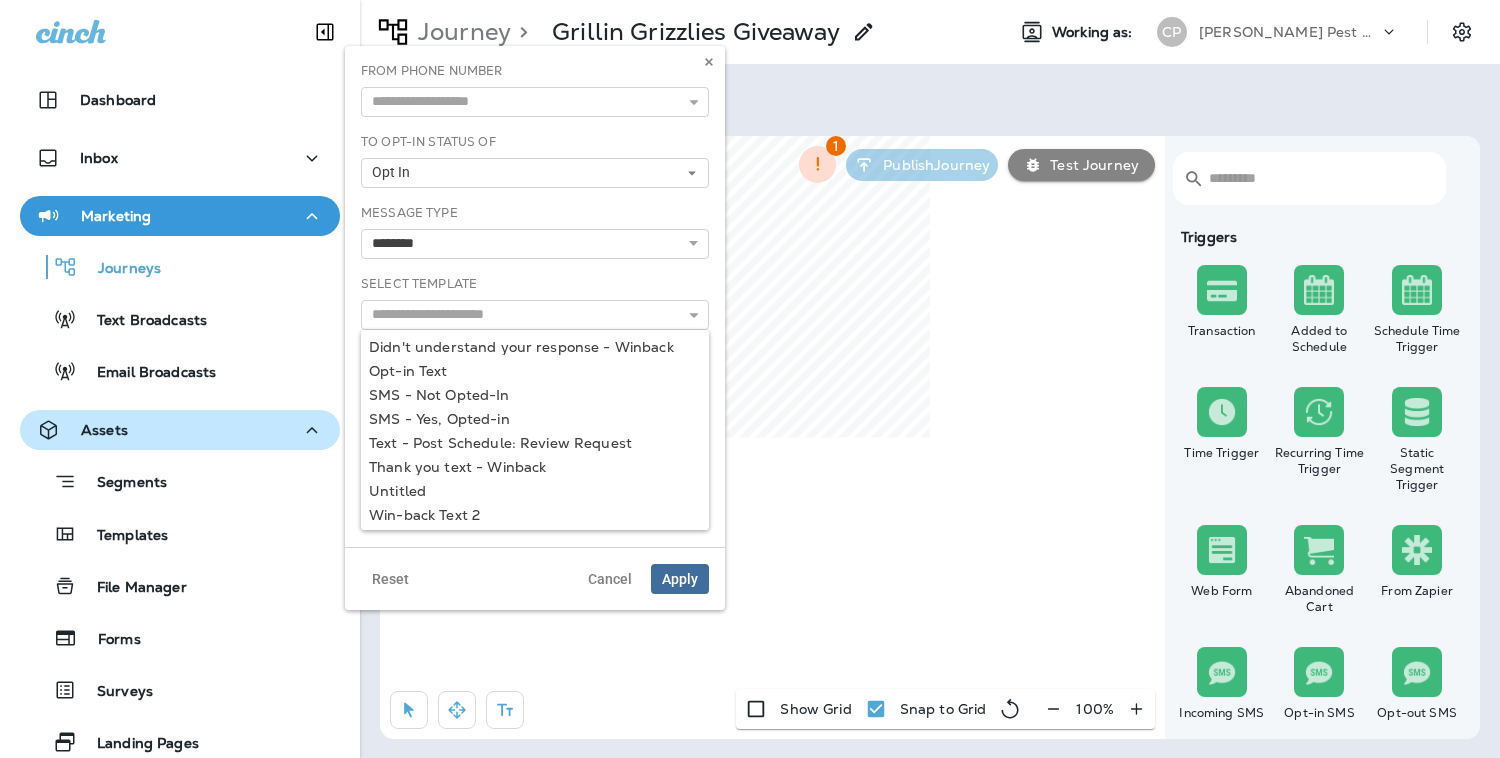 click on "Select Template Didn't understand your response - Winback Opt-in Text SMS - Not Opted-In SMS - Yes, Opted-in Text - Post Schedule: Review Request Thank you text - Winback Untitled Win-back Text 2 Win-back Text 3 WIN-BACK TXT 1 WIN-BACK TXT 2 WIN-BACK TXT 3" at bounding box center (535, 302) 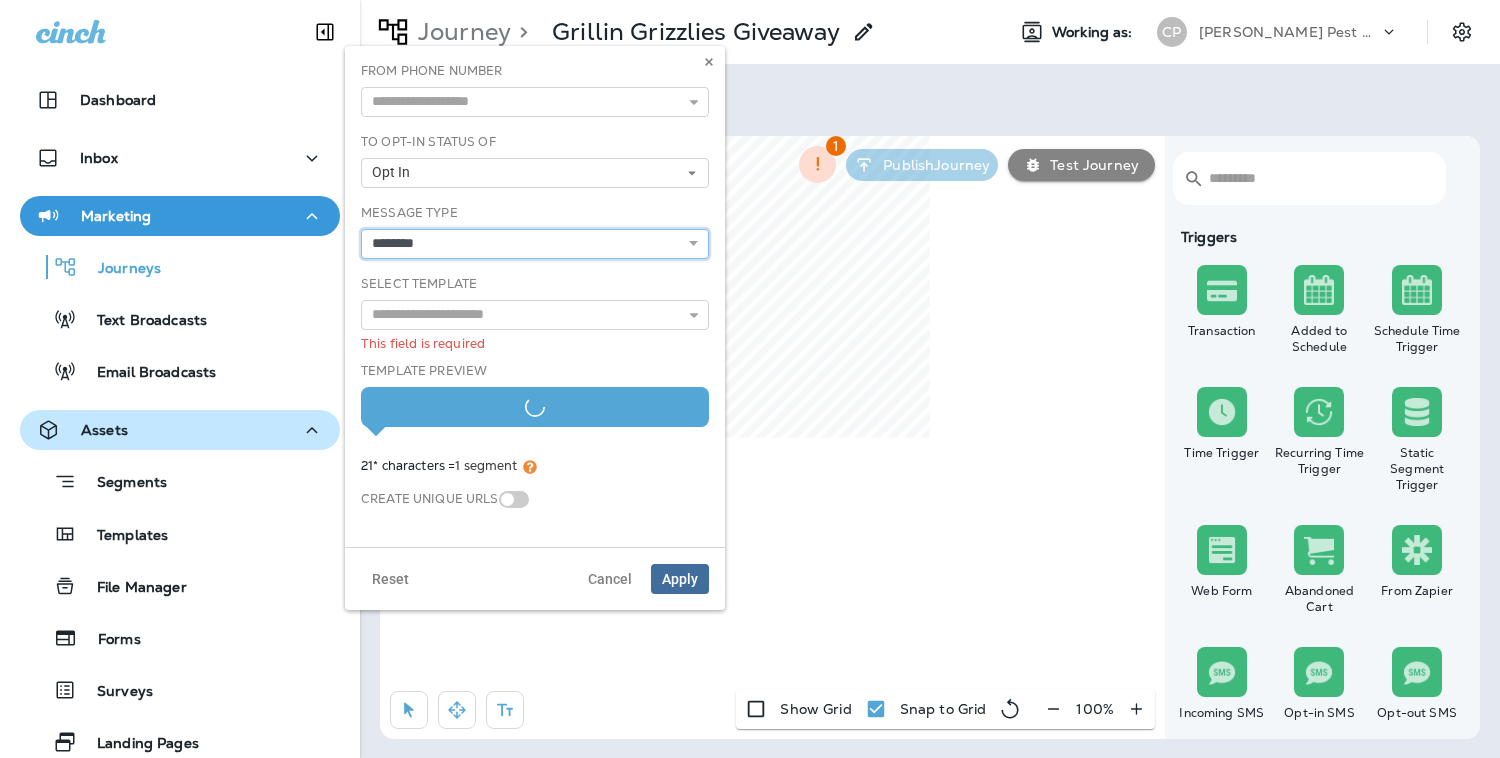 select on "**" 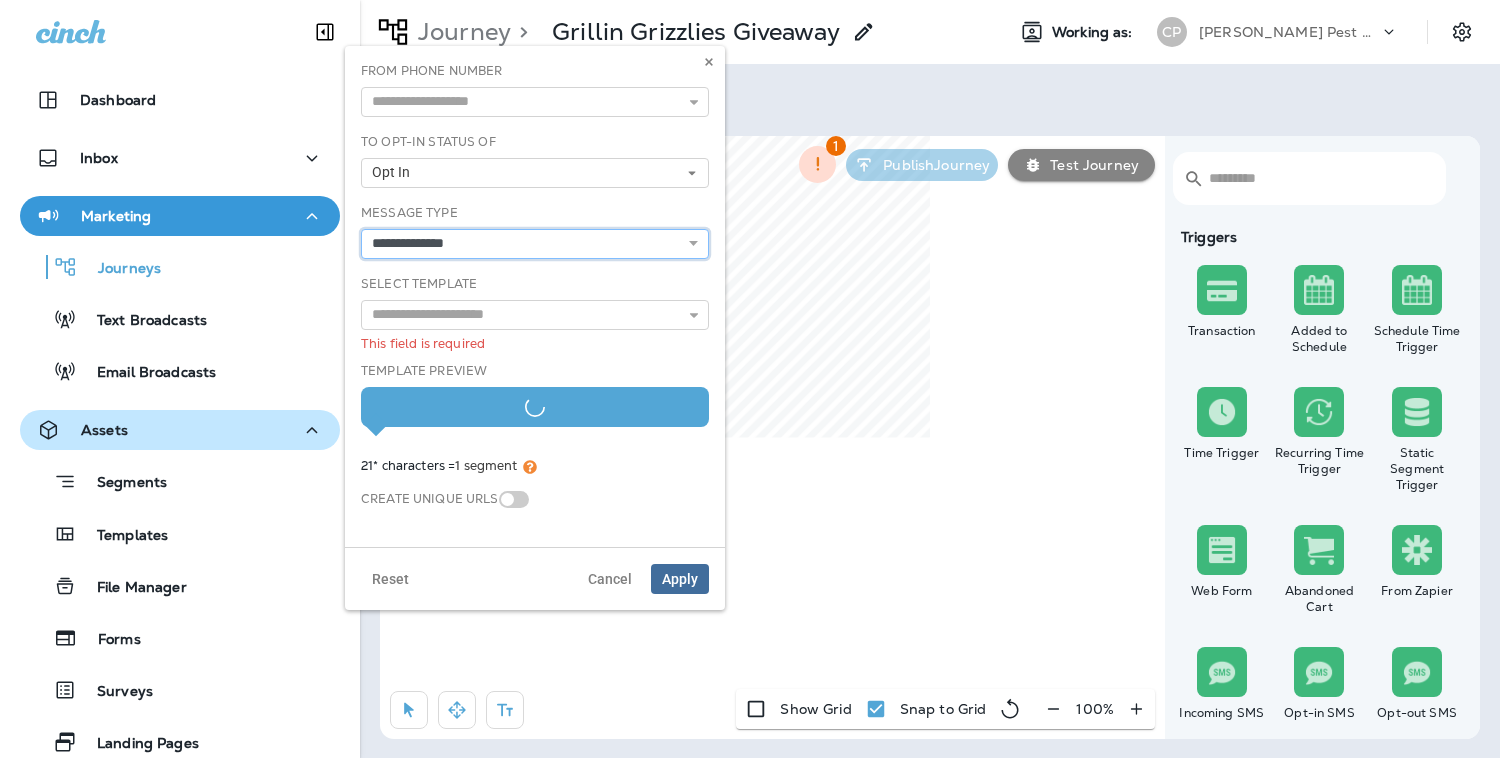 click on "**********" at bounding box center [0, 0] 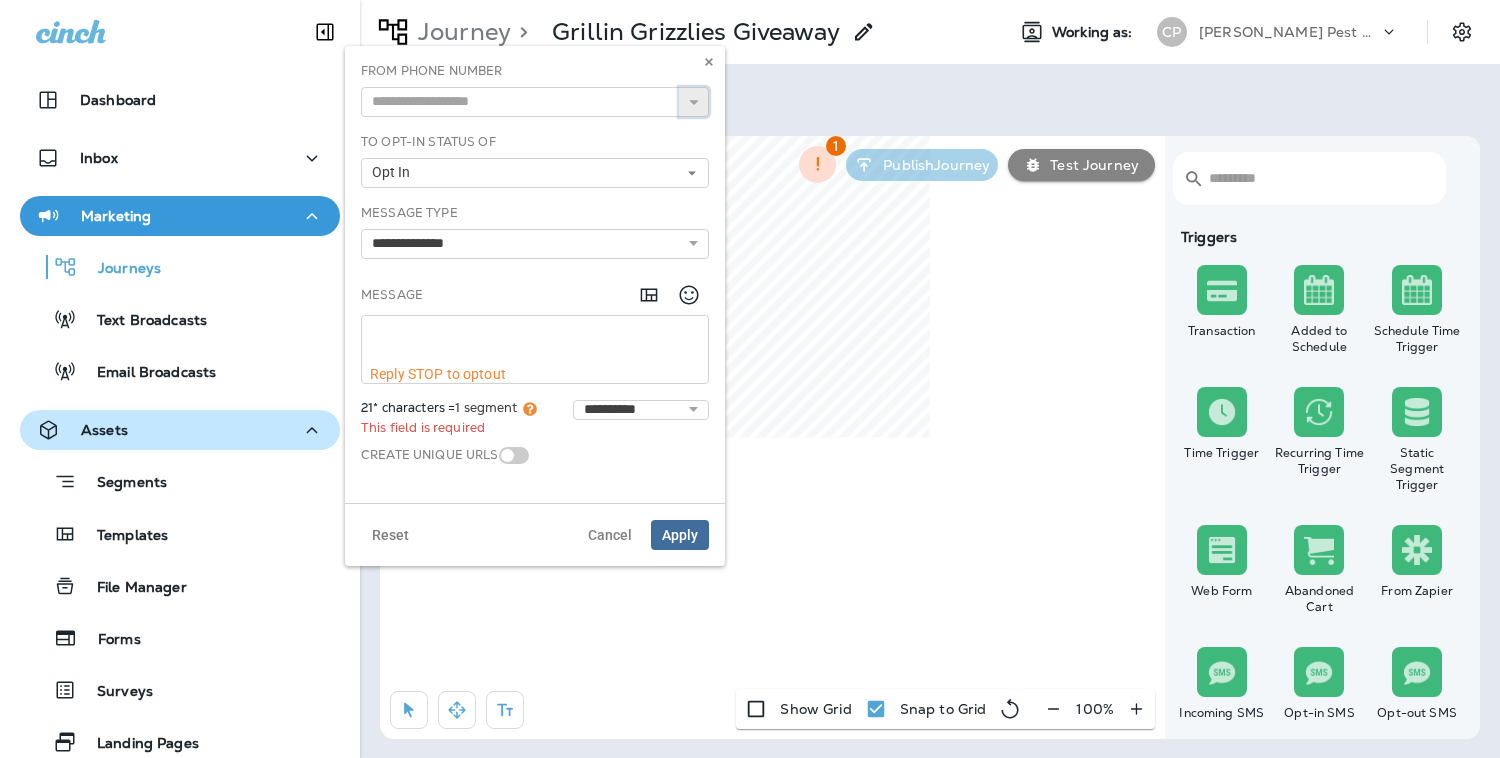 click 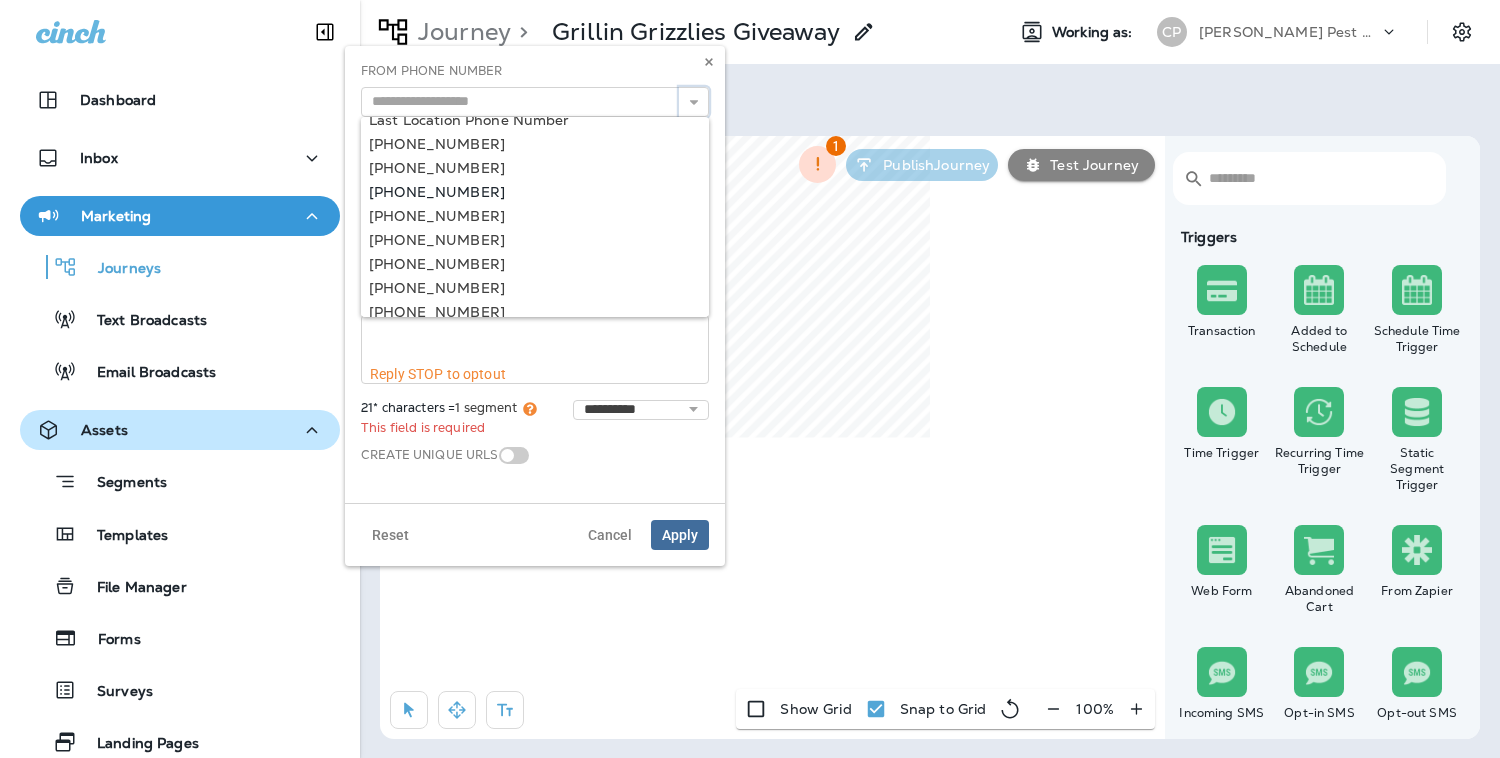 scroll, scrollTop: 0, scrollLeft: 0, axis: both 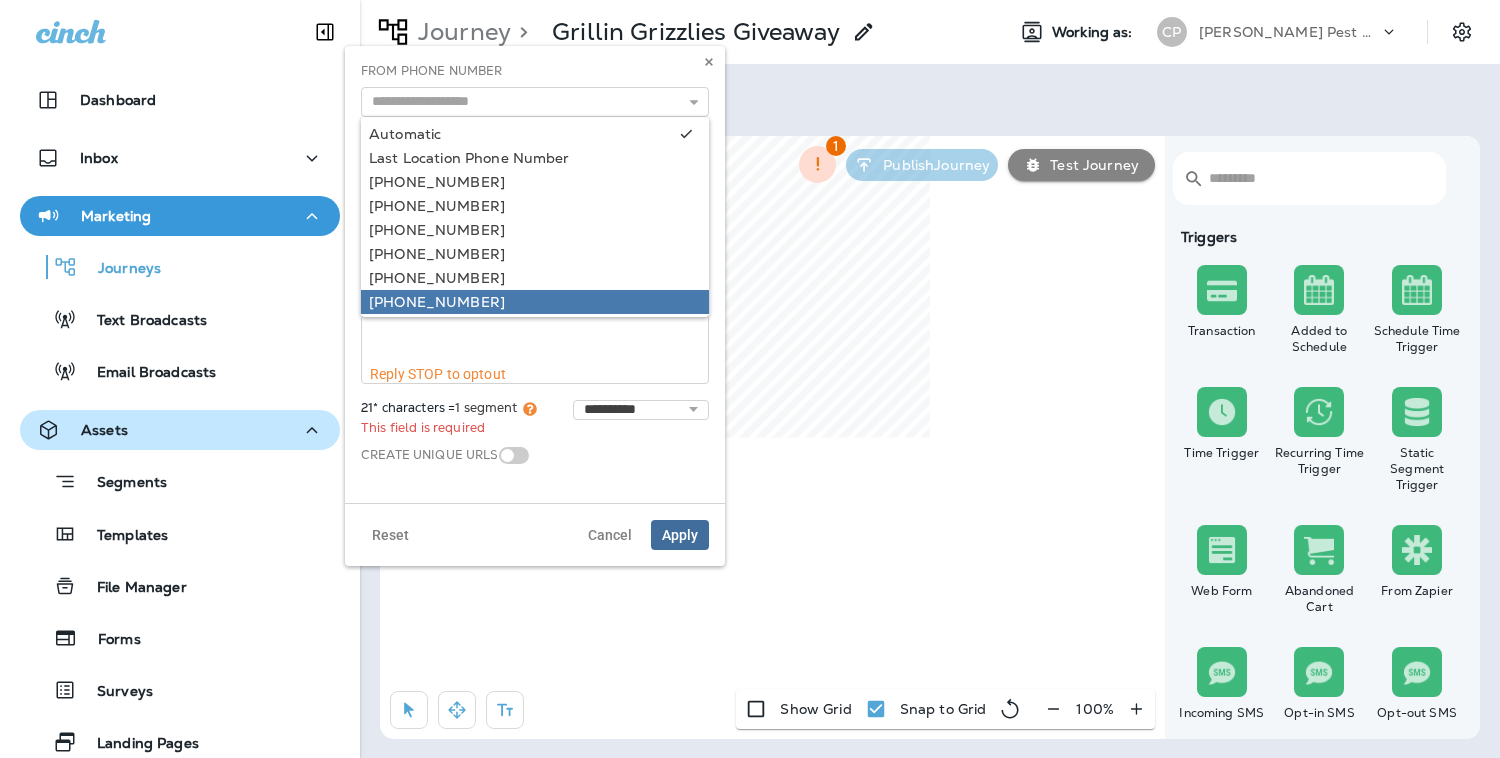 click on "Reset   Cancel   Apply" at bounding box center [535, 534] 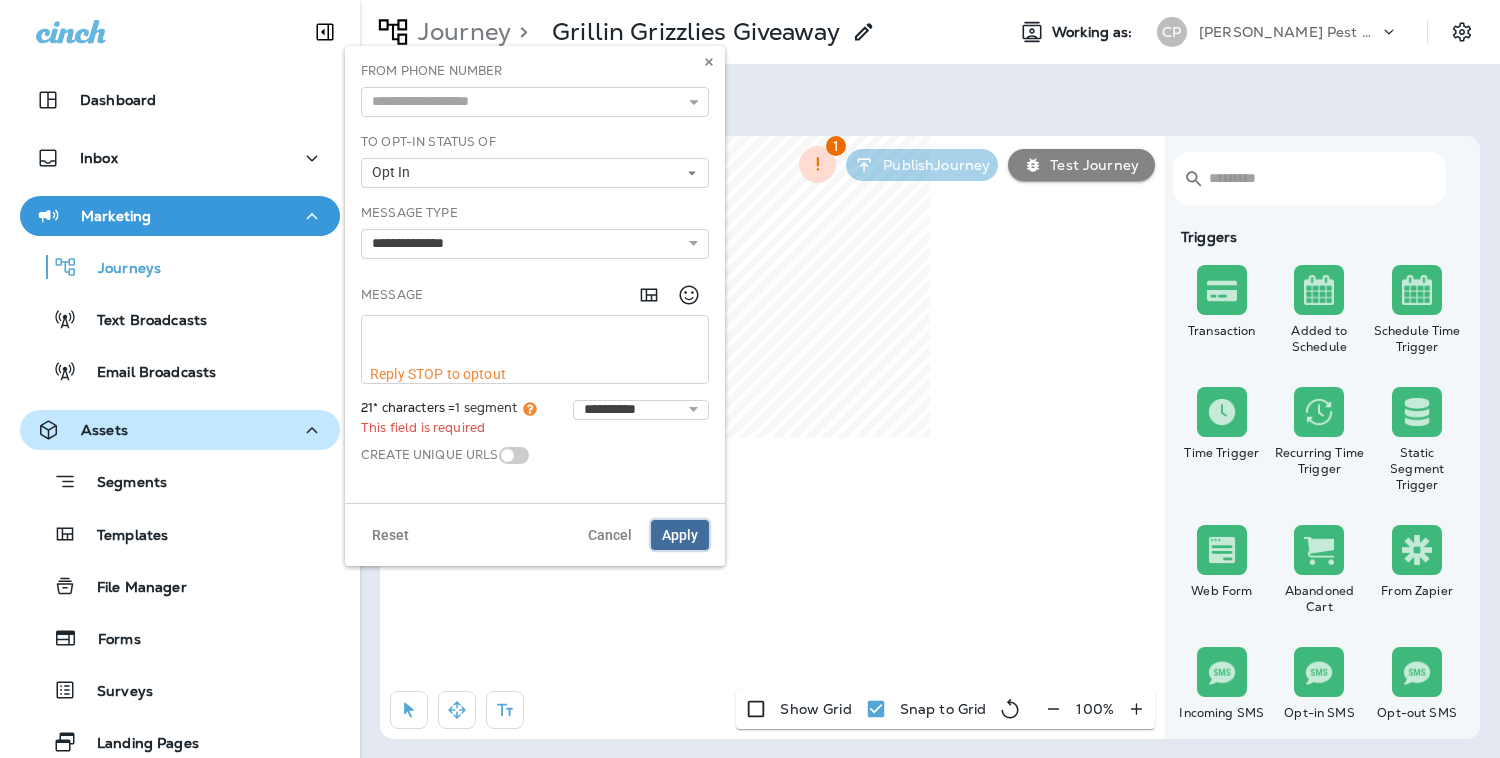 click on "Apply" at bounding box center (680, 535) 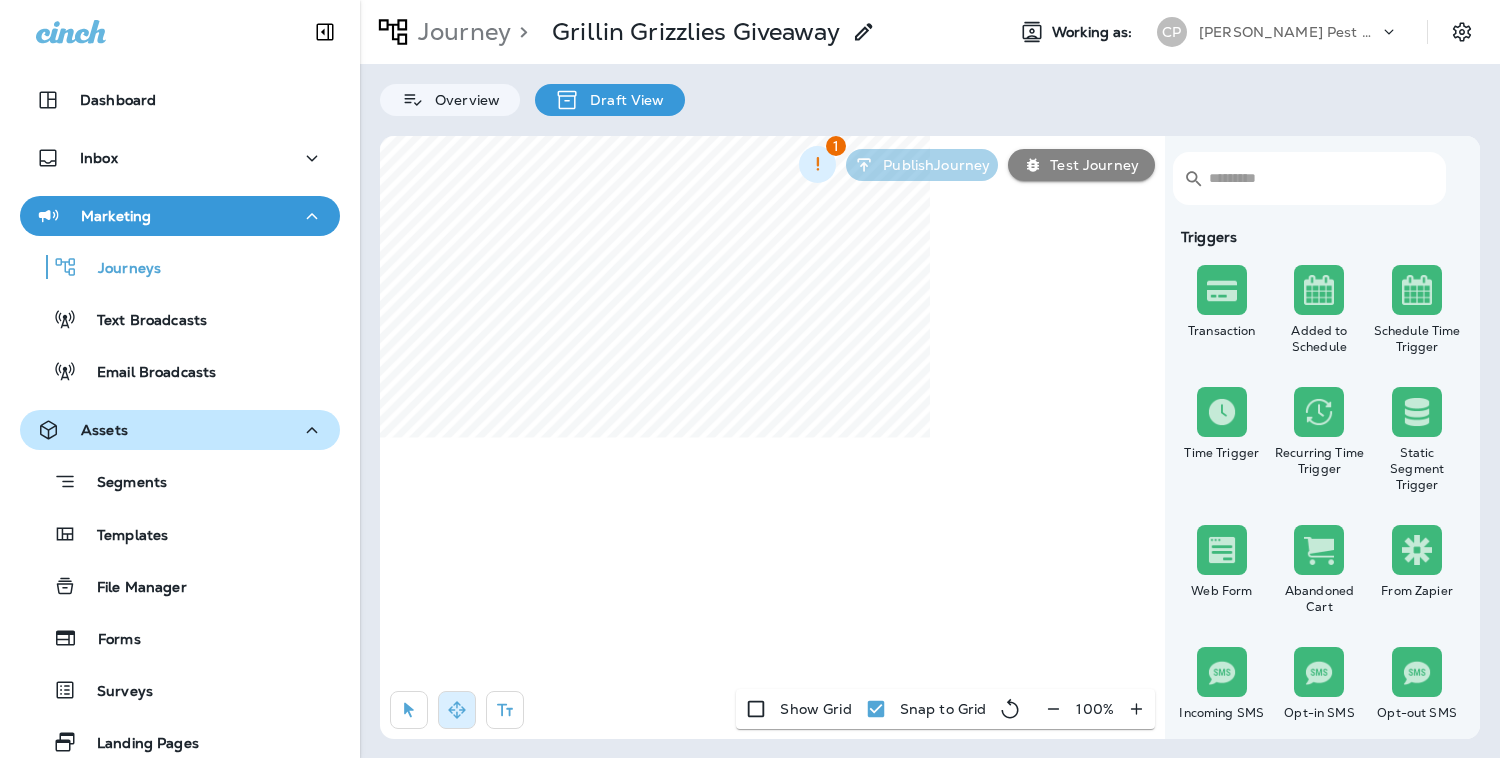 click 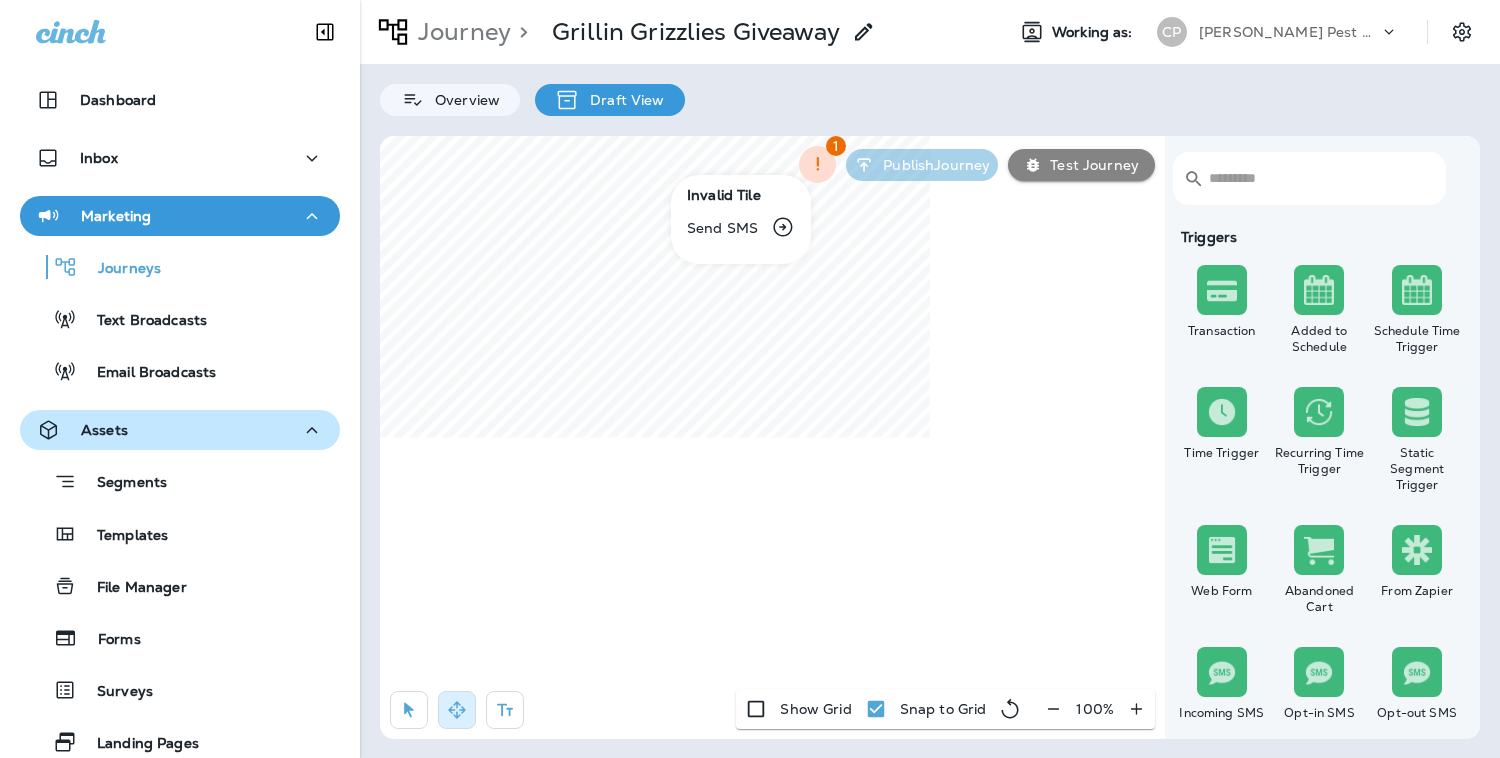 click 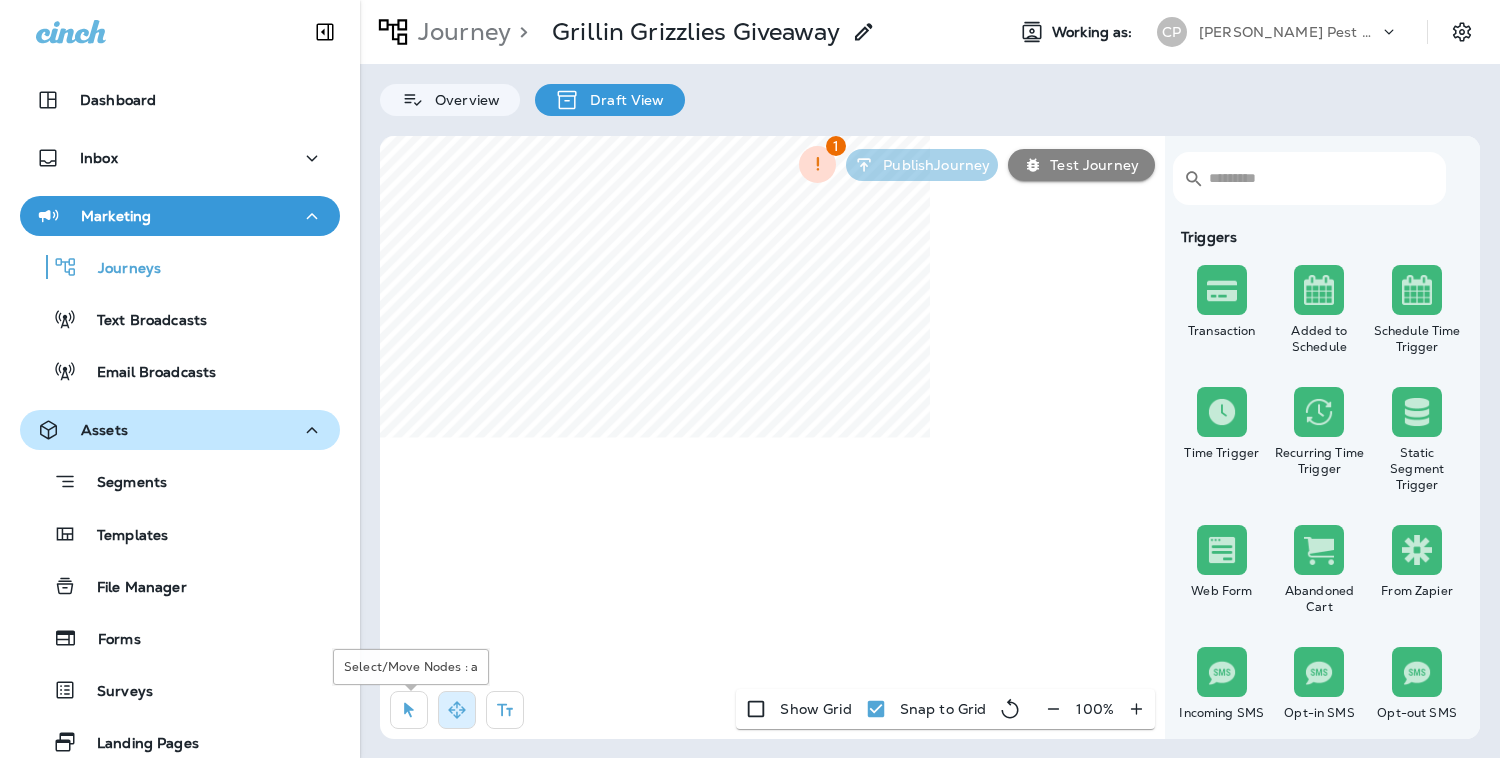 click 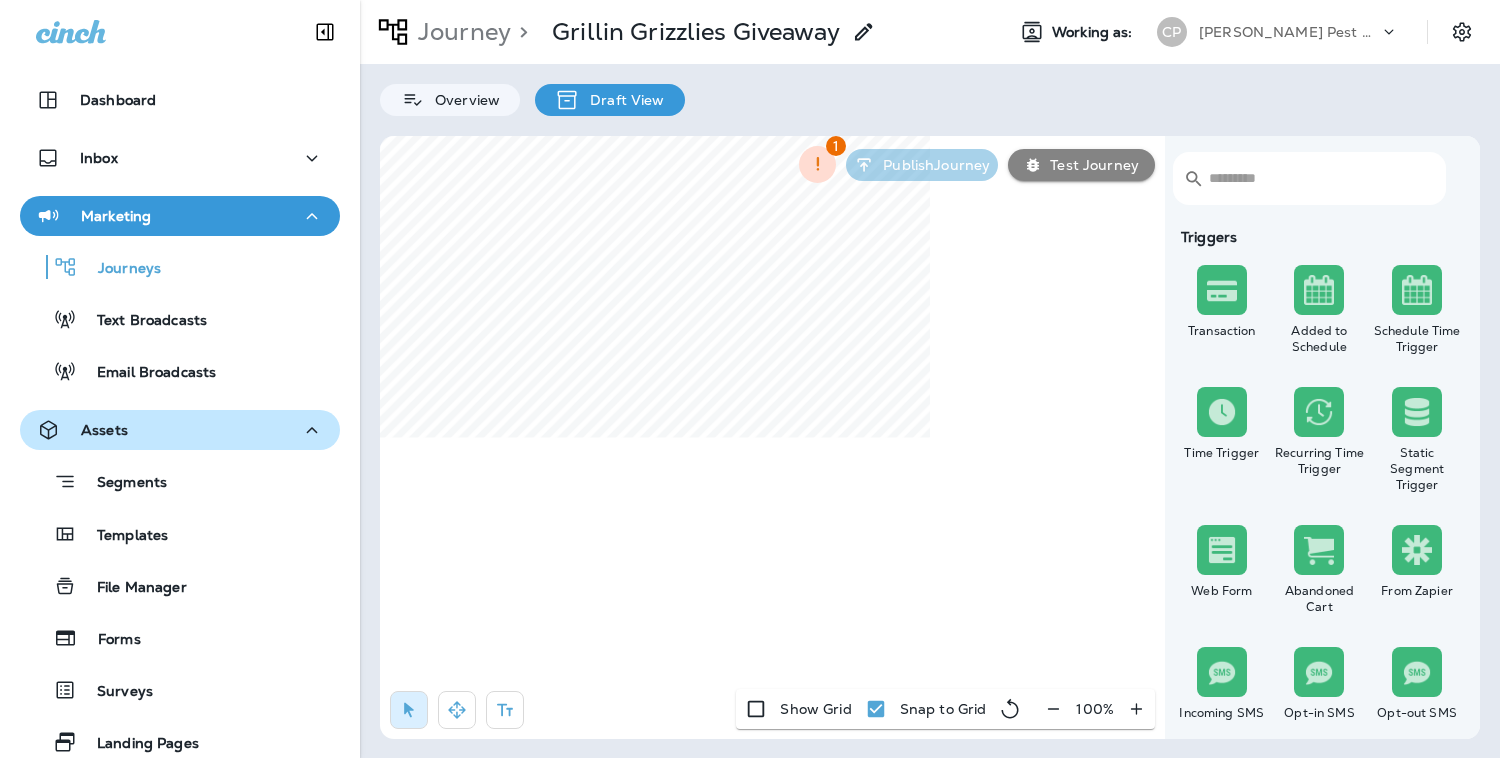 click on "Draft View" at bounding box center [622, 100] 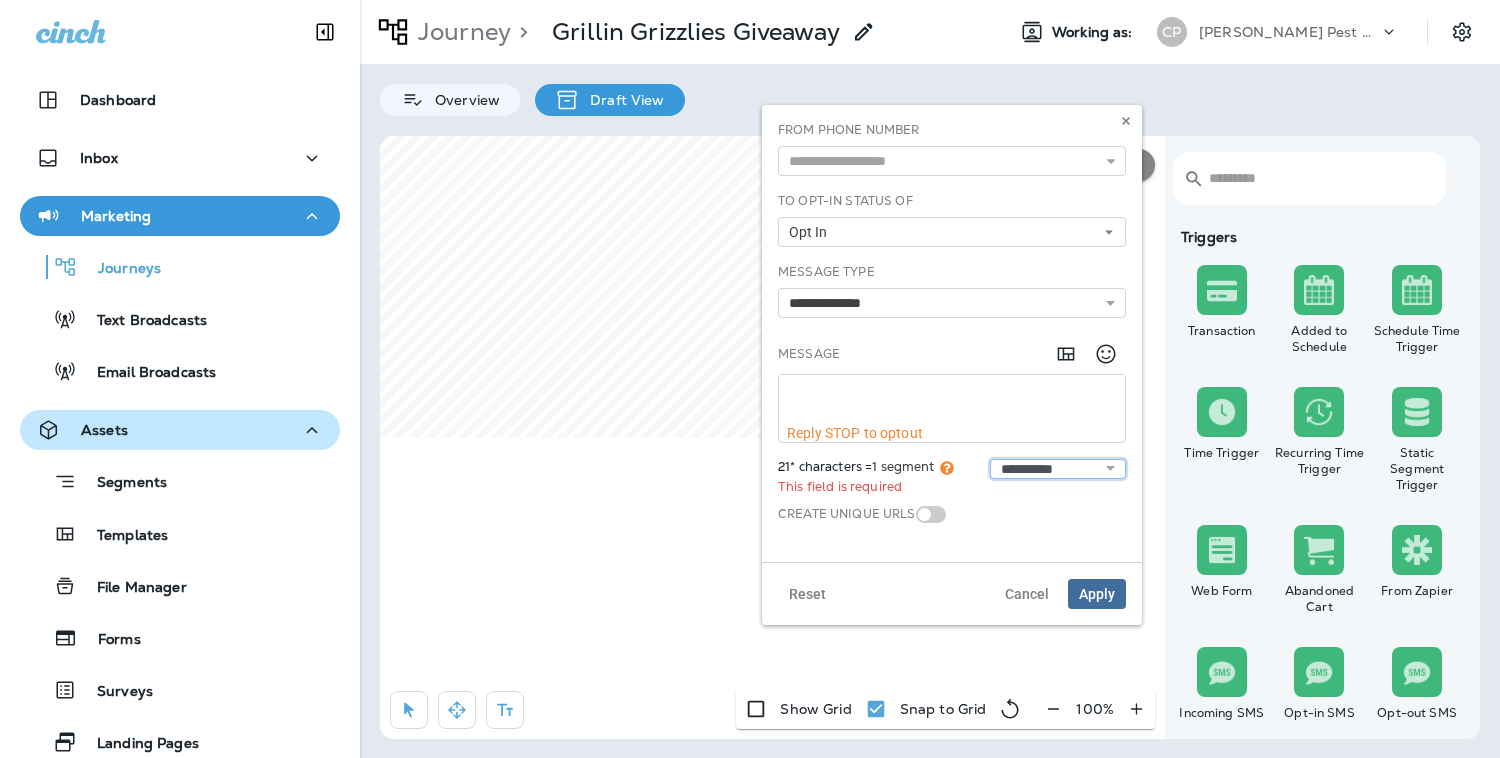 click on "**********" at bounding box center [1058, 469] 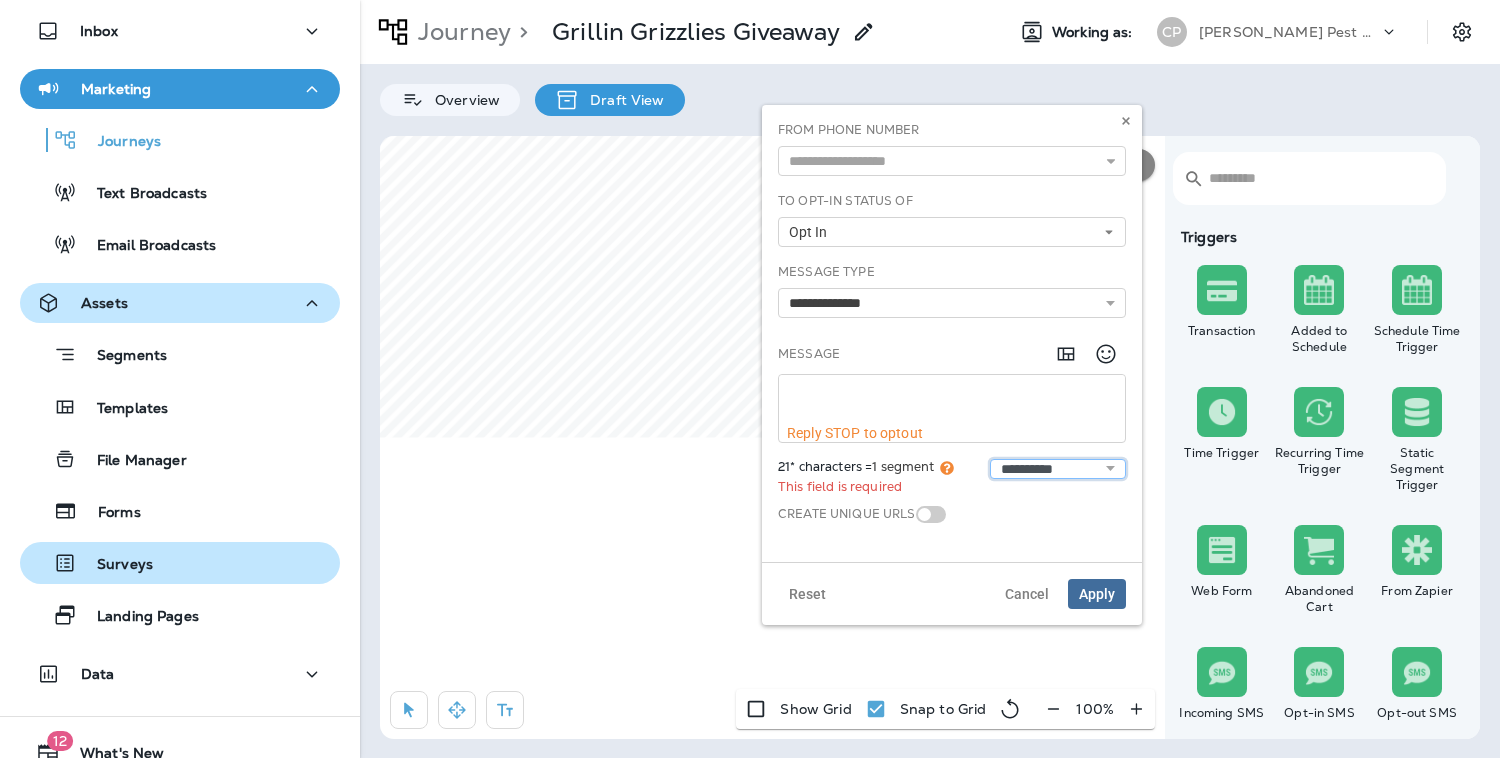 scroll, scrollTop: 202, scrollLeft: 0, axis: vertical 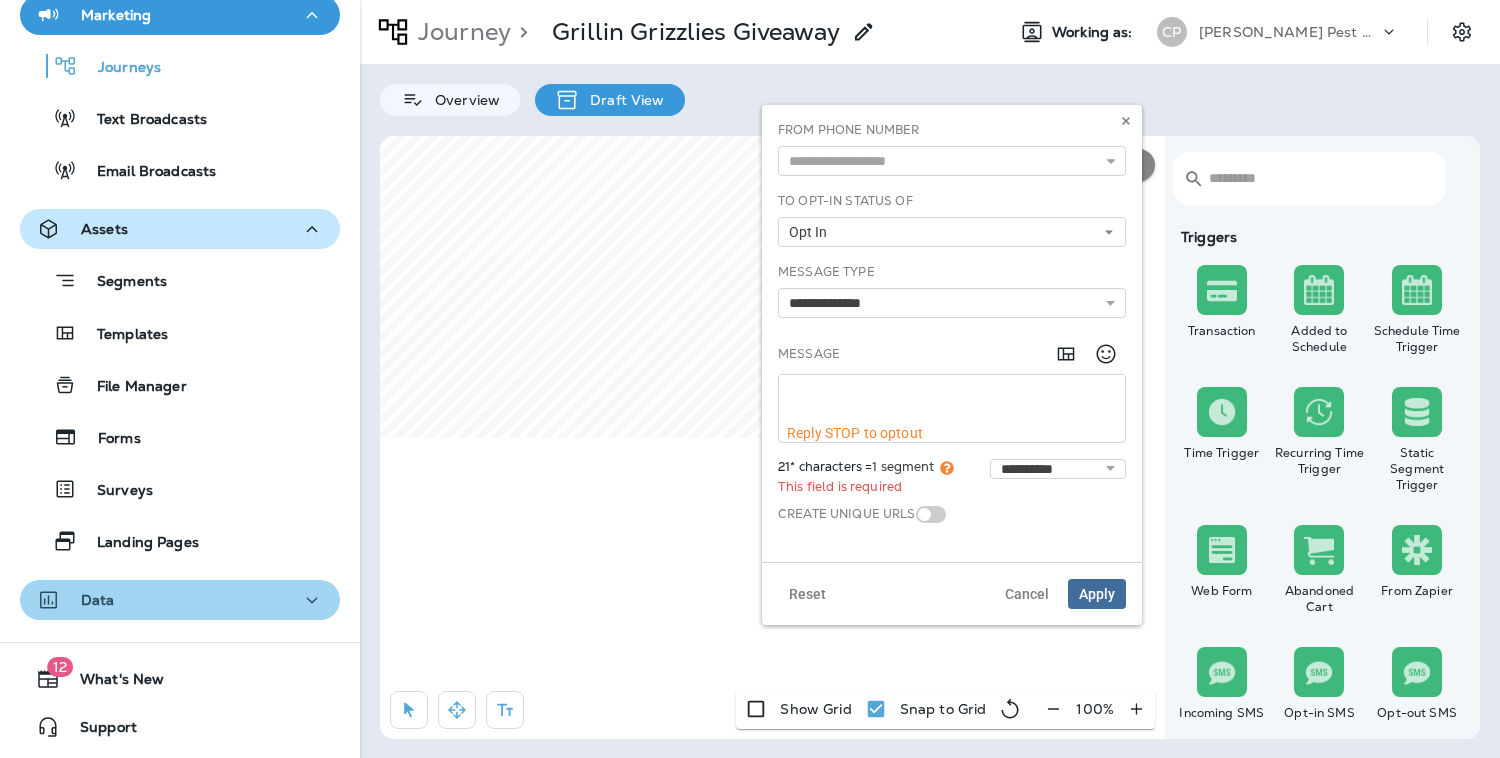 click on "Data" at bounding box center [180, 600] 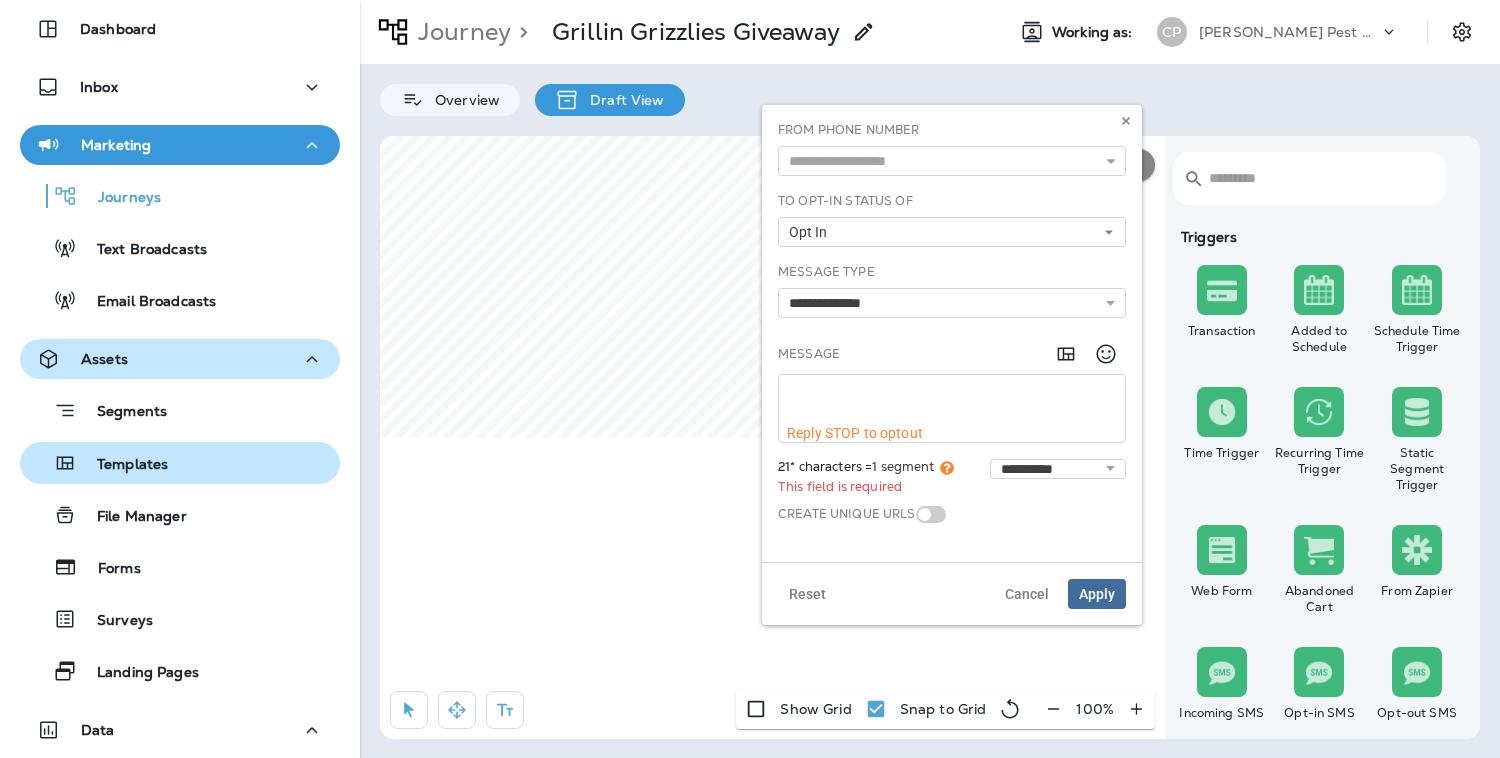 scroll, scrollTop: 66, scrollLeft: 0, axis: vertical 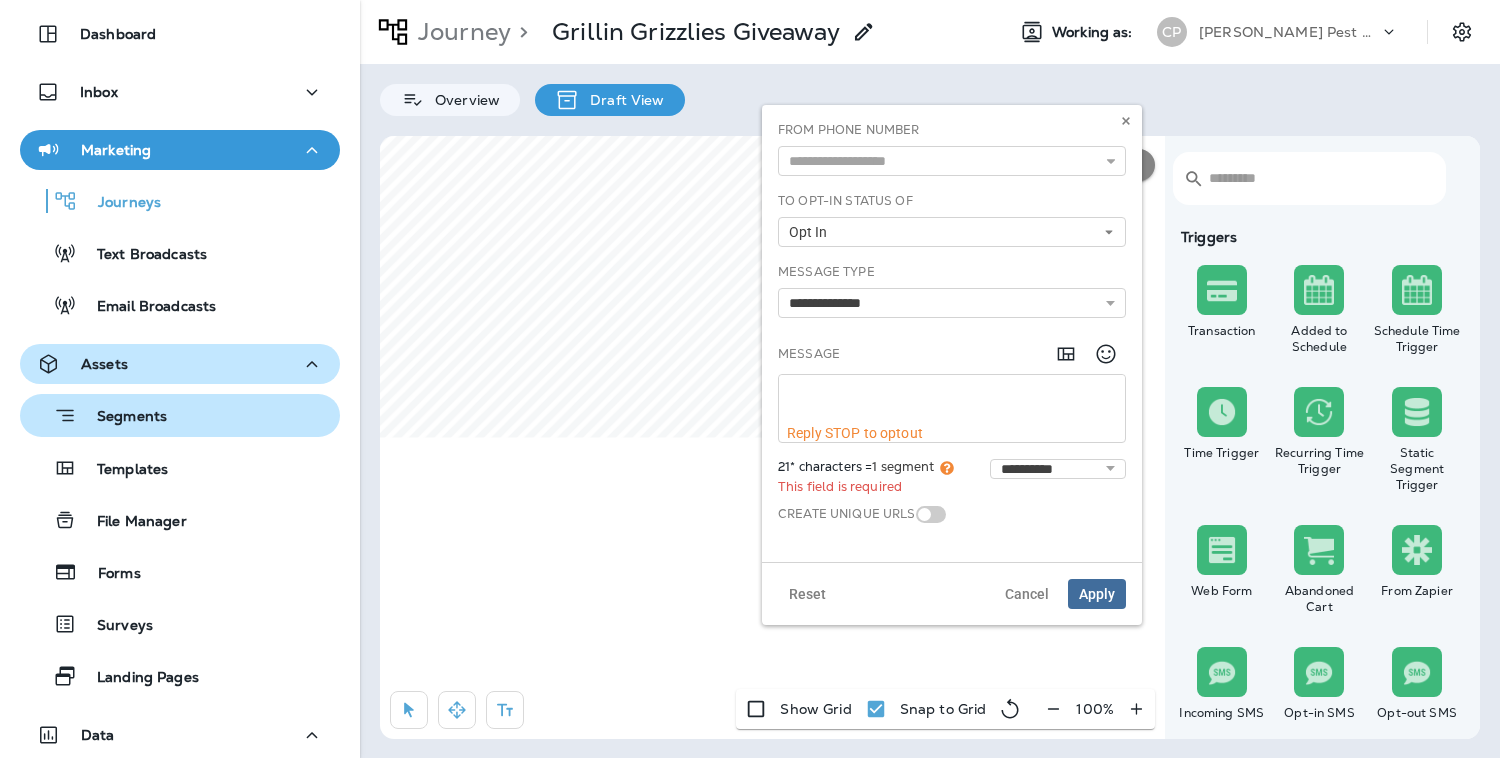 click on "Segments" at bounding box center (97, 415) 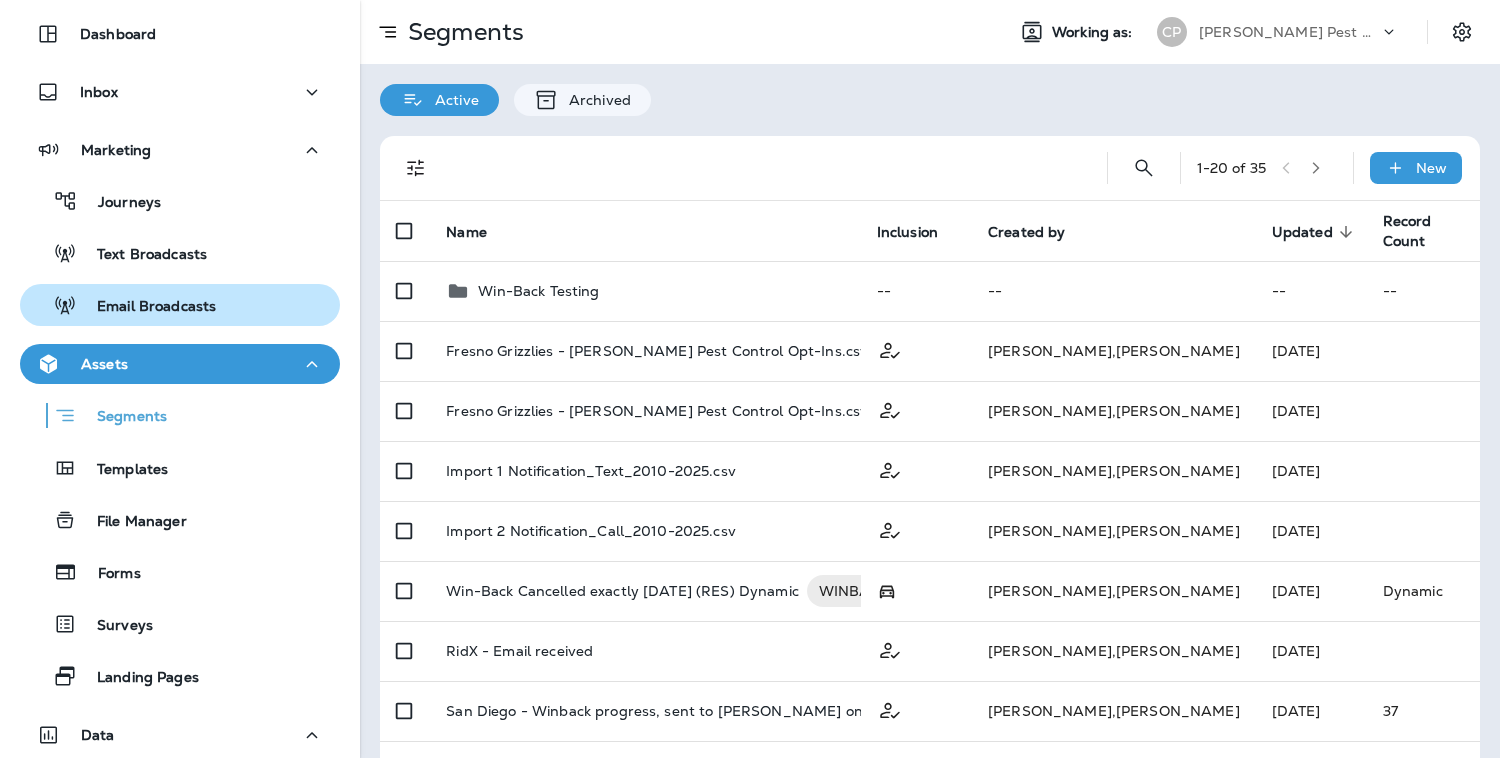 click on "Email Broadcasts" at bounding box center (146, 307) 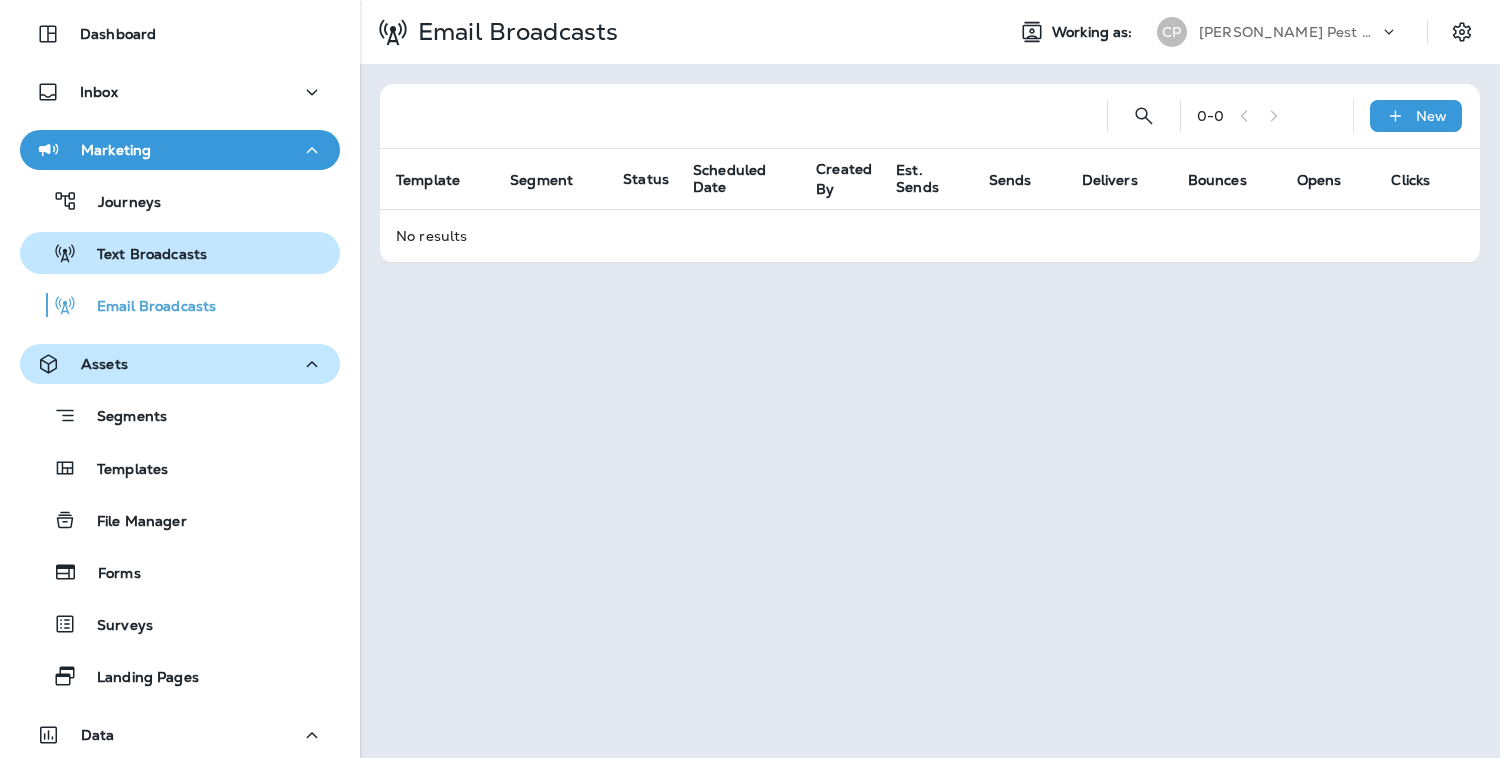 click on "Text Broadcasts" at bounding box center [142, 255] 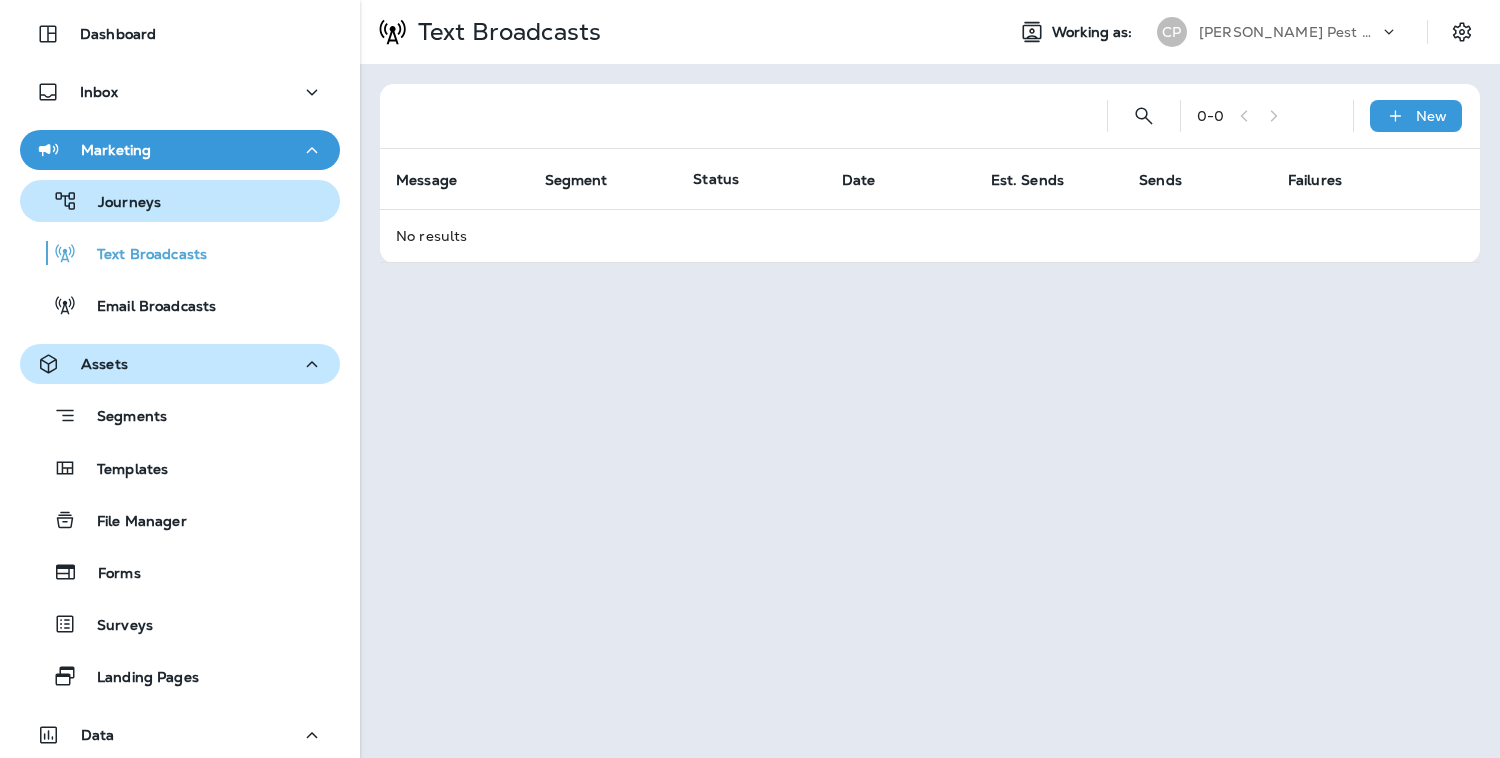 click on "Journeys" at bounding box center [119, 203] 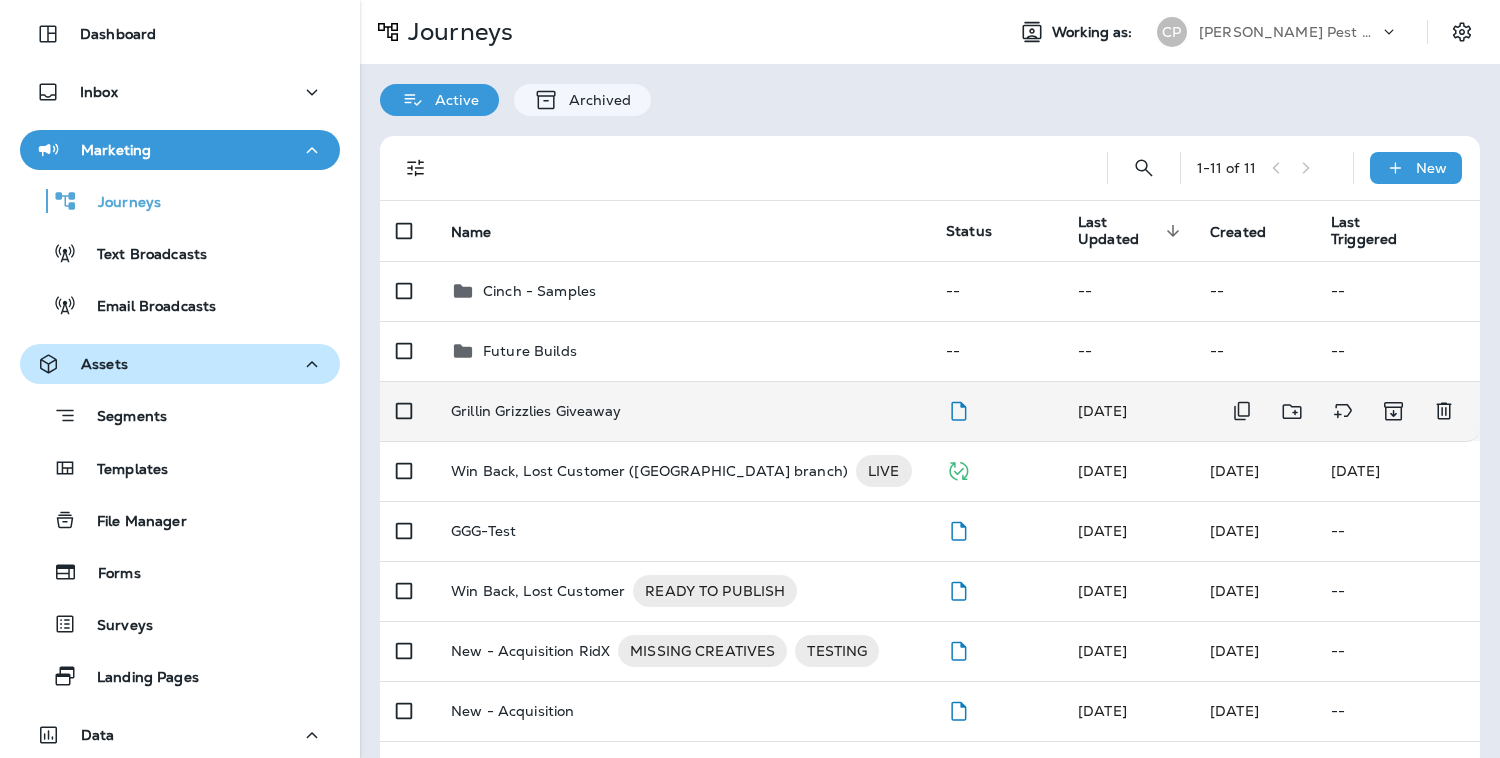 click on "Grillin Grizzlies Giveaway" at bounding box center (536, 411) 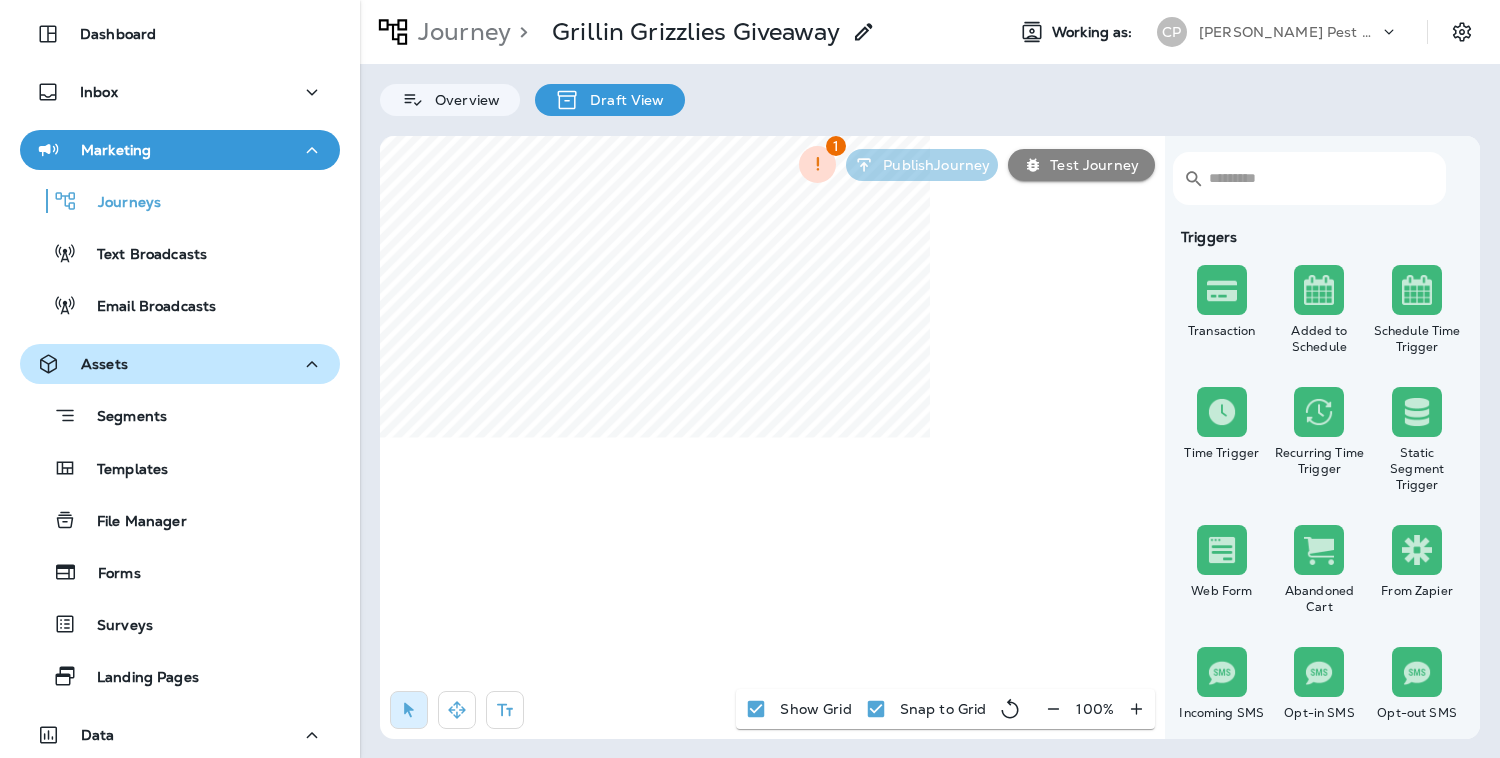 click 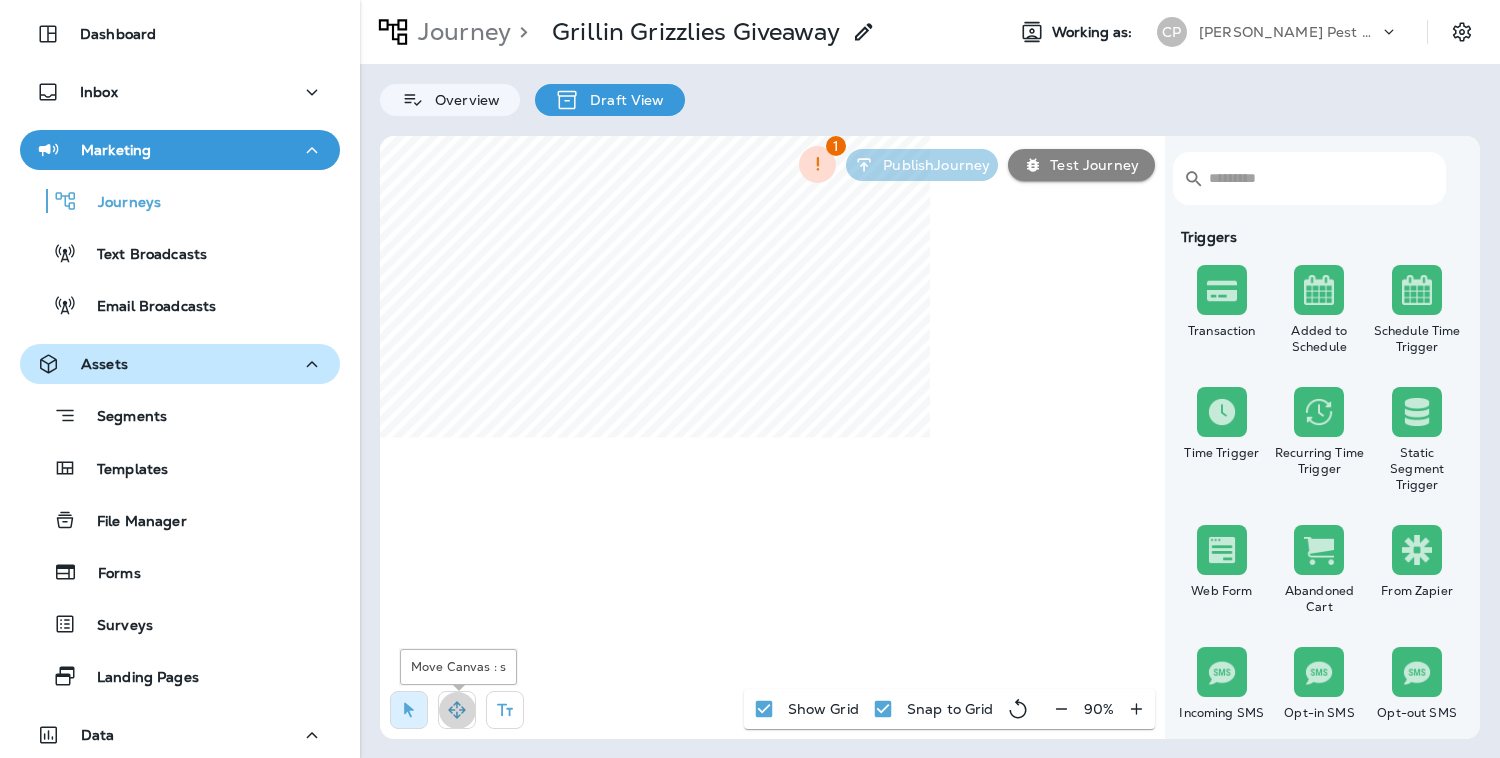 click 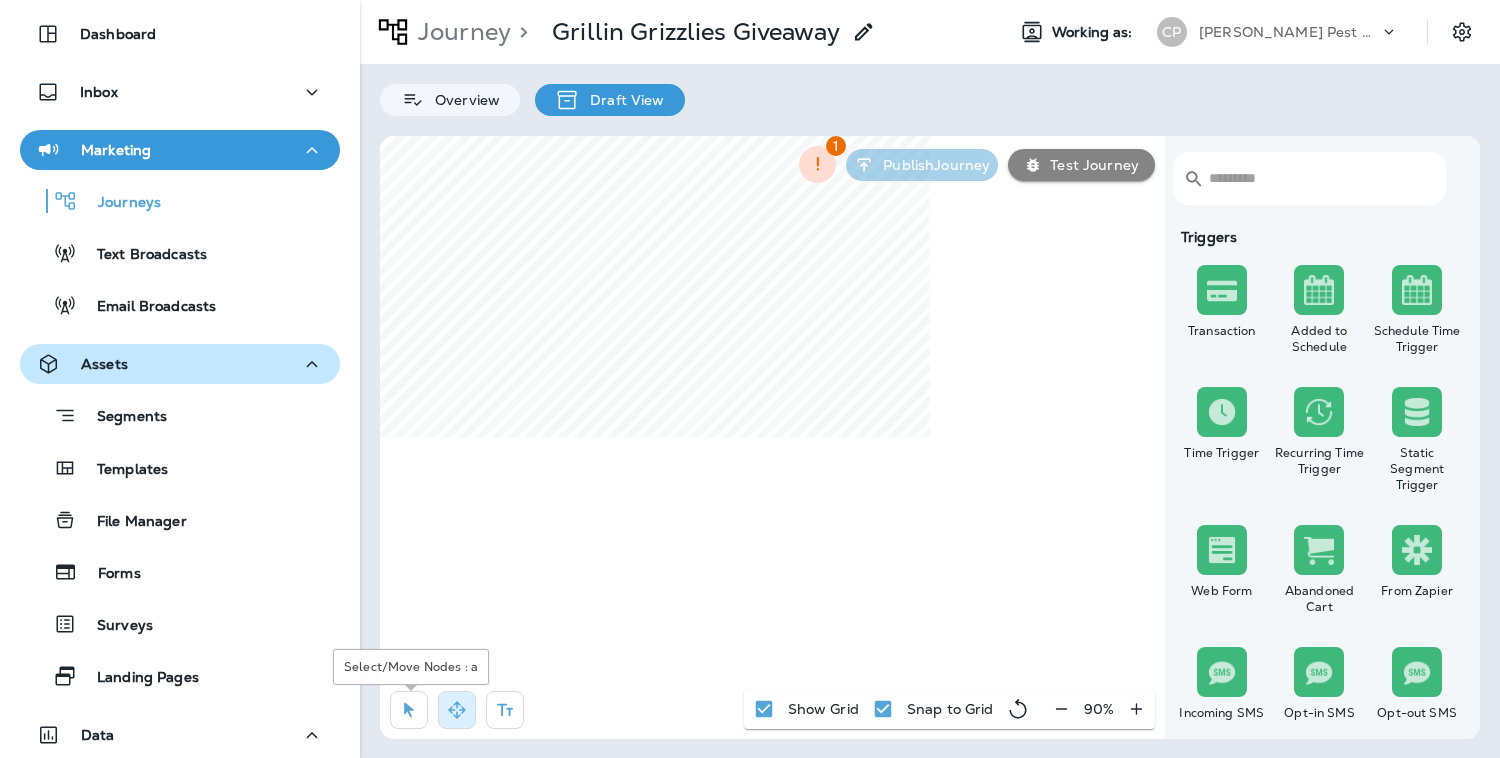 click 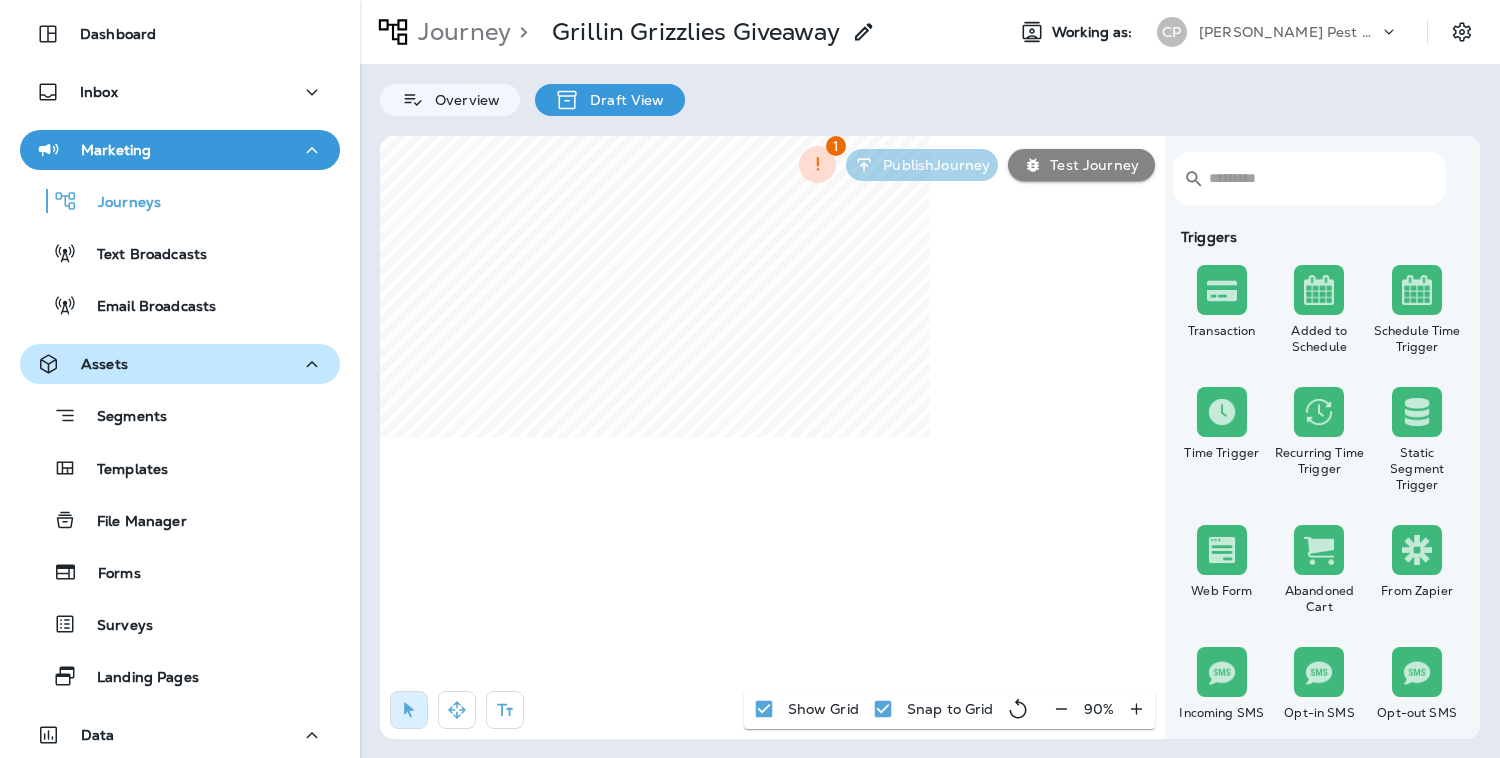 click 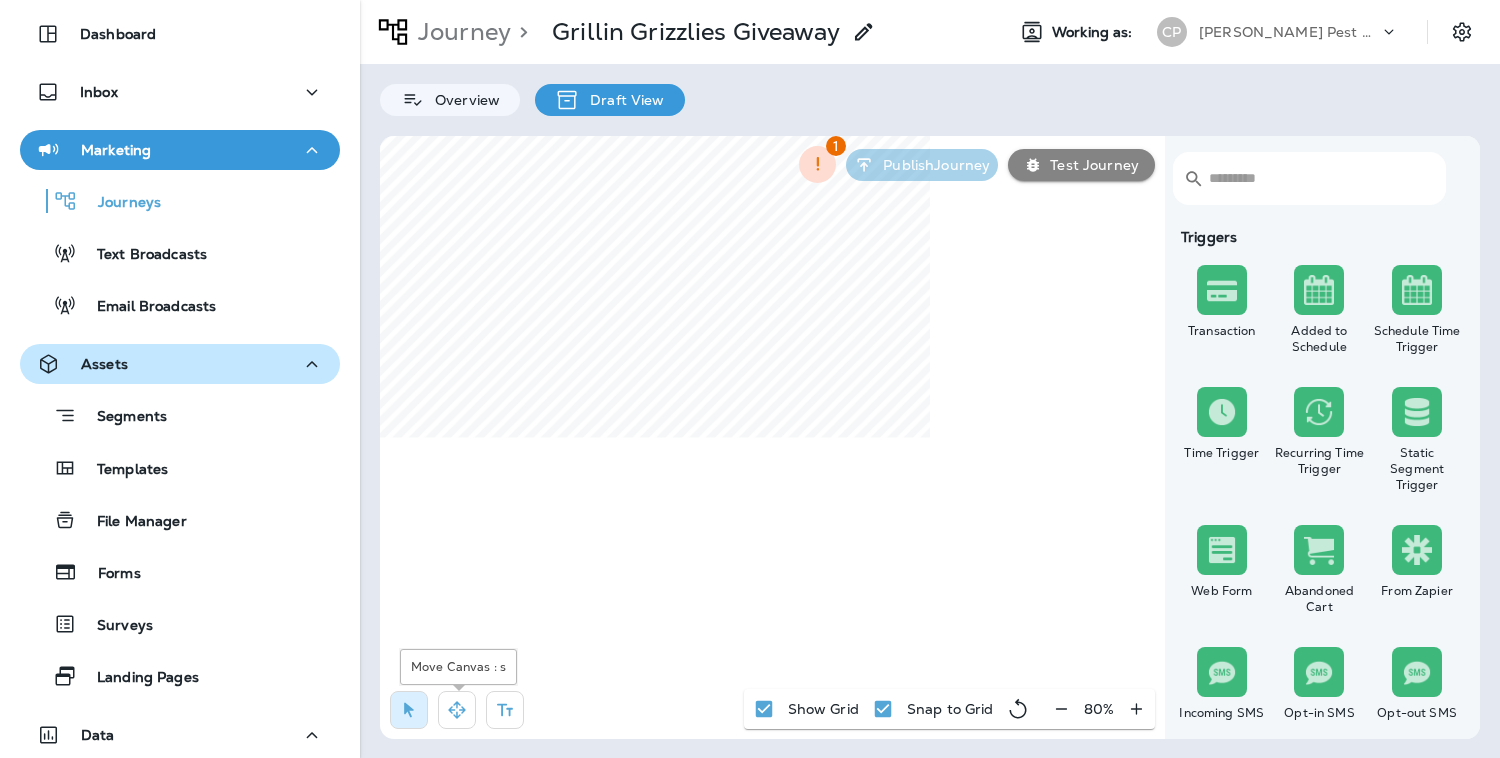 click 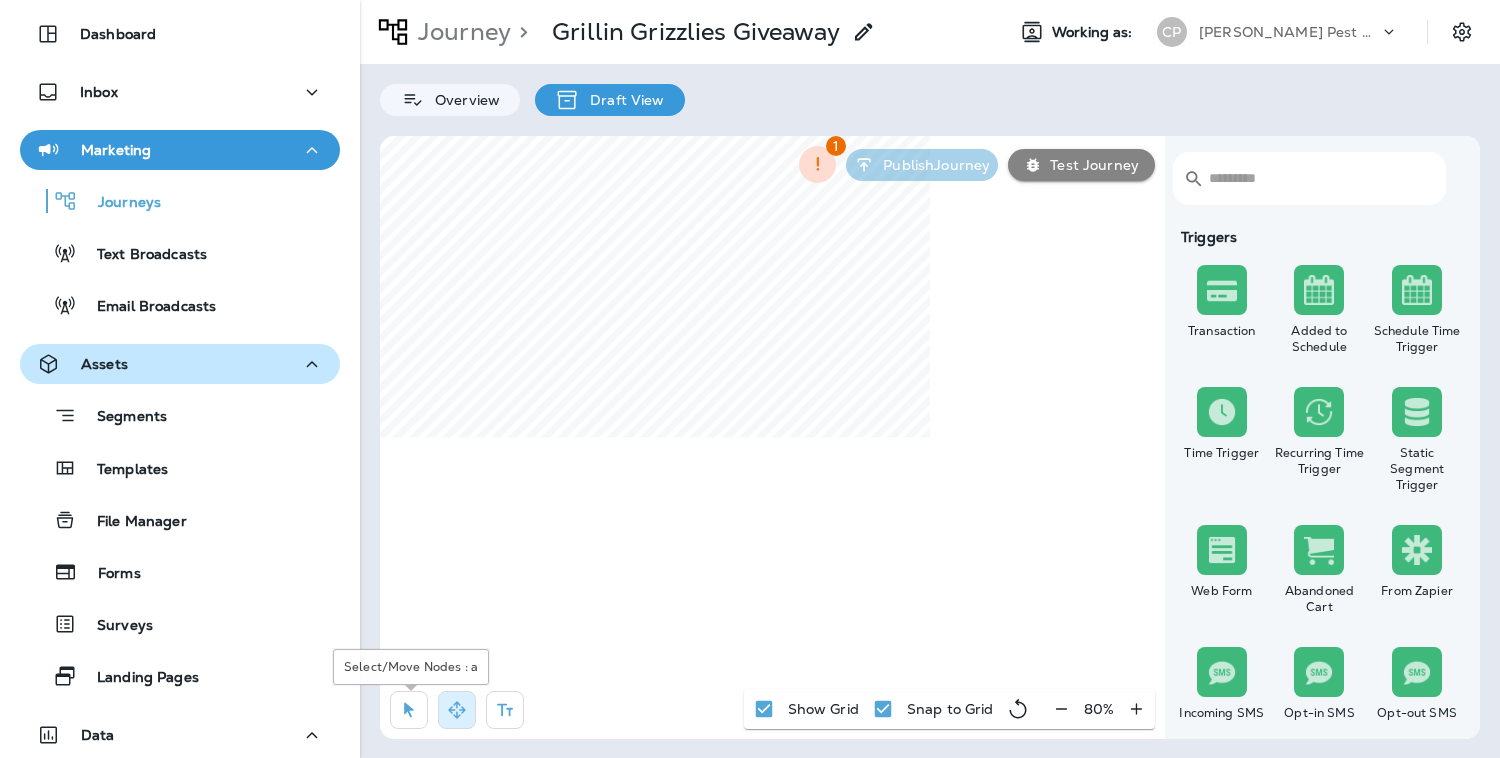 click 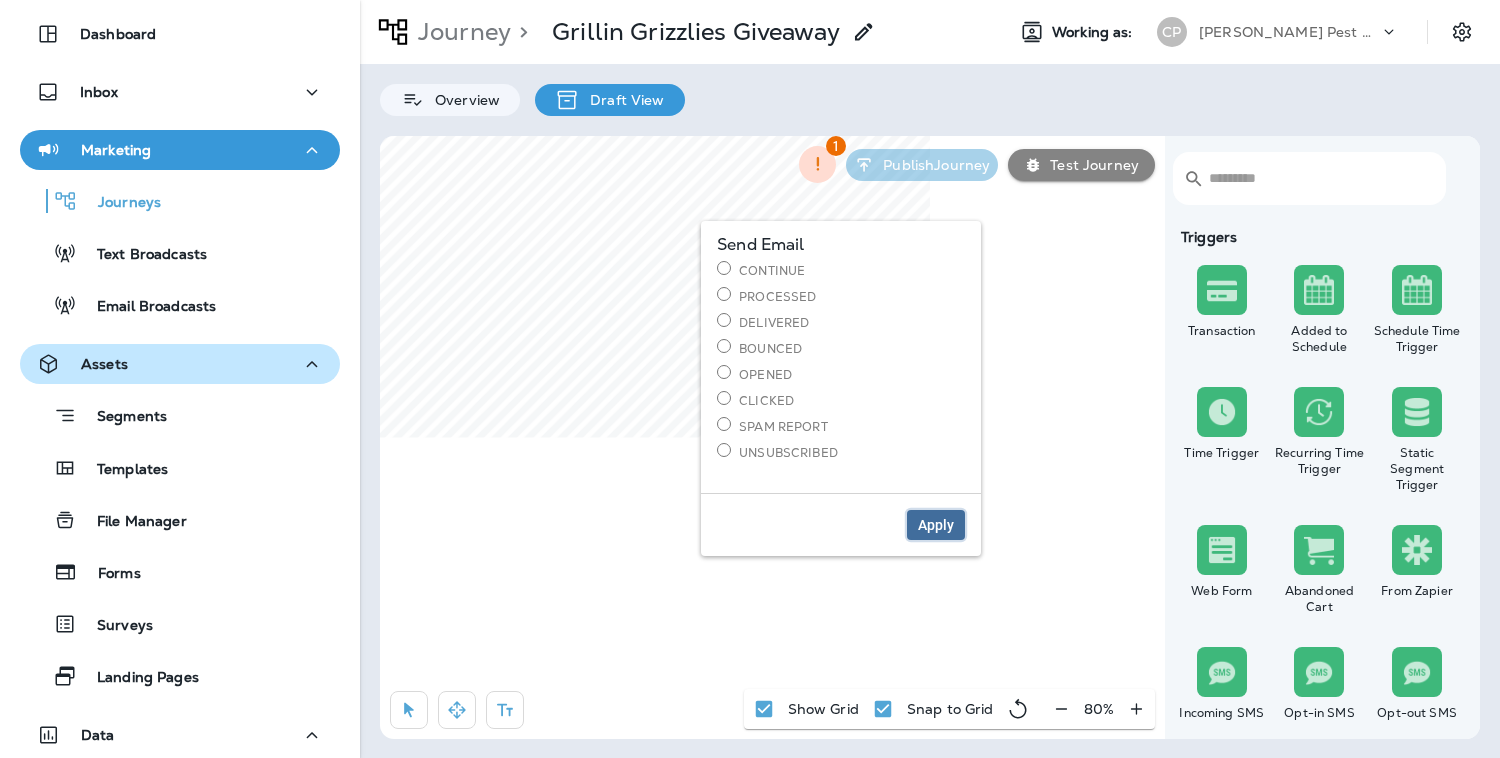 click on "Apply" at bounding box center [936, 525] 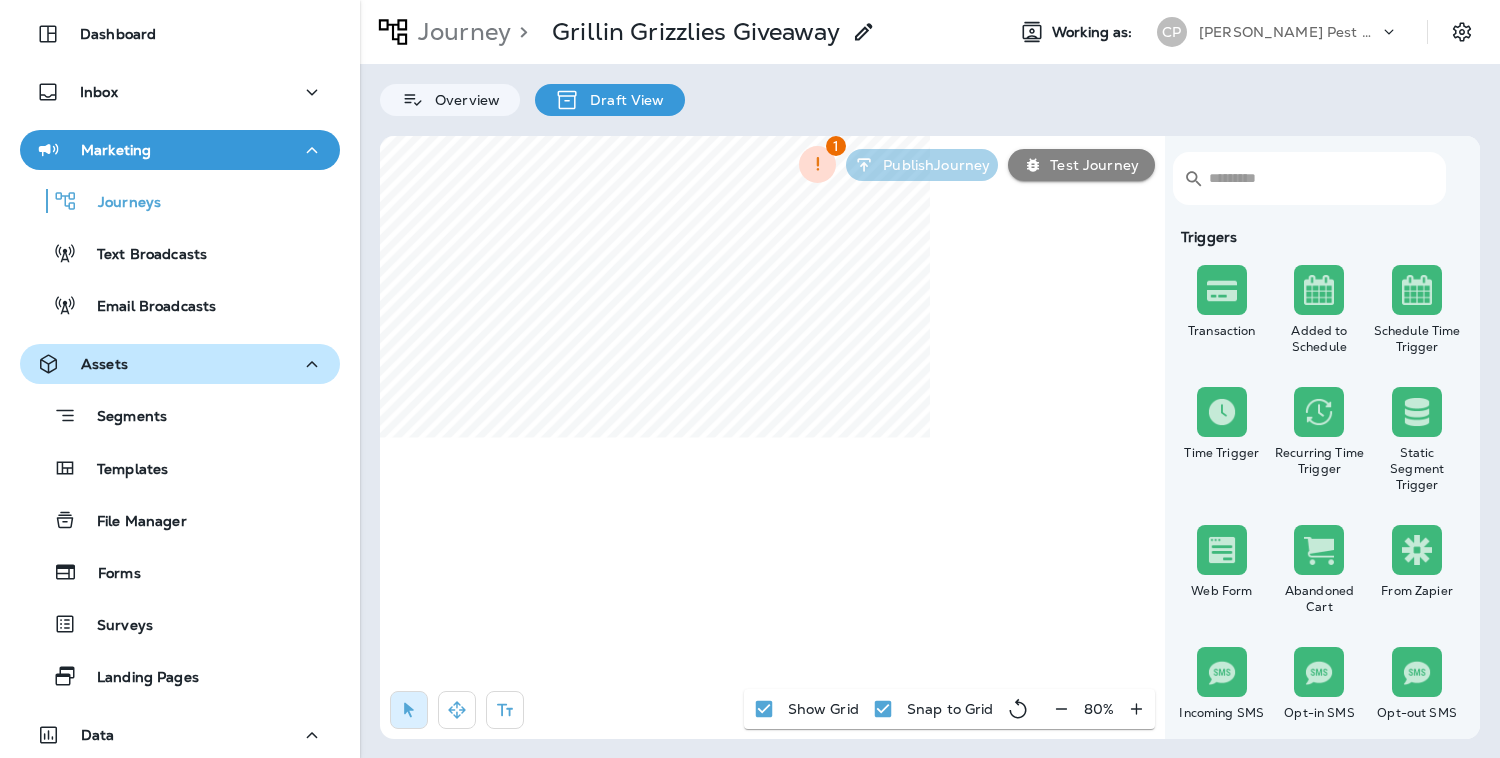 select on "****" 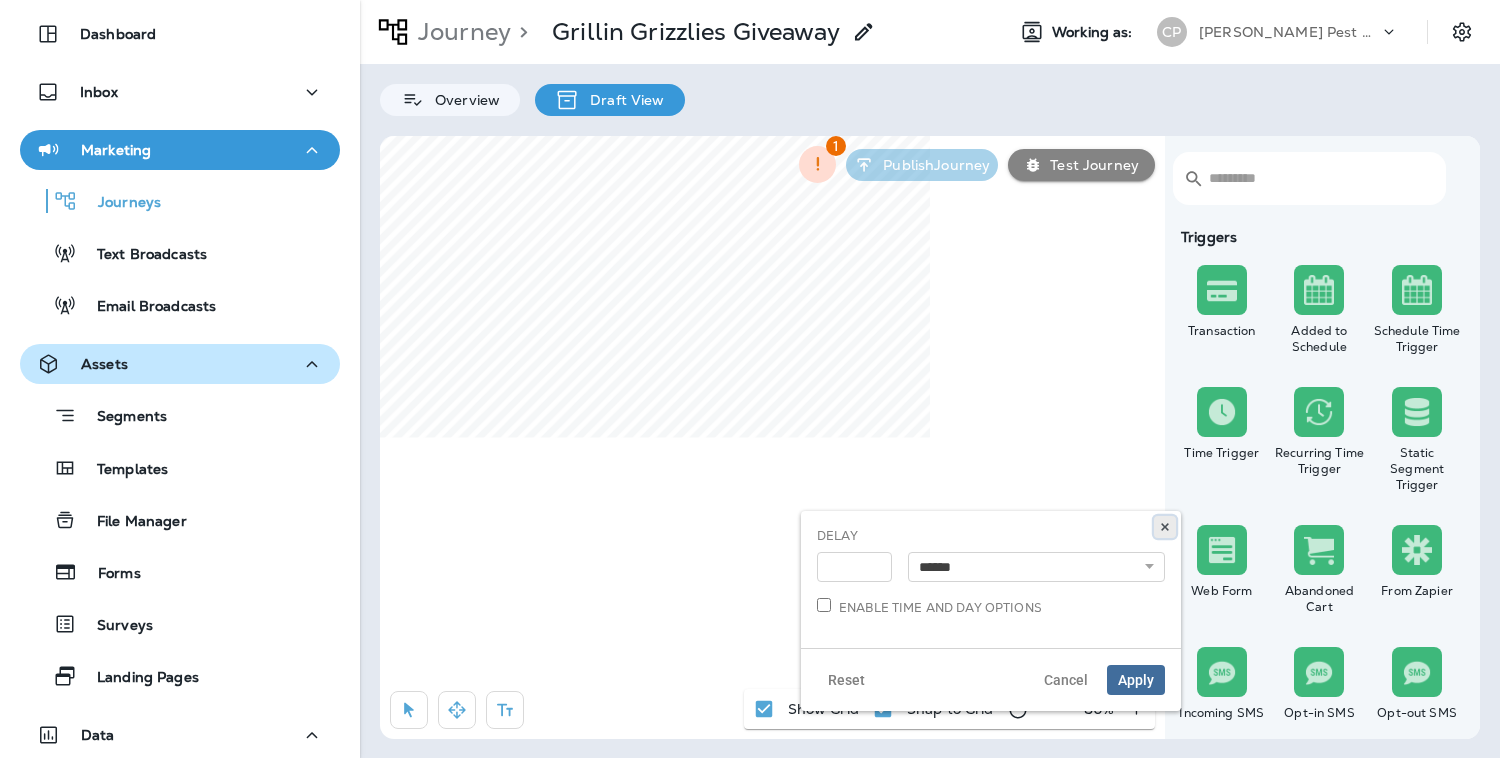 click 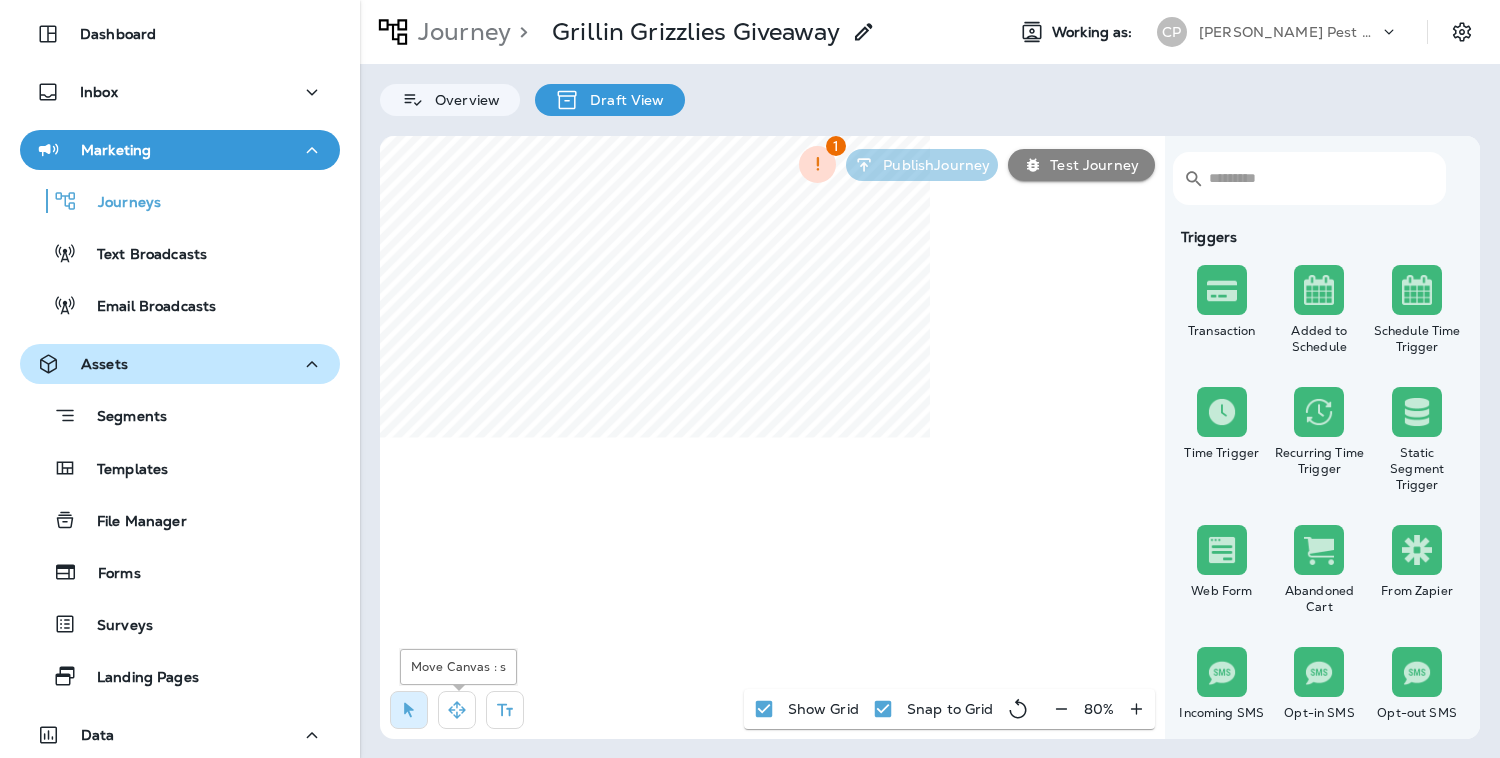 click 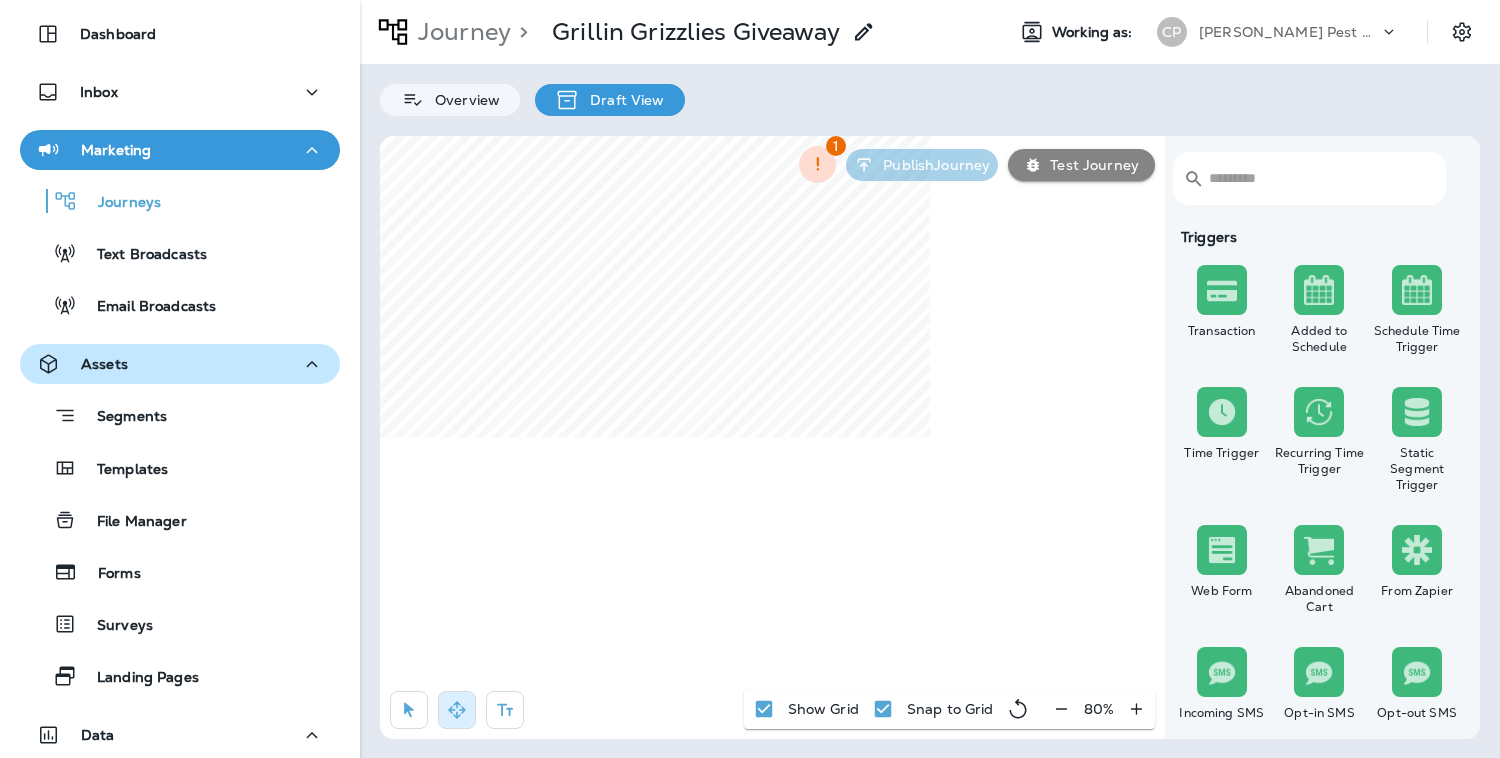 click on "​ ​ Triggers Transaction Added to Schedule Schedule Time Trigger Time Trigger Recurring Time Trigger Static Segment Trigger Web Form Abandoned Cart From Zapier Incoming SMS Opt-in SMS Opt-out SMS New Customer New Review Survey Completed Actions Time Delay Await SMS Reply Rate Limit Send Email Send SMS Send MMS Send Mailer Send Notification End Journey A/B Split A/B Testing Add to Static Segment Remove from Static Segment Add to Facebook Audience Remove from Facebook Audience Add to Google Ads Audience Remove from Google Ads Audience Add to Mailbox Power Remove from Mailbox Power Send Survey SMS Send Survey Email Webhook Contest Winners Recurring Contest Winners To Zapier Add to DripDrop Reply to Review Conditions Check Data Field Check Email Status Repeat Customer Has Transaction Distance from Location SMS Subscription Status In Static Segment Has Offer Termite Check Check Google Review 1 Publish  Journey Test Journey Show Grid Snap to Grid   80 %" at bounding box center (930, 437) 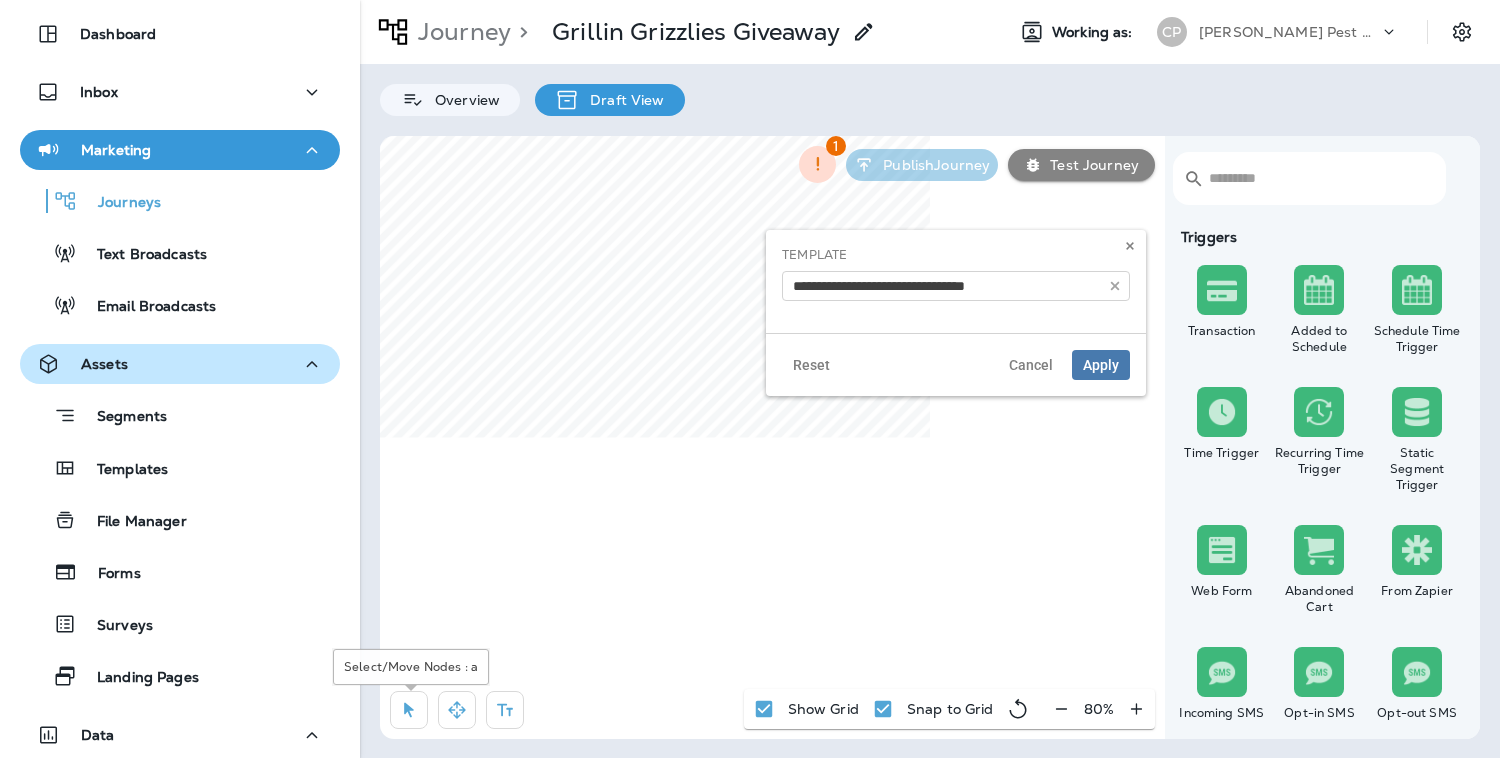 click 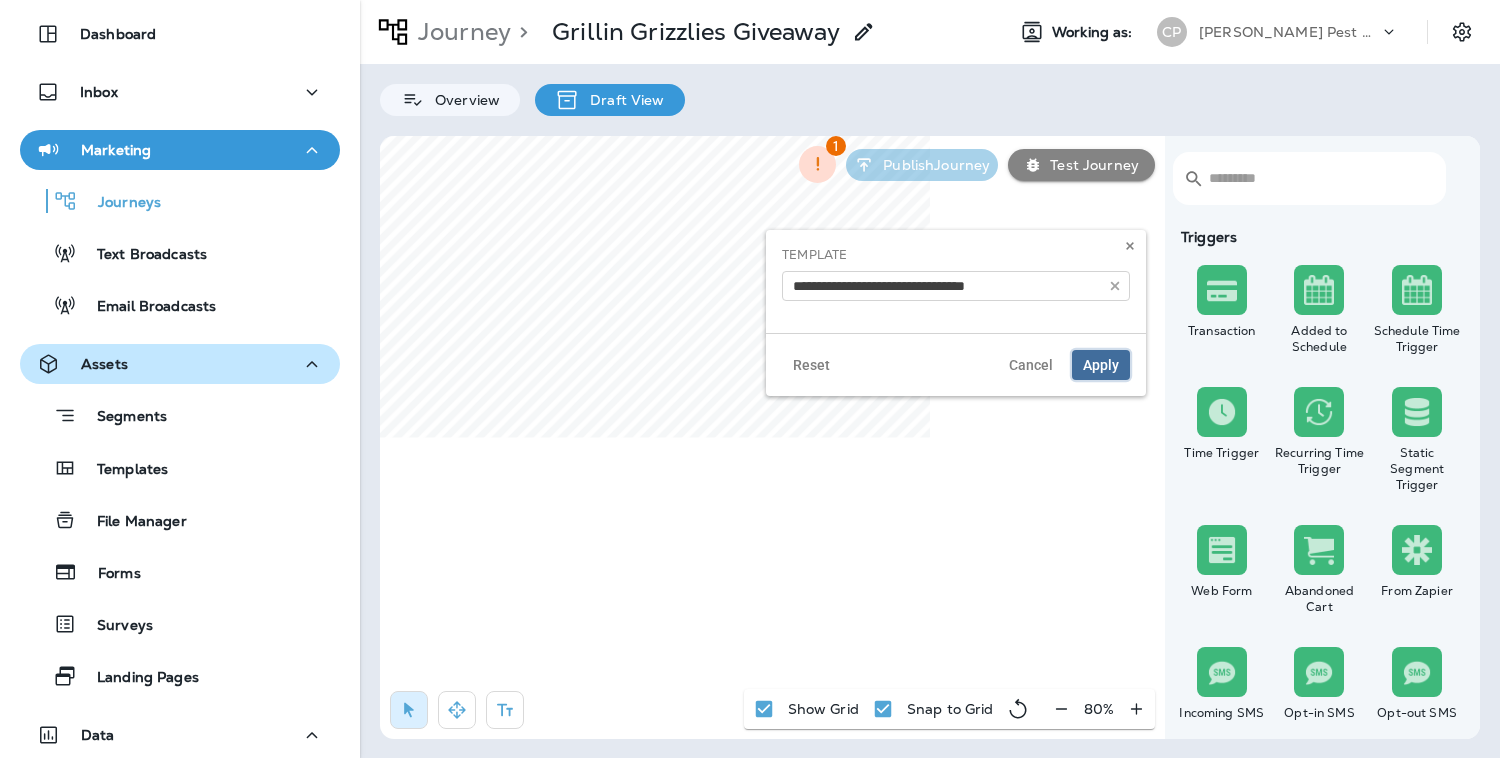 click on "Apply" at bounding box center [1101, 365] 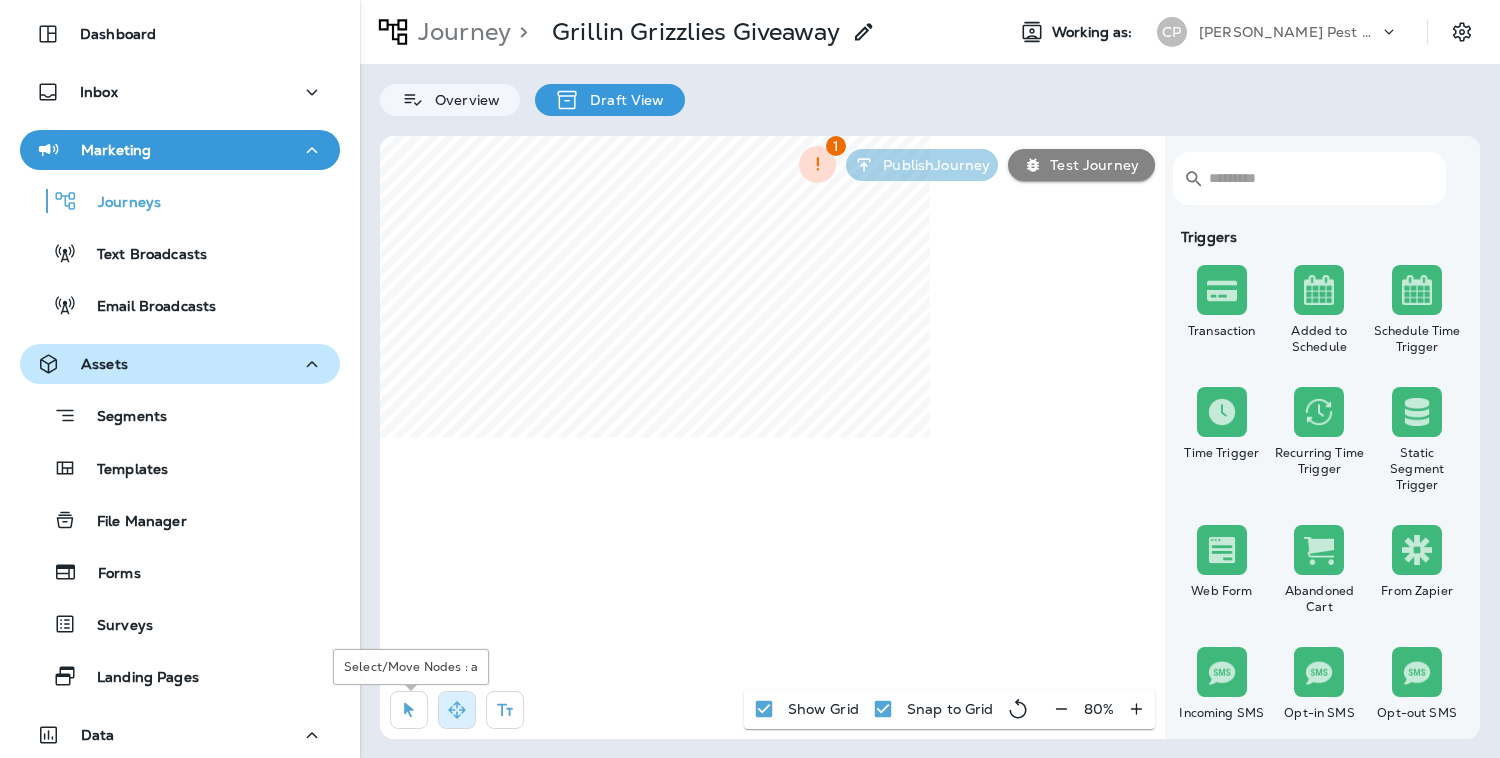 click 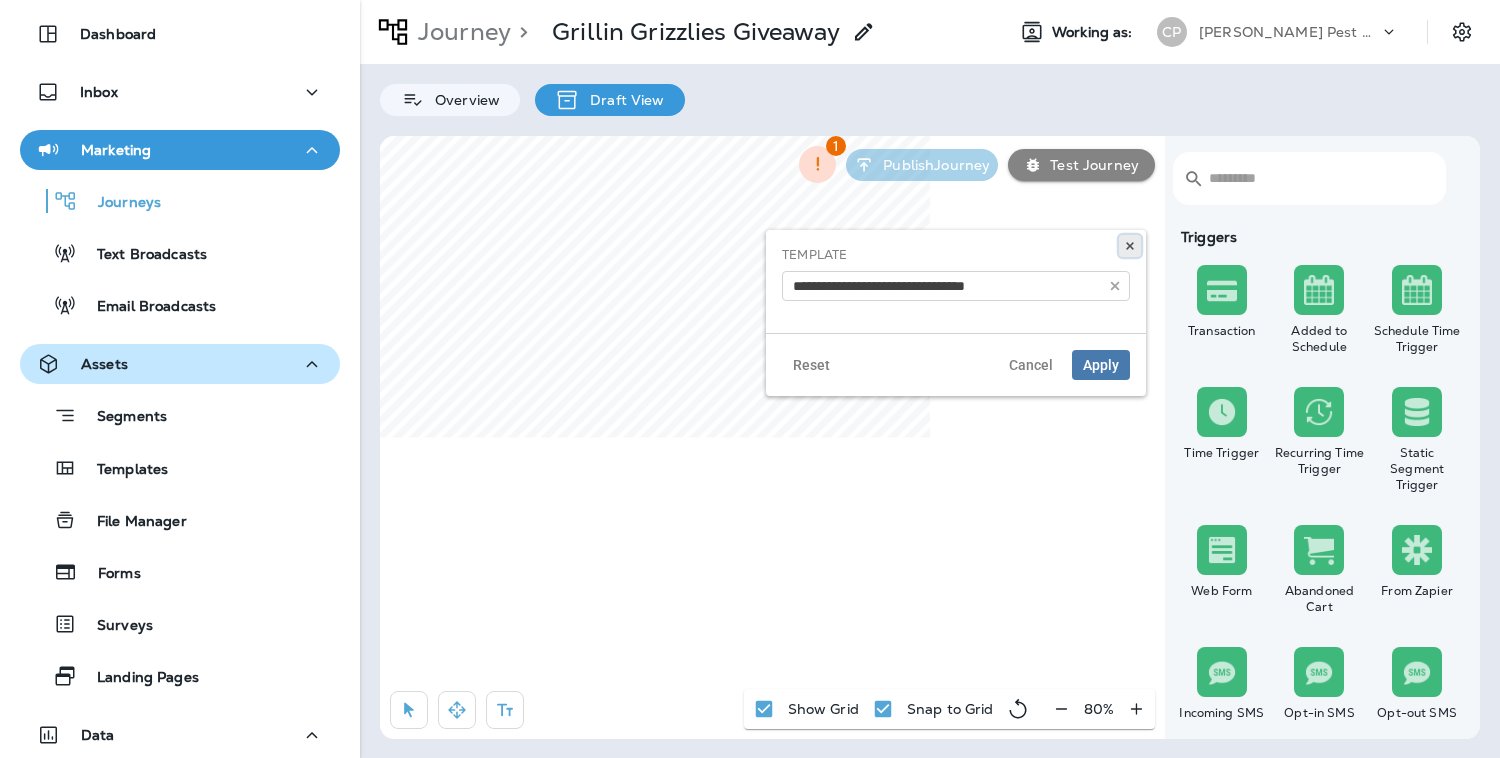 click 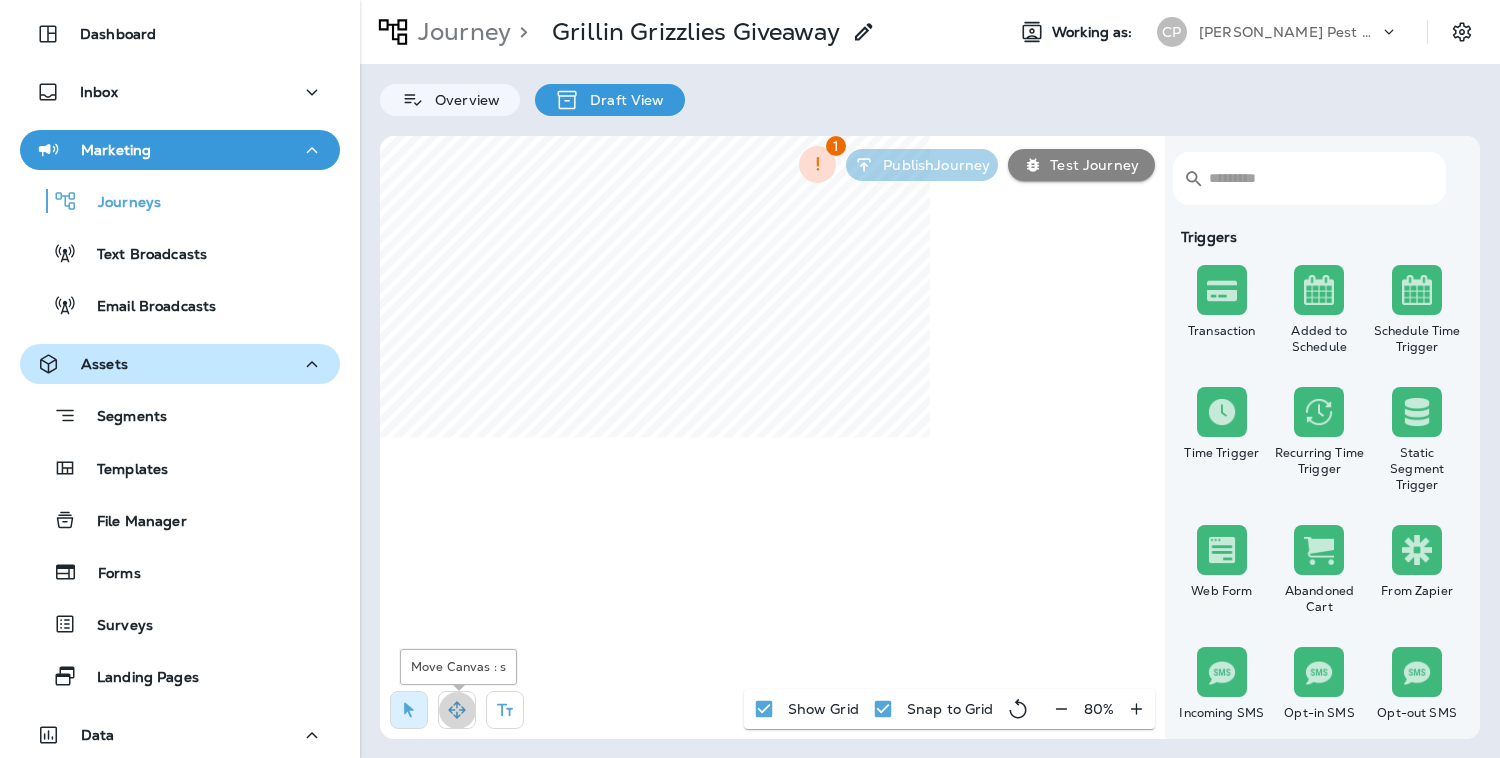 click 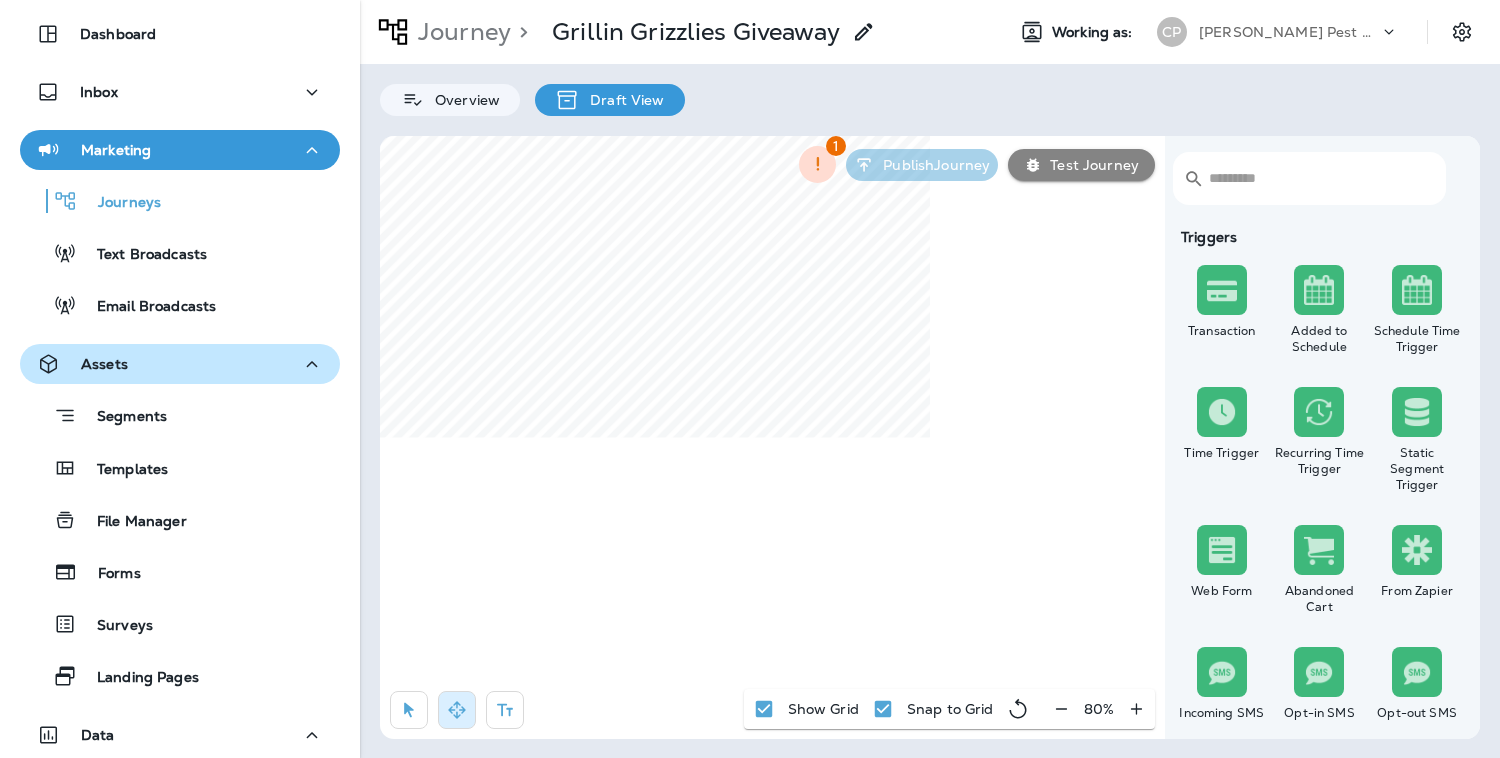 select on "****" 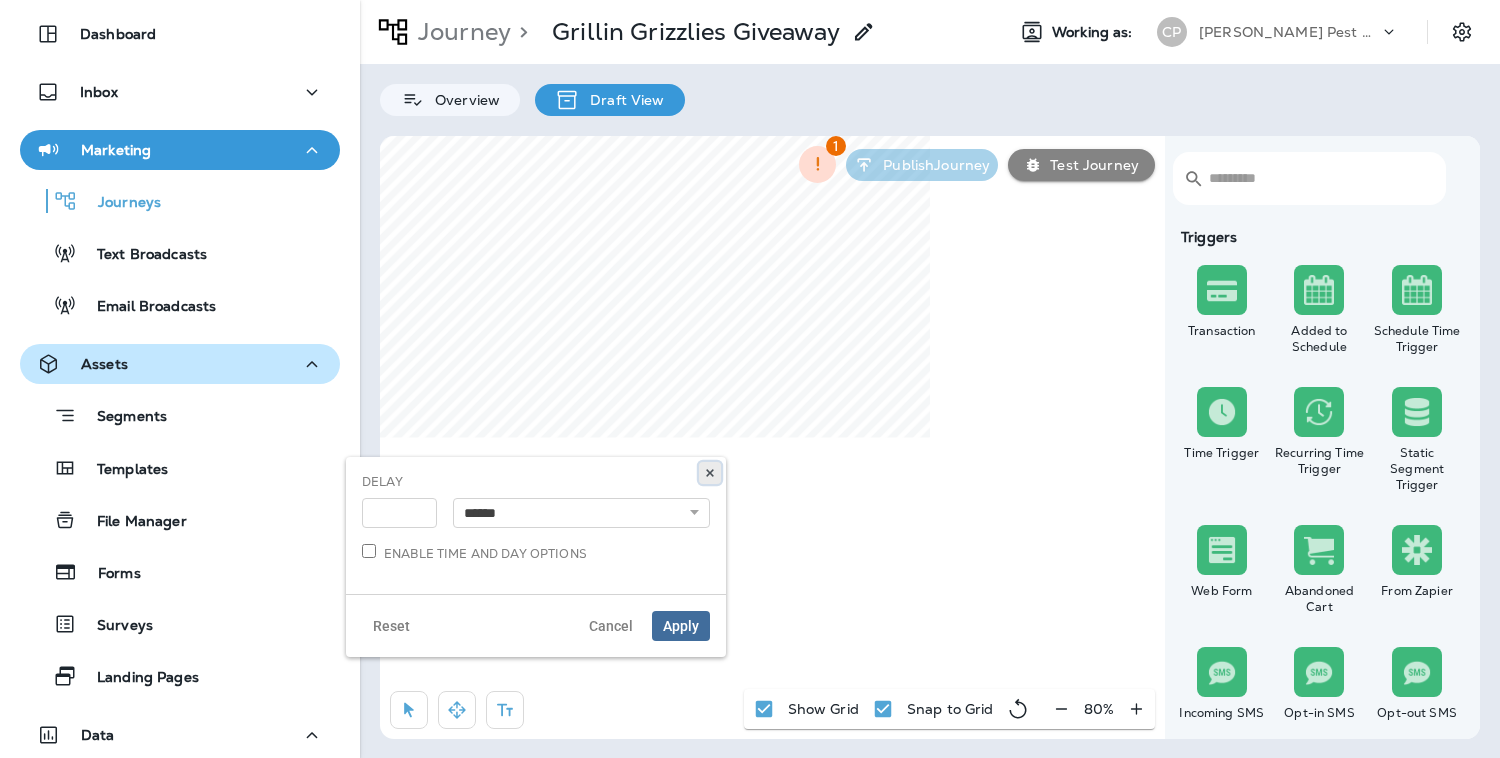 click 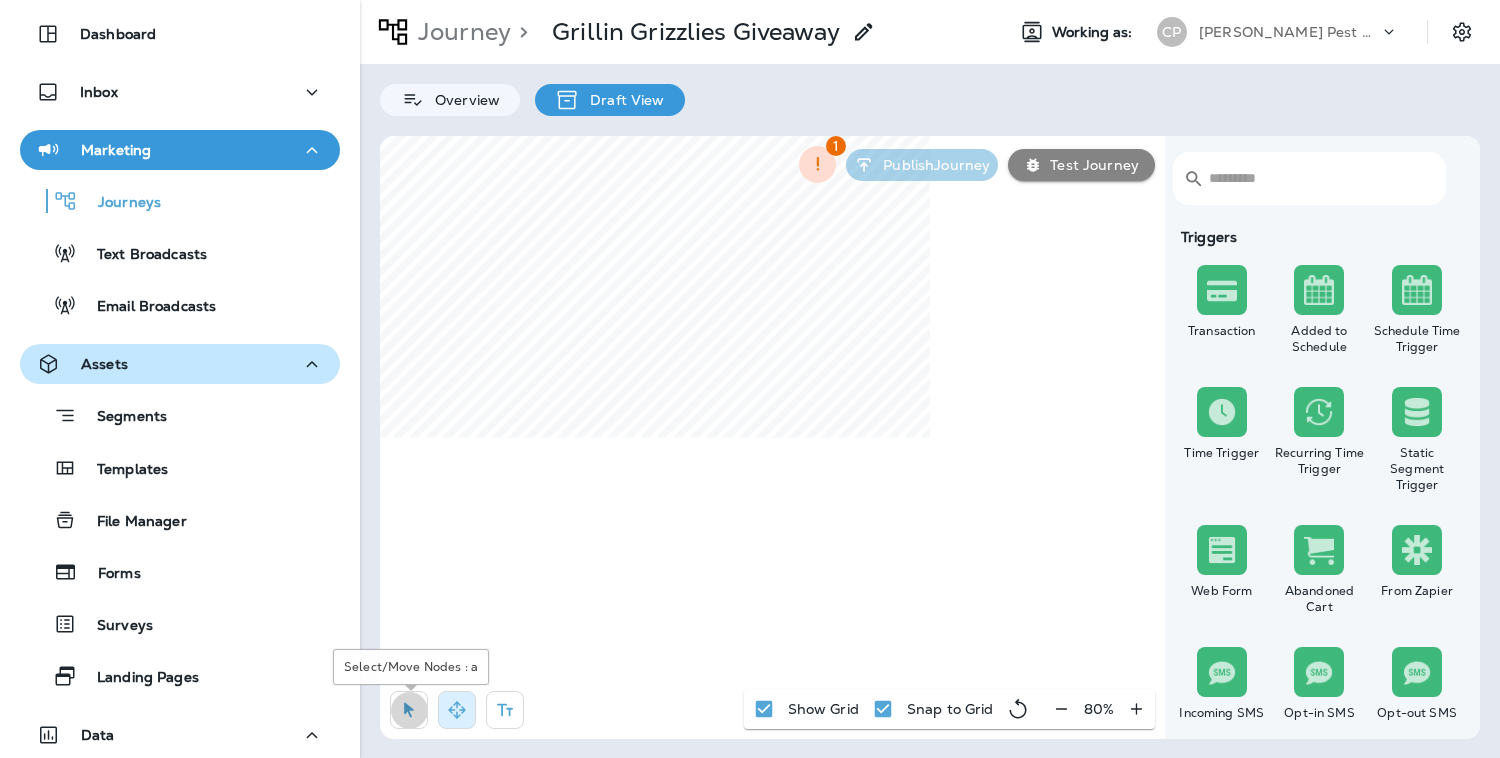 click 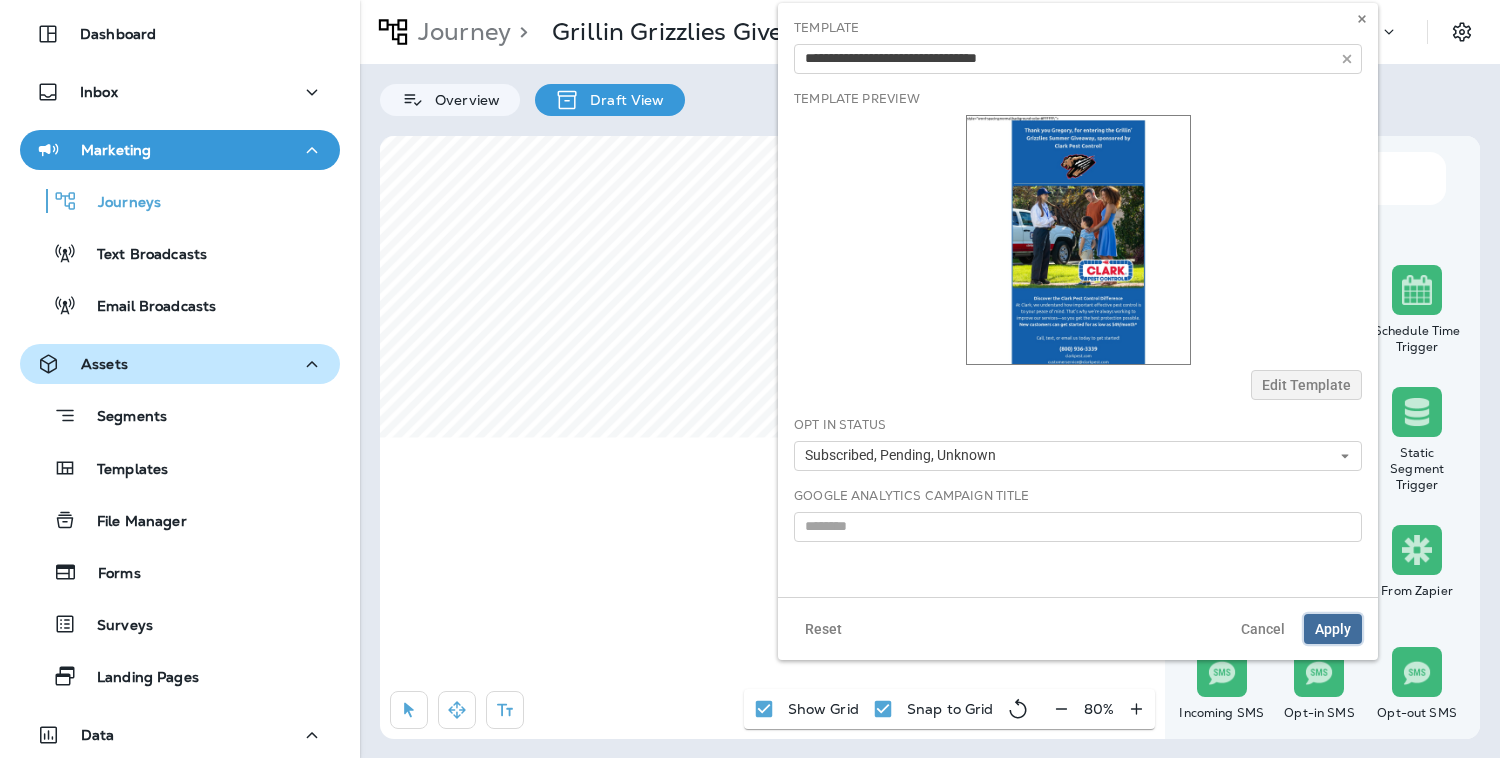 click on "Apply" at bounding box center (1333, 629) 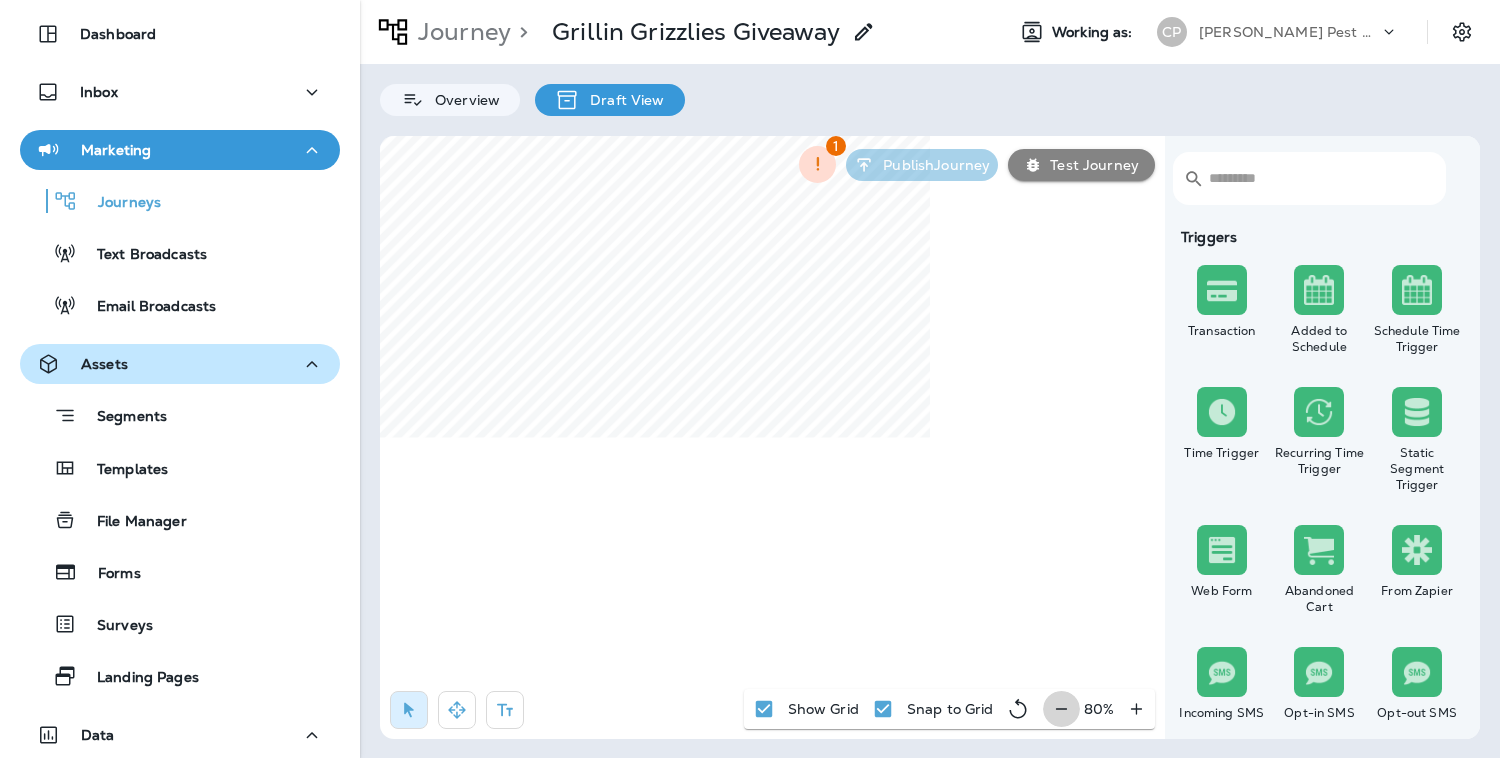 click 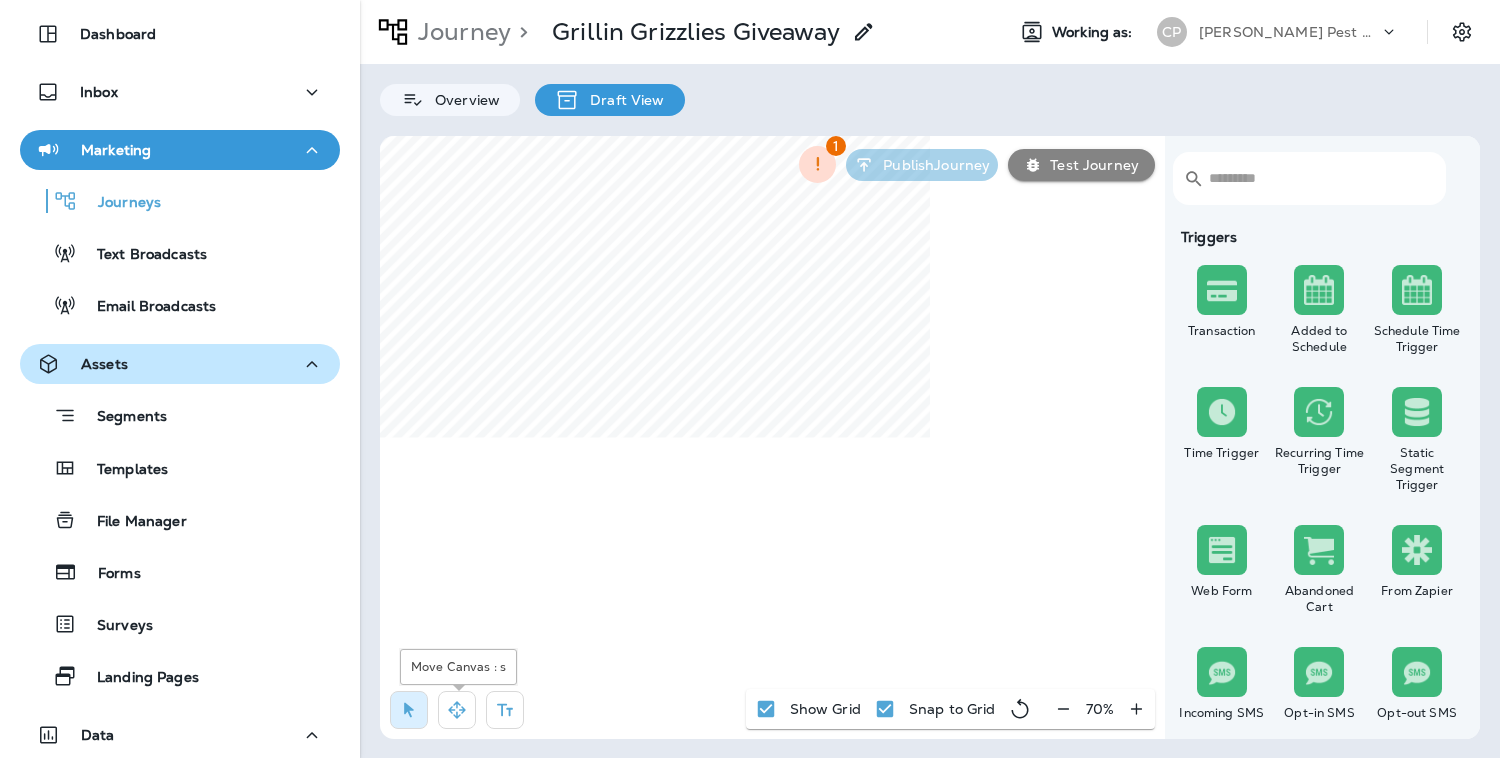 click 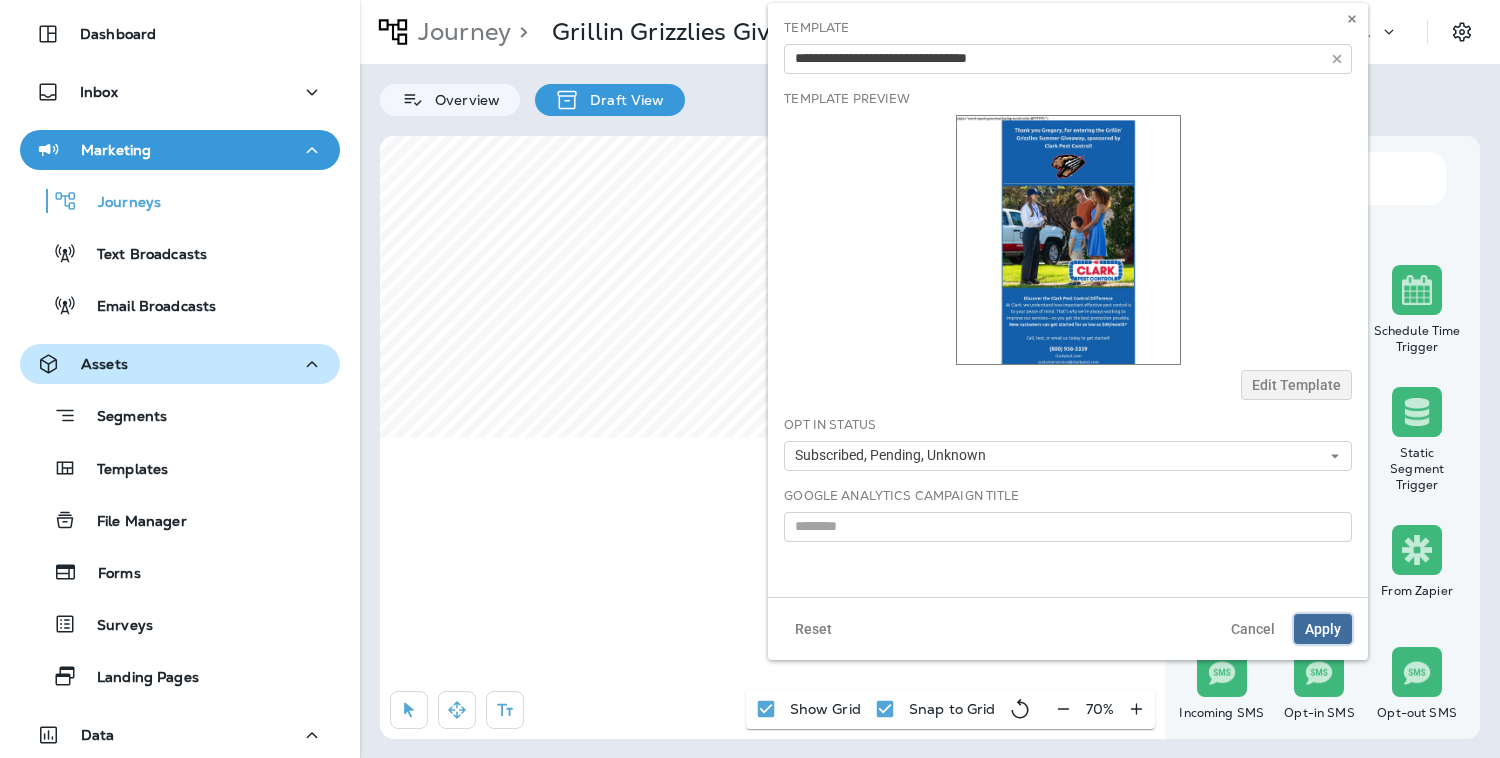click on "Apply" at bounding box center (1323, 629) 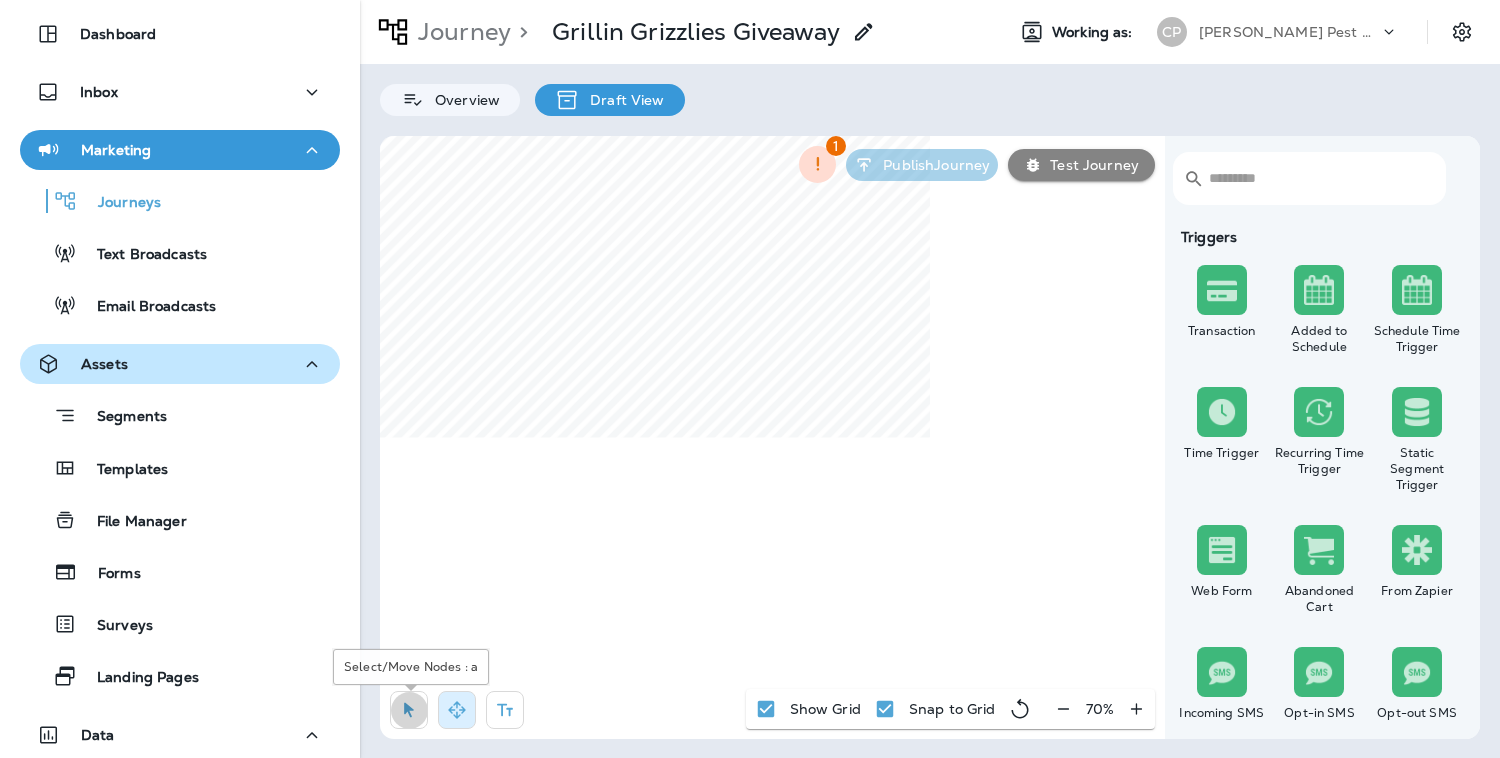 click 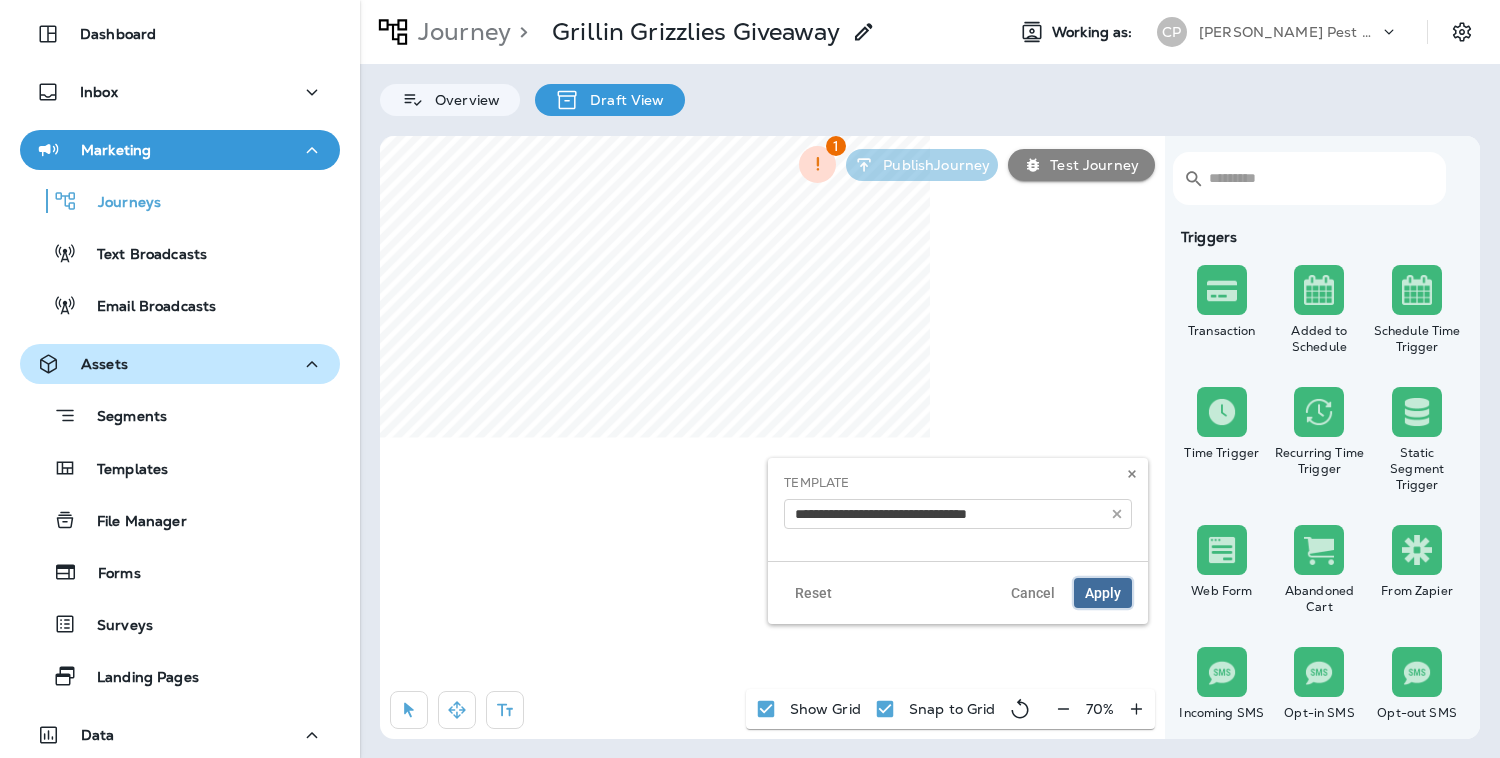 click on "Apply" at bounding box center [1103, 593] 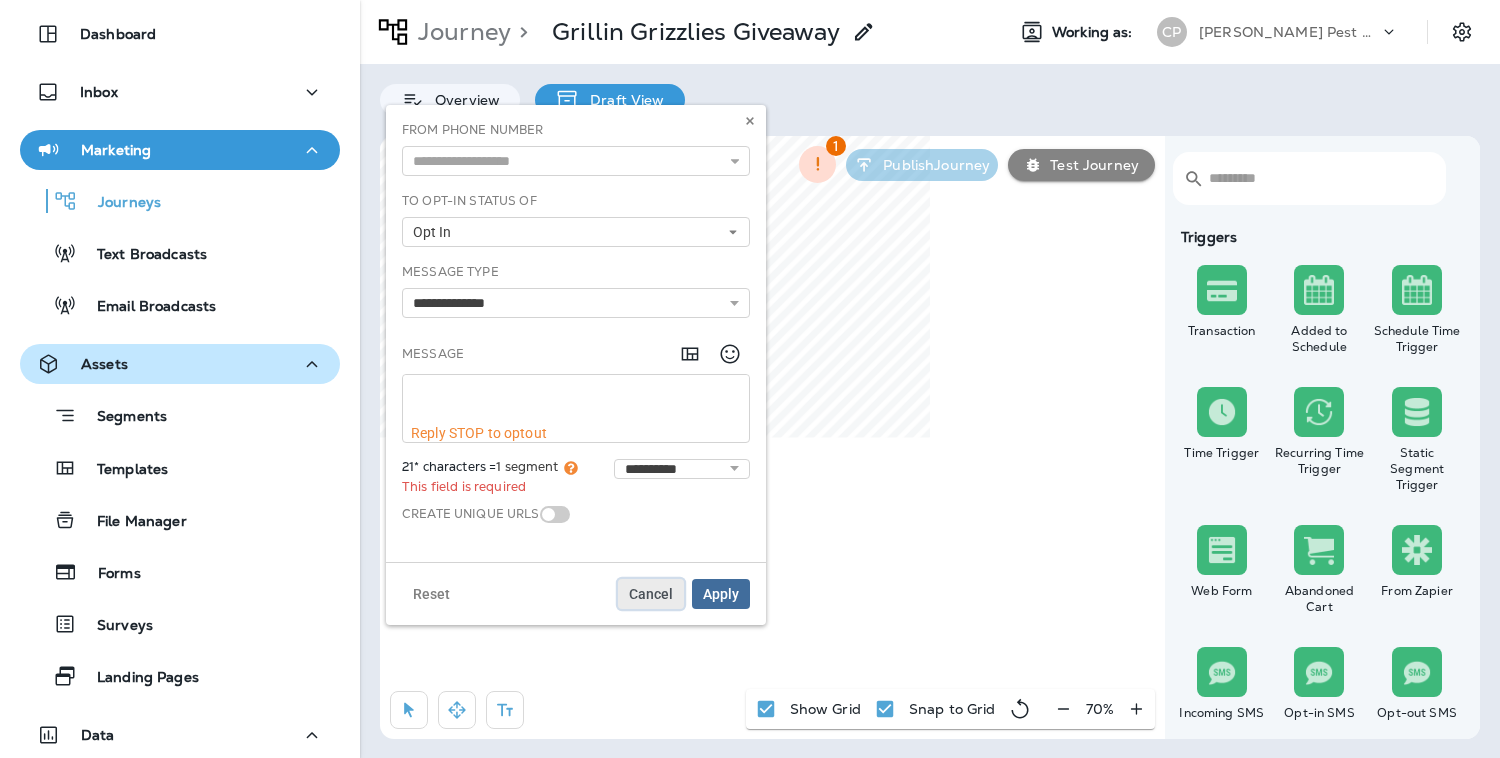 click on "Cancel" at bounding box center [651, 594] 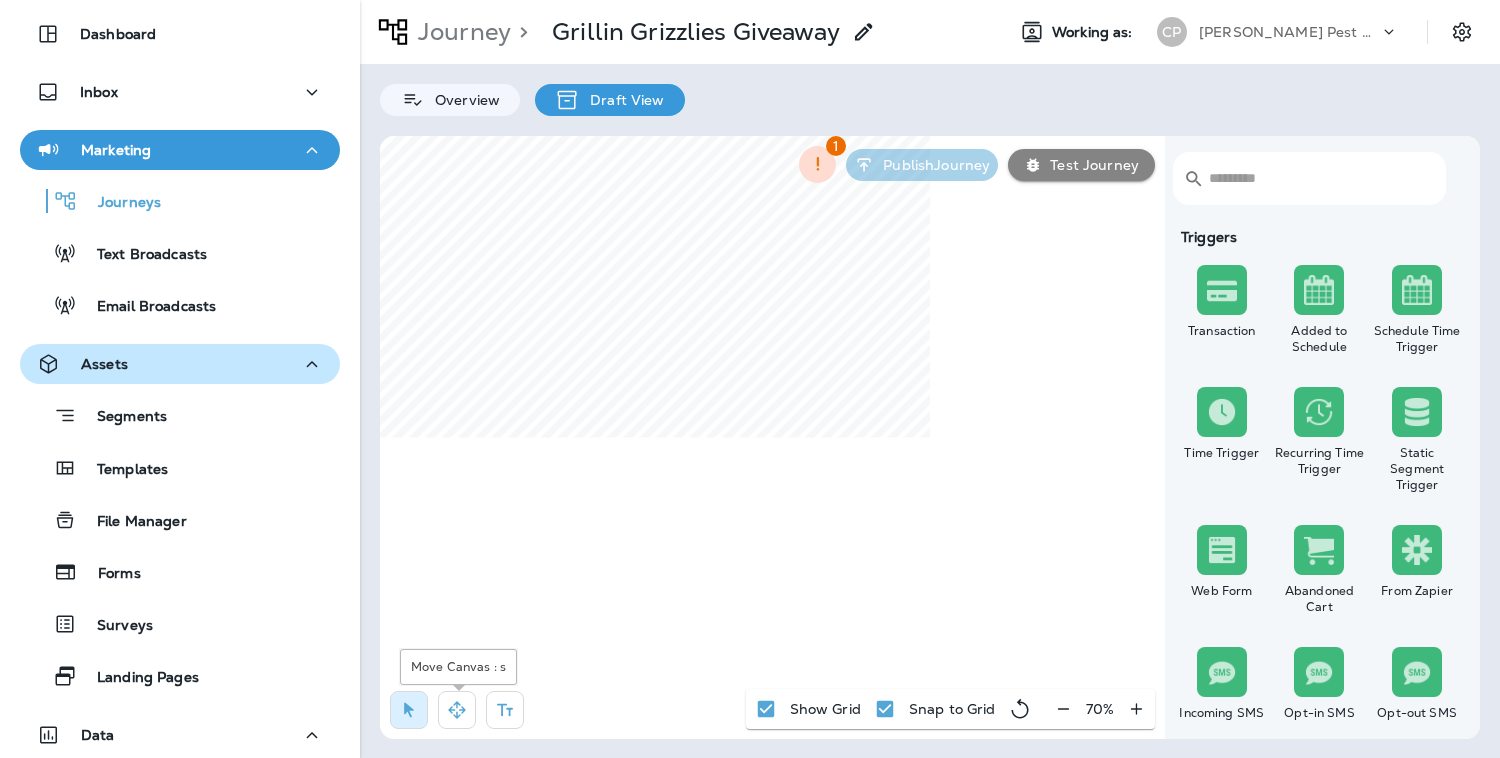 click 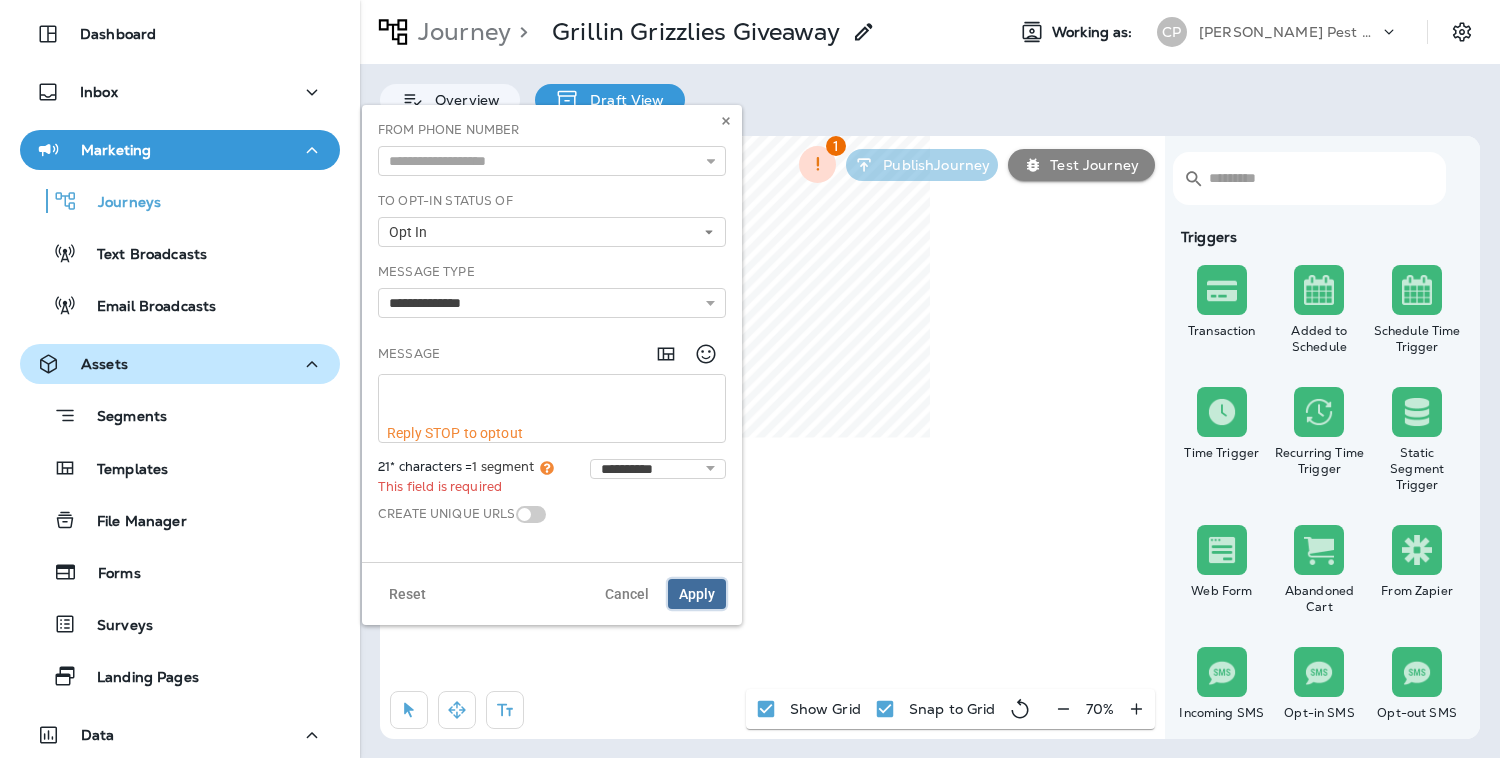 click on "Apply" at bounding box center [697, 594] 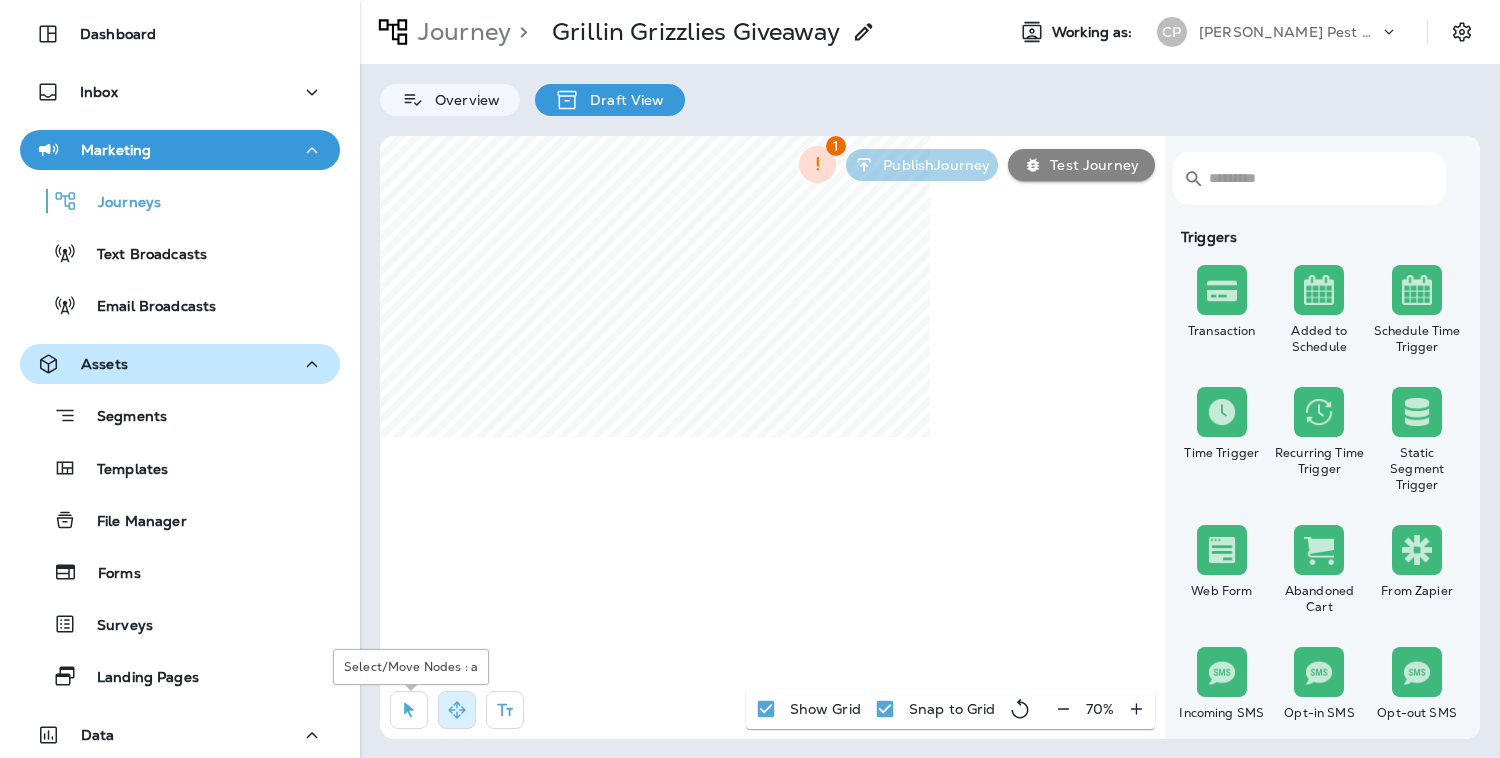 click 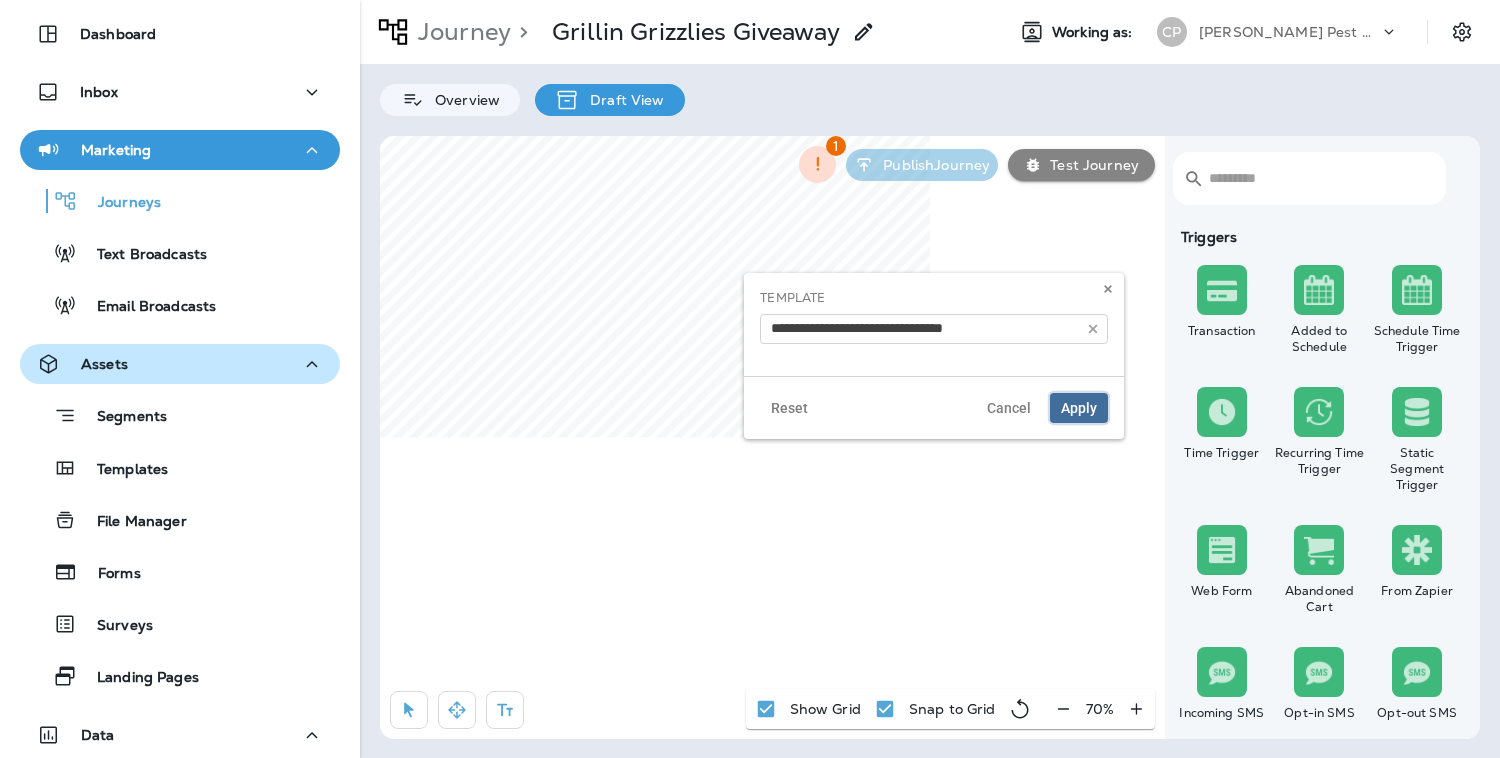 click on "Apply" at bounding box center [1079, 408] 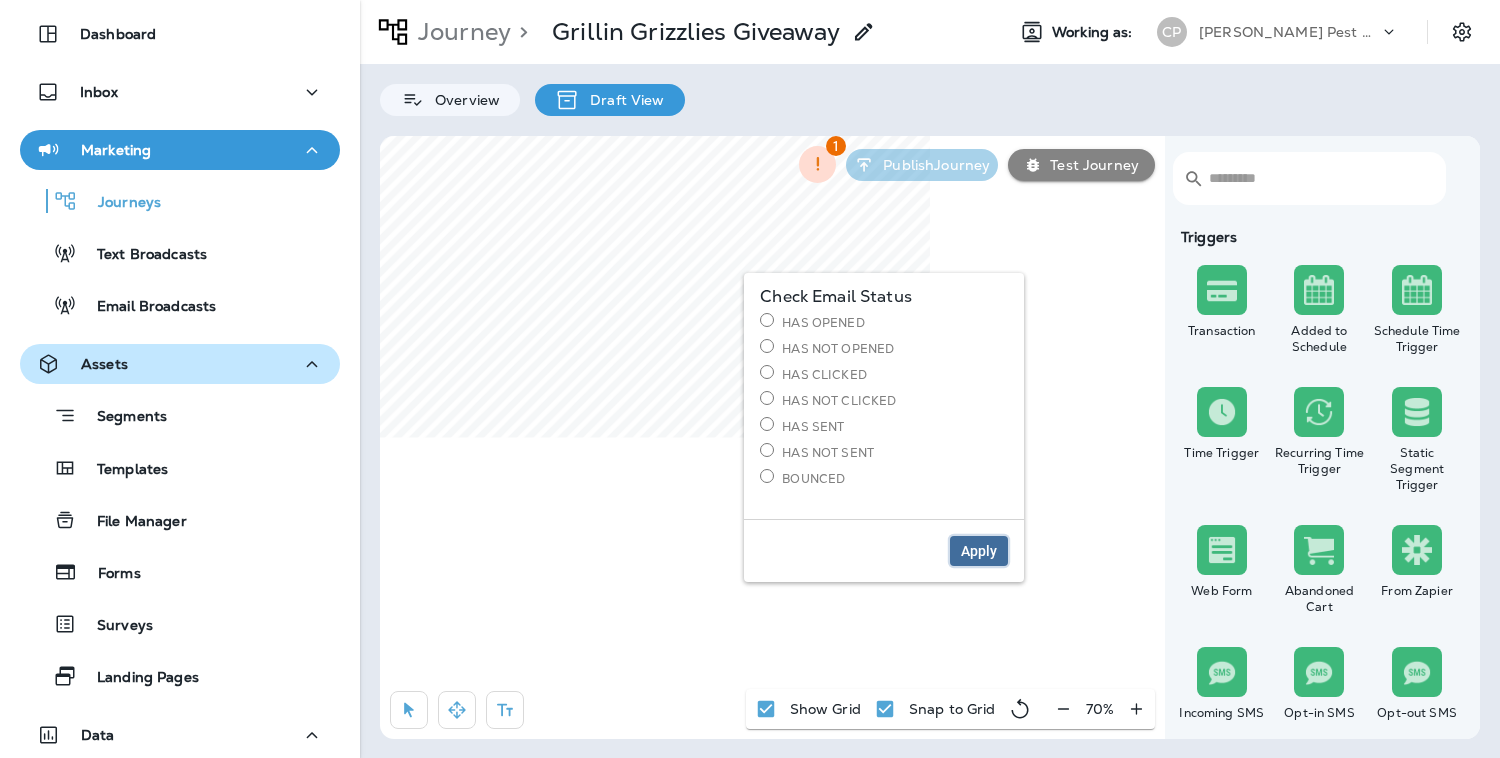 click on "Apply" at bounding box center (979, 551) 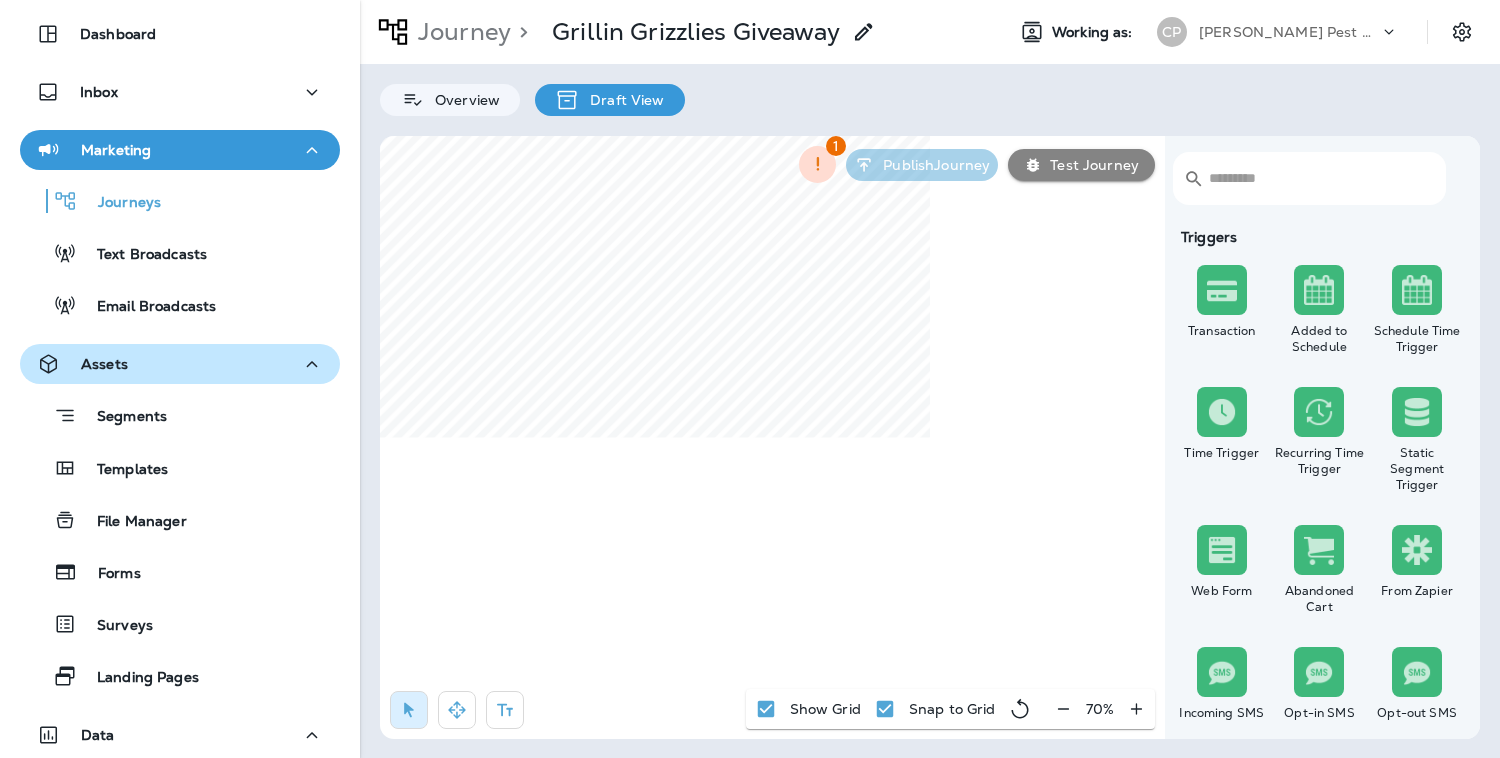 select on "****" 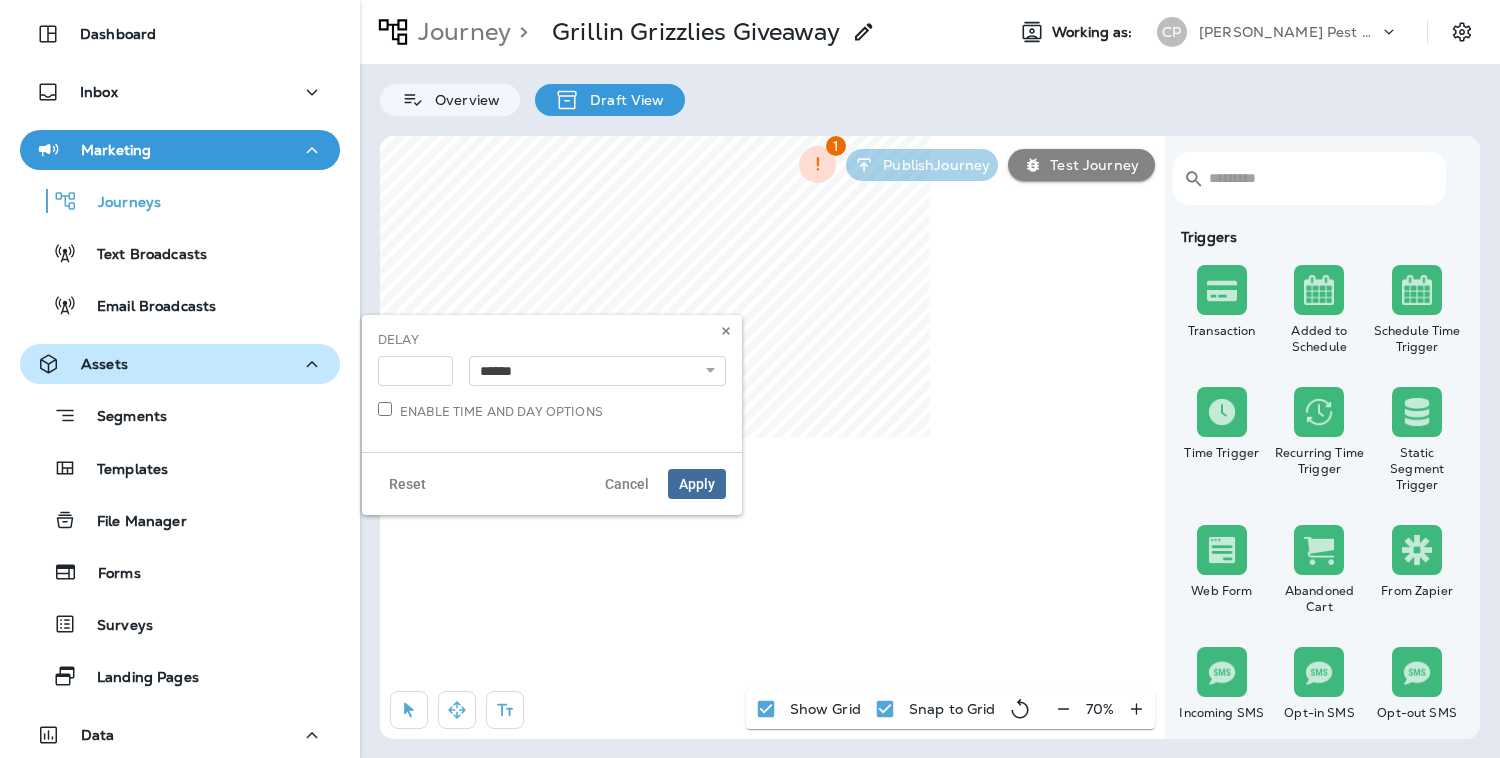 select on "*" 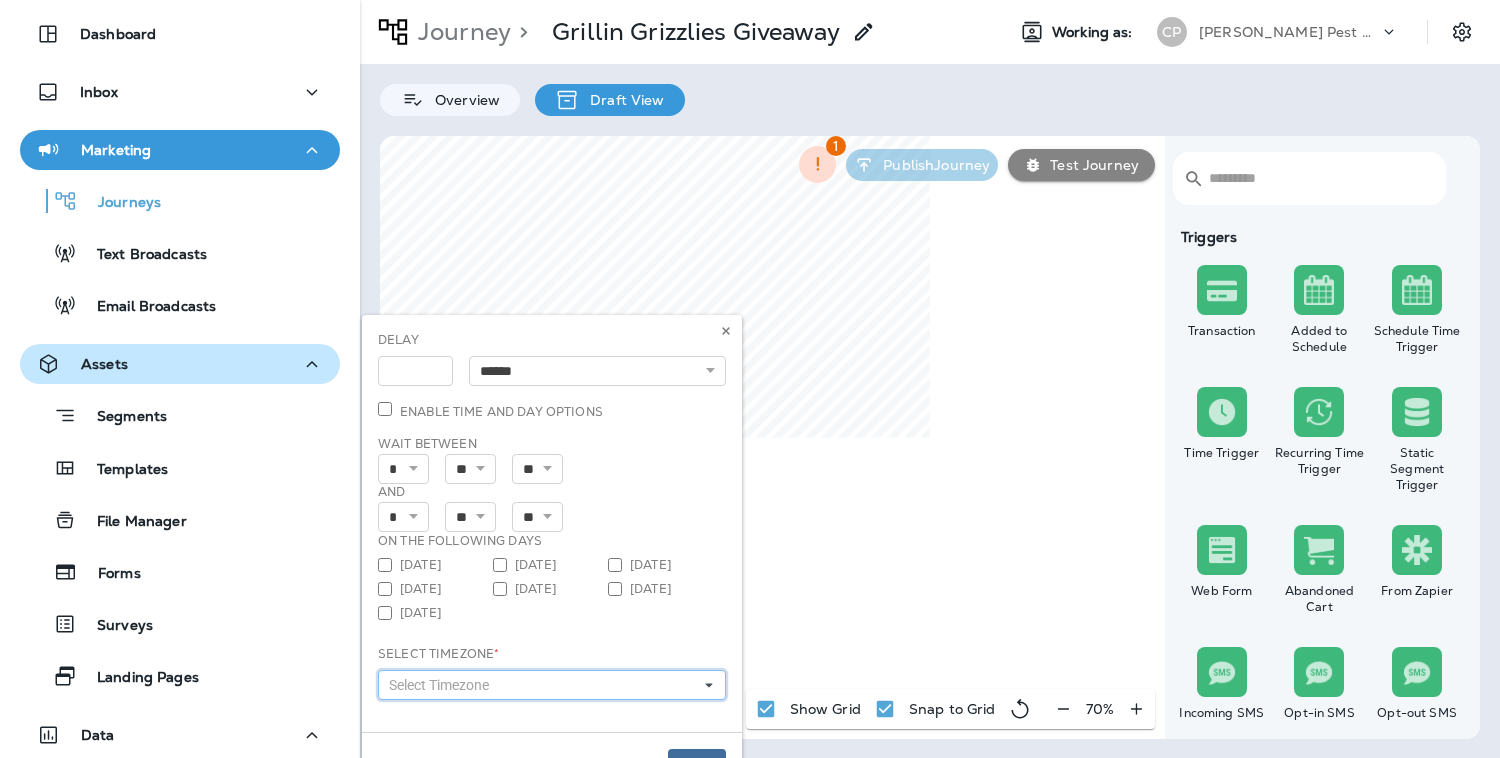 click 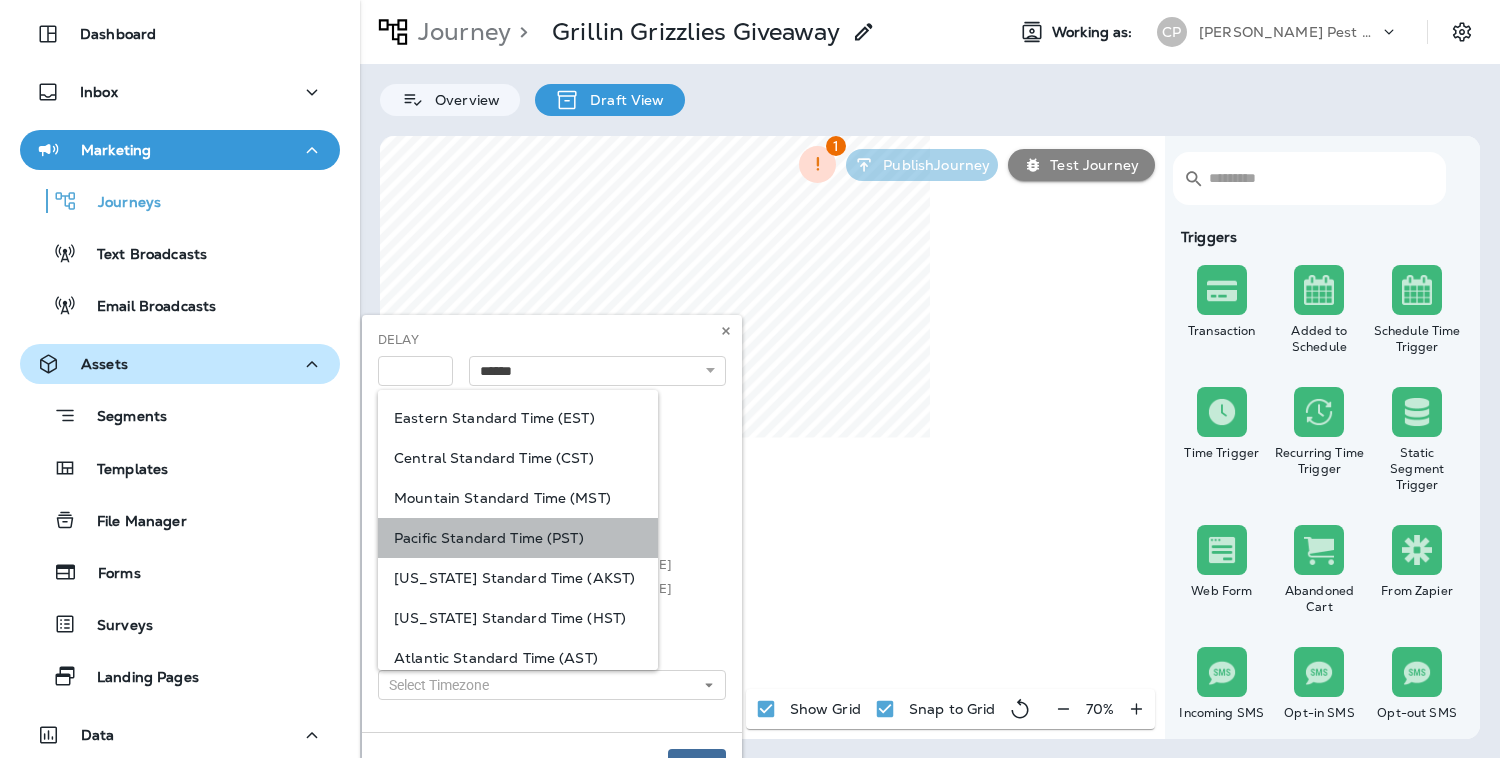 click on "Pacific Standard Time (PST)" at bounding box center [518, 538] 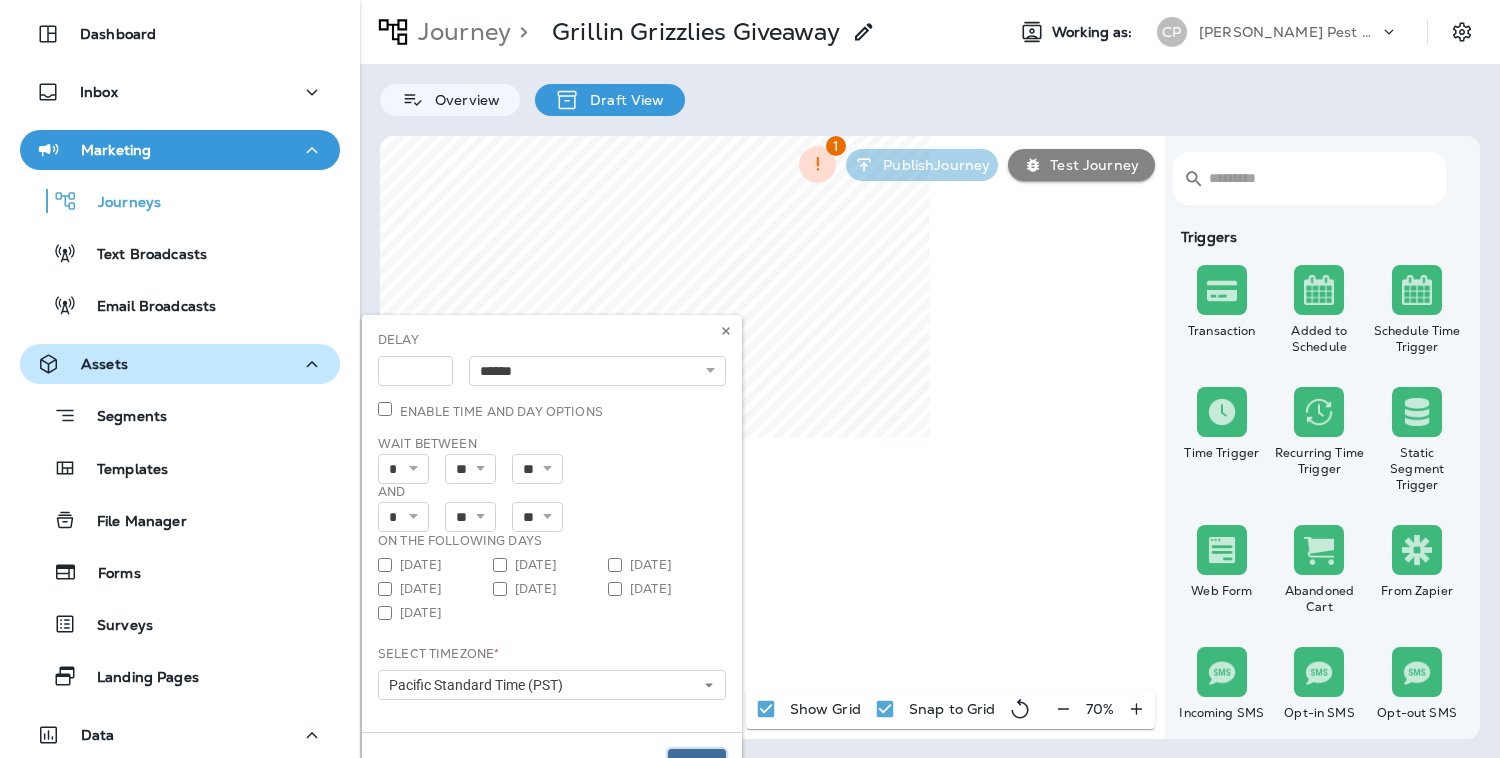 click on "Apply" at bounding box center [697, 764] 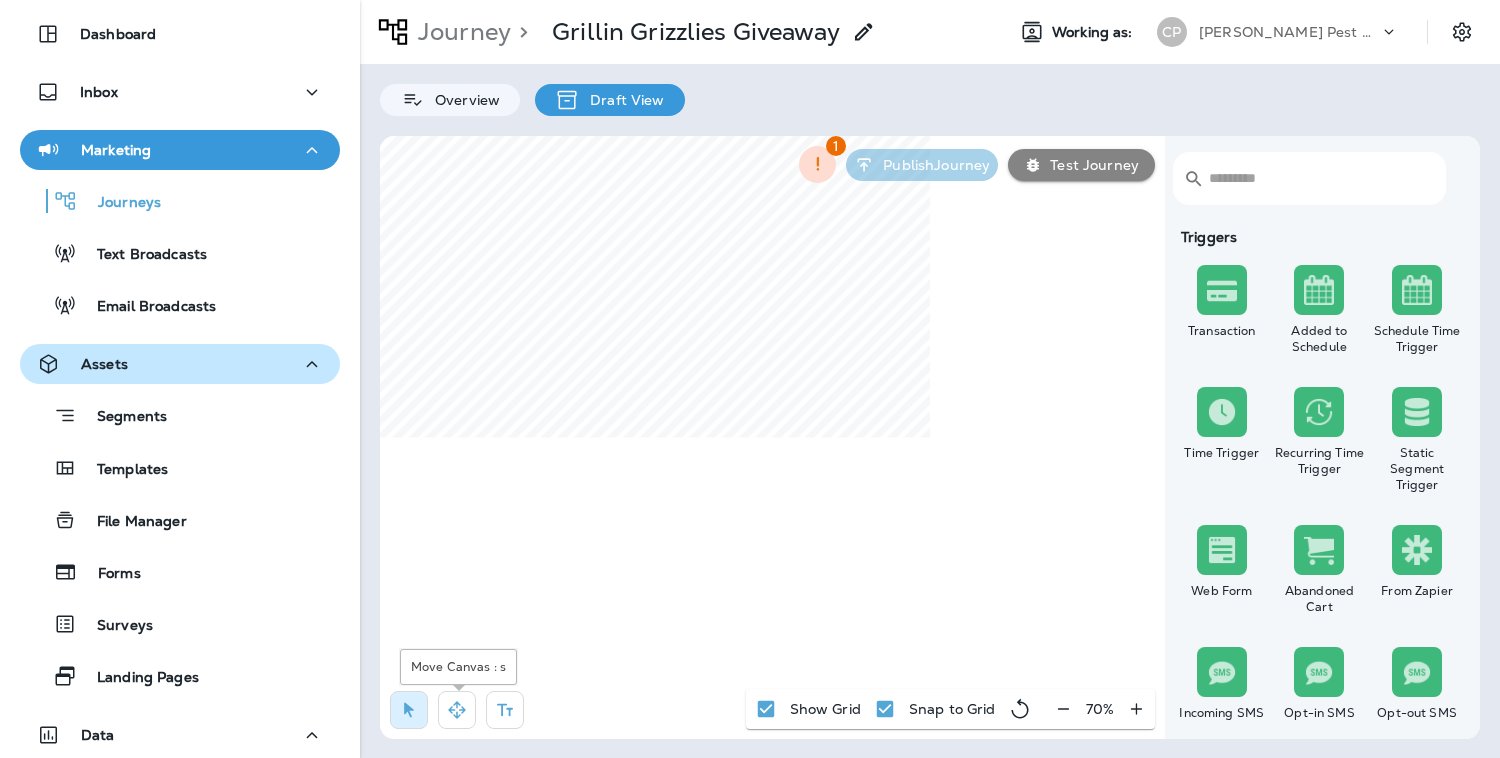 click 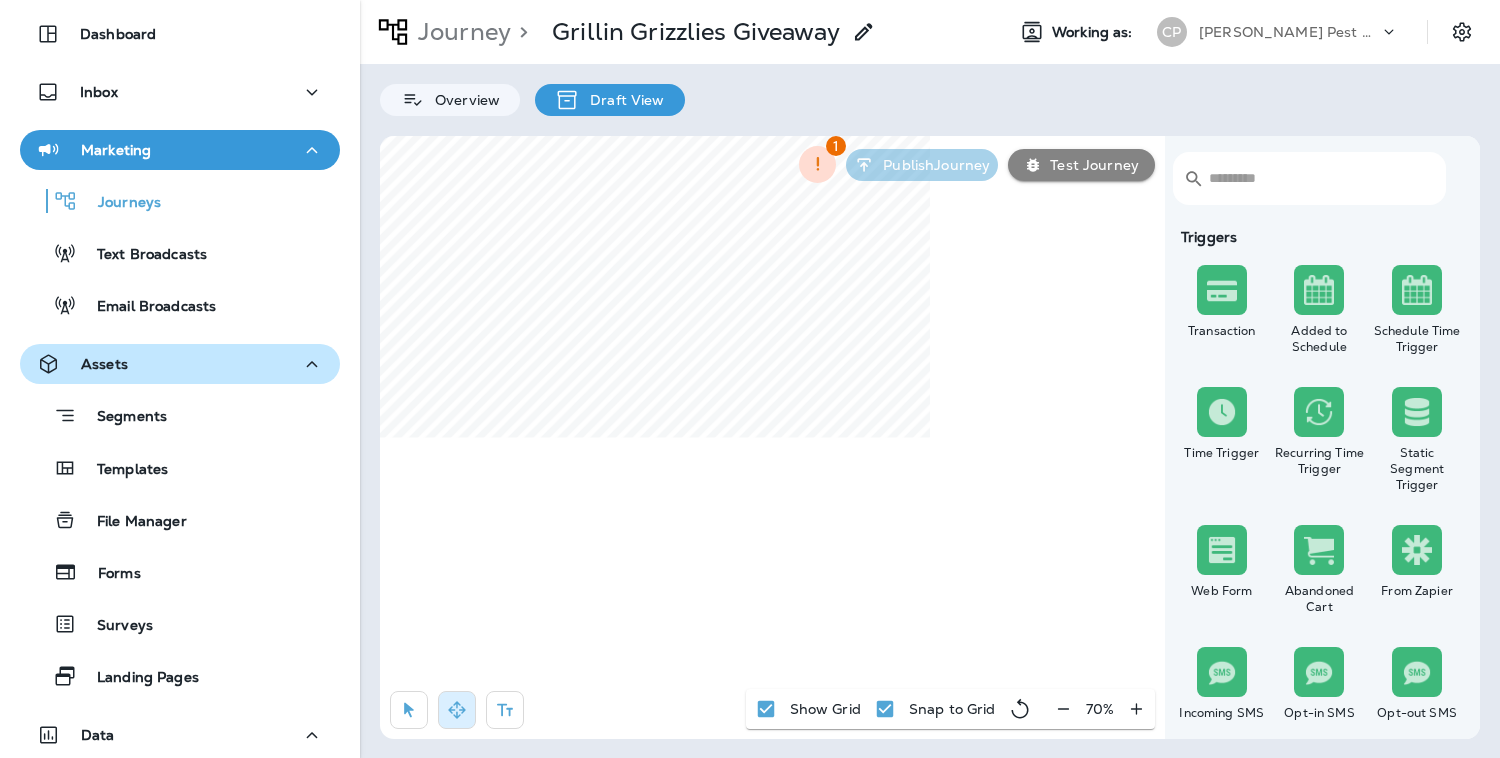 select on "****" 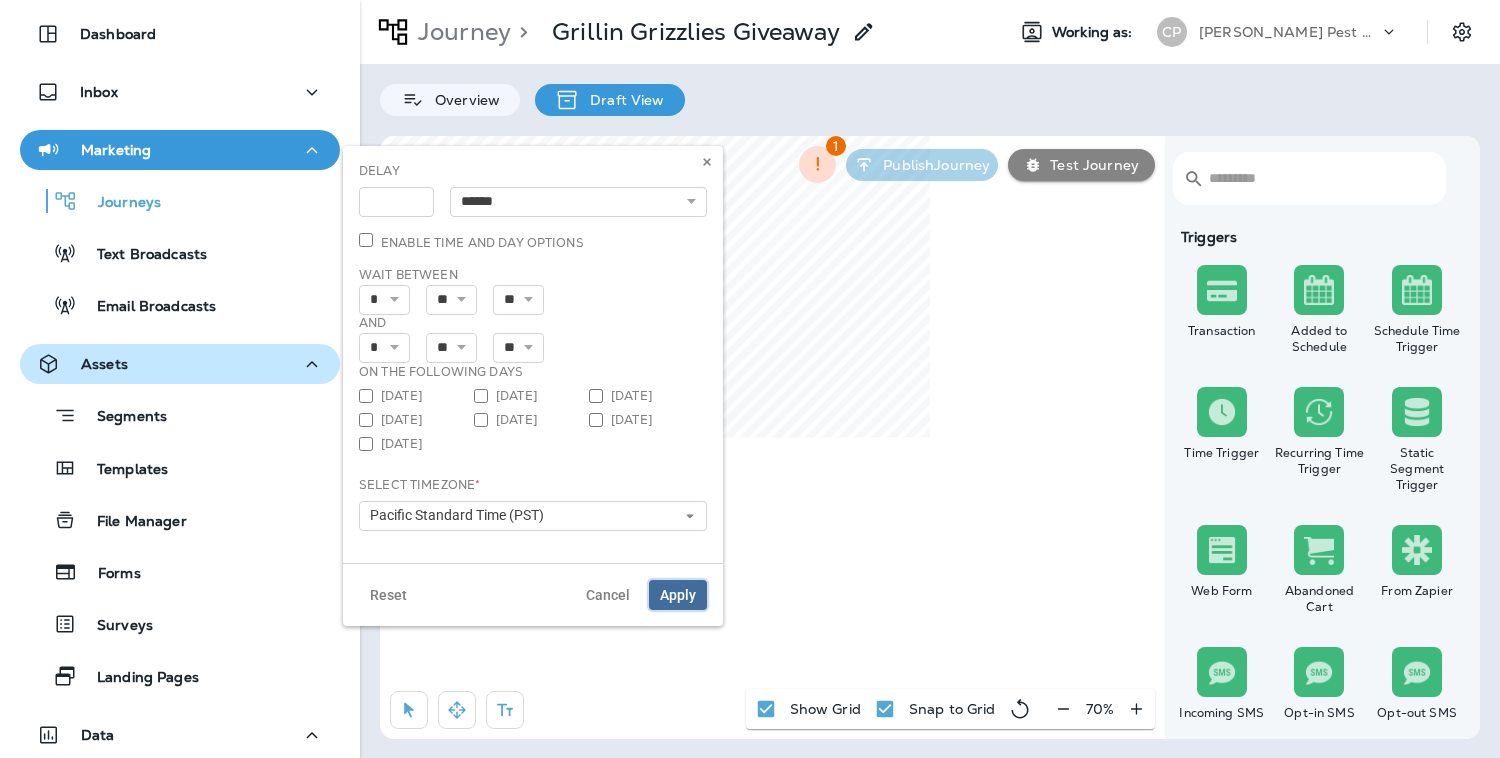 click on "Apply" at bounding box center [678, 595] 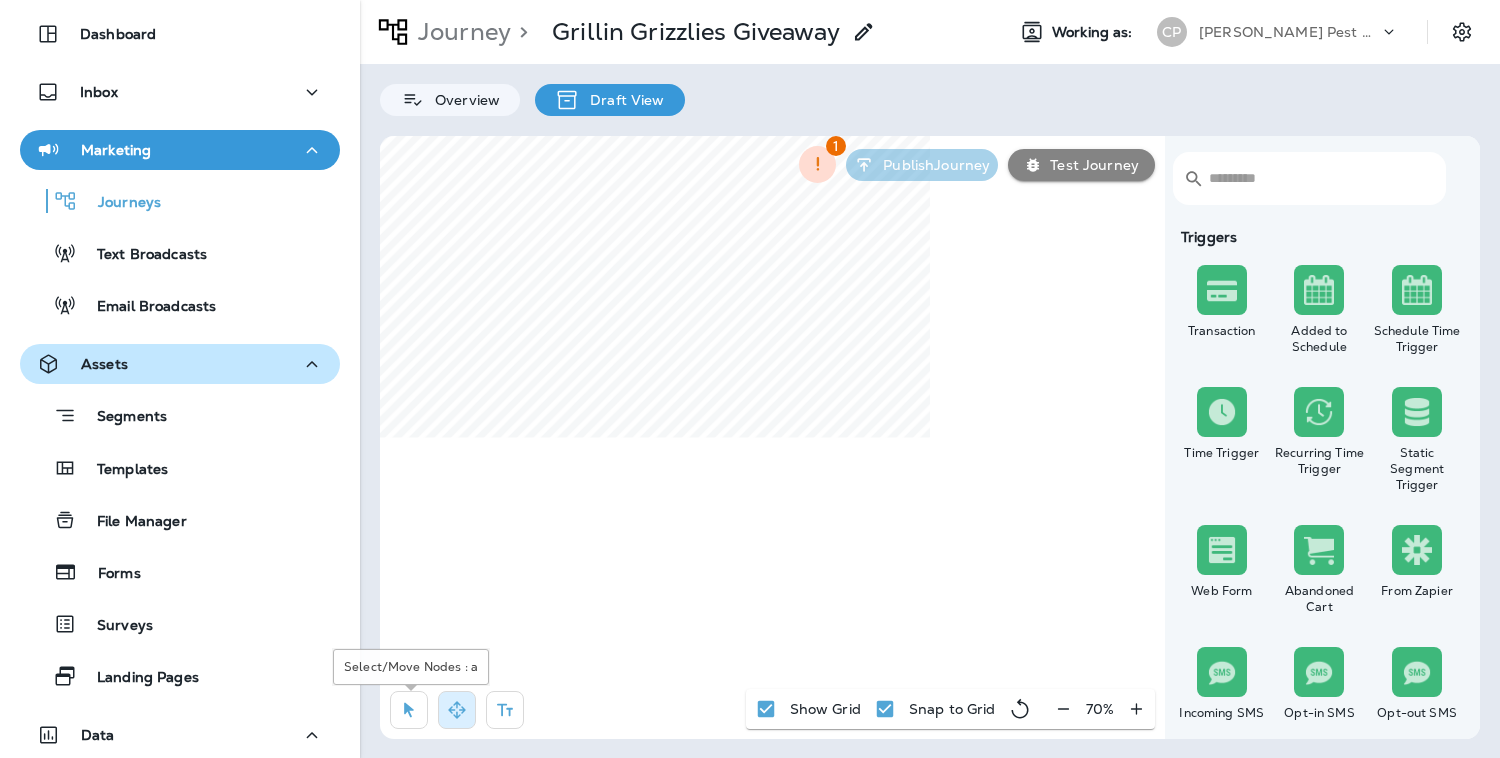 click 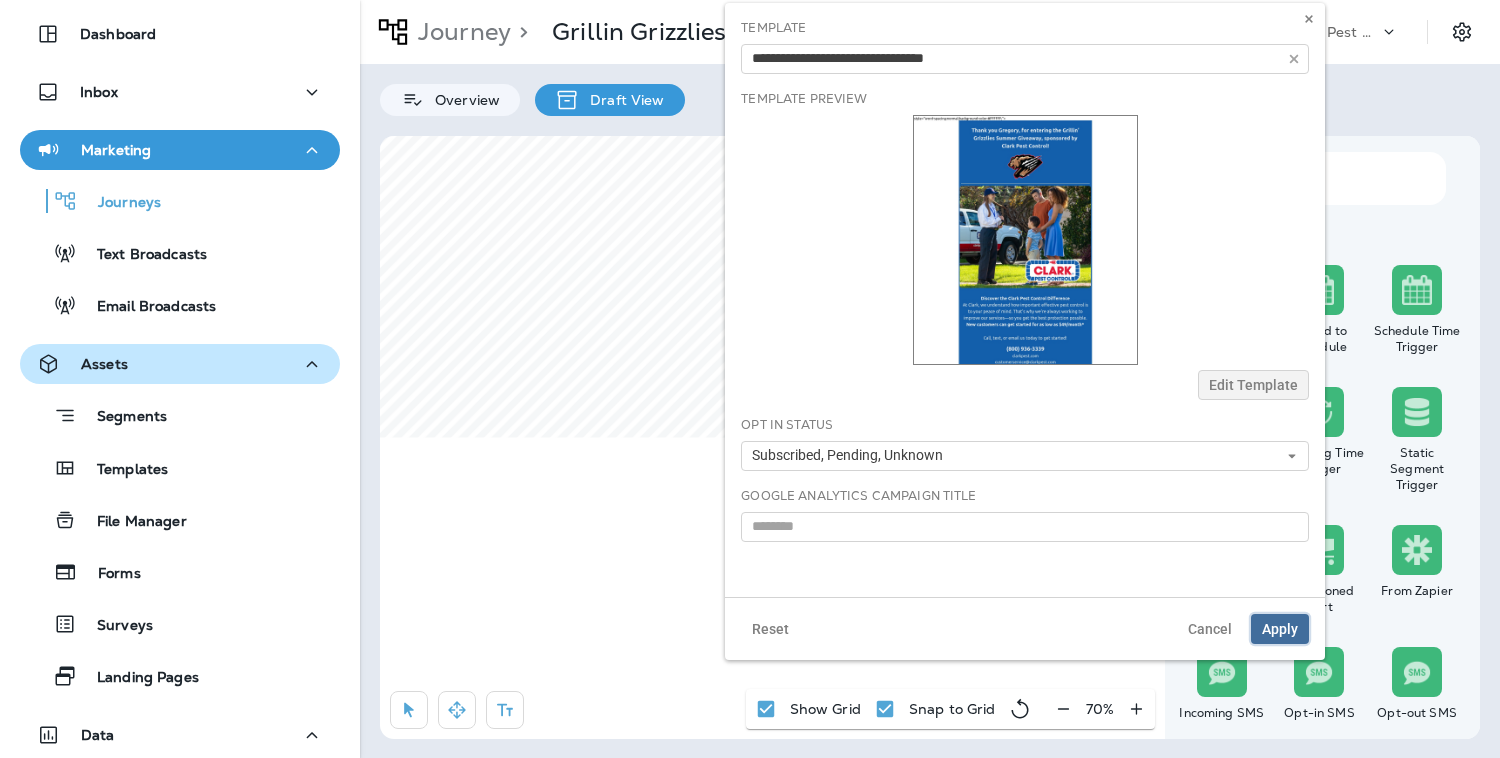 click on "Apply" at bounding box center [1280, 629] 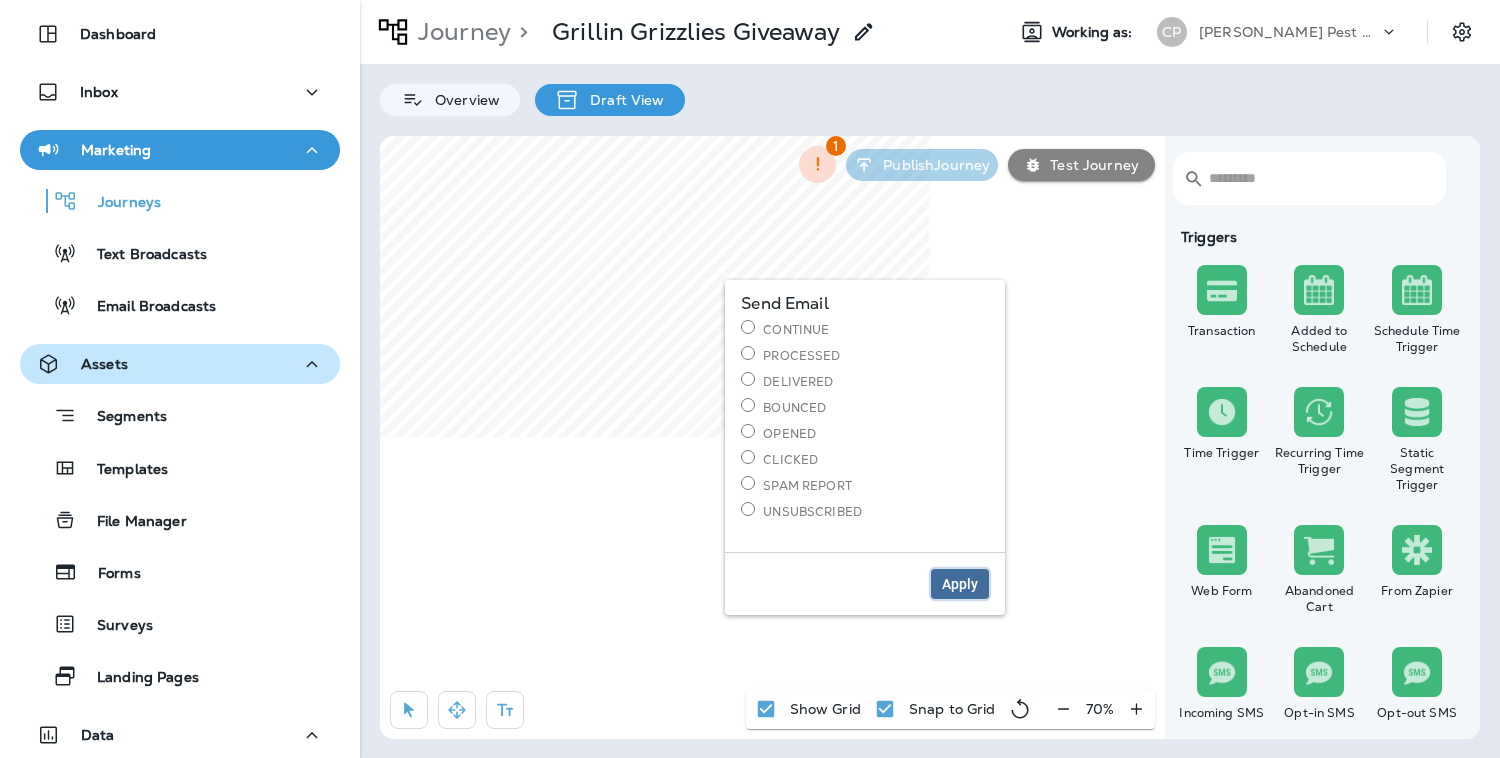 click on "Apply" at bounding box center (960, 584) 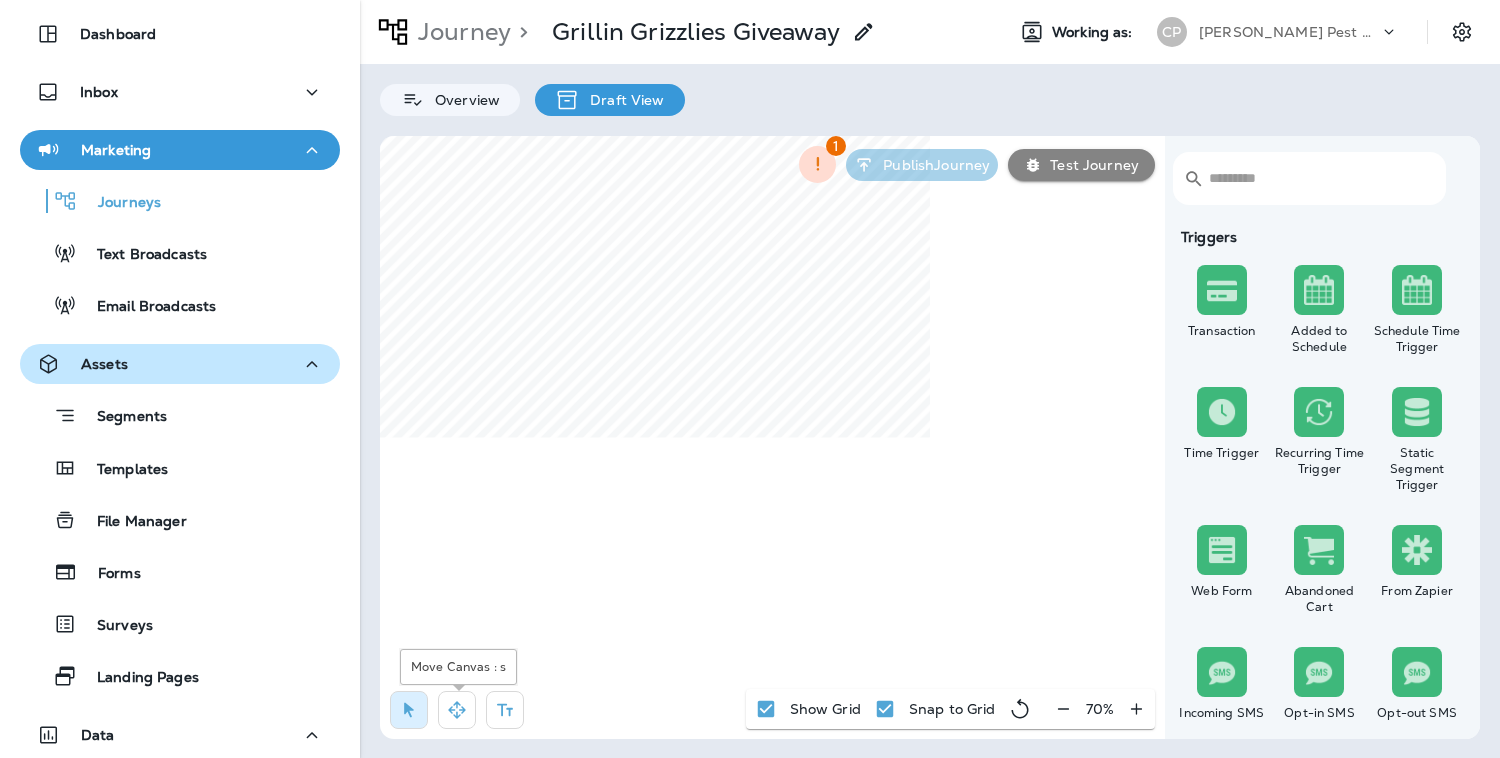 click 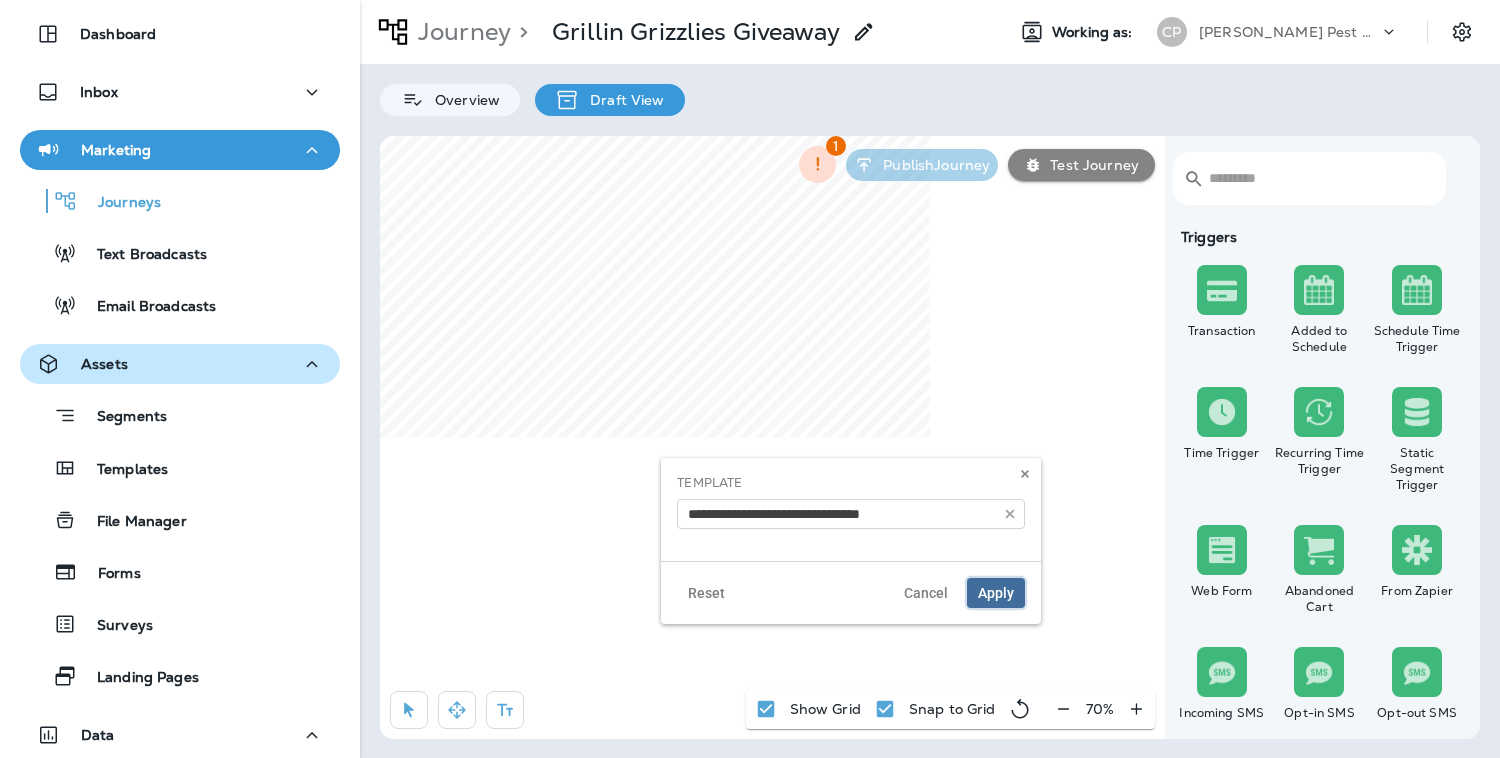 click on "Apply" at bounding box center [996, 593] 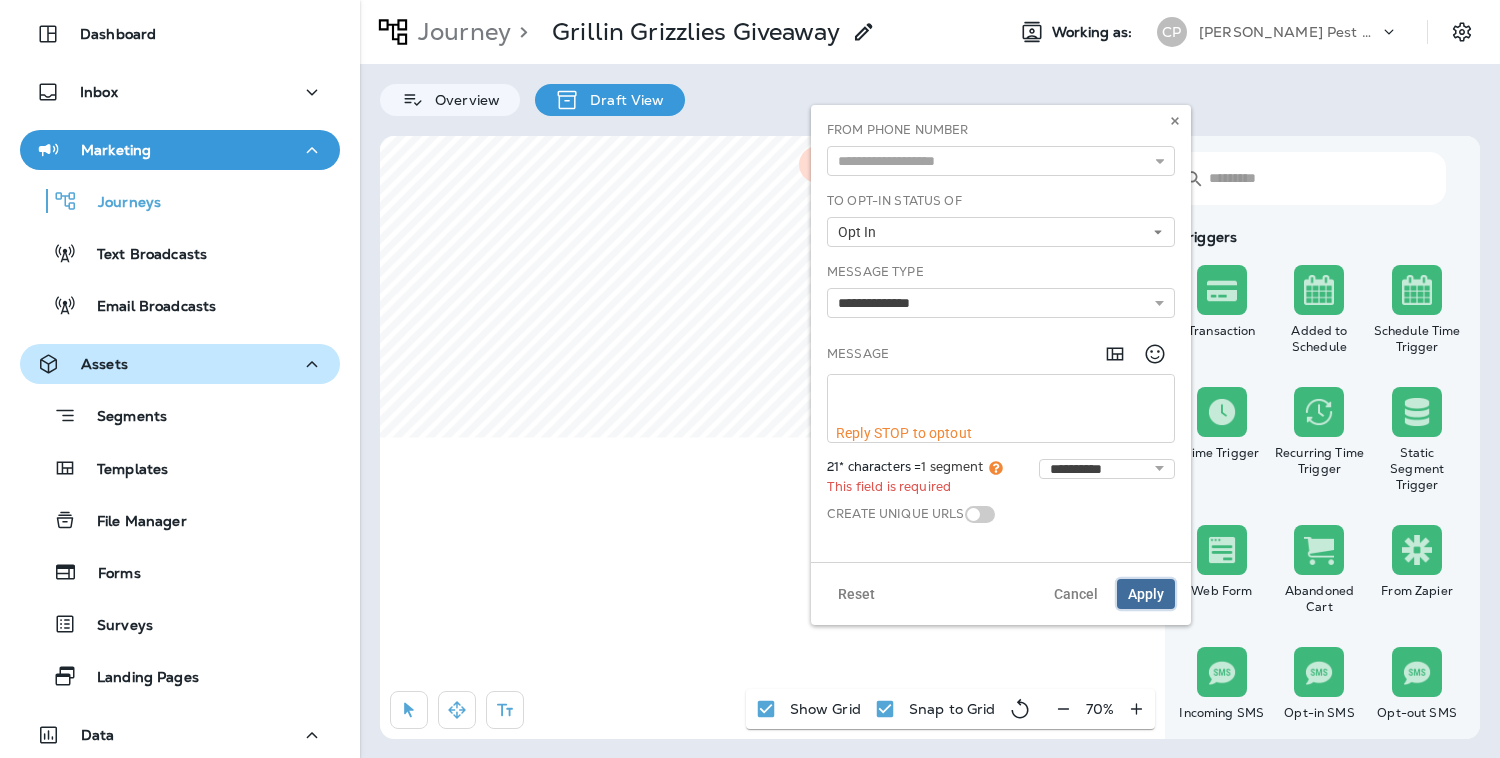 click on "Apply" at bounding box center (1146, 594) 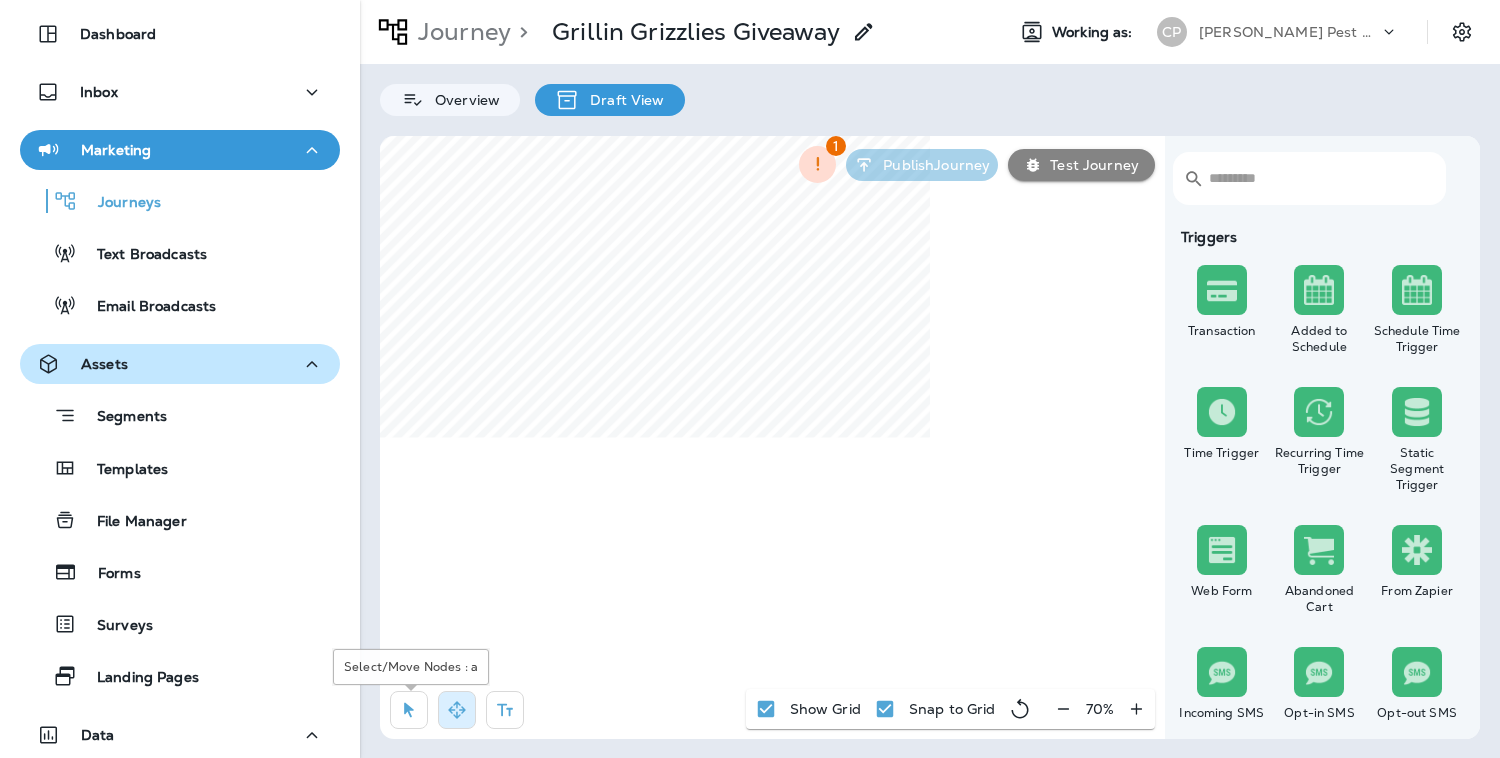 click 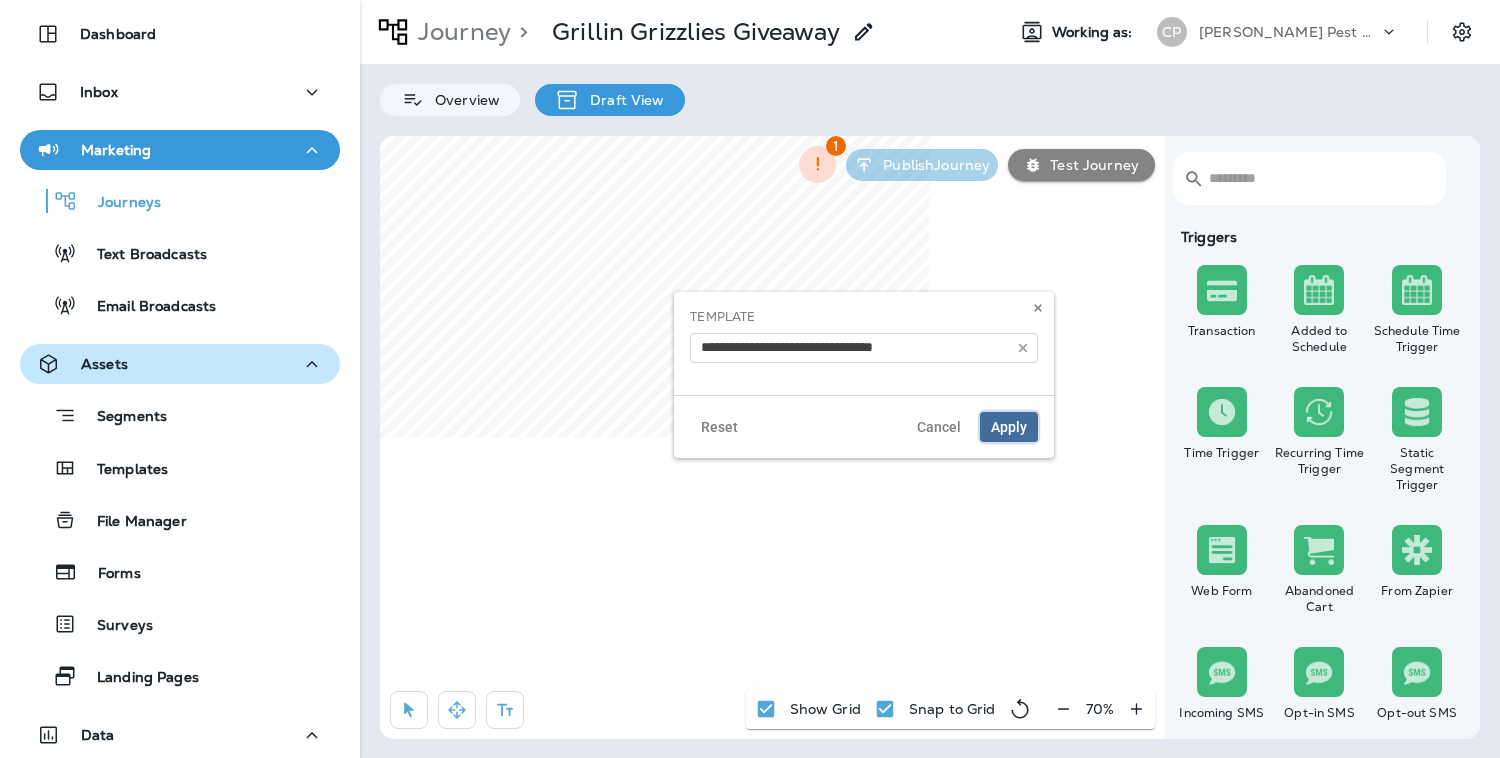 click on "Apply" at bounding box center (1009, 427) 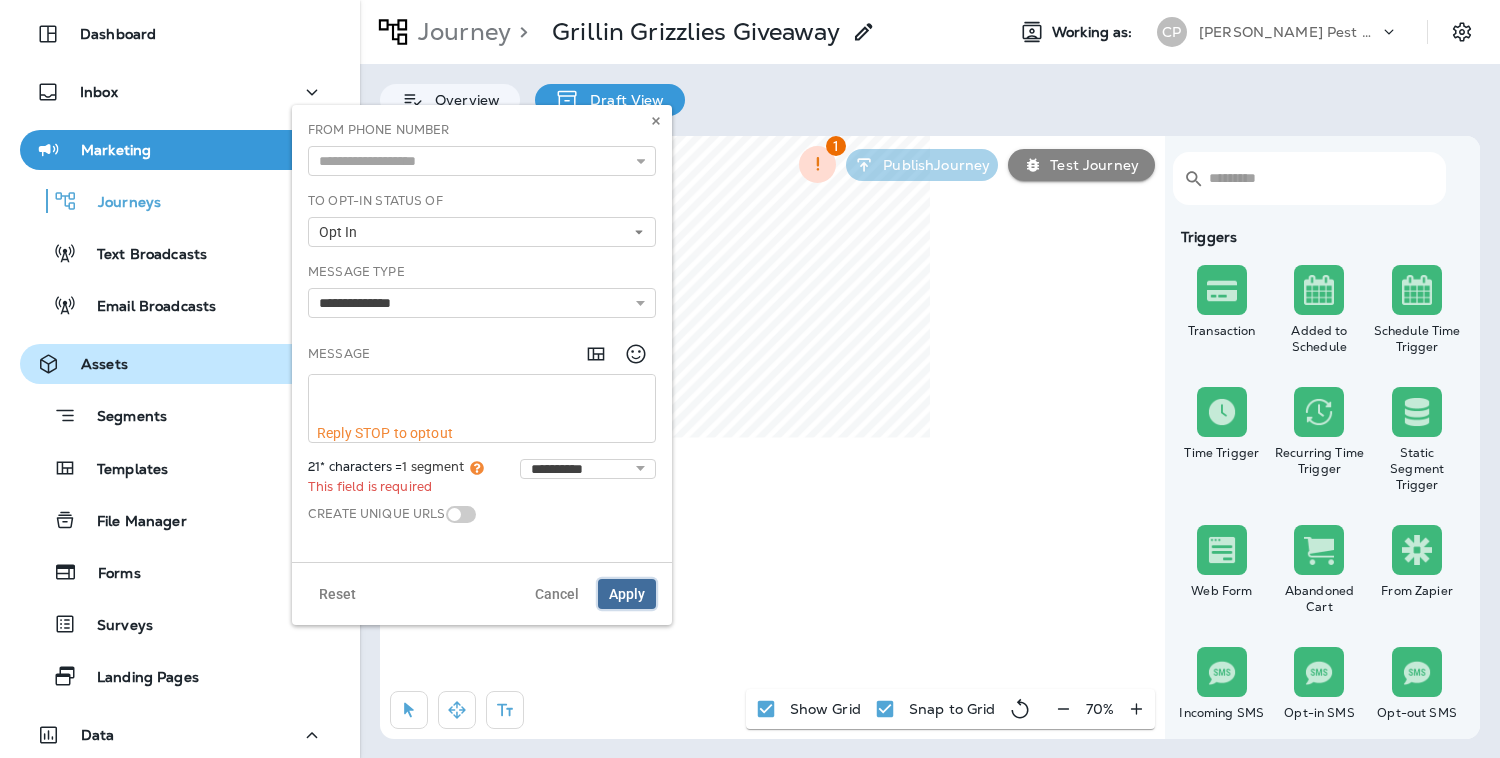 click on "Apply" at bounding box center (627, 594) 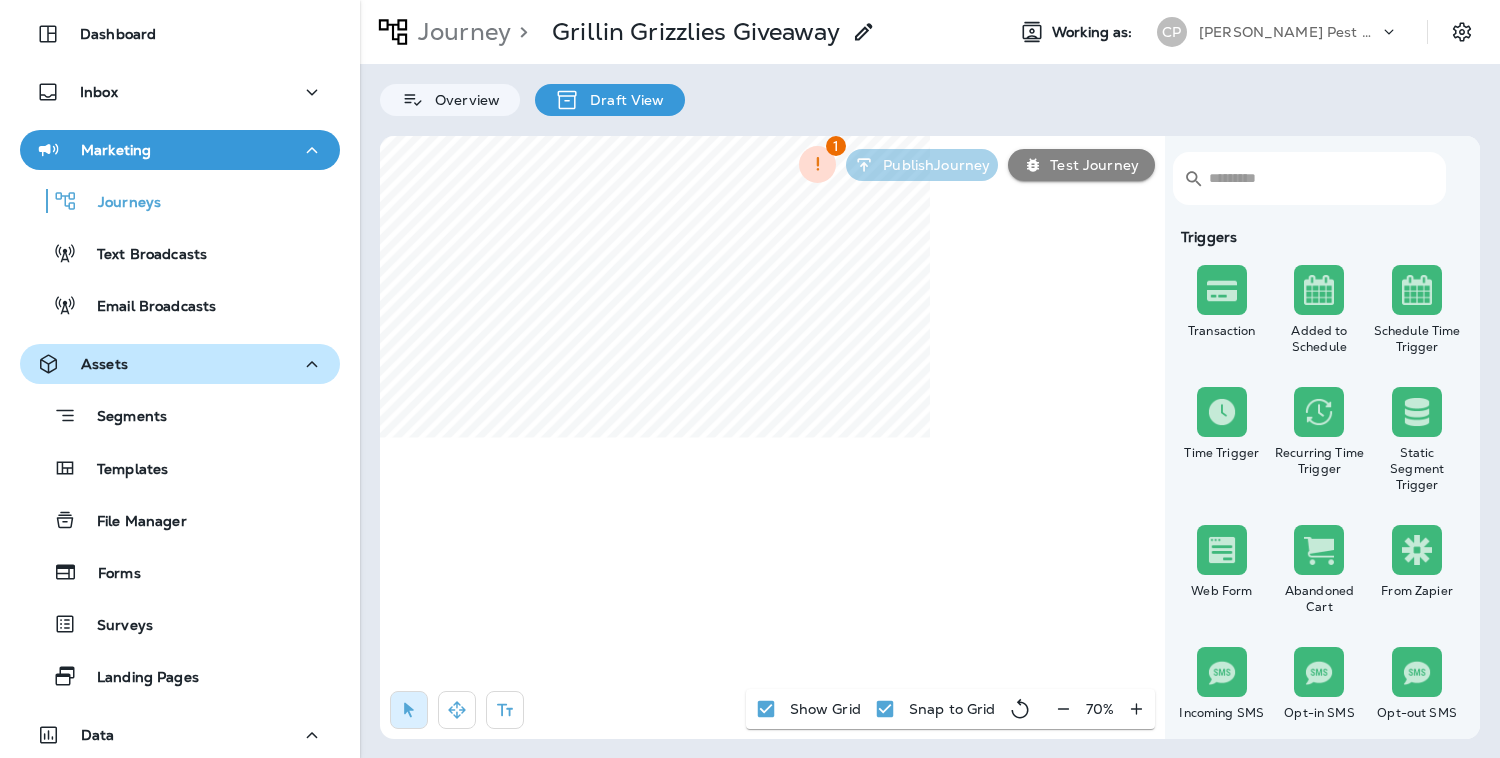 click on "Test Journey" at bounding box center [1090, 165] 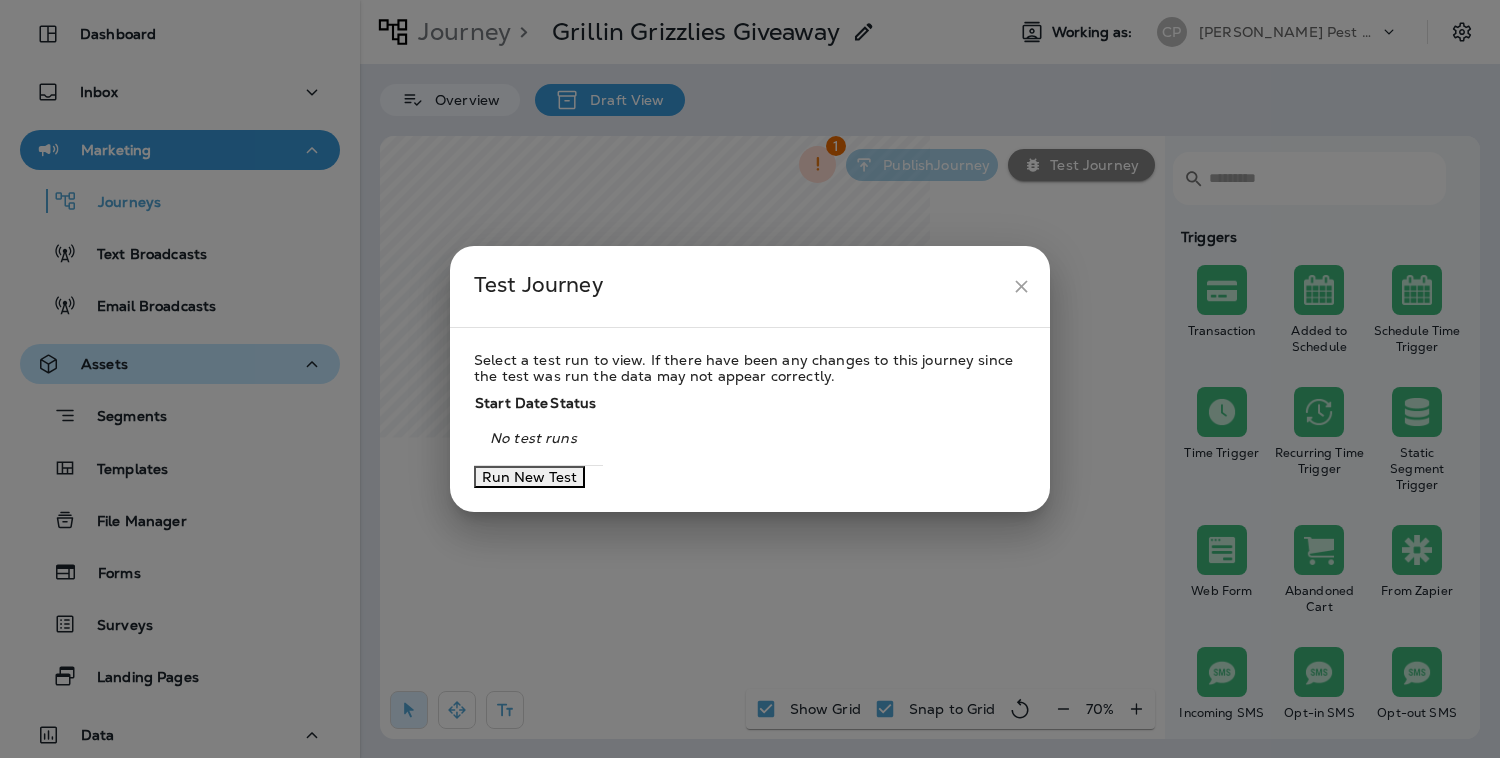 click 